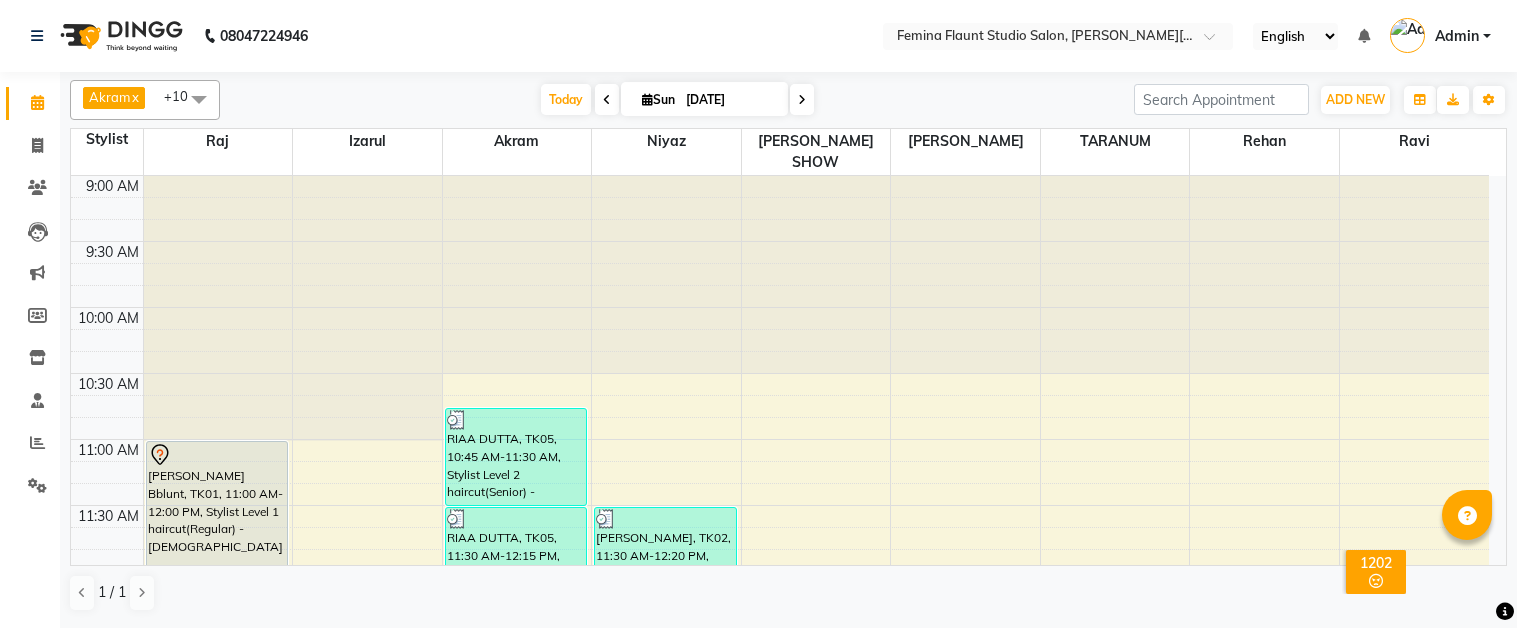 scroll, scrollTop: 0, scrollLeft: 0, axis: both 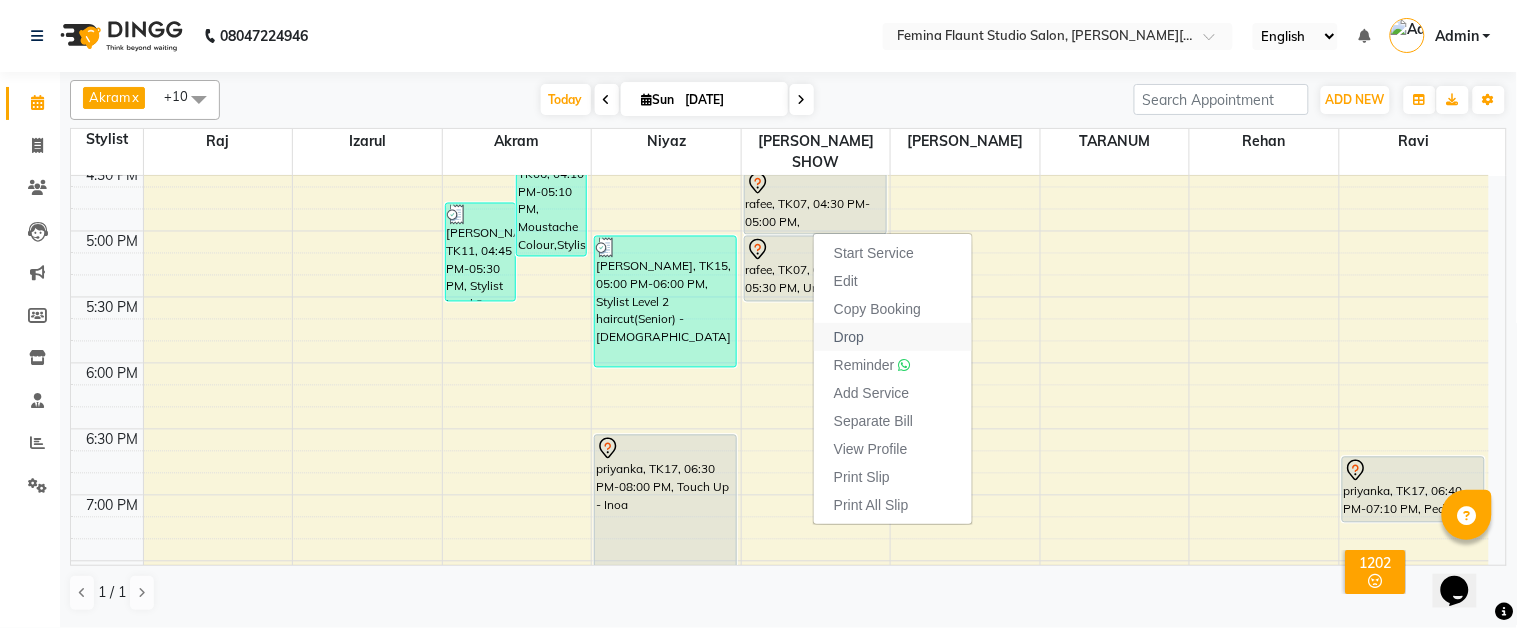 click on "Drop" at bounding box center (893, 337) 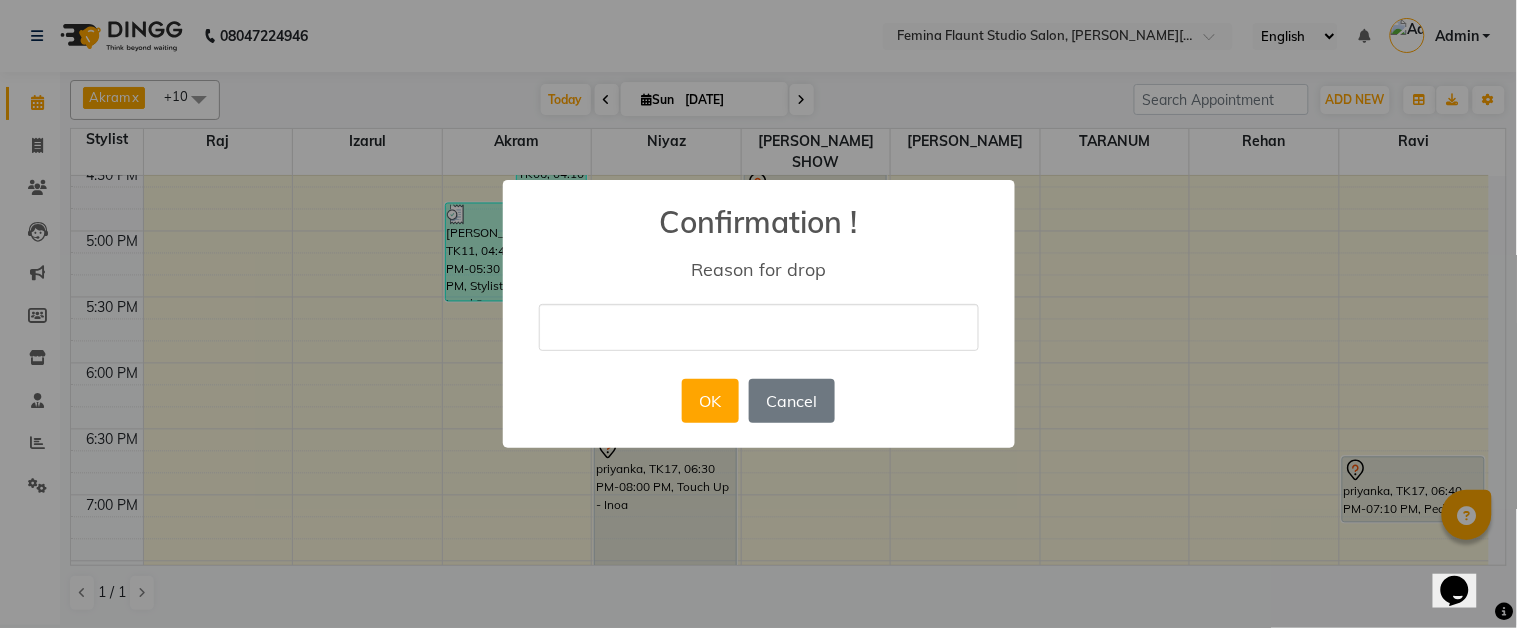 type on "not coming" 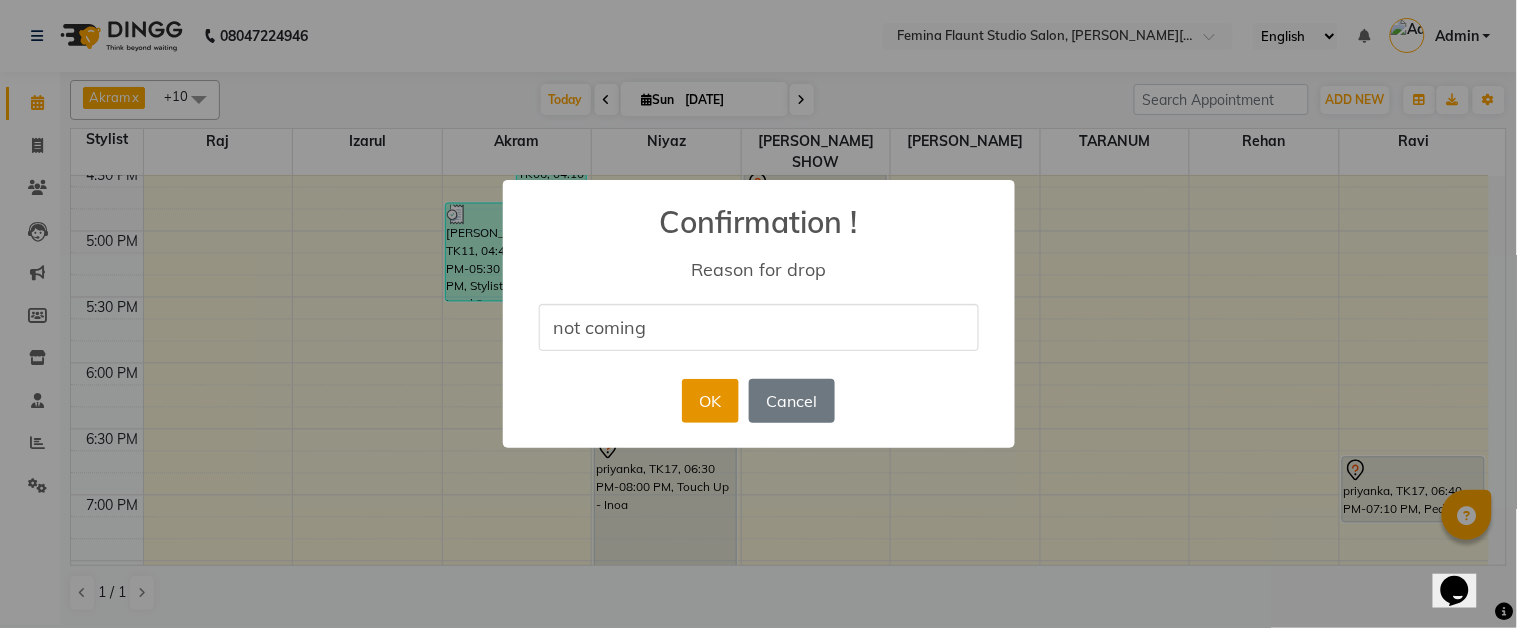 click on "OK" at bounding box center [710, 401] 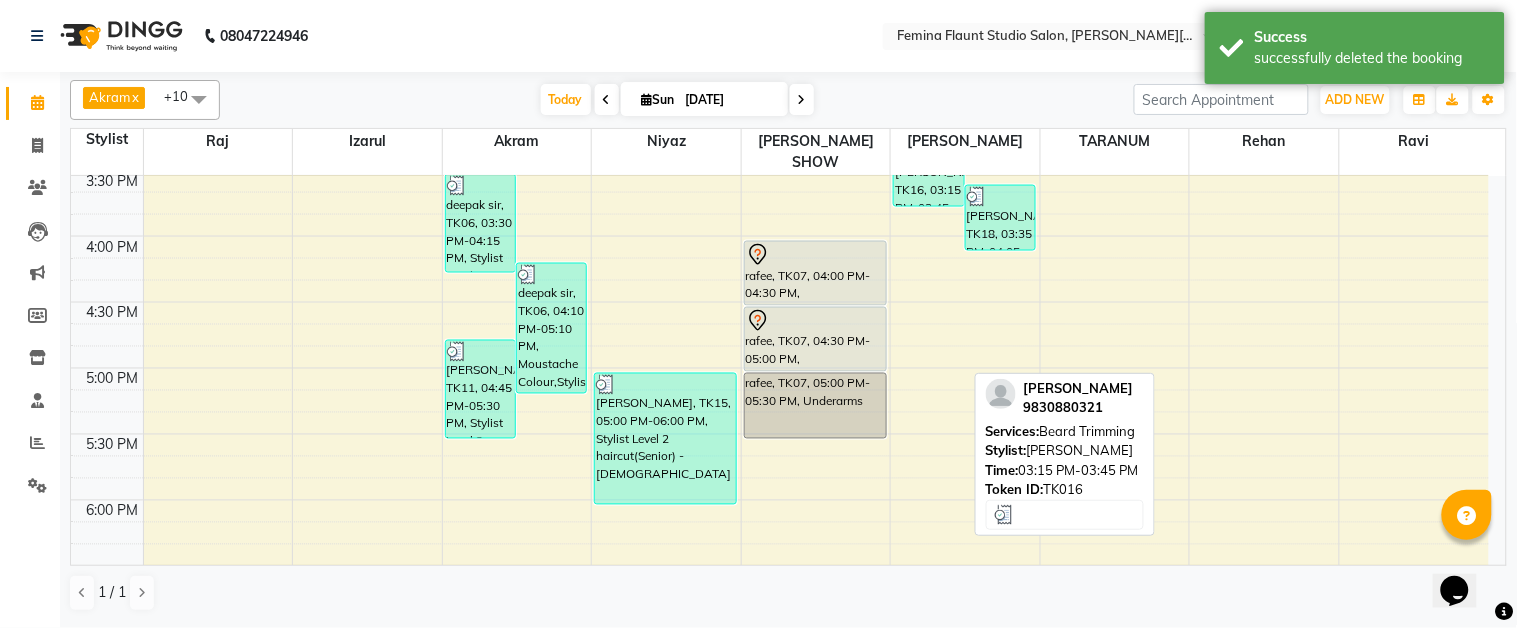 scroll, scrollTop: 888, scrollLeft: 0, axis: vertical 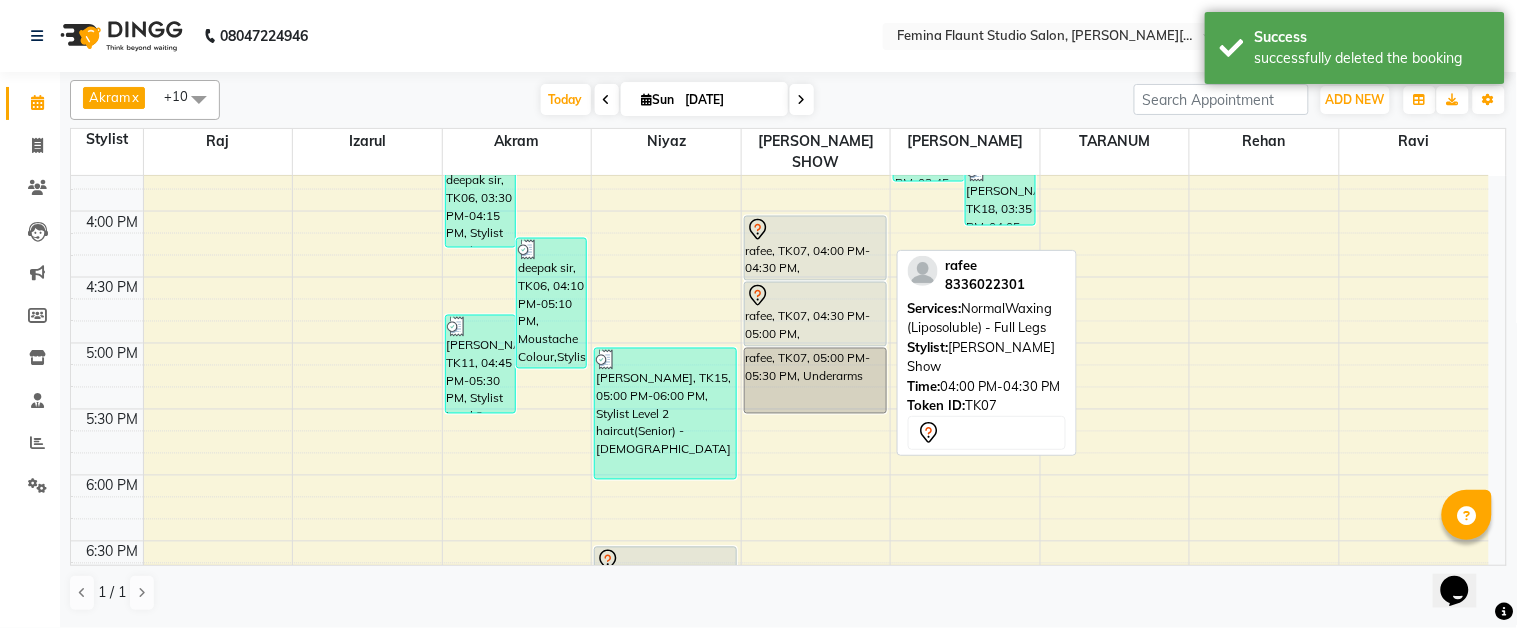 click at bounding box center [815, 230] 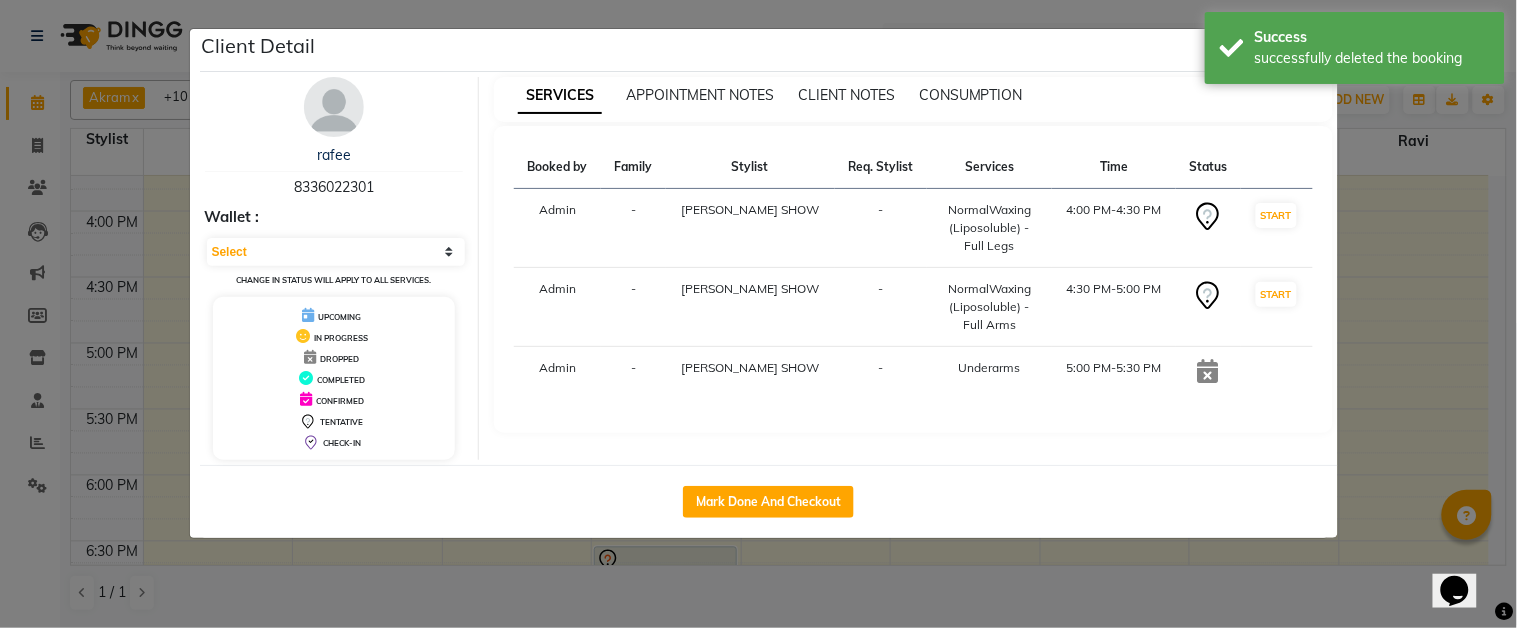 click on "Client Detail  rafee    8336022301 Wallet : Select IN SERVICE CONFIRMED TENTATIVE CHECK IN MARK DONE DROPPED UPCOMING Change in status will apply to all services. UPCOMING IN PROGRESS DROPPED COMPLETED CONFIRMED TENTATIVE CHECK-IN SERVICES APPOINTMENT NOTES CLIENT NOTES CONSUMPTION Booked by Family Stylist Req. Stylist Services Time Status  Admin  - RINKU SHOW -  NormalWaxing (Liposoluble) - Full Legs   4:00 PM-4:30 PM   START   Admin  - RINKU SHOW -  NormalWaxing (Liposoluble) - Full Arms    4:30 PM-5:00 PM   START   Admin  - RINKU SHOW -  Underarms   5:00 PM-5:30 PM   Mark Done And Checkout" 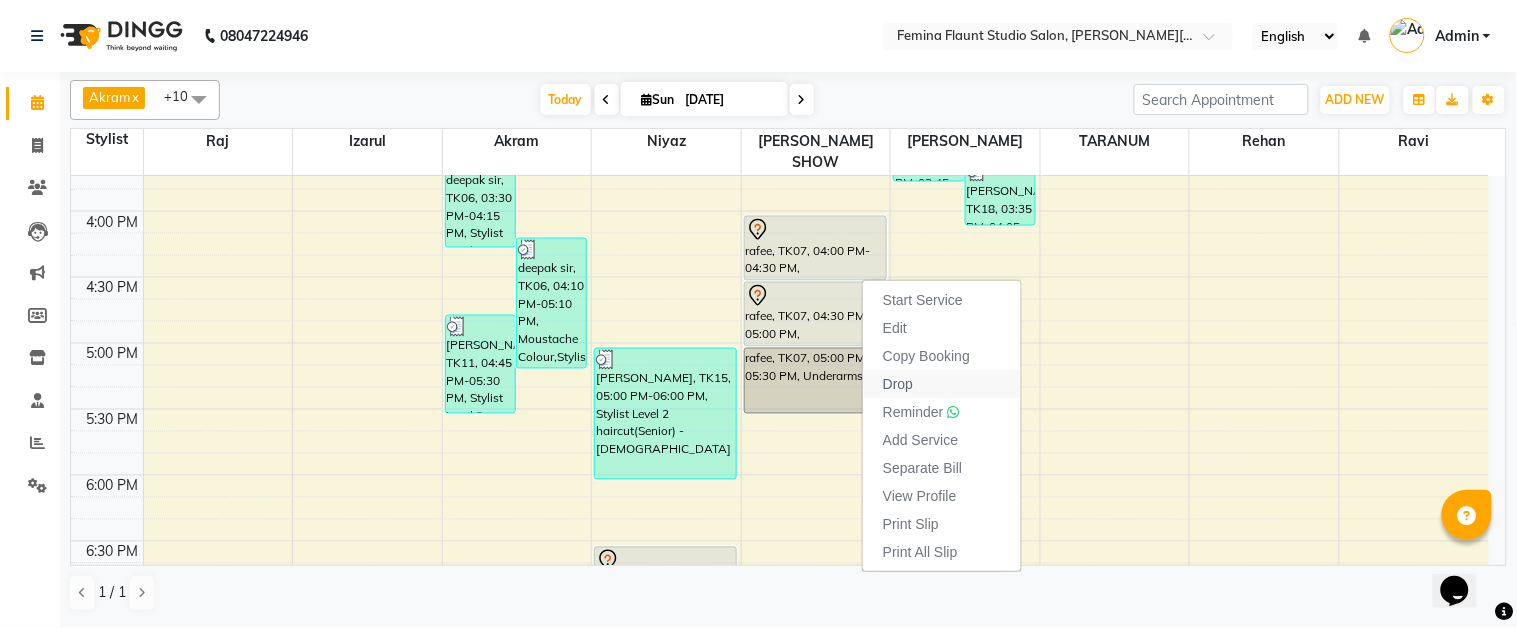 click on "Drop" at bounding box center [898, 384] 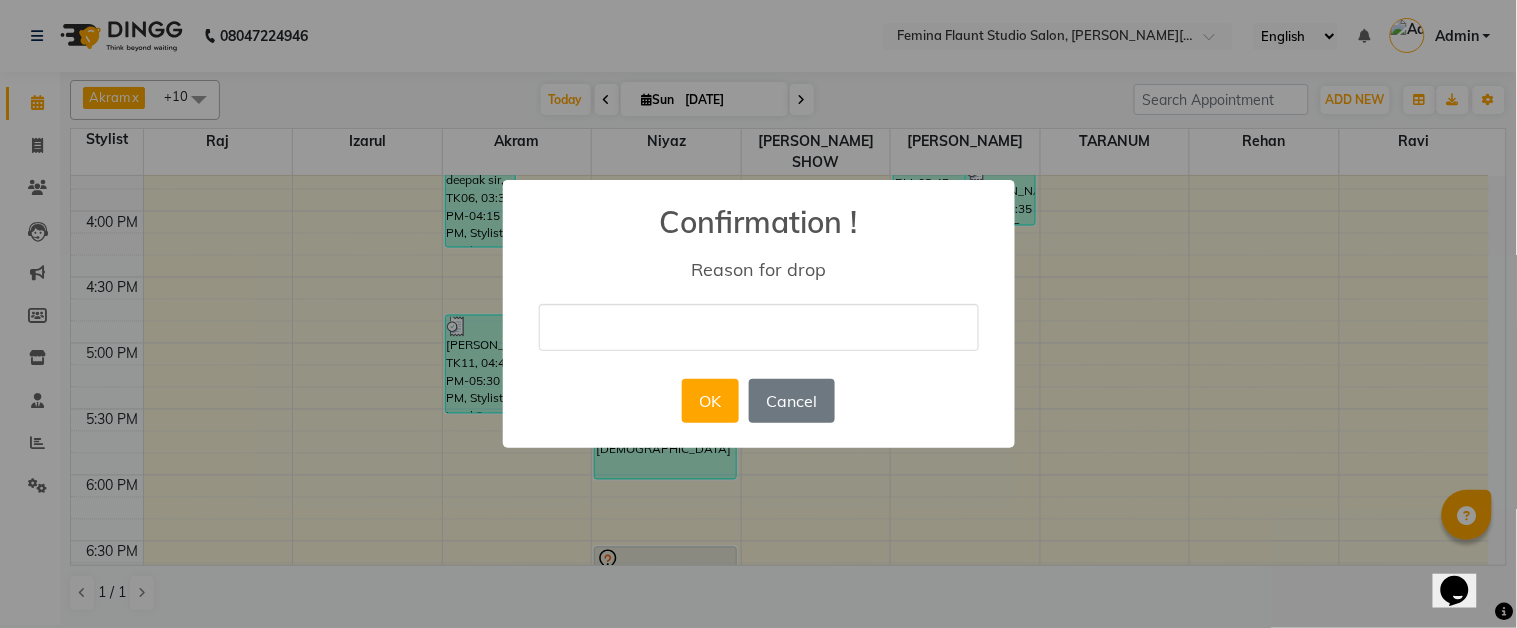click at bounding box center [759, 327] 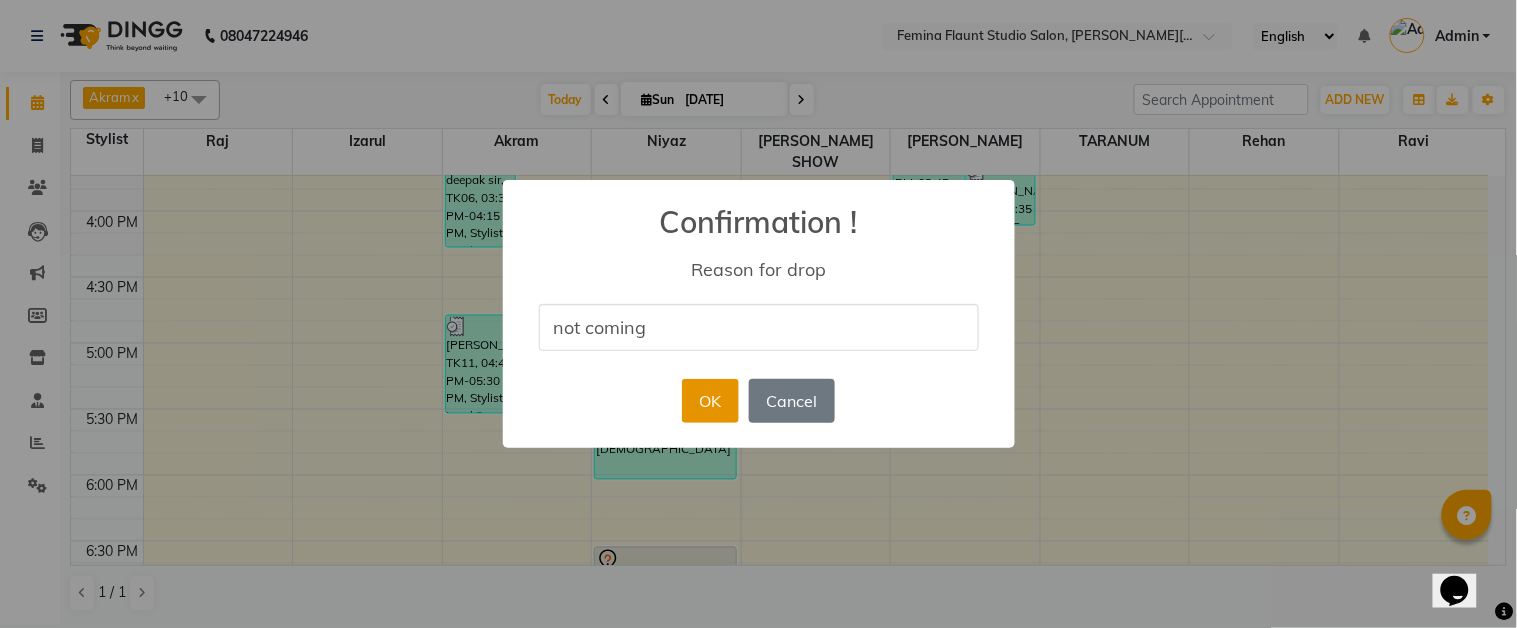 click on "OK" at bounding box center (710, 401) 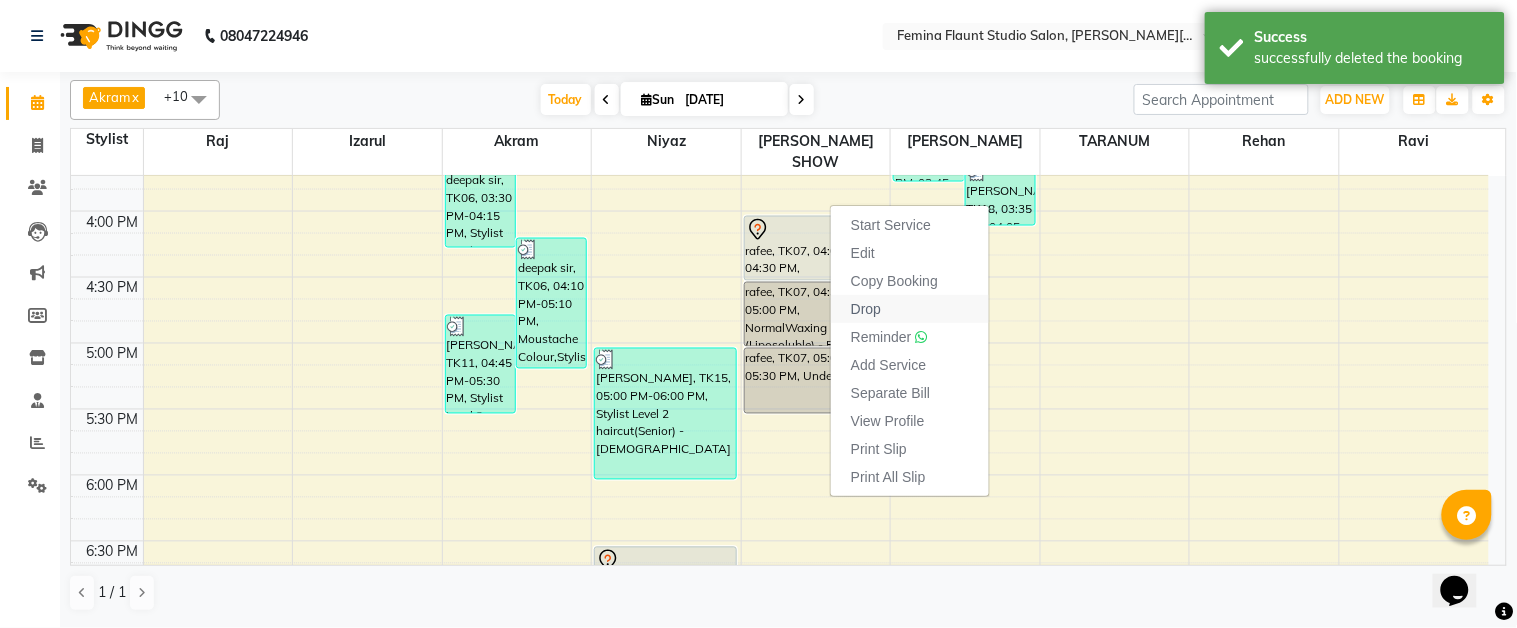 click on "Drop" at bounding box center [866, 309] 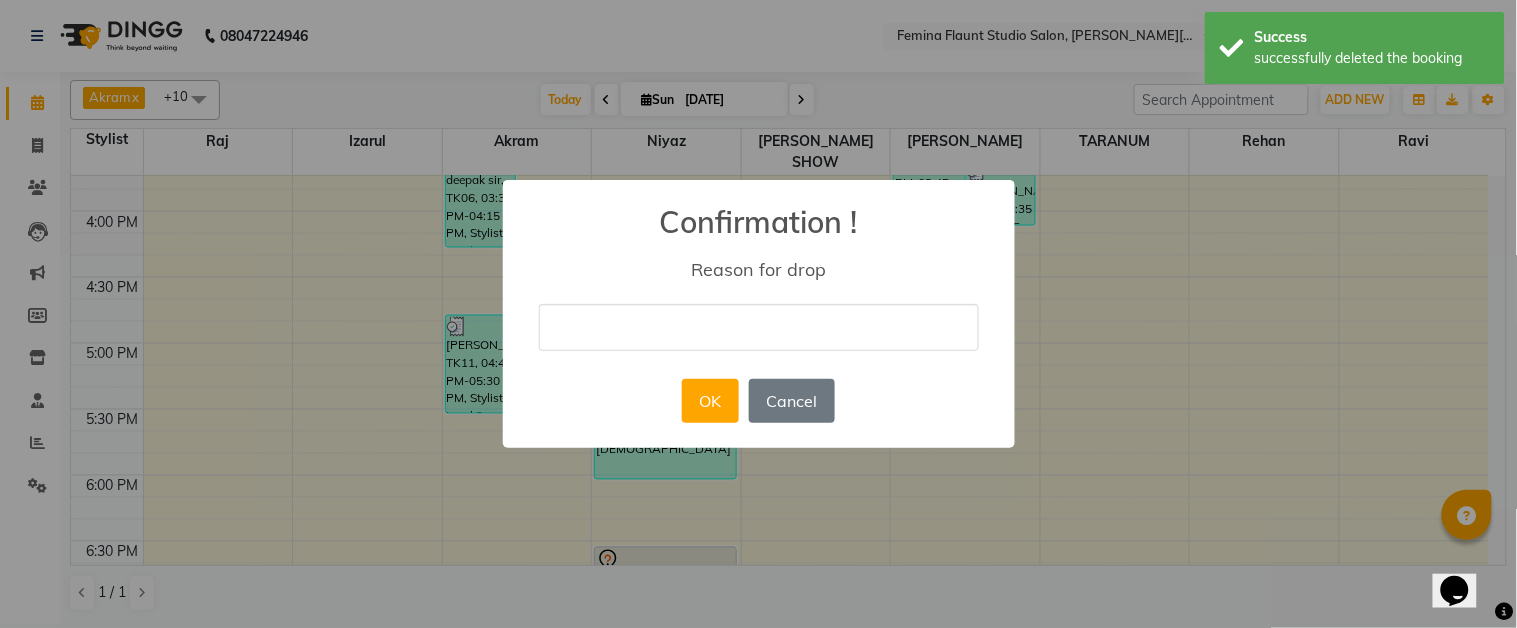 click at bounding box center [759, 327] 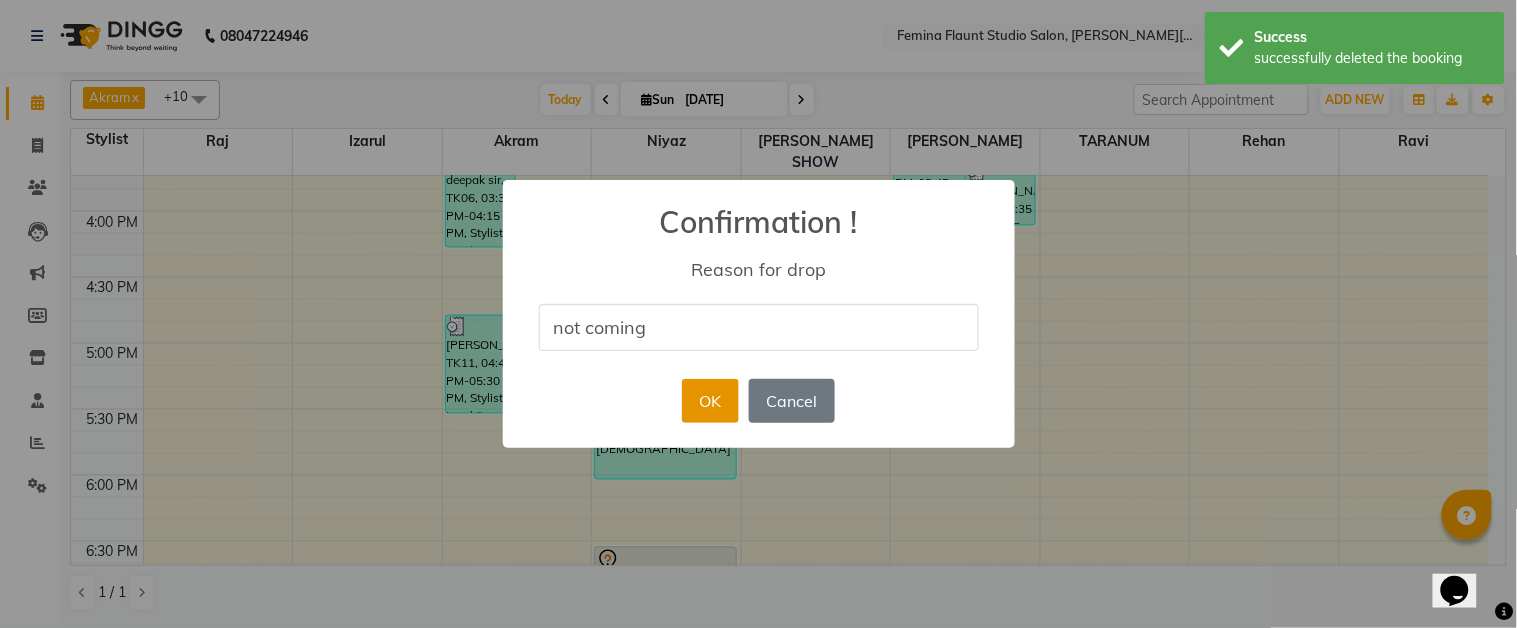 click on "OK" at bounding box center [710, 401] 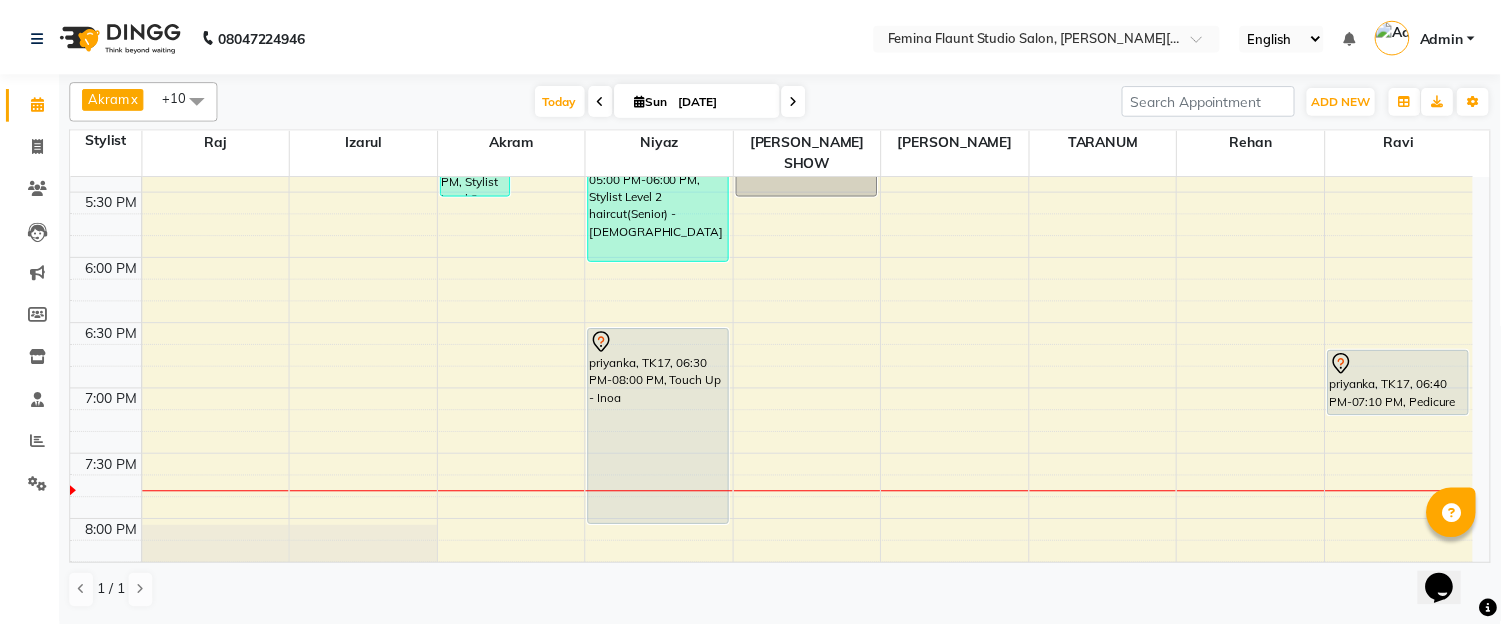 scroll, scrollTop: 1111, scrollLeft: 0, axis: vertical 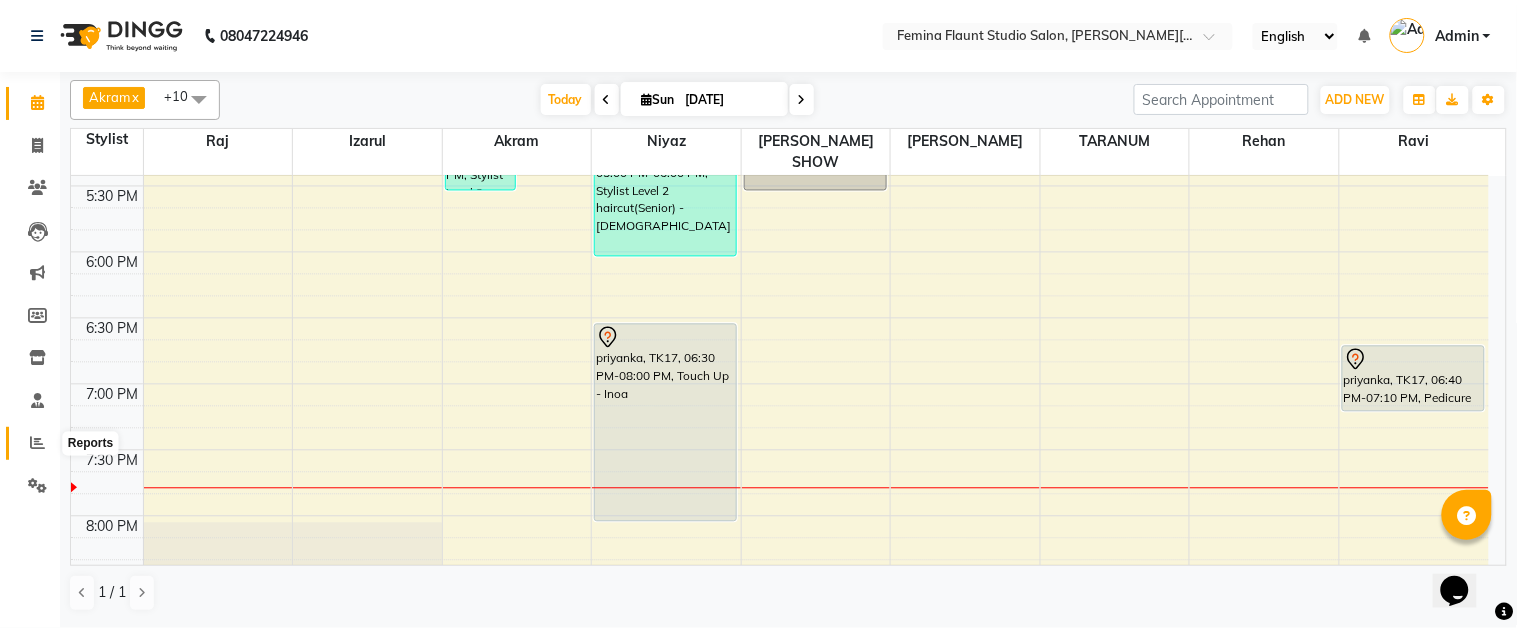 click 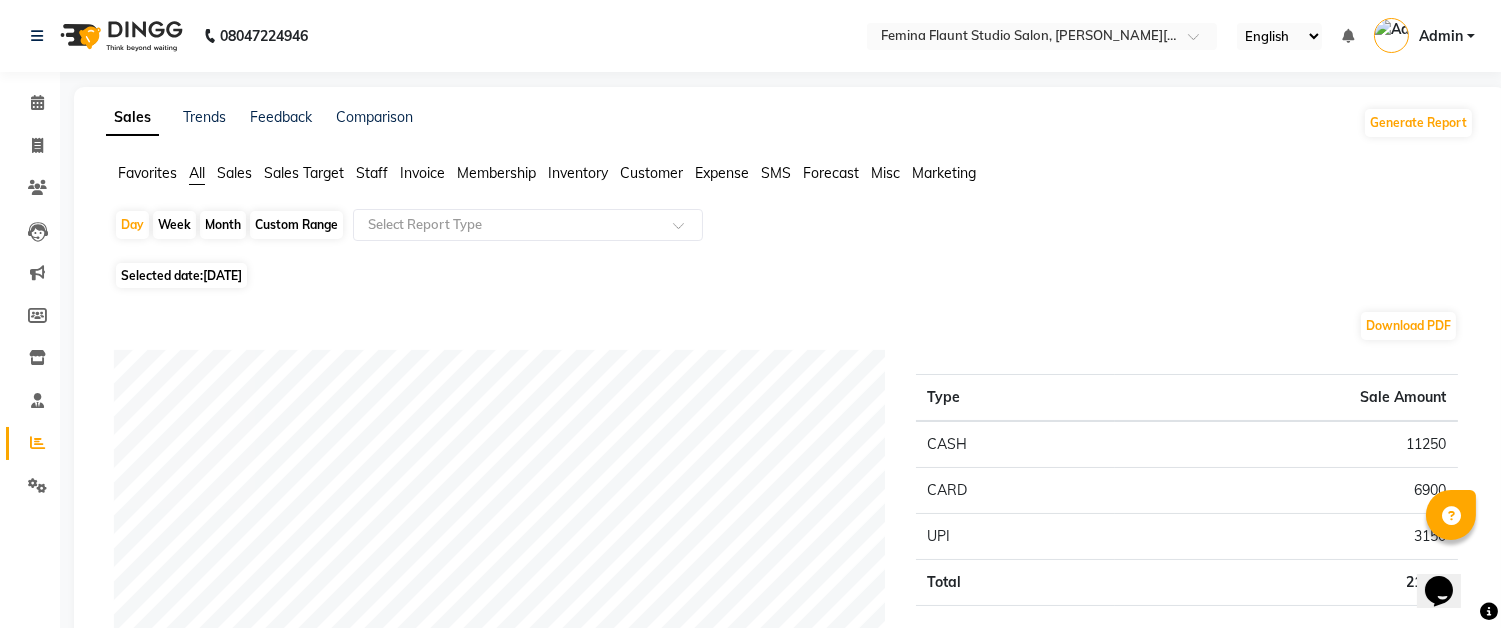 click on "Month" 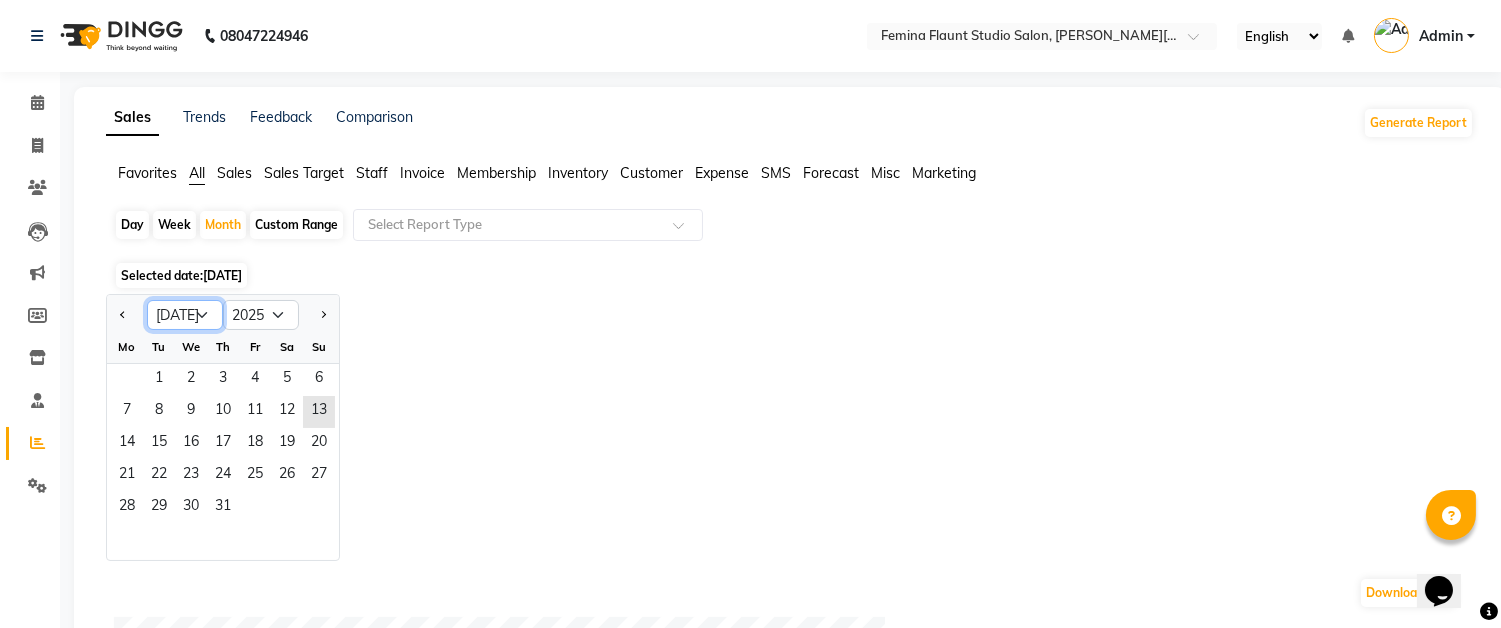 click on "Jan Feb Mar Apr May Jun Jul Aug Sep Oct Nov Dec" 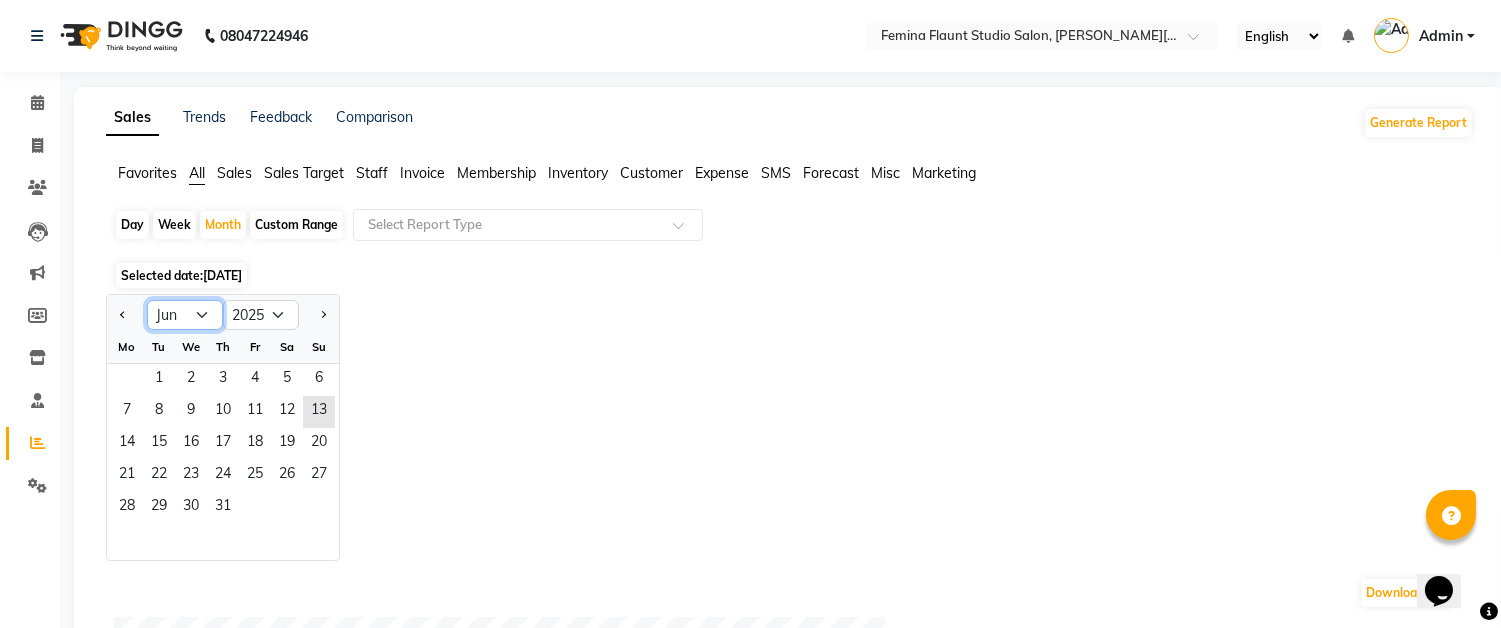 click on "Jan Feb Mar Apr May Jun Jul Aug Sep Oct Nov Dec" 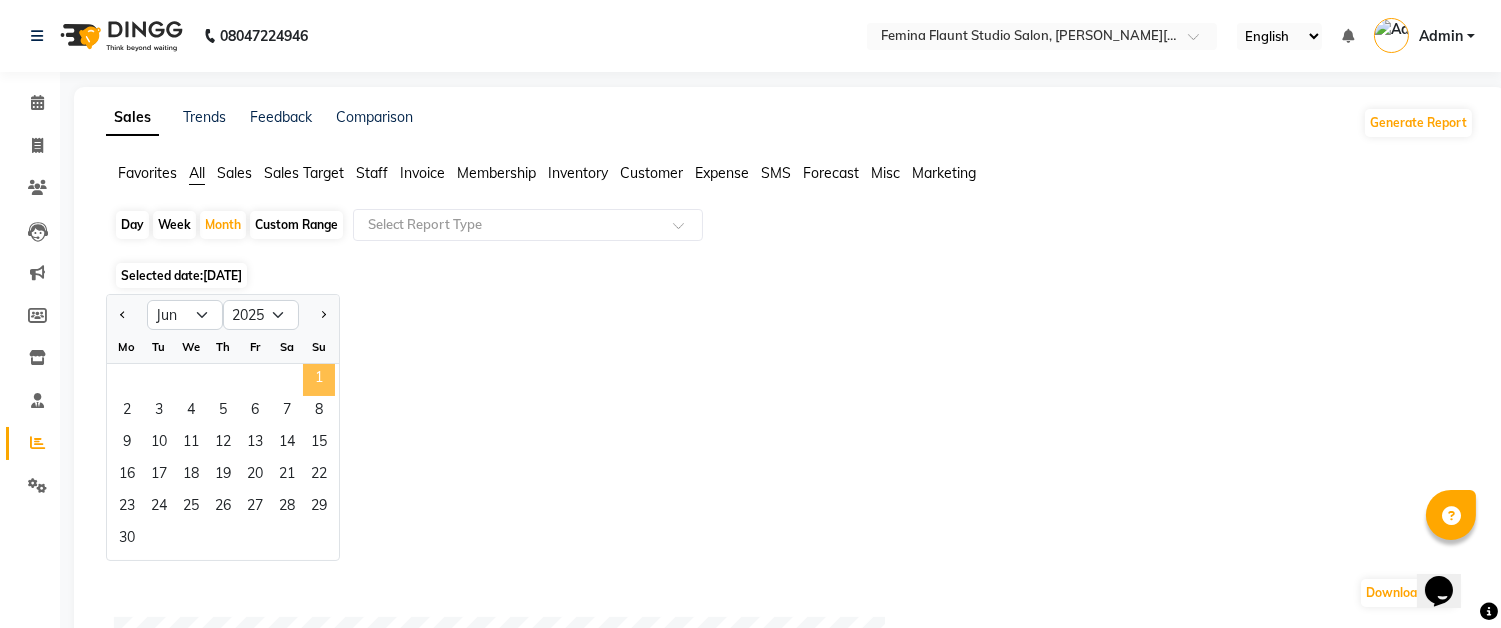 click on "1" 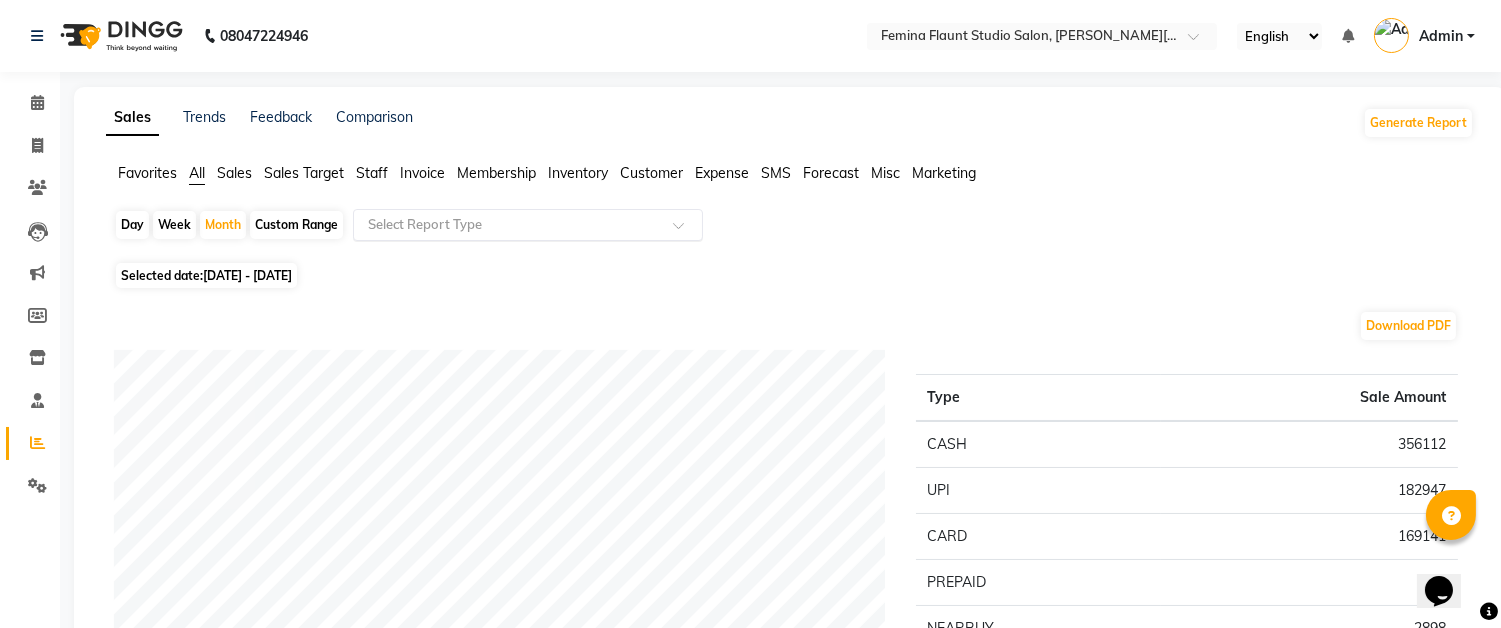 click on "Select Report Type" 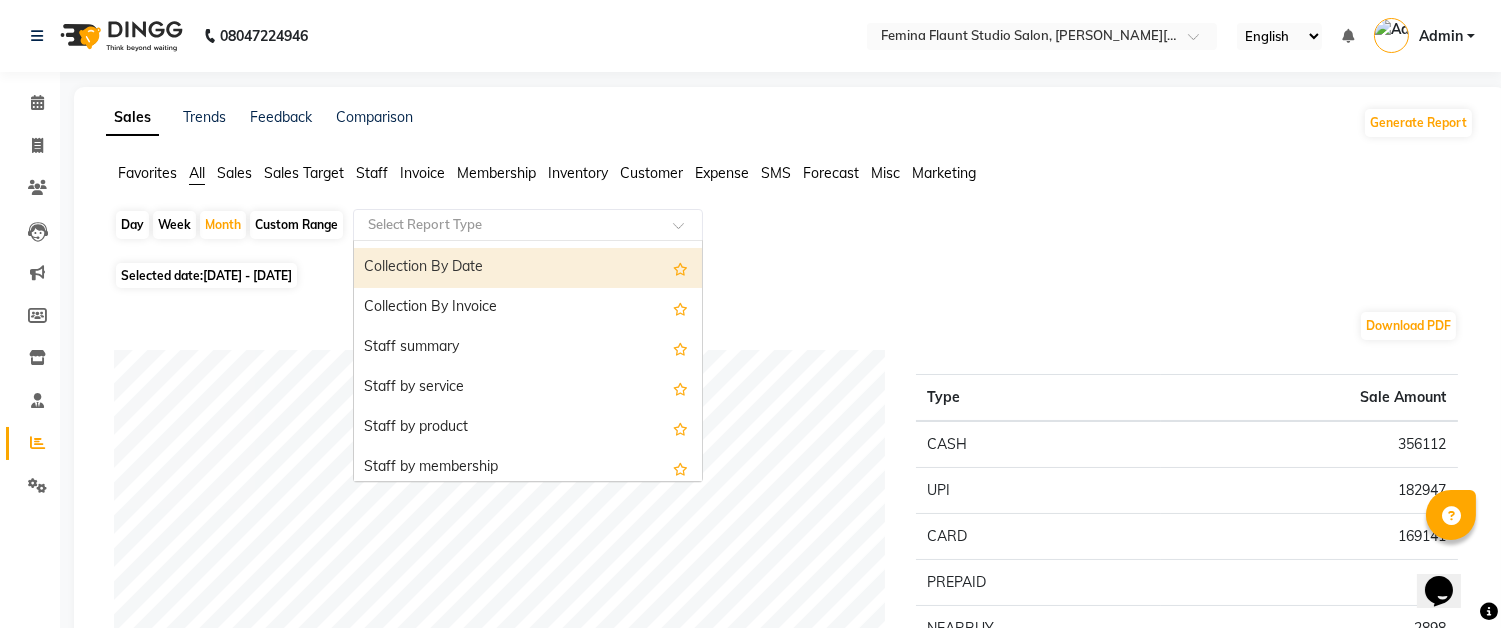 scroll, scrollTop: 666, scrollLeft: 0, axis: vertical 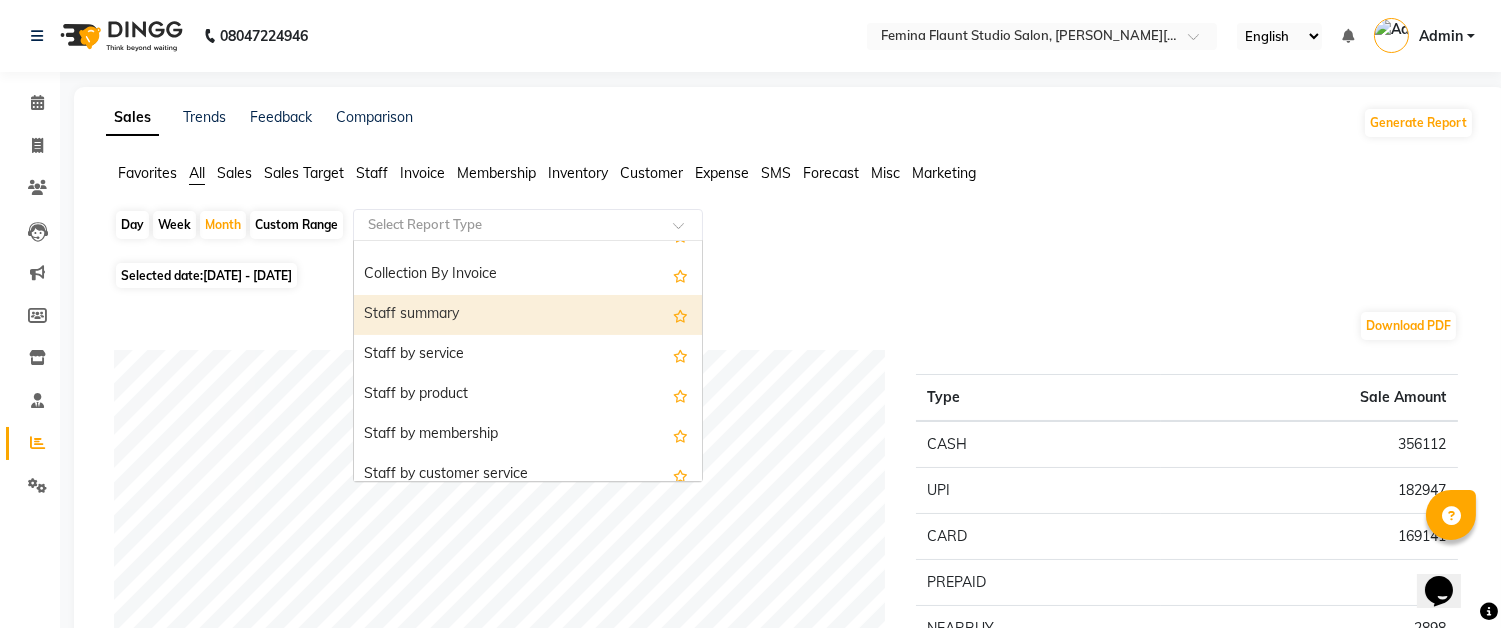 click on "Staff summary" at bounding box center (528, 315) 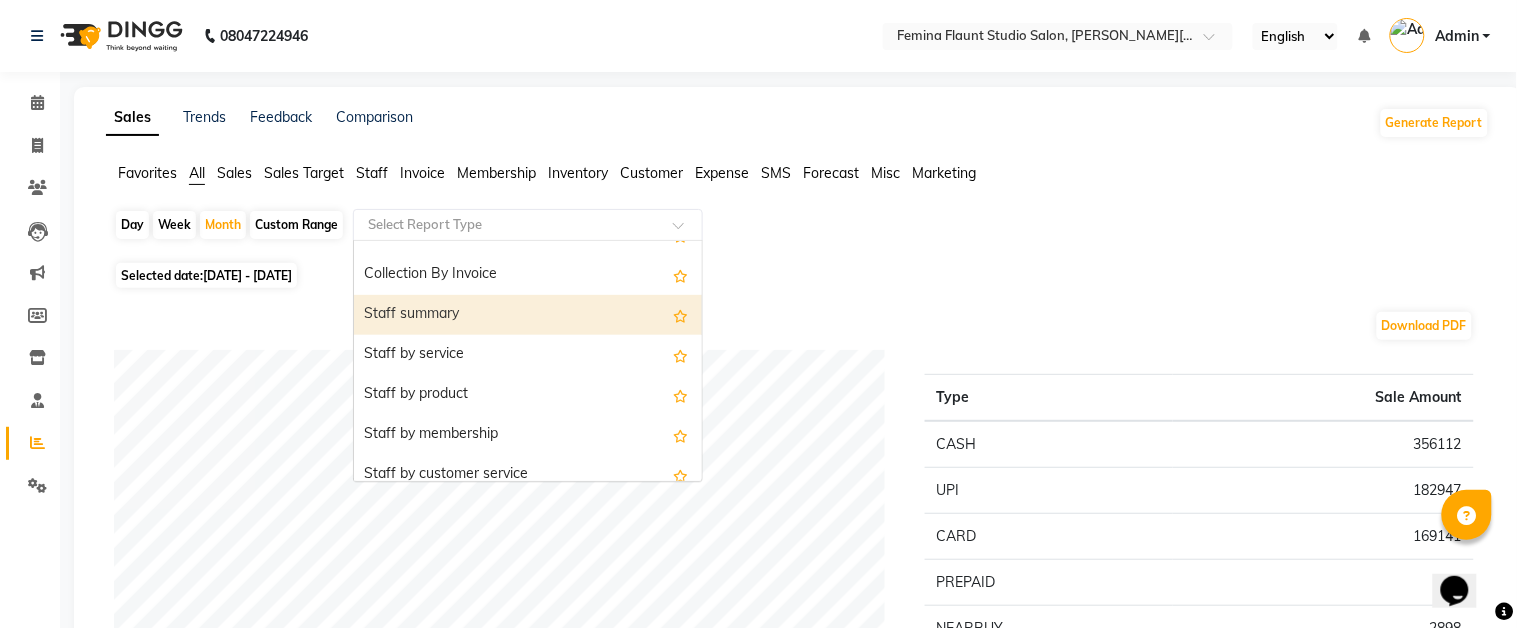select on "full_report" 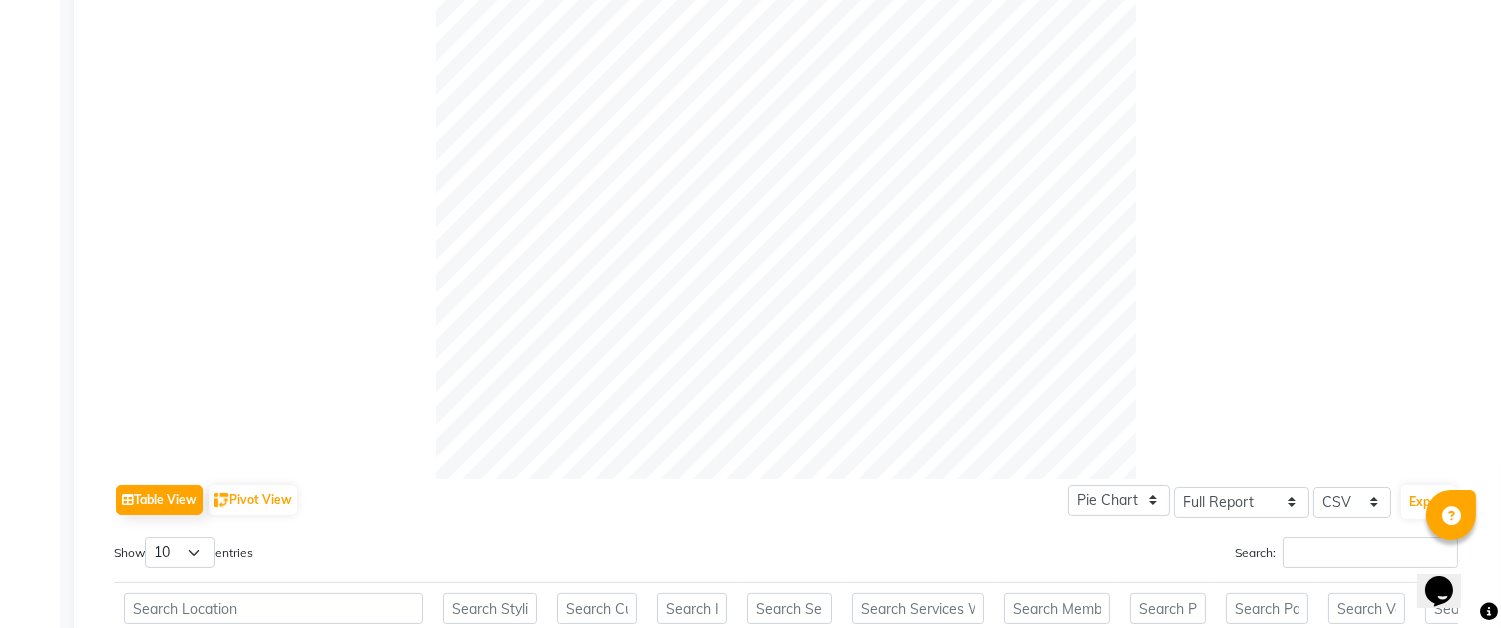 scroll, scrollTop: 777, scrollLeft: 0, axis: vertical 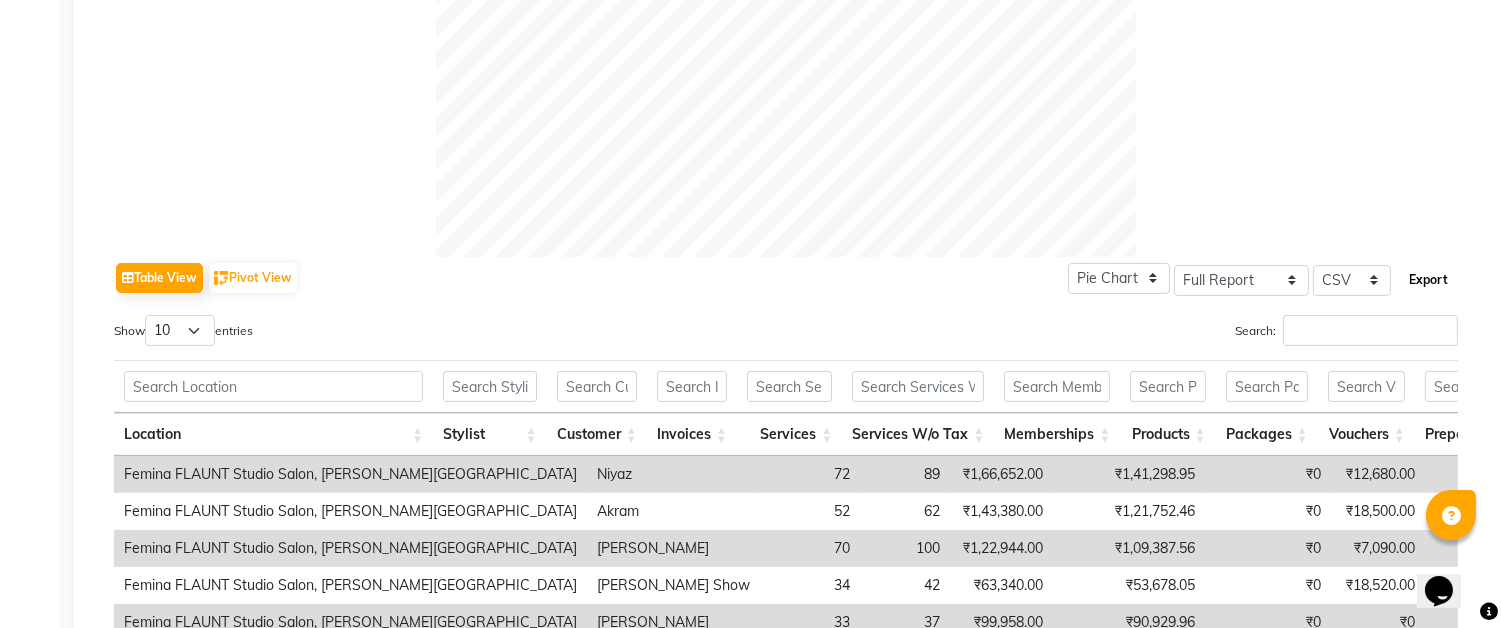 drag, startPoint x: 1423, startPoint y: 274, endPoint x: 1408, endPoint y: 267, distance: 16.552946 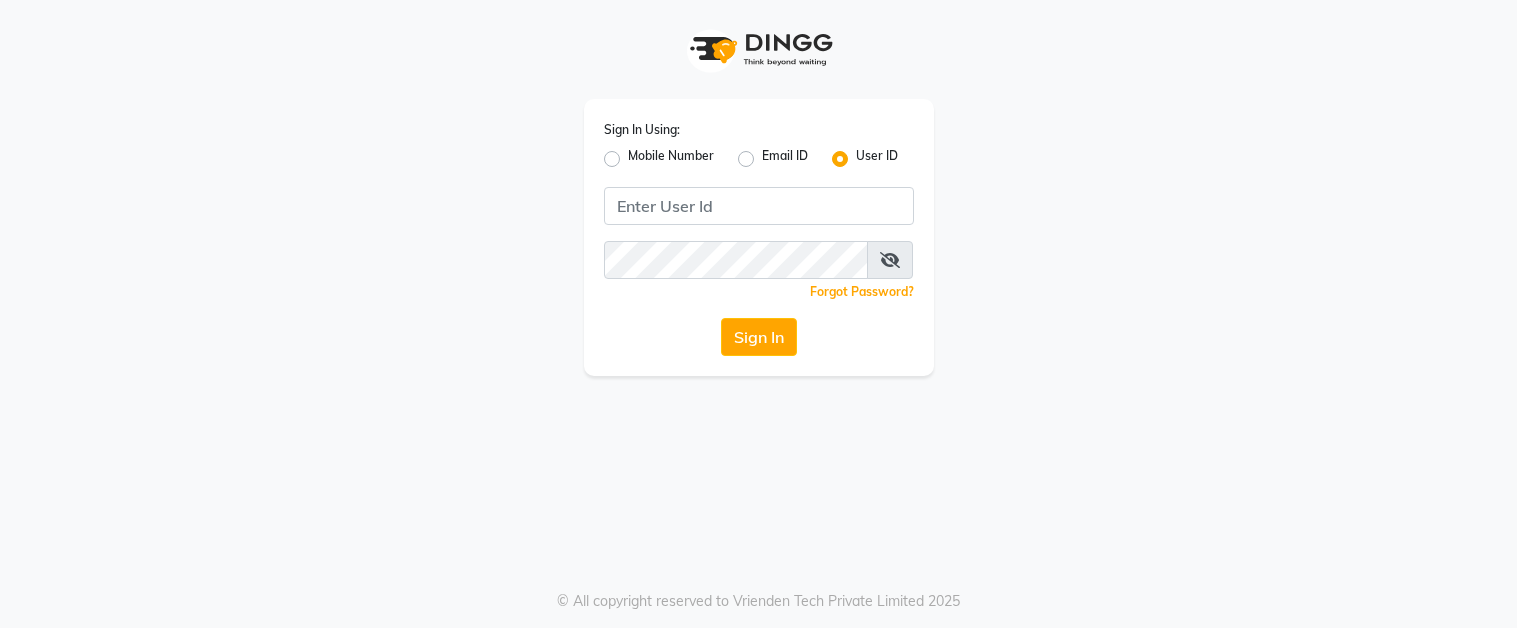 scroll, scrollTop: 0, scrollLeft: 0, axis: both 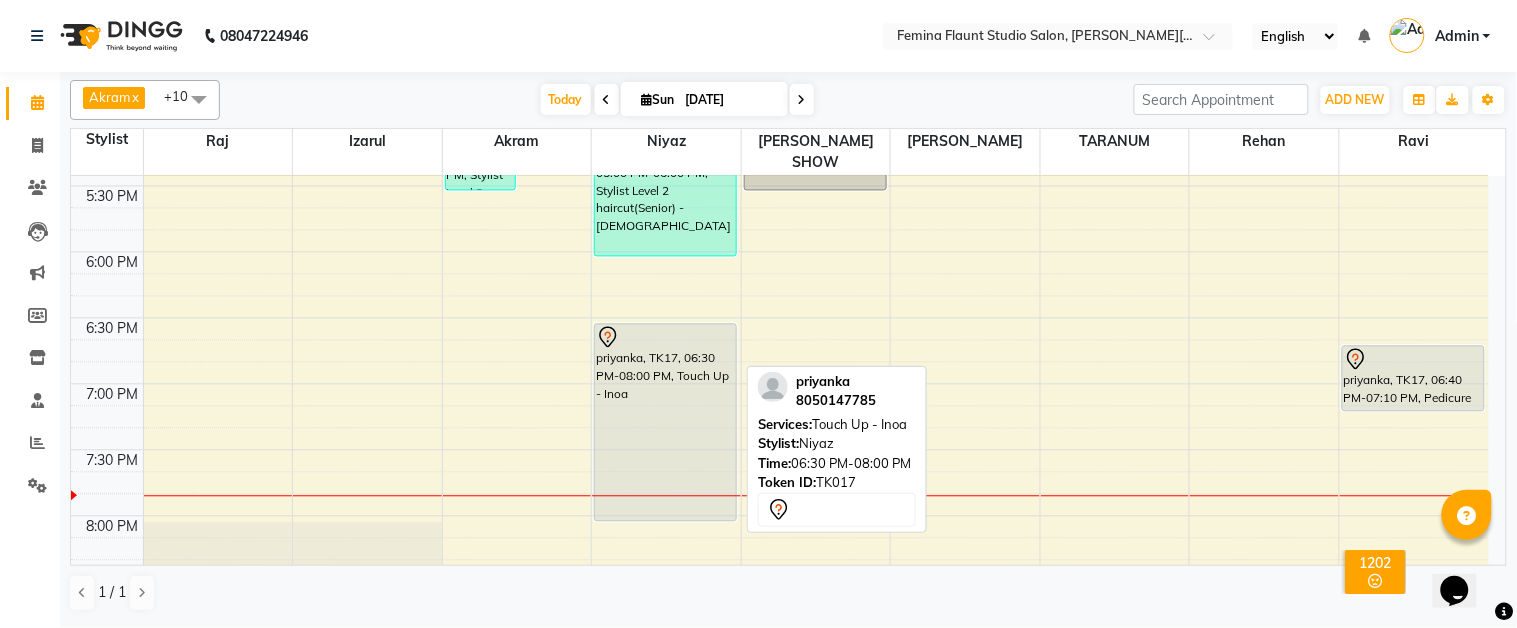 click on "priyanka, TK17, 06:30 PM-08:00 PM, Touch Up - Inoa" at bounding box center [665, 423] 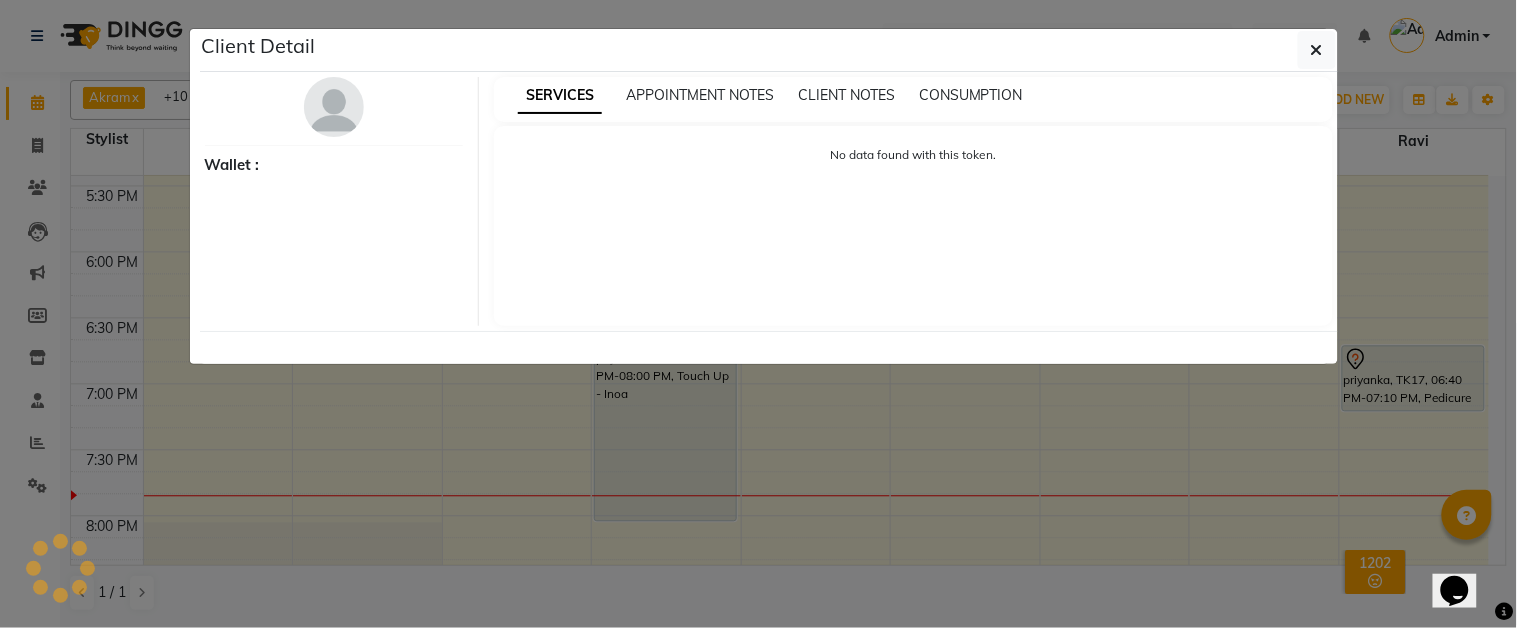 select on "7" 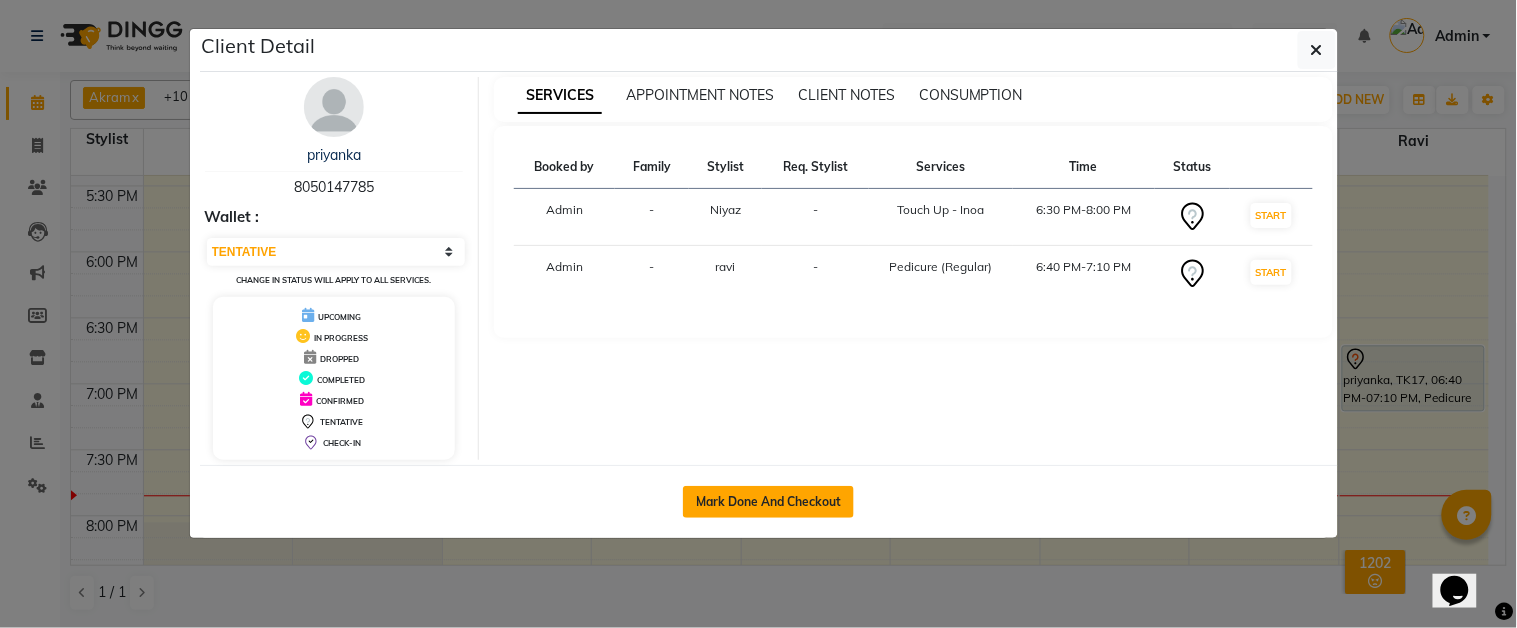 click on "Mark Done And Checkout" 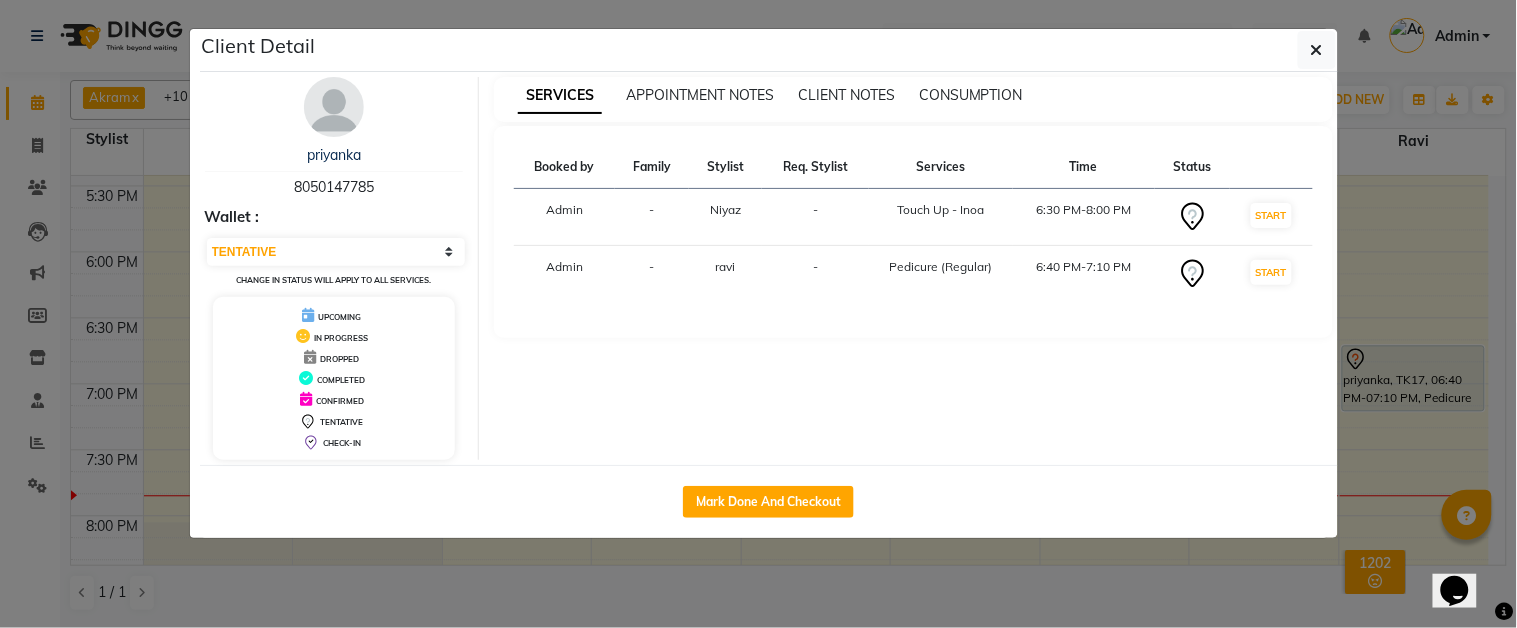 select on "5231" 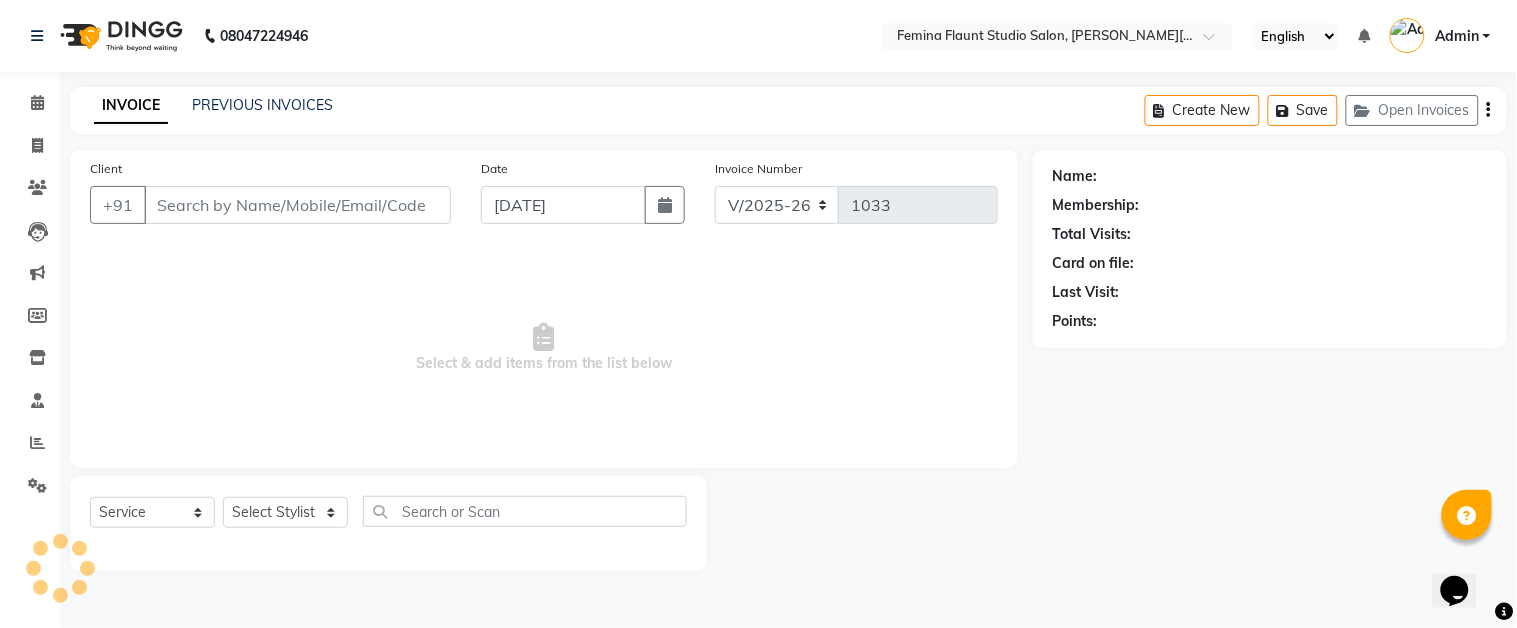 type on "8050147785" 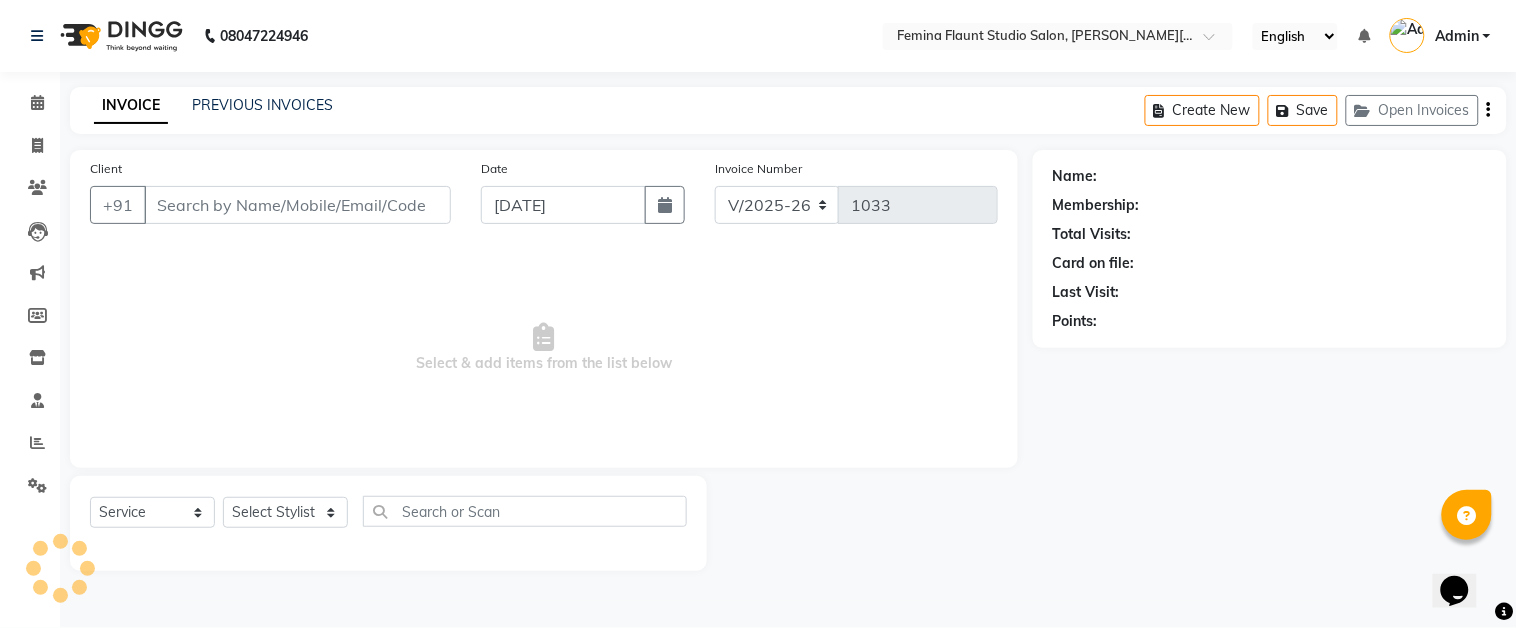 select on "85972" 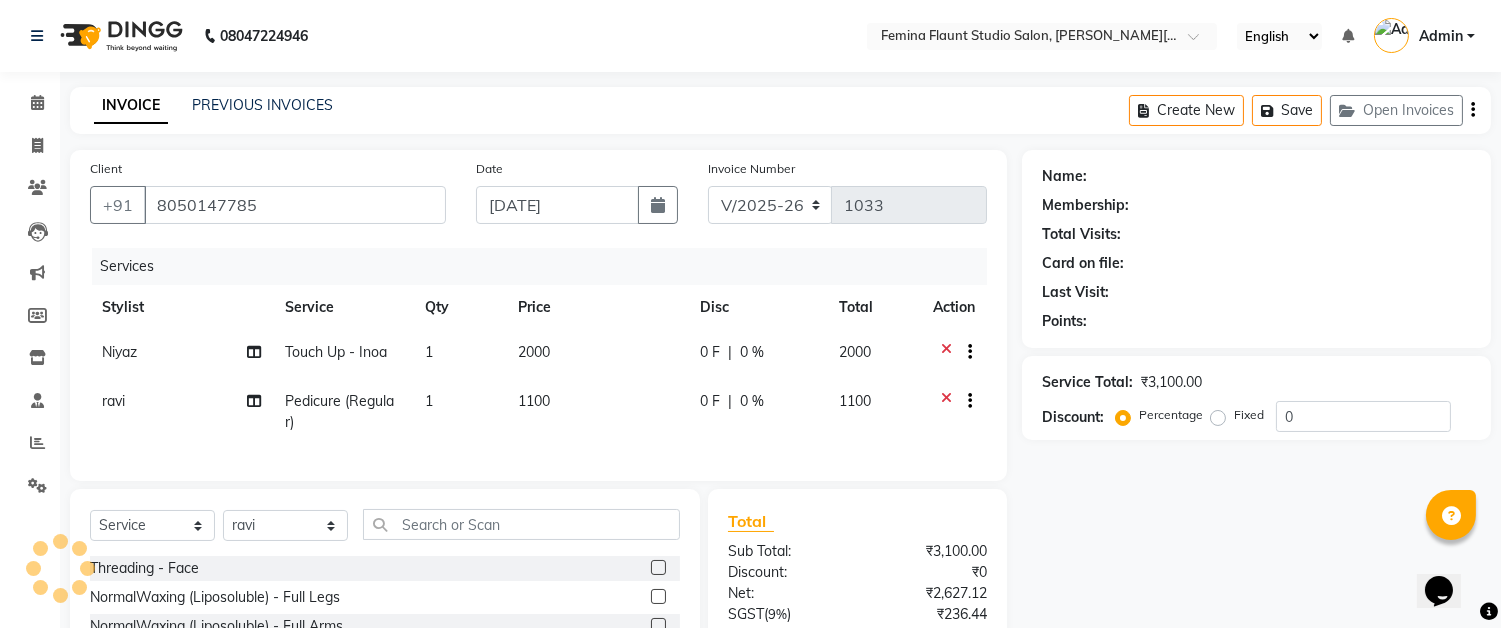 select on "1: Object" 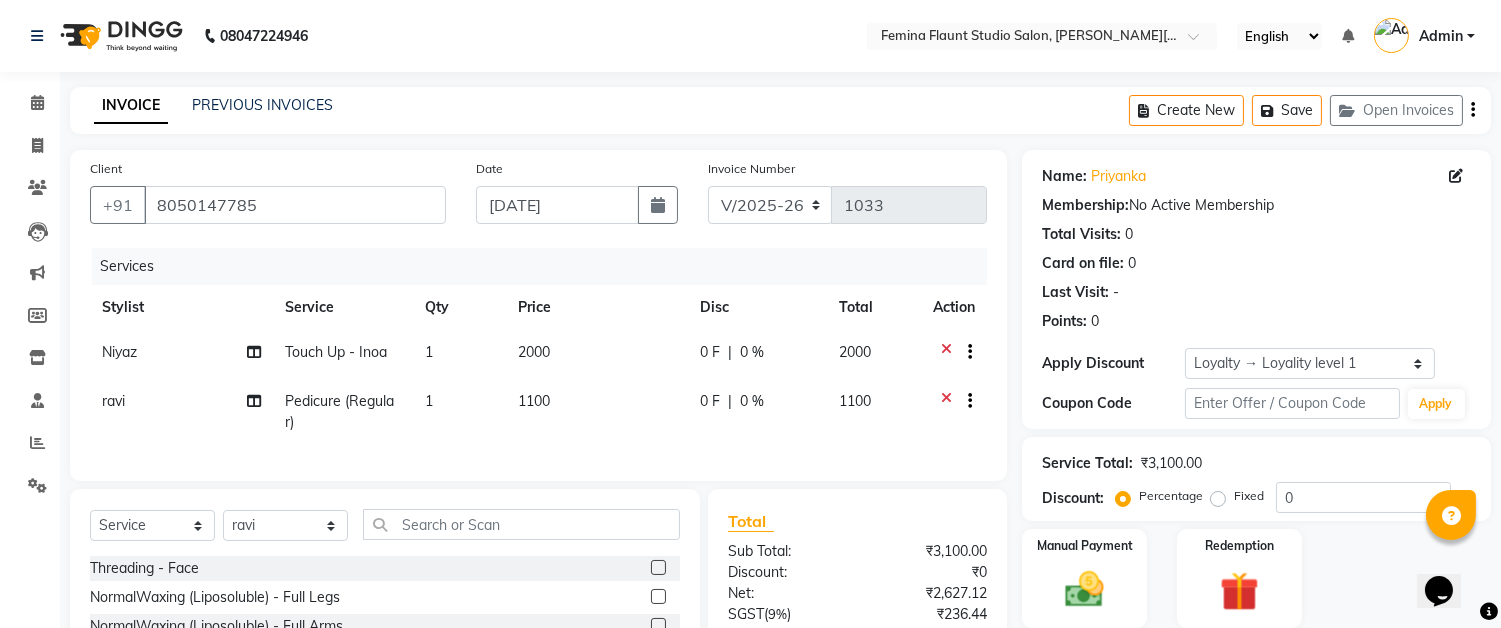 click on "2000" 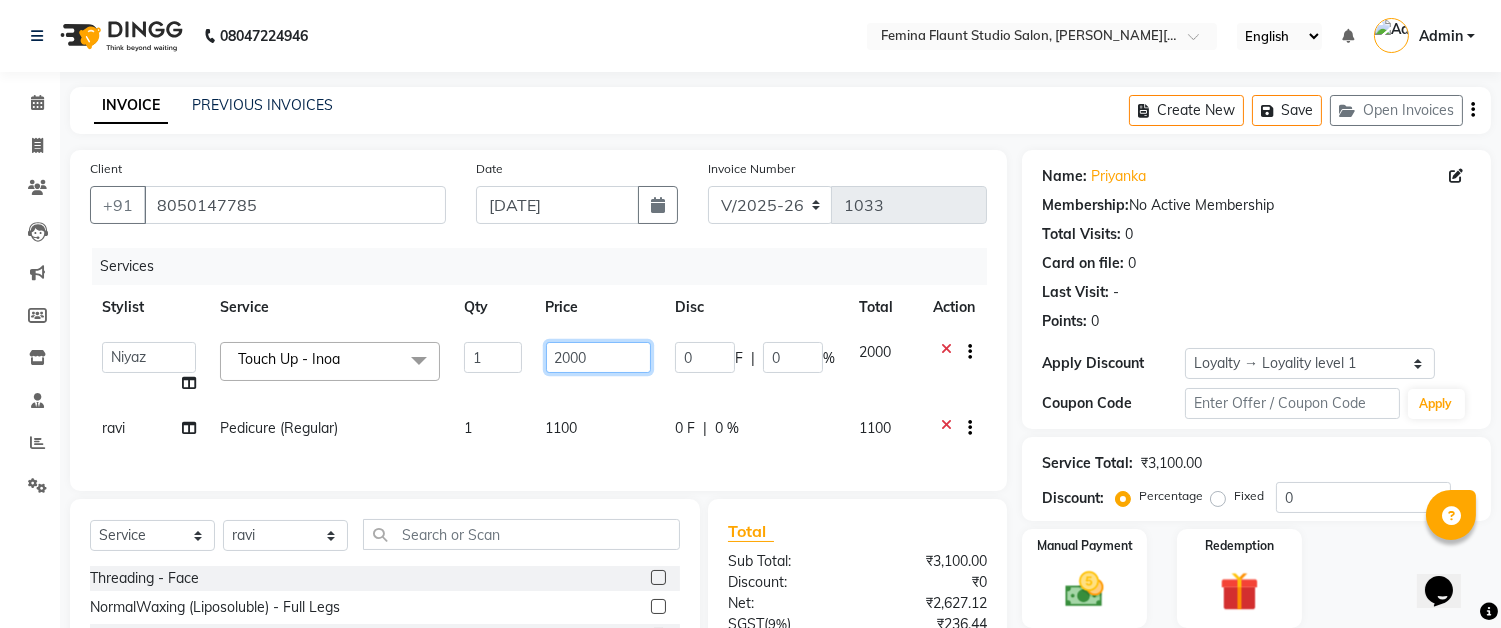 click on "2000" 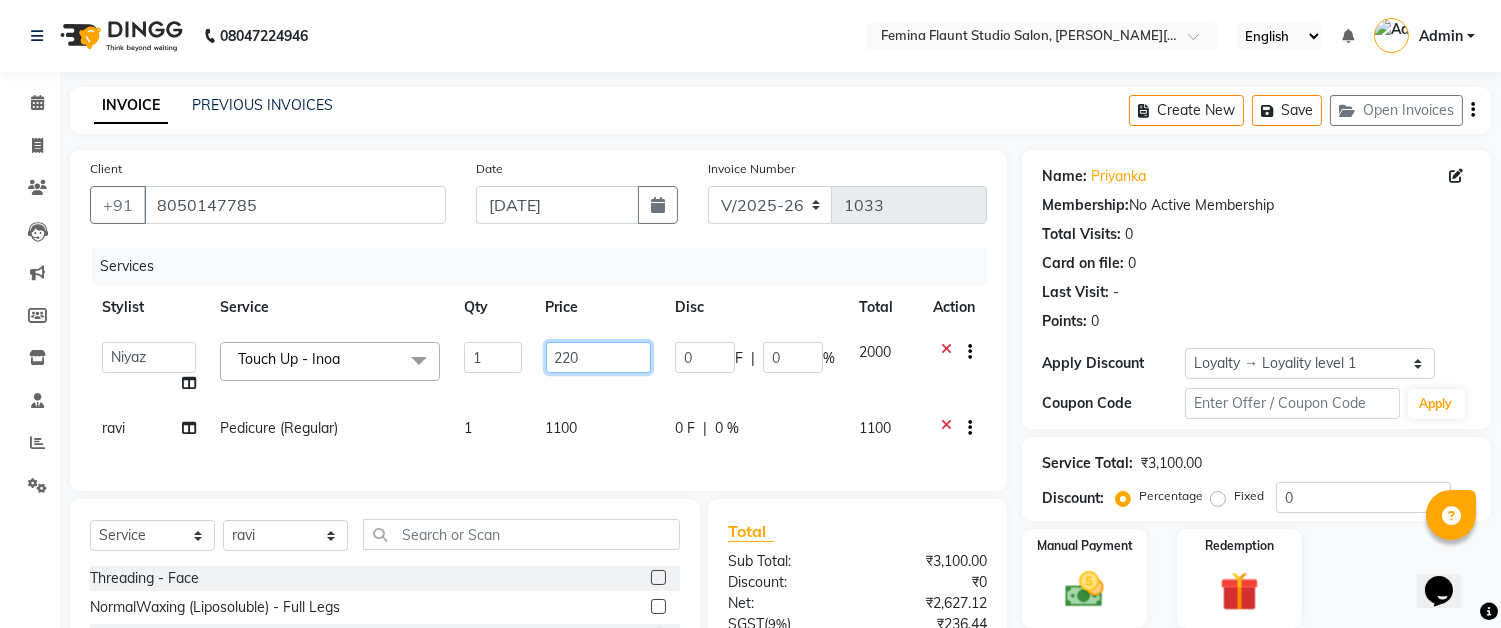 type on "2200" 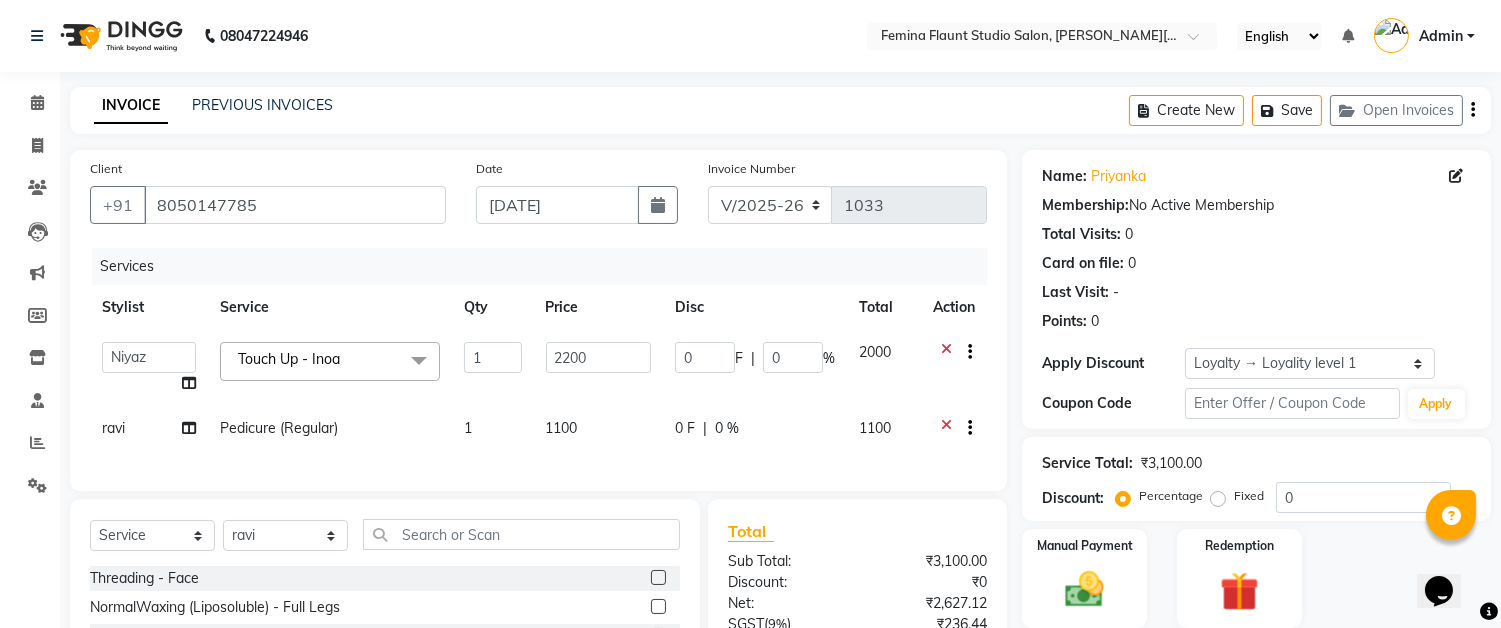 click on "Services Stylist Service Qty Price Disc Total Action  Akram   Auditor   [PERSON_NAME]   [PERSON_NAME]   [PERSON_NAME]   [PERSON_NAME]   [PERSON_NAME] SHOW   TARANUM  Touch Up - Inoa  x  Threading - Face NormalWaxing (Liposoluble) - Full Legs NormalWaxing (Liposoluble) - Full Arms  Clean-up  - Express Clean-up - 20min (Basic) Haircut with Wash- Hair cut - Top ( [DEMOGRAPHIC_DATA] ) Haircut with Wash- Hair cut - Top ([DEMOGRAPHIC_DATA]) Haircut with Wash- Hair cut - Star ( [DEMOGRAPHIC_DATA] ) [PERSON_NAME] Trim  Nails - Gel Polish Application (Basic) Nails - Gel Polish Removal (Basic) Nails - Gel Extension Removal (Basic) Nails - Nail Art- Basic(10 Tips) (Basic) Nails - Nail Art Per Tip (Basic) 1 Nails - Refill Extension Gel/Acrylic (Advanced) Nails - Nail Extension Gel (Advanced) Nails - Nail Extension Acrylic (Advanced) Nails - Inbuild Extension Gel (Advanced) Nails - Inbuild Extension Acrylic (Advanced) Nails - 3D Nail Art(10 Tips) (Advanced) Nails - Cat Eye Design Gel Polish(10 Tips) (Advanced) Nails - Chrome Gel Polish(10 Tips) (Advanced) Naturica Scalp Treatment" 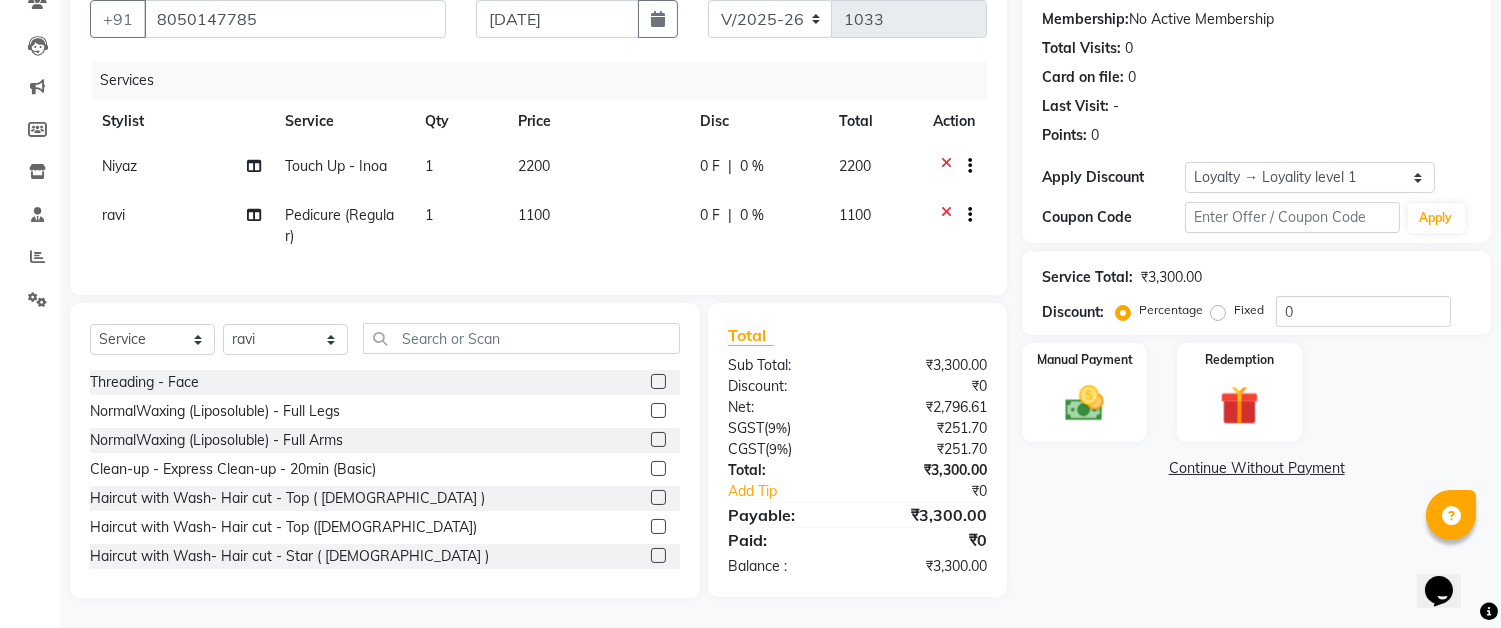 scroll, scrollTop: 202, scrollLeft: 0, axis: vertical 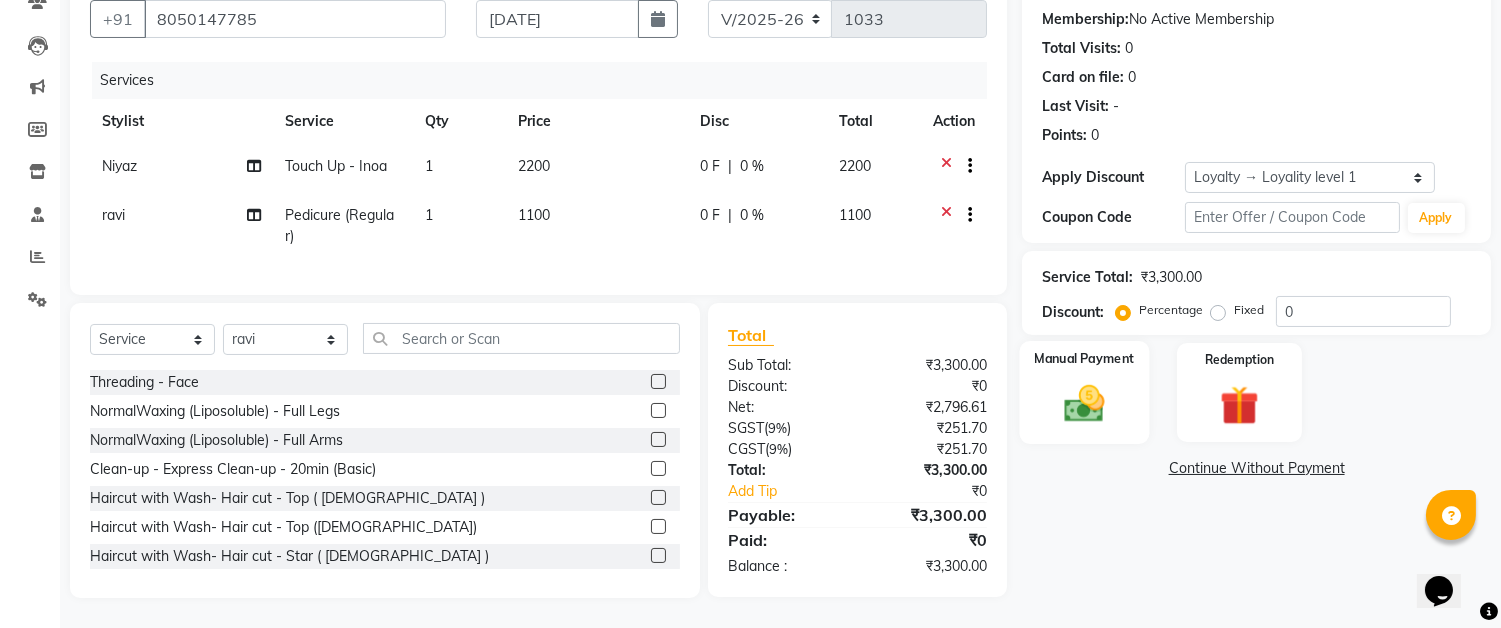 click 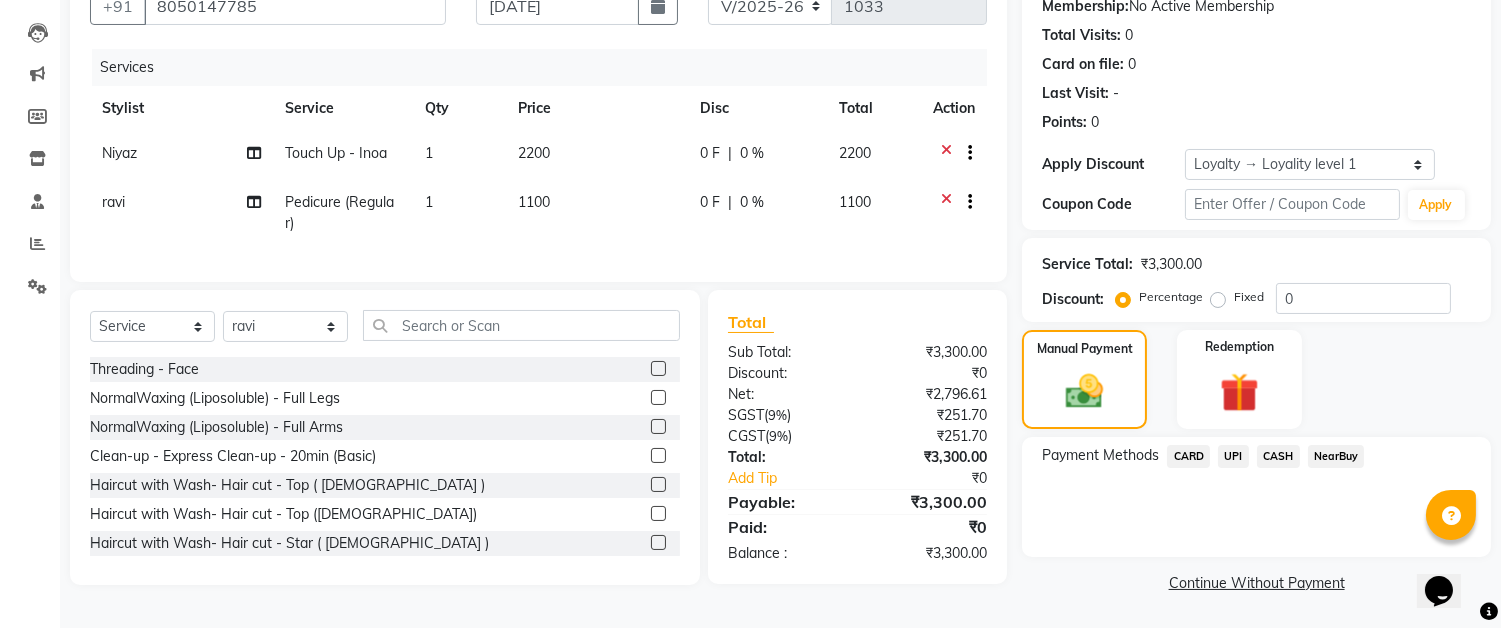 click on "CASH" 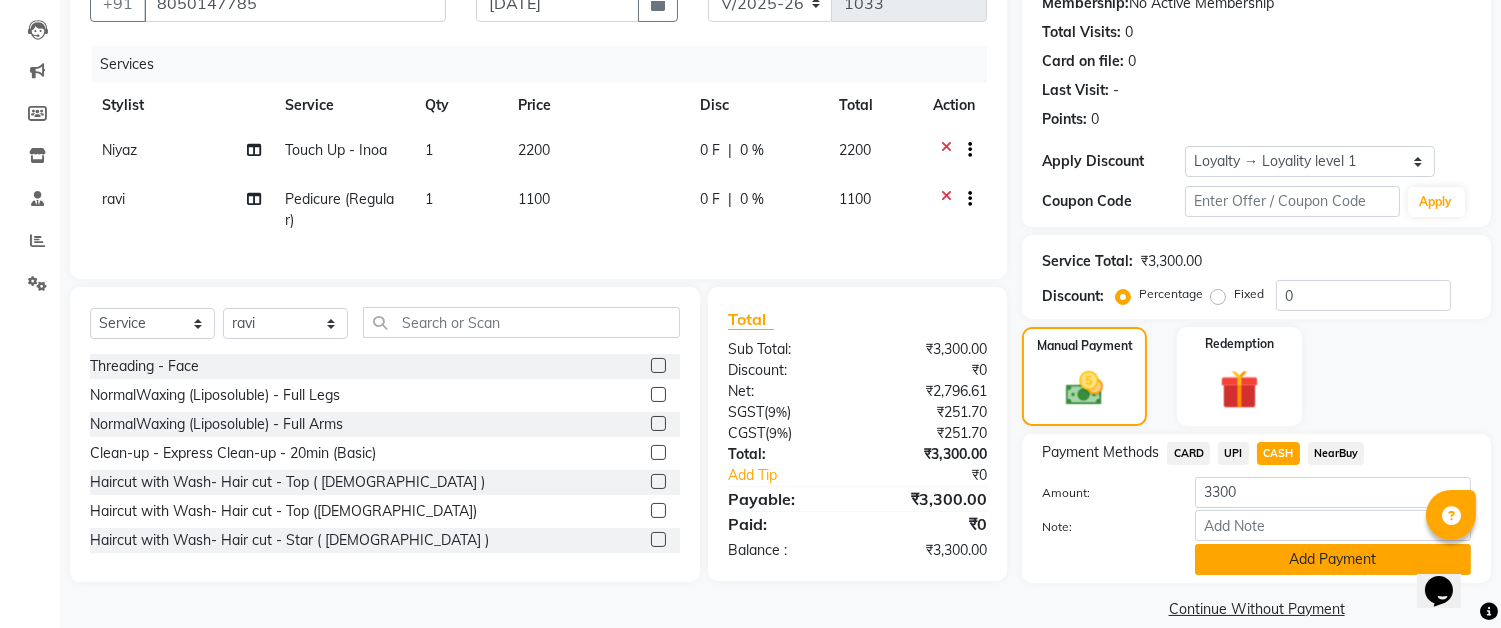 click on "Add Payment" 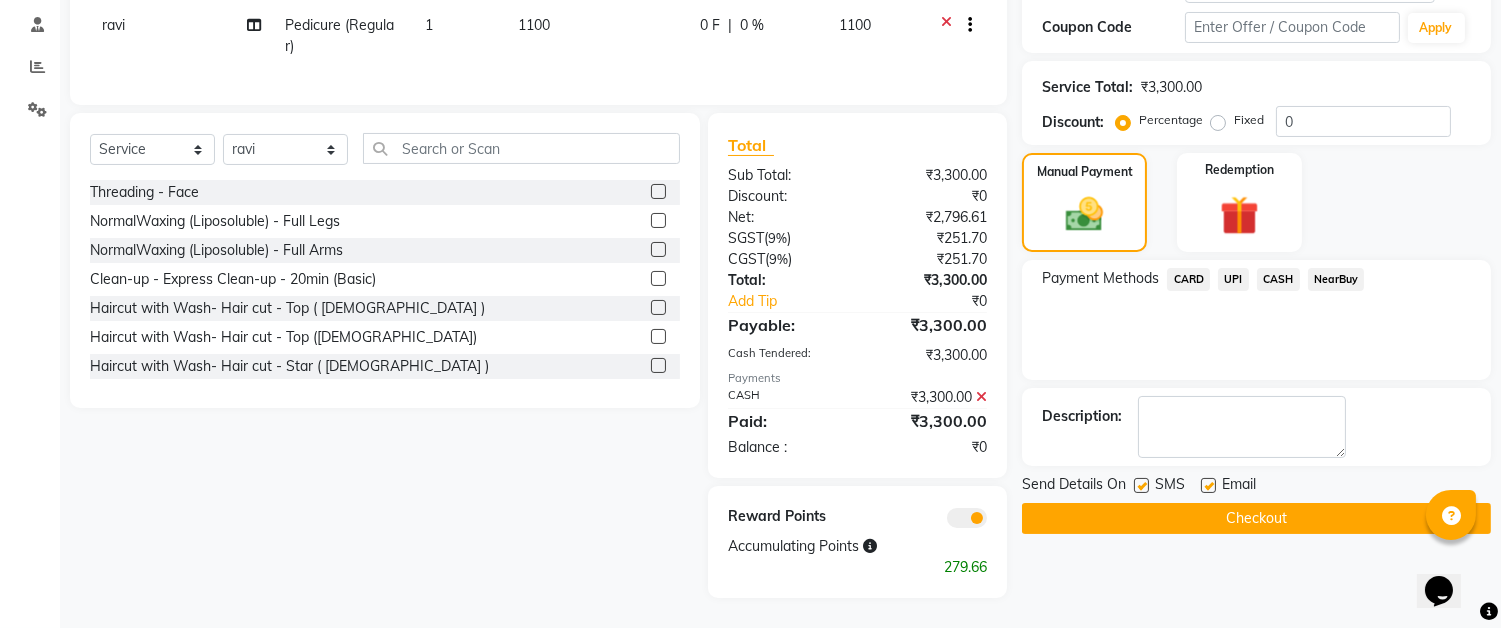 scroll, scrollTop: 392, scrollLeft: 0, axis: vertical 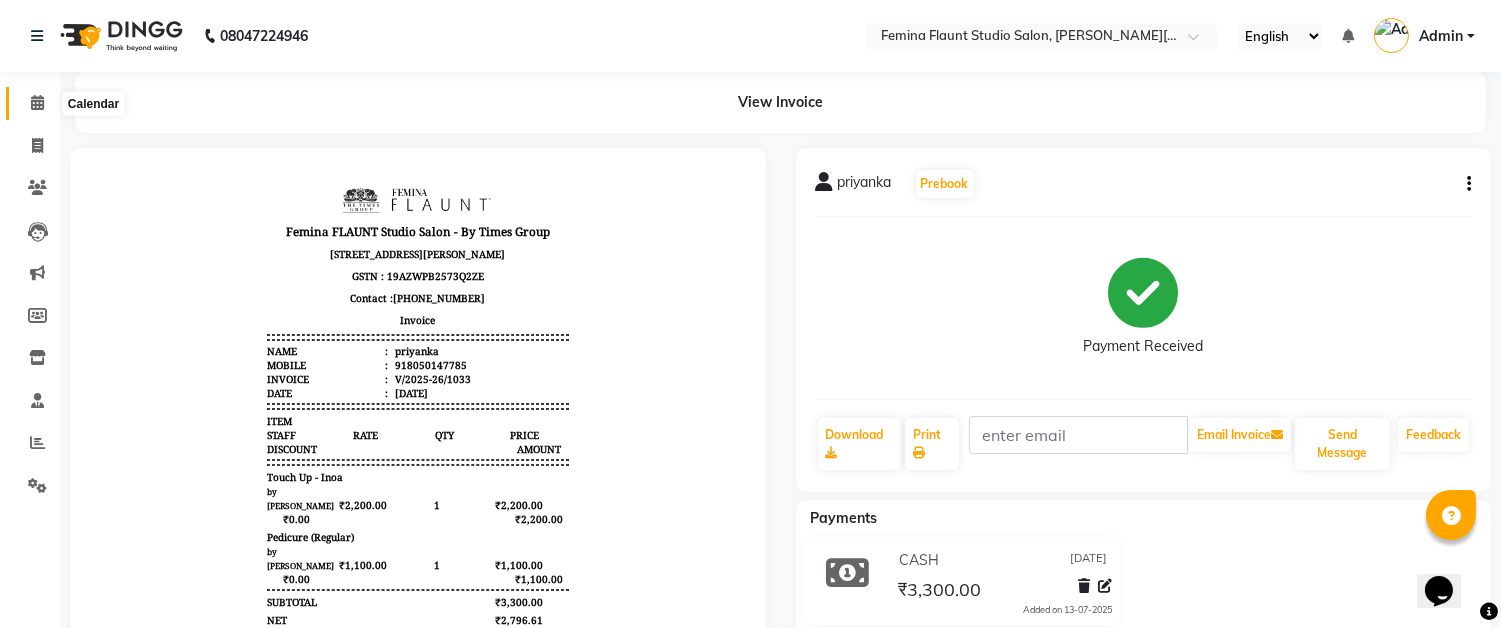 click 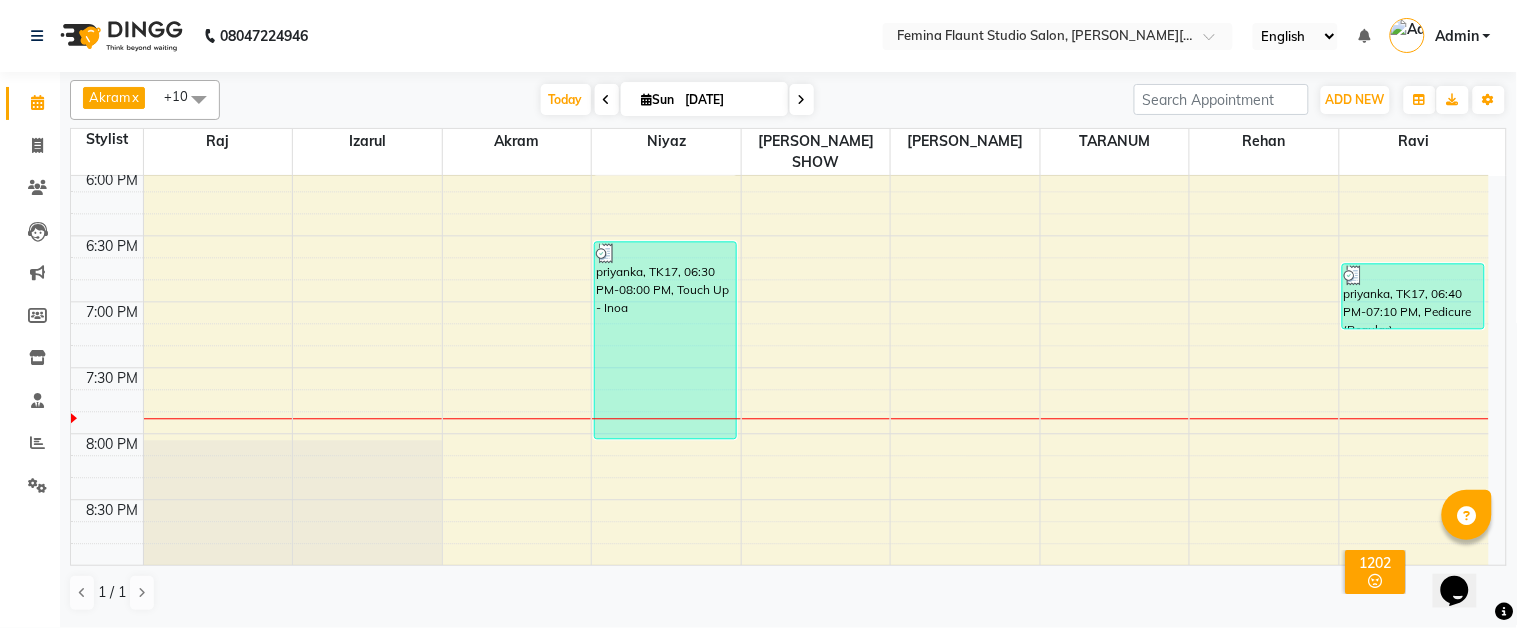 scroll, scrollTop: 1053, scrollLeft: 0, axis: vertical 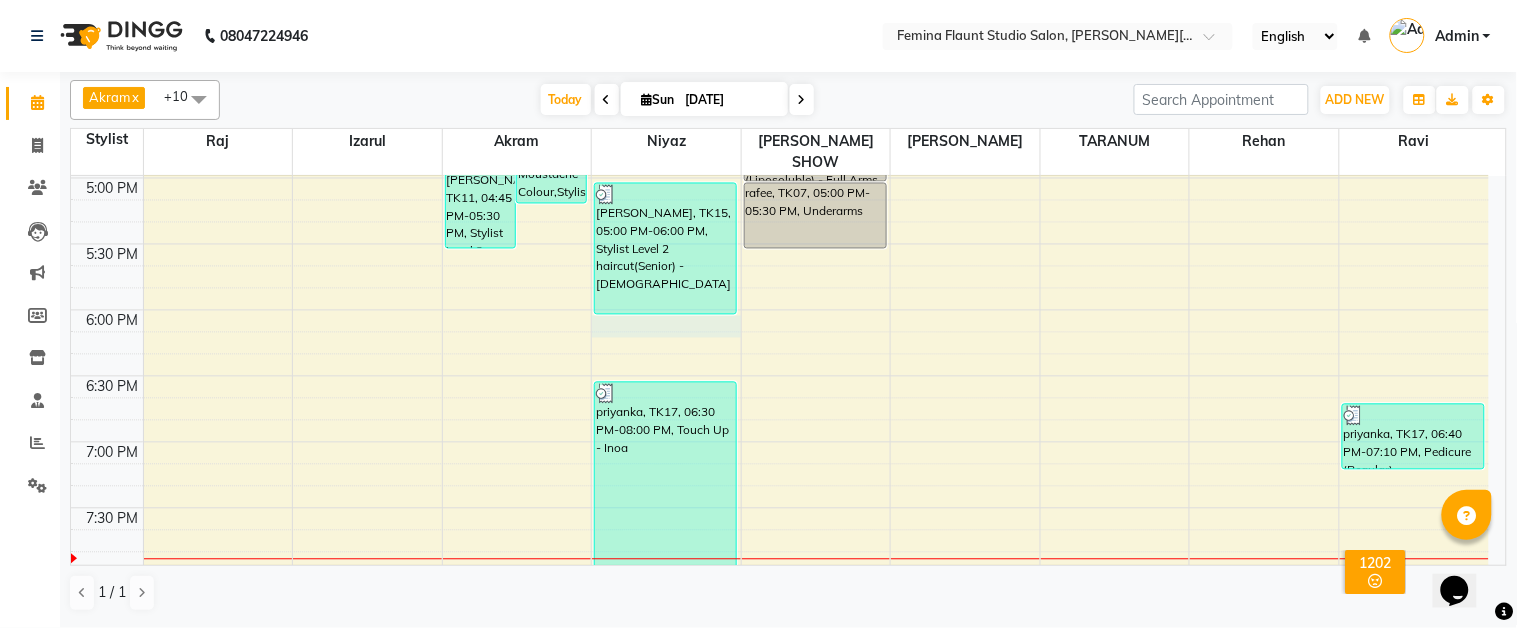 click on "9:00 AM 9:30 AM 10:00 AM 10:30 AM 11:00 AM 11:30 AM 12:00 PM 12:30 PM 1:00 PM 1:30 PM 2:00 PM 2:30 PM 3:00 PM 3:30 PM 4:00 PM 4:30 PM 5:00 PM 5:30 PM 6:00 PM 6:30 PM 7:00 PM 7:30 PM 8:00 PM 8:30 PM 9:00 PM 9:30 PM     [PERSON_NAME], TK10, 12:30 PM-01:00 PM, Shaving     Mr. [PERSON_NAME], TK13, 12:40 PM-01:10 PM, Shaving     SHIV, TK14, 12:45 PM-01:30 PM, Stylist Level 1 haircut(Regular) - [DEMOGRAPHIC_DATA]             [PERSON_NAME] Bblunt, TK01, 11:00 AM-12:00 PM, Stylist Level 1 haircut(Regular) - [DEMOGRAPHIC_DATA]    [PERSON_NAME] Bblunt, TK01, 01:00 PM-01:30 PM, Pedicure (Regular)     deepak sir, TK06, 03:30 PM-04:15 PM, Stylist Level 2 haircut(Senior) - [DEMOGRAPHIC_DATA]     deepak sir, TK06, 04:10 PM-05:10 PM, Moustache Colour,Stylist Level 2 haircut(Senior) - [DEMOGRAPHIC_DATA],Blow Dry - pH     [PERSON_NAME], TK11, 04:45 PM-05:30 PM, Stylist Level 2 haircut(Senior) - [DEMOGRAPHIC_DATA]     RIAA DUTTA, TK05, 10:45 AM-11:30 AM, Stylist Level 2 haircut(Senior) - [DEMOGRAPHIC_DATA]     RIAA DUTTA, TK05, 11:30 AM-12:15 PM, Global Hair Colour - pH - [DEMOGRAPHIC_DATA]         shilpa, TK09, 12:45 PM-01:15 PM, Tong" at bounding box center [780, -20] 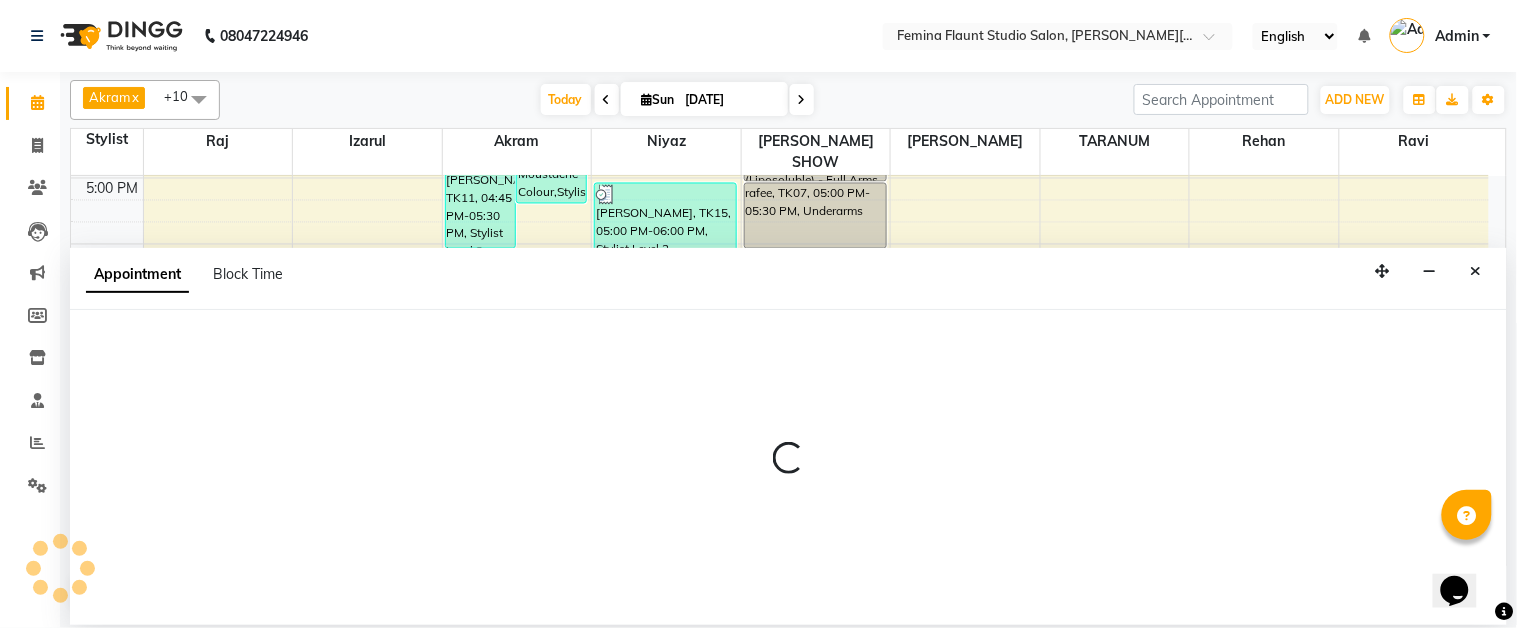 select on "83062" 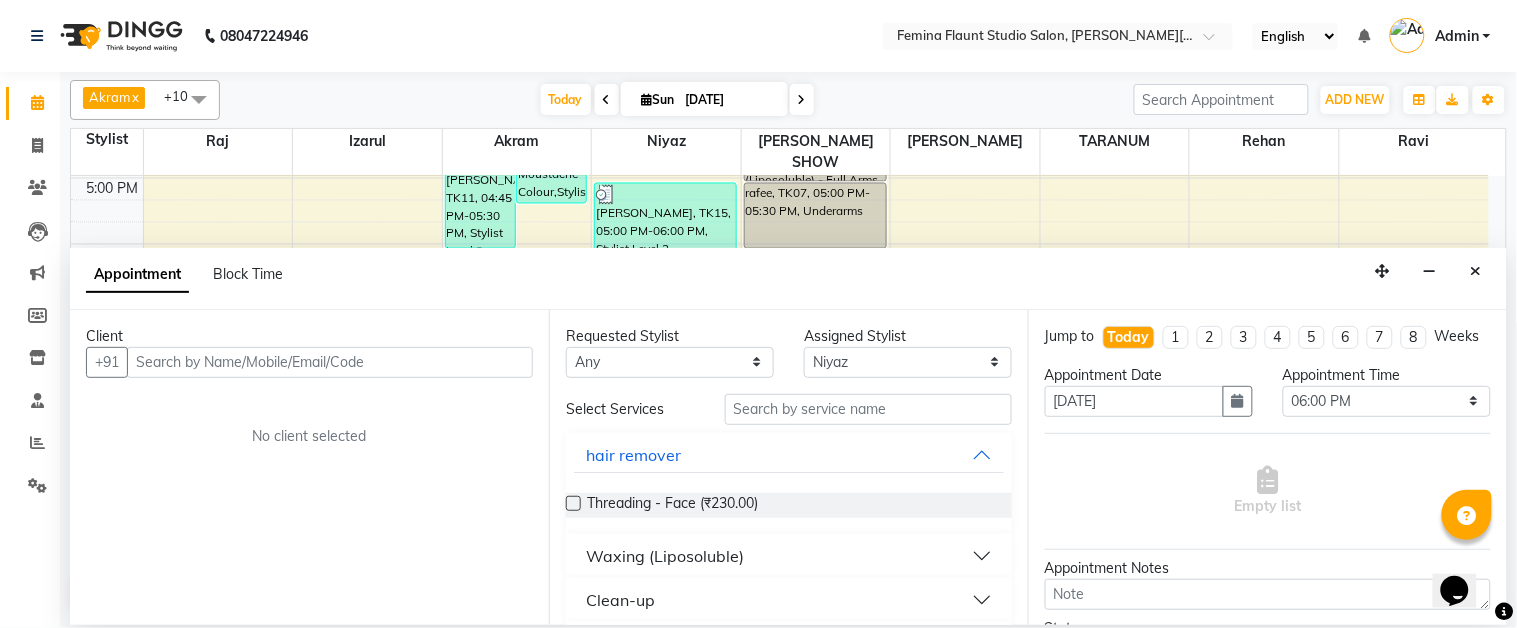 click at bounding box center [330, 362] 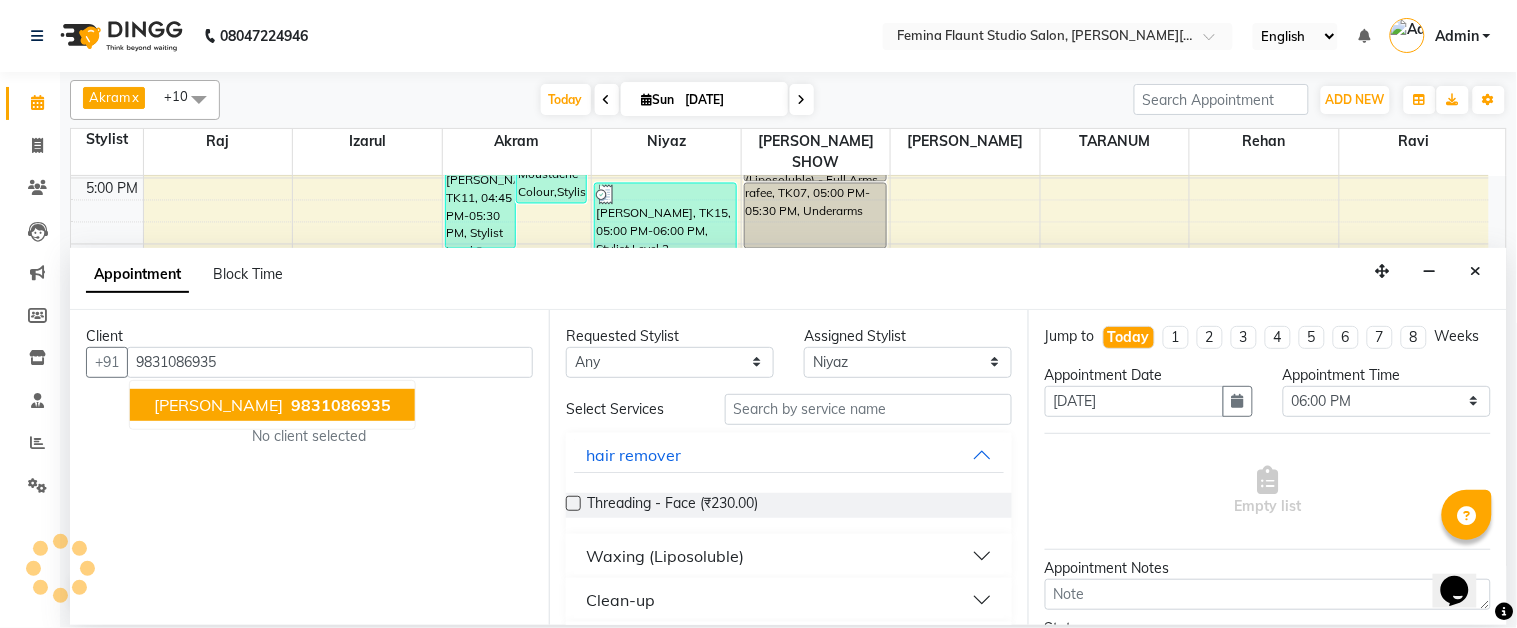 click on "9831086935" at bounding box center [341, 405] 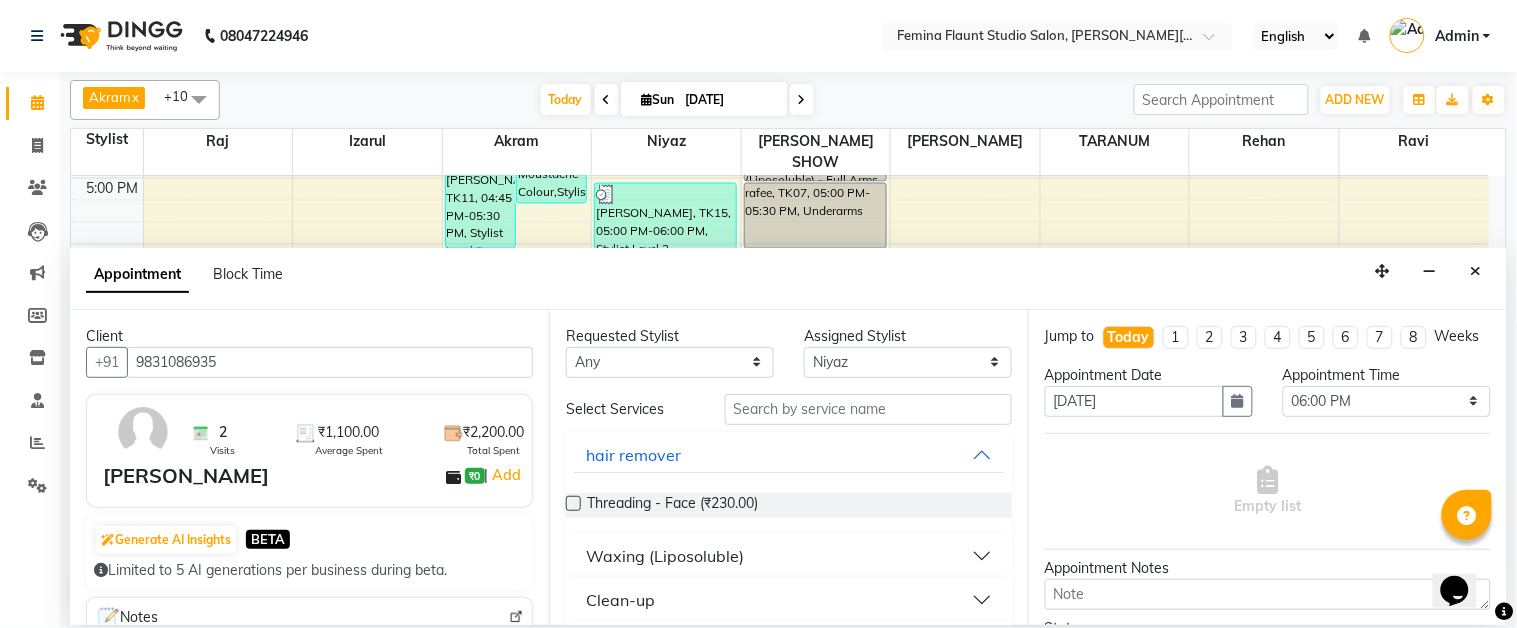 type on "9831086935" 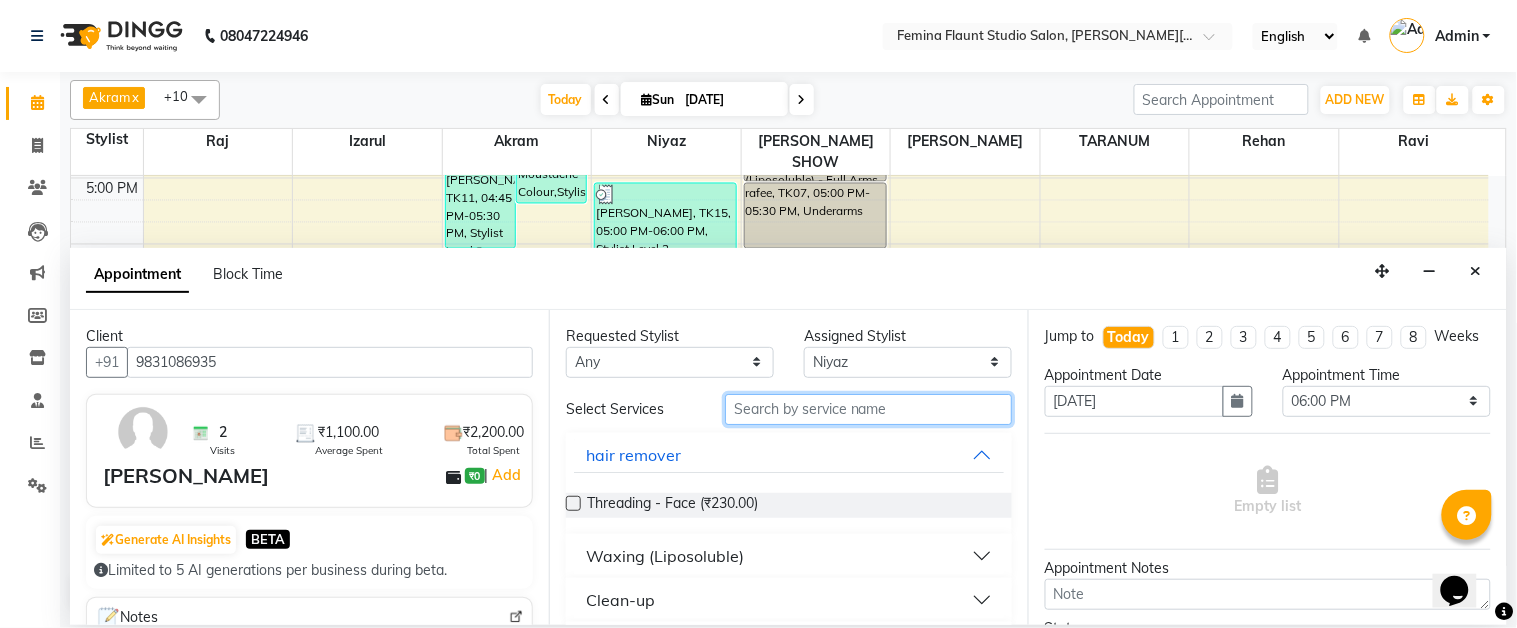click at bounding box center [868, 409] 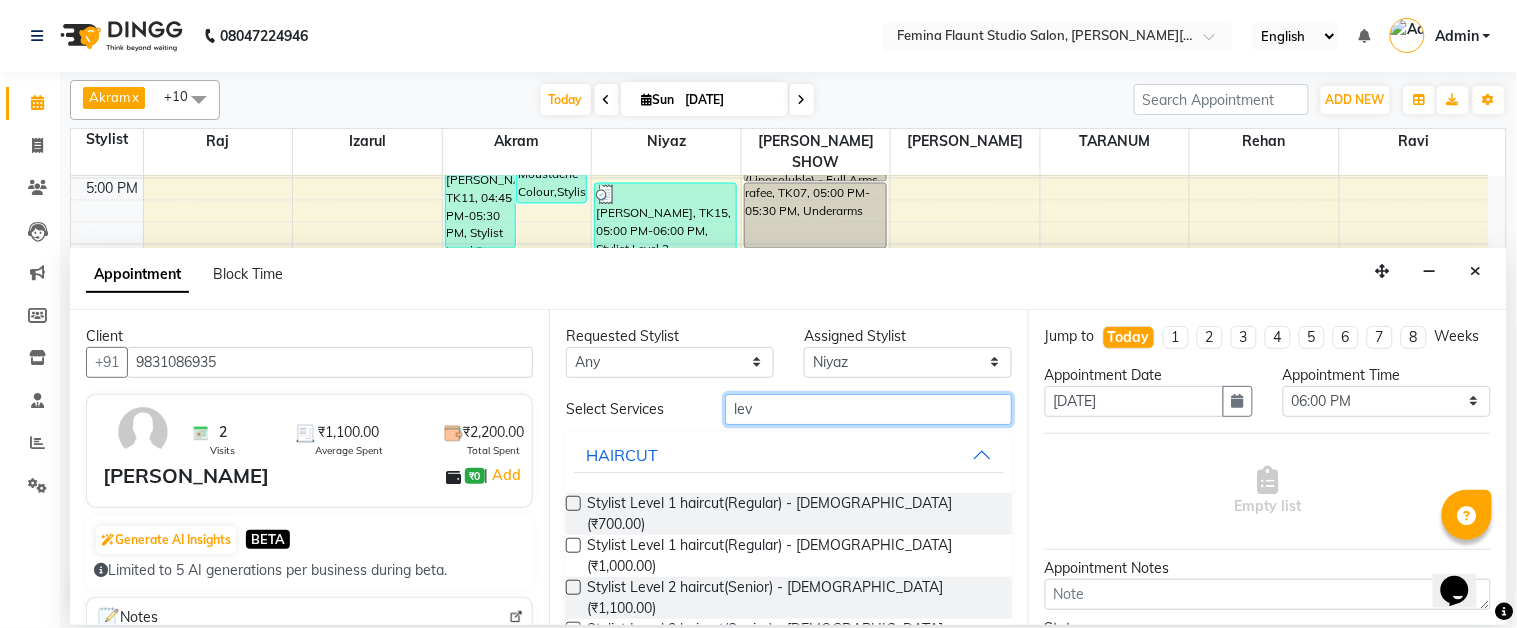 type on "lev" 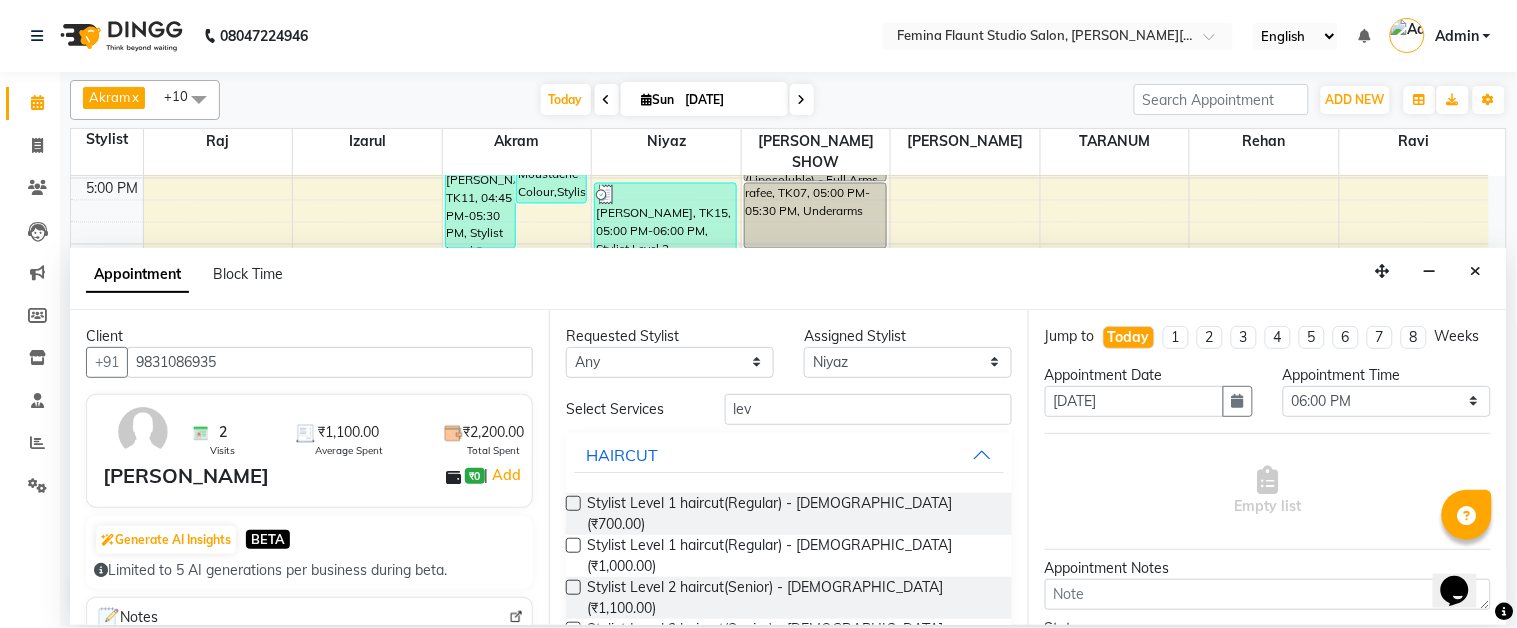 click at bounding box center [573, 587] 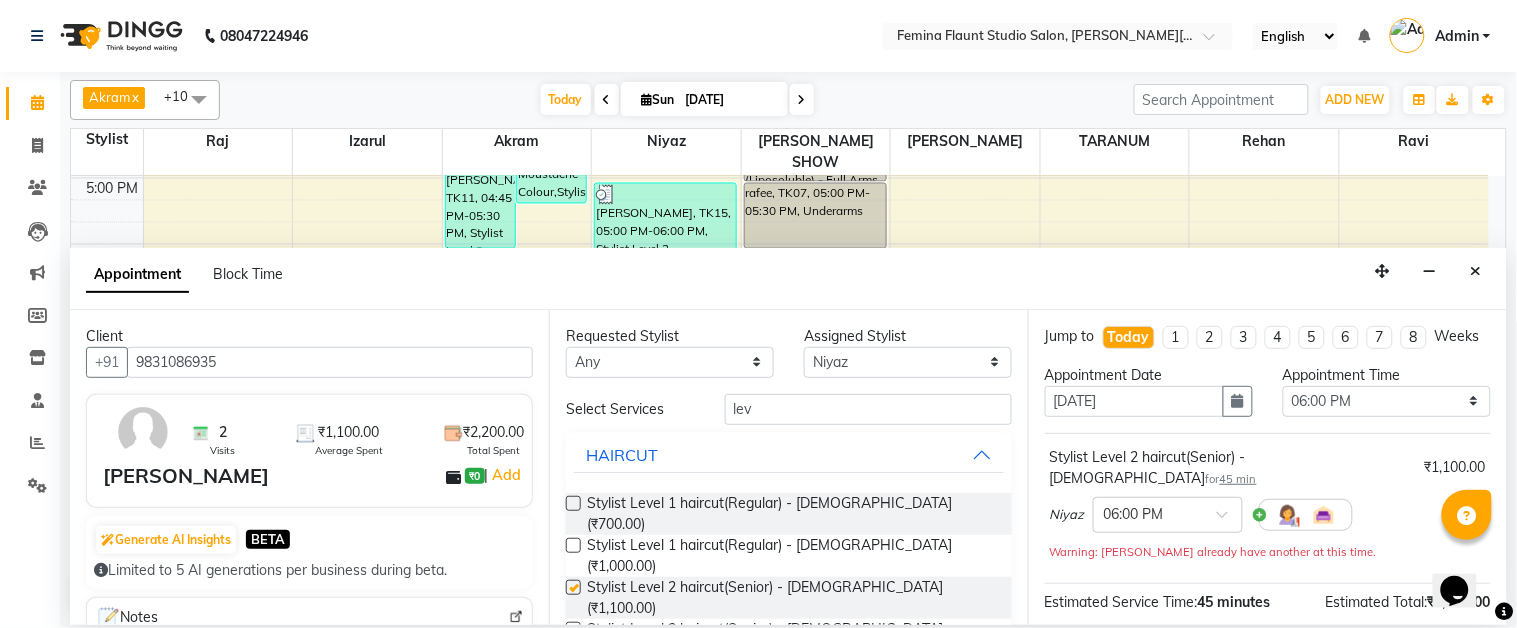 checkbox on "false" 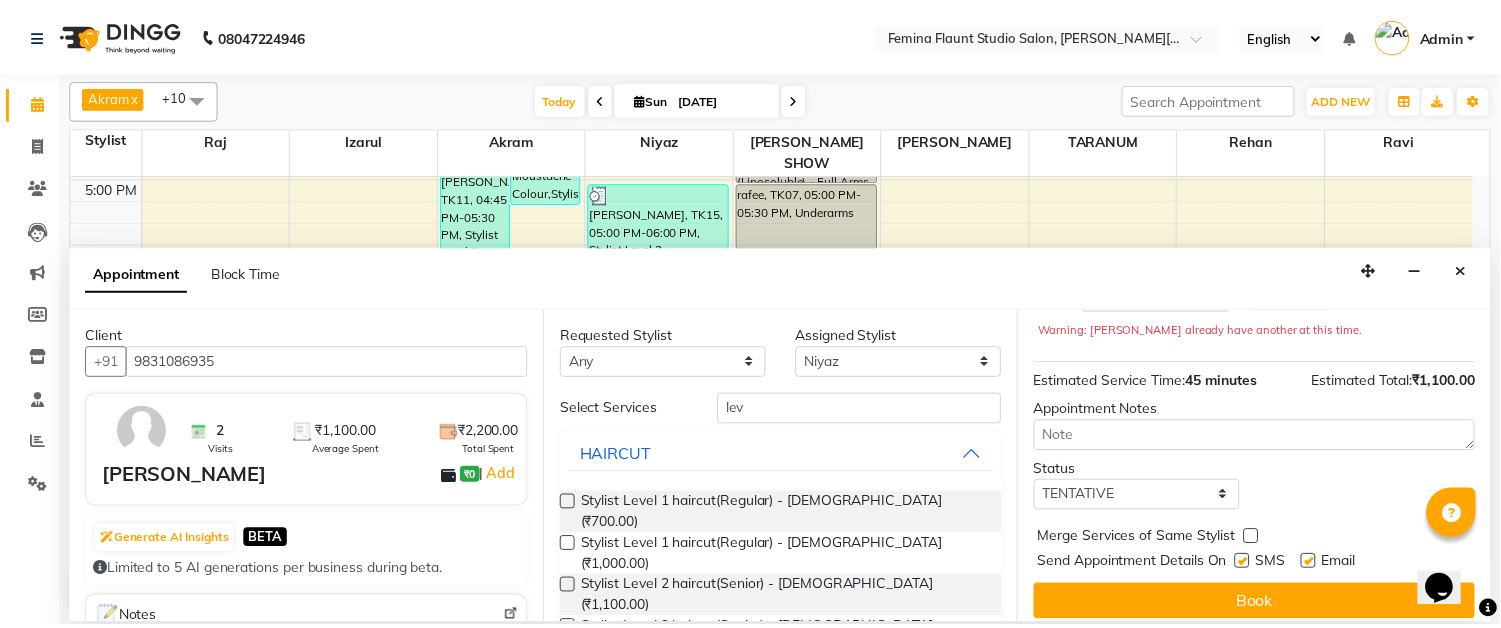 scroll, scrollTop: 222, scrollLeft: 0, axis: vertical 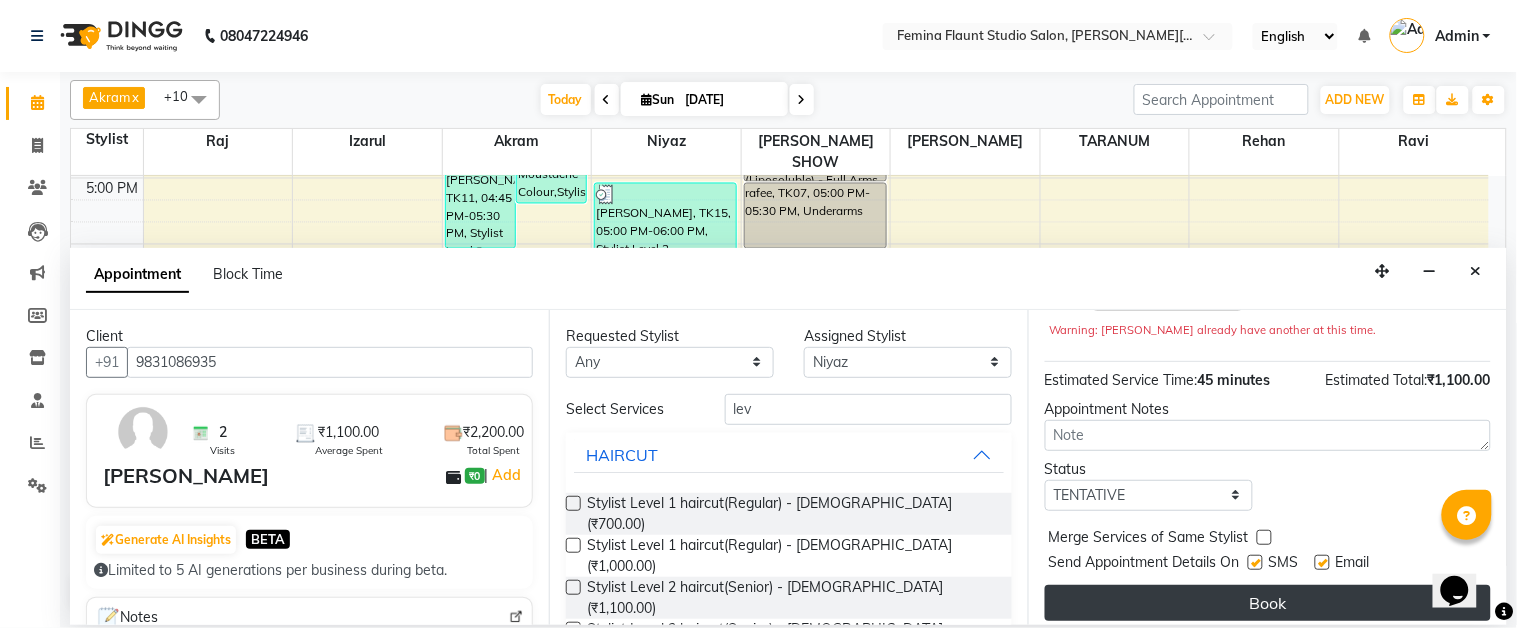 click on "Book" at bounding box center [1268, 603] 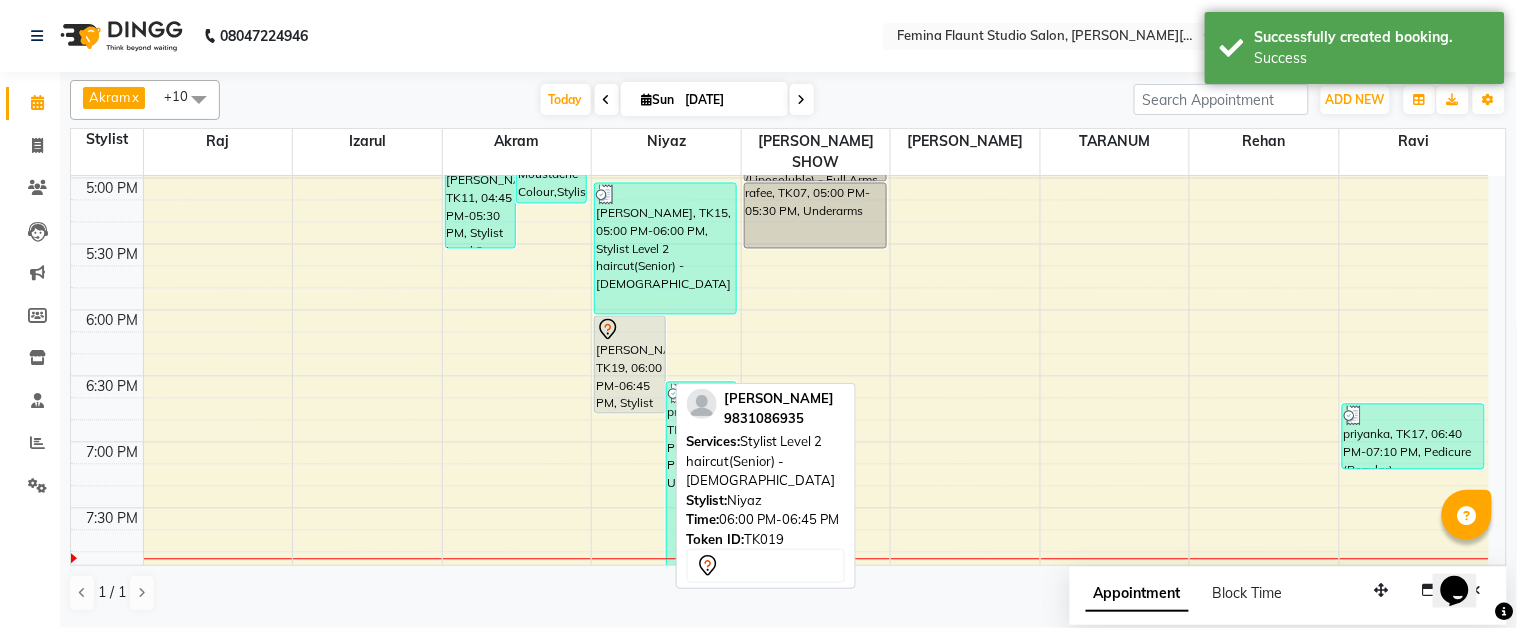 click on "[PERSON_NAME], TK19, 06:00 PM-06:45 PM, Stylist Level 2 haircut(Senior) - [DEMOGRAPHIC_DATA]" at bounding box center [629, 365] 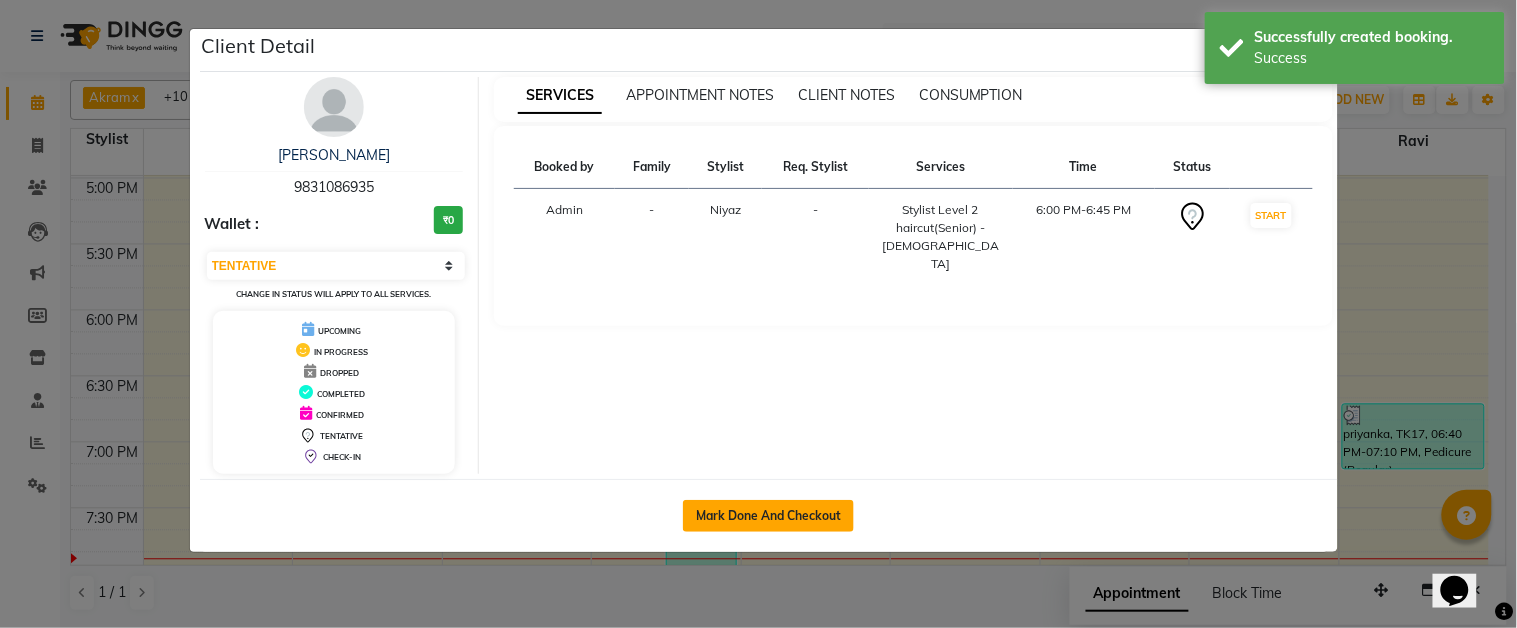 click on "Mark Done And Checkout" 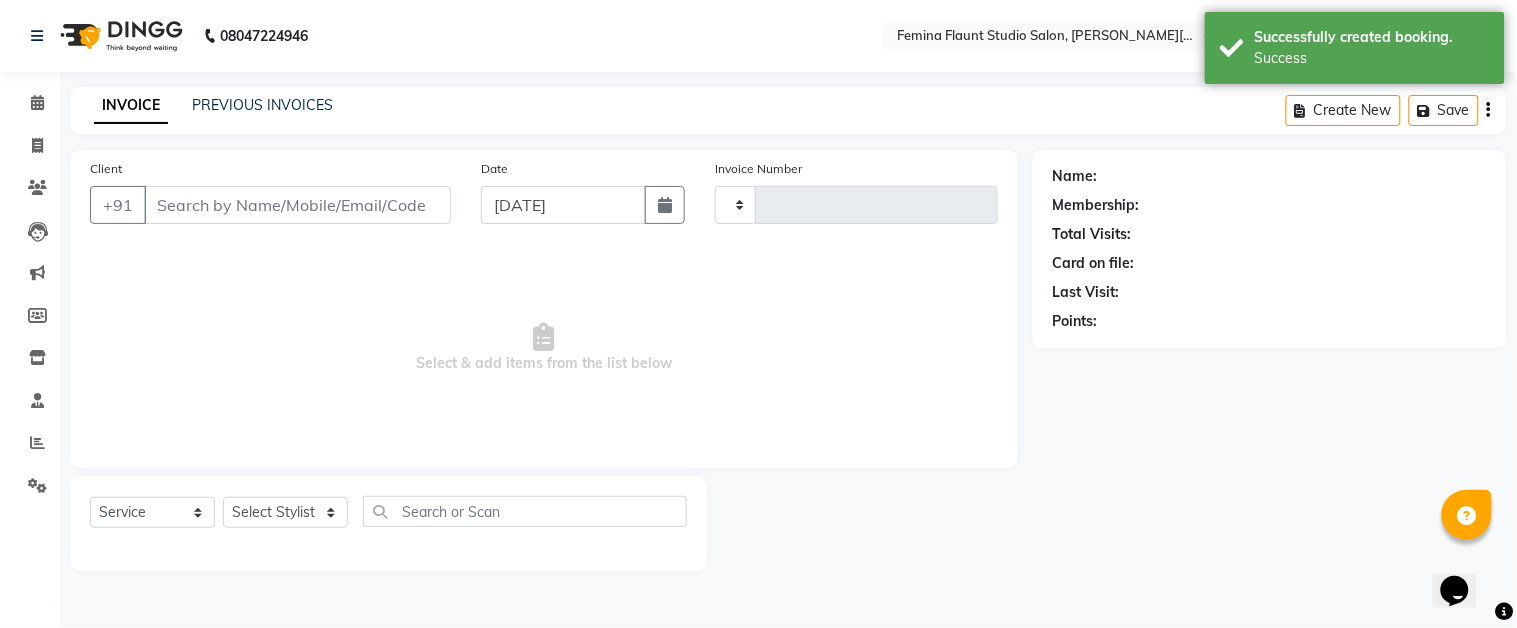 type on "1034" 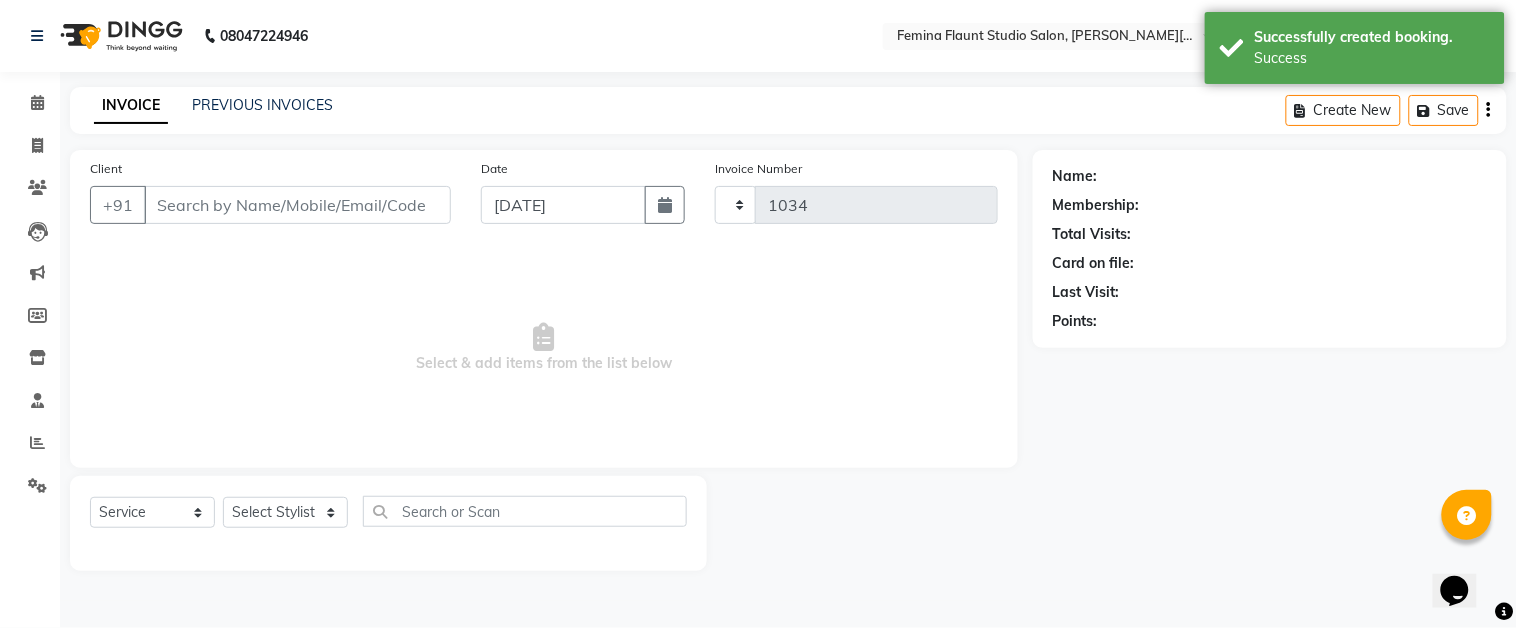select on "5231" 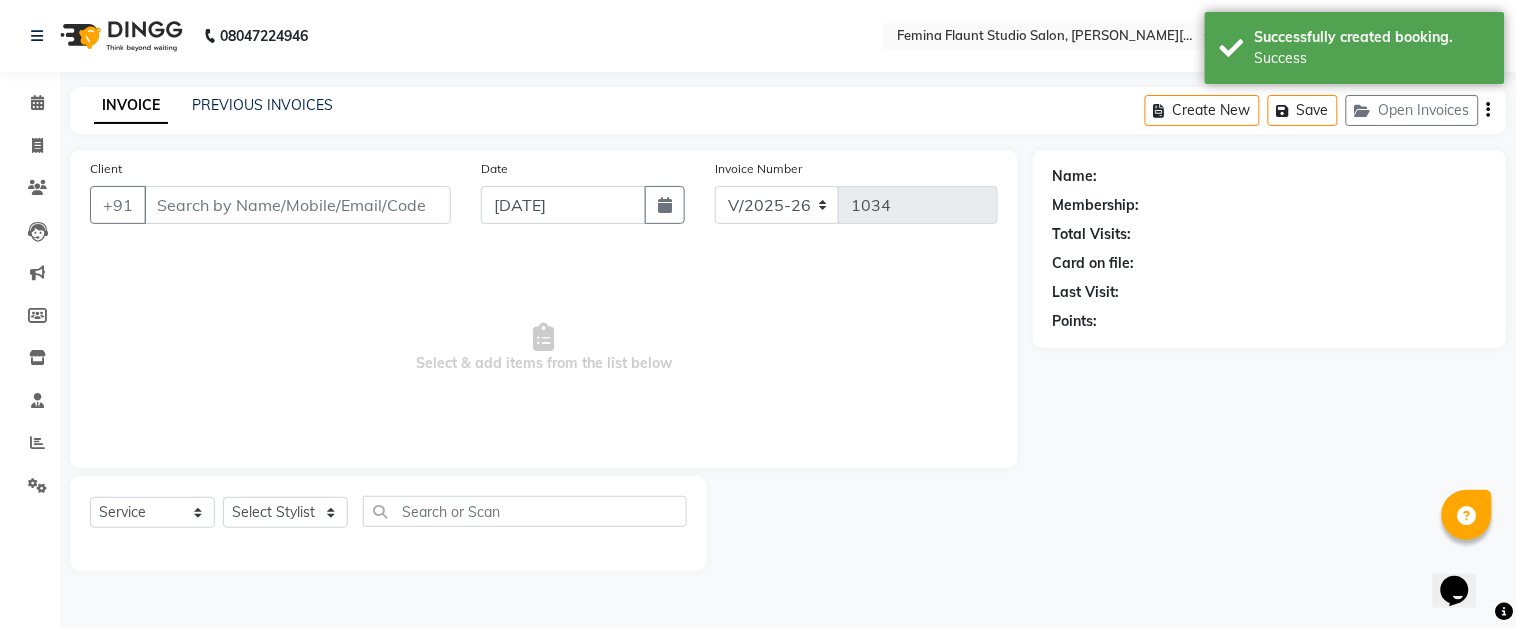 type on "9831086935" 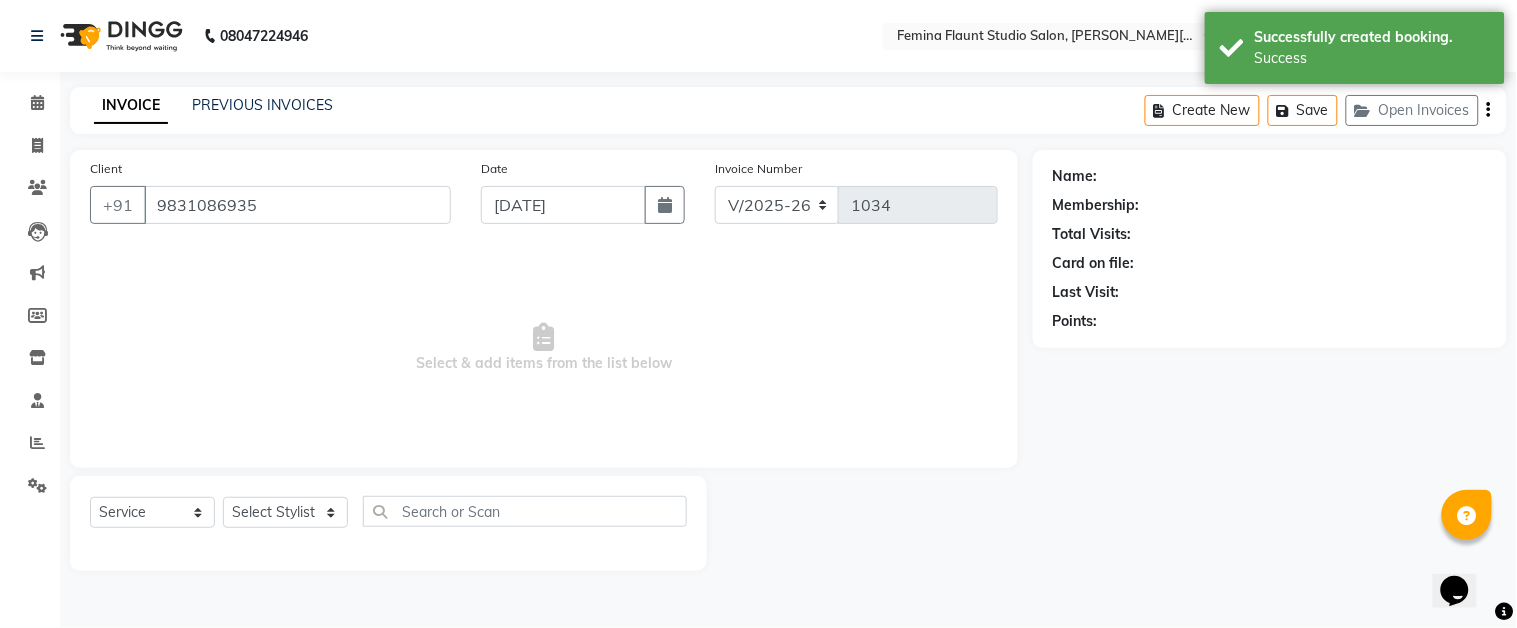 select on "83062" 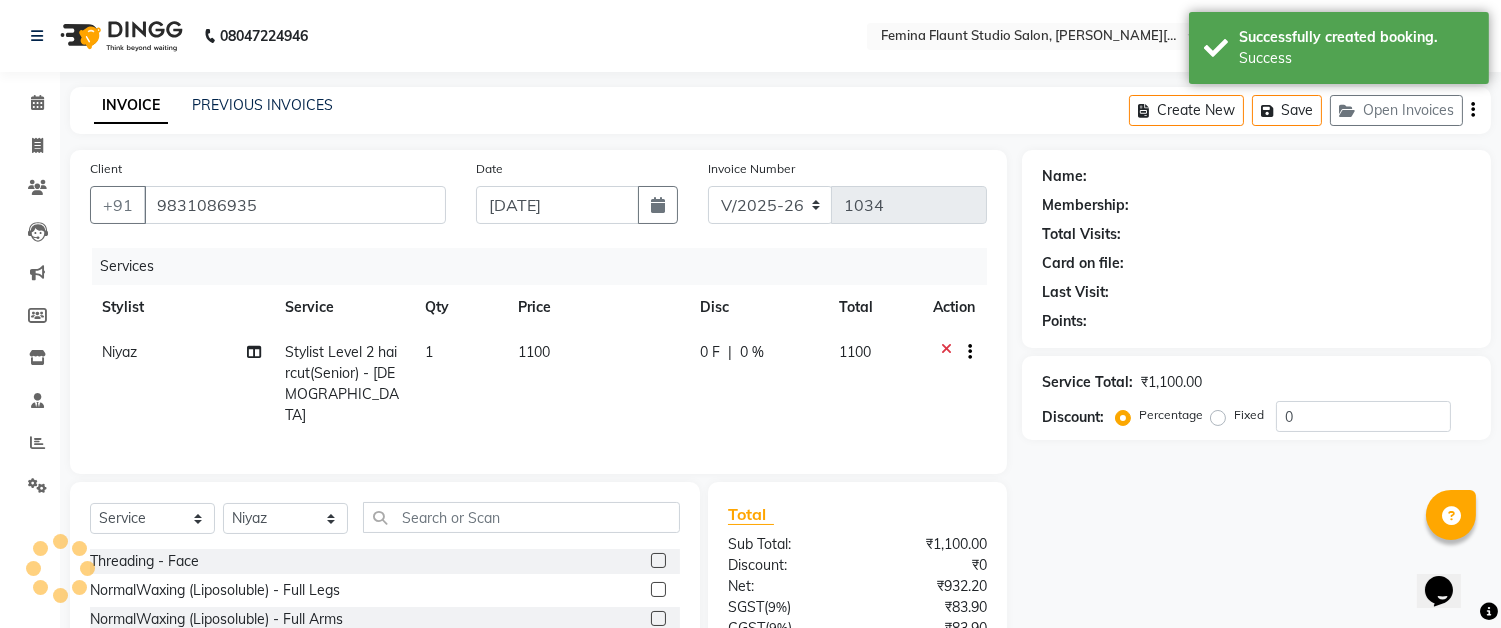 select on "1: Object" 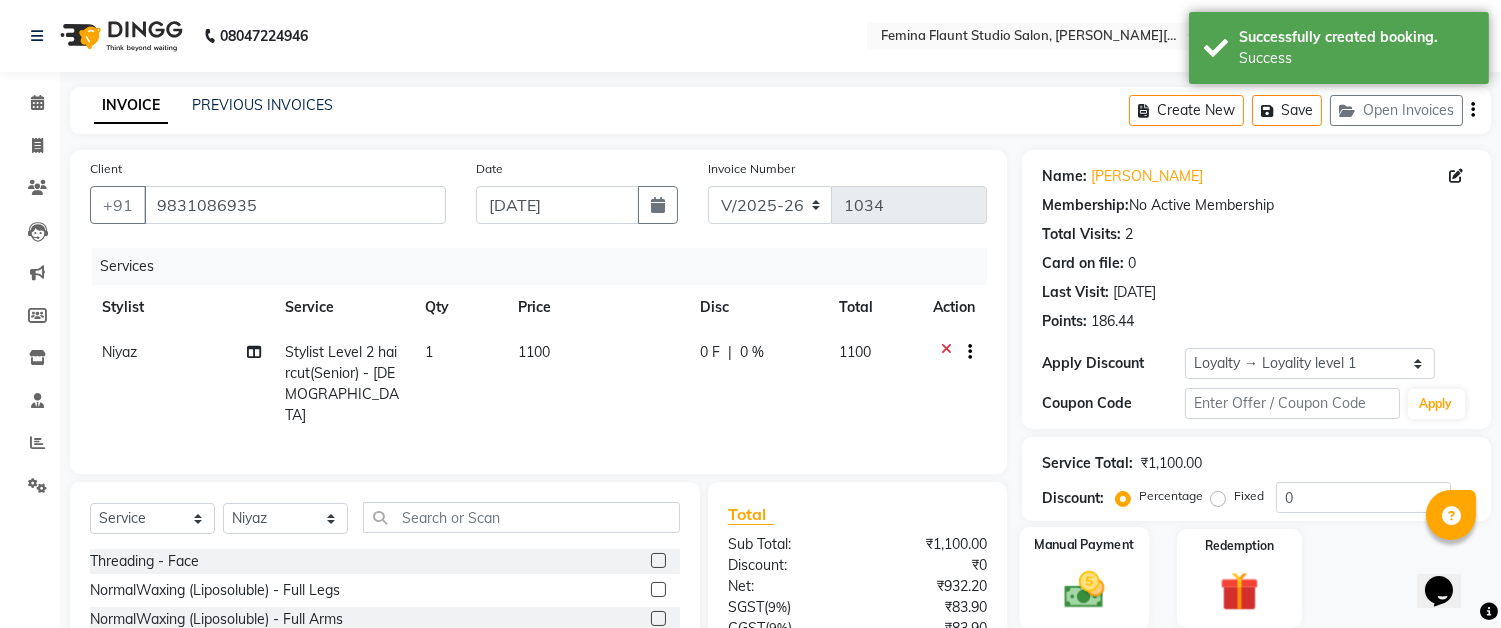 scroll, scrollTop: 111, scrollLeft: 0, axis: vertical 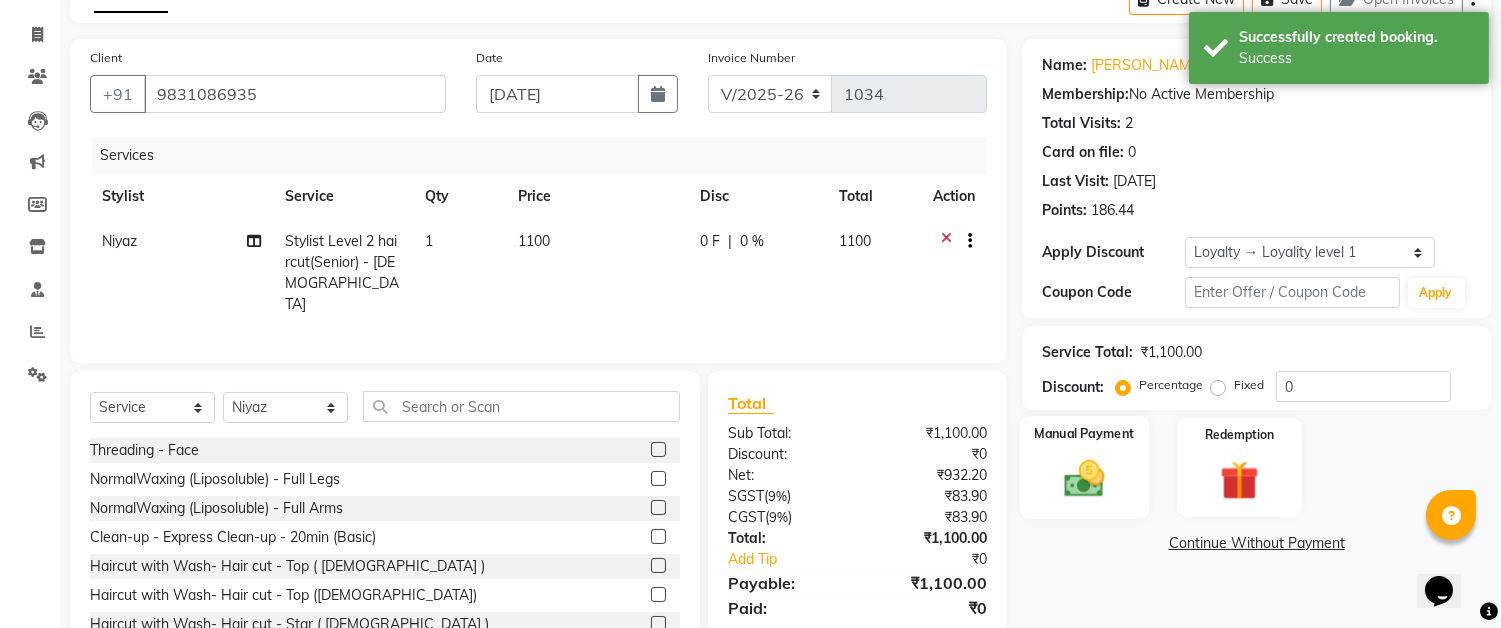 click on "Manual Payment" 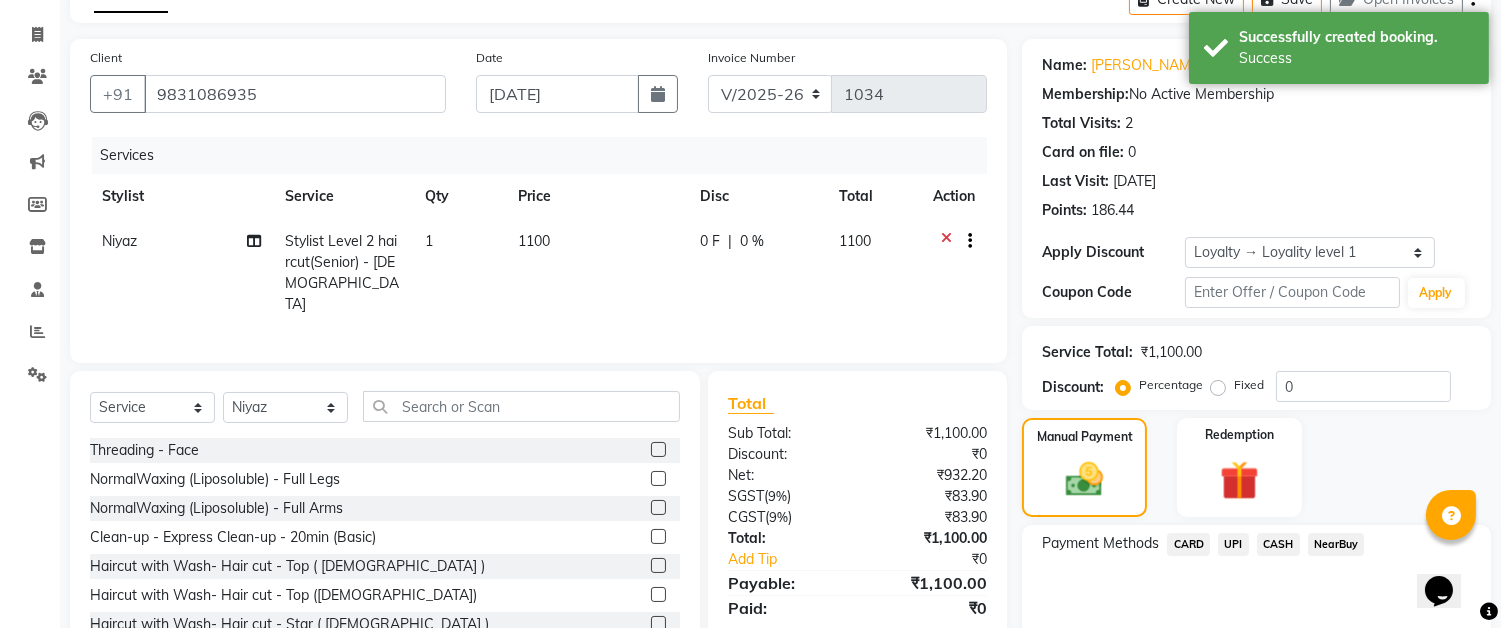 click on "CASH" 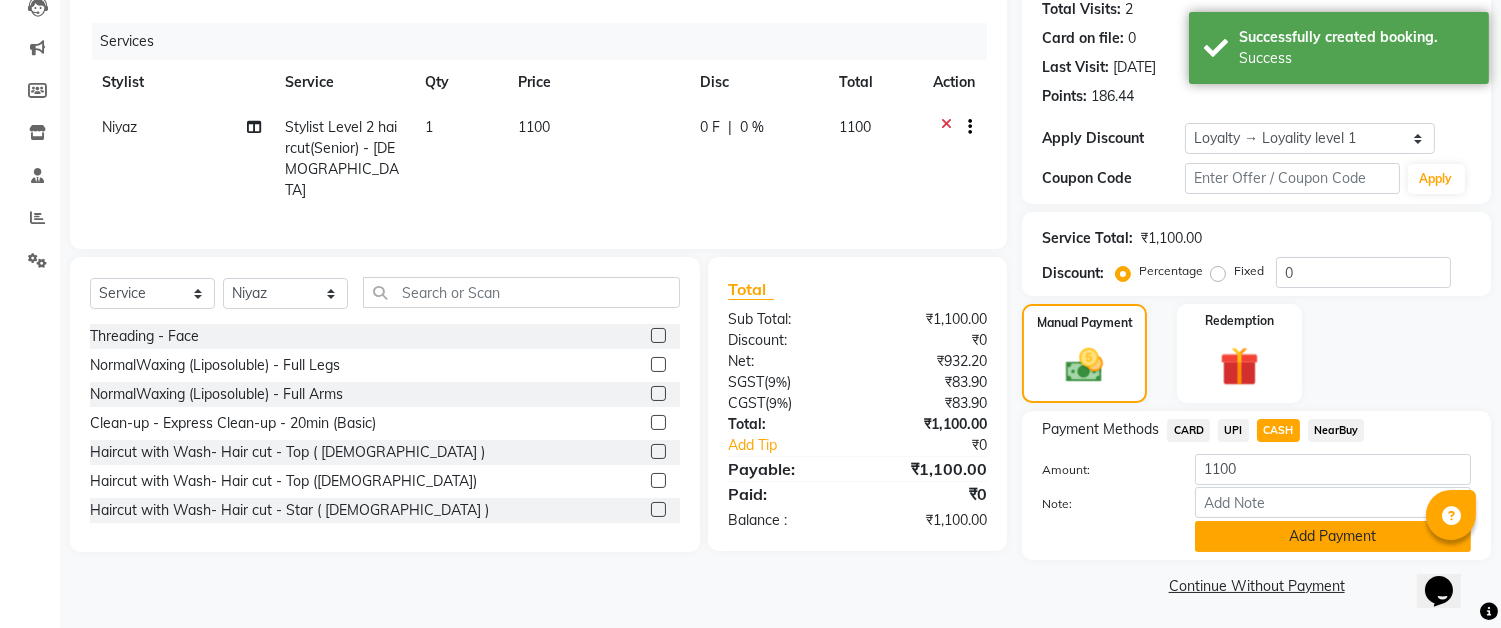 scroll, scrollTop: 226, scrollLeft: 0, axis: vertical 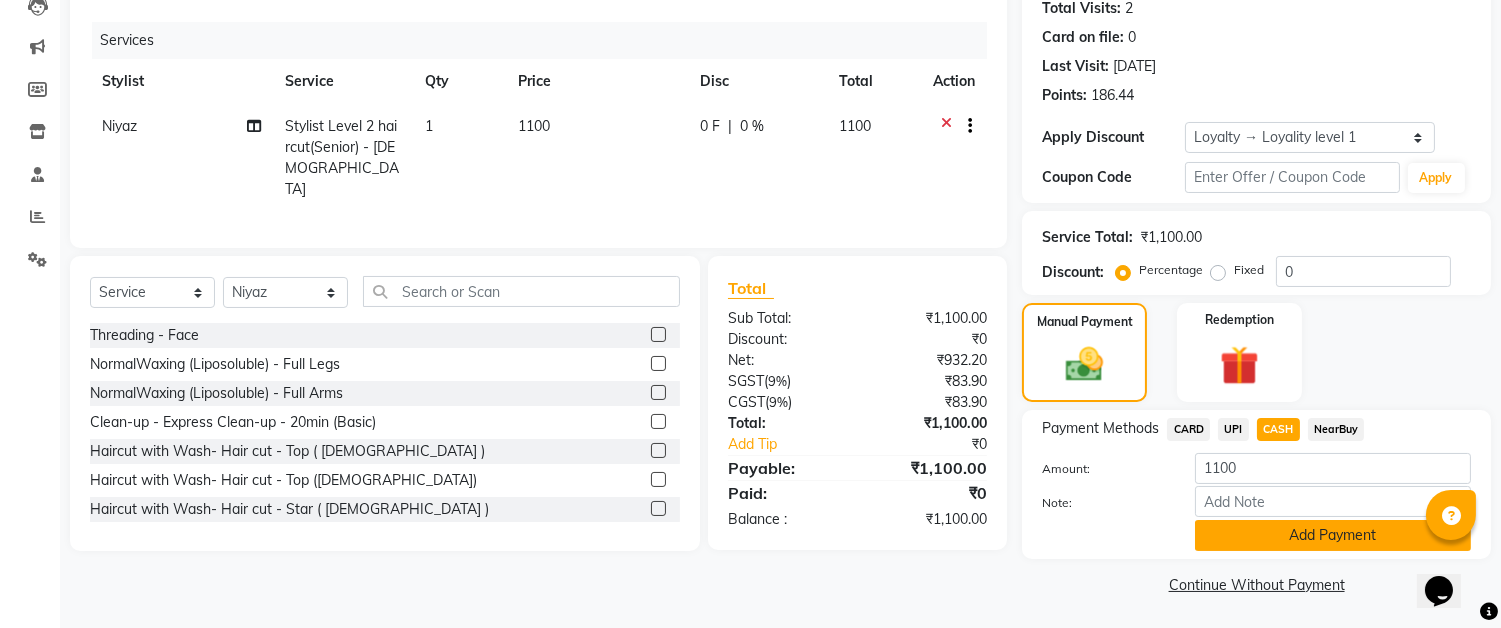 click on "Add Payment" 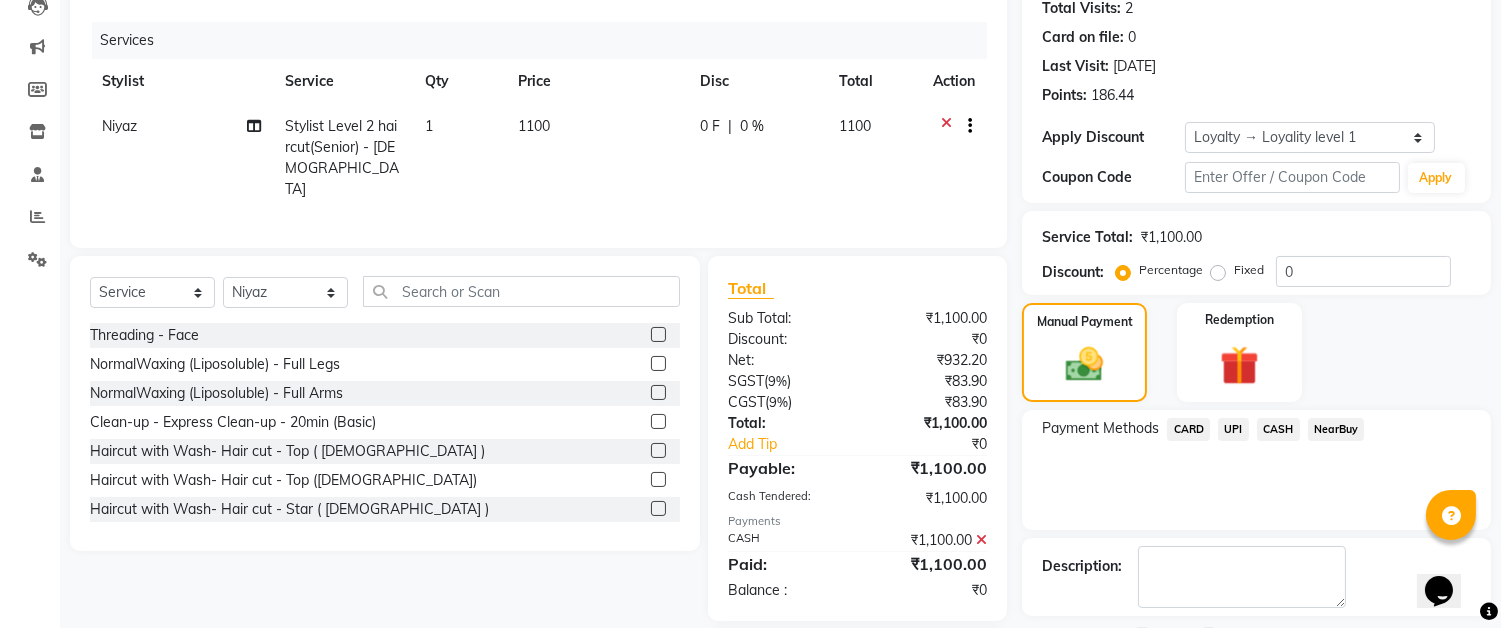 scroll, scrollTop: 343, scrollLeft: 0, axis: vertical 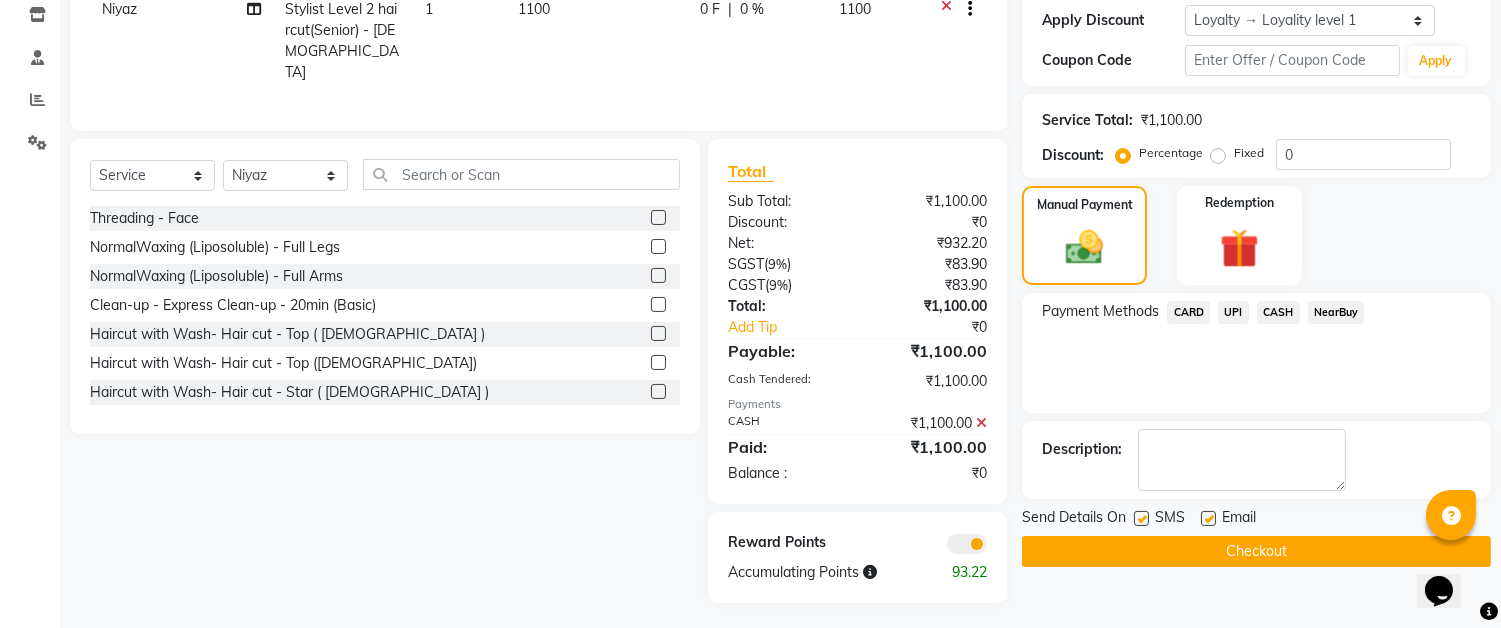 click on "Checkout" 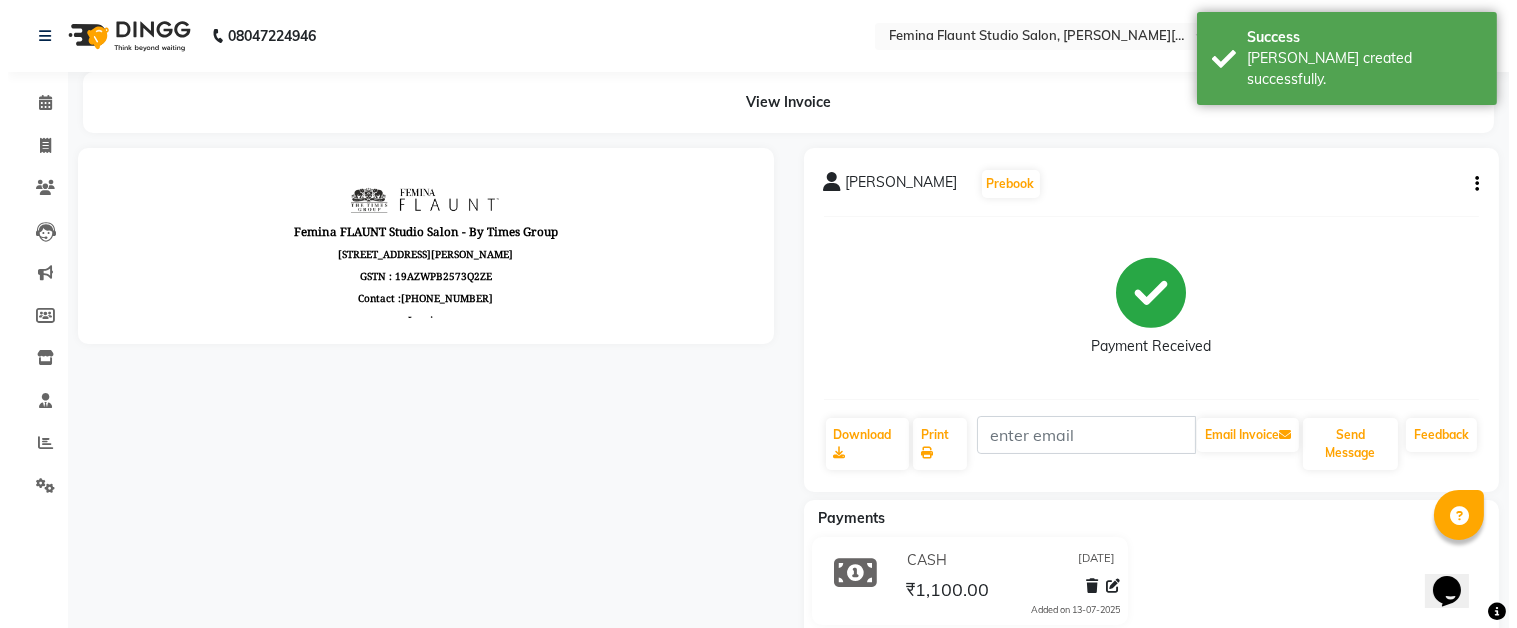 scroll, scrollTop: 0, scrollLeft: 0, axis: both 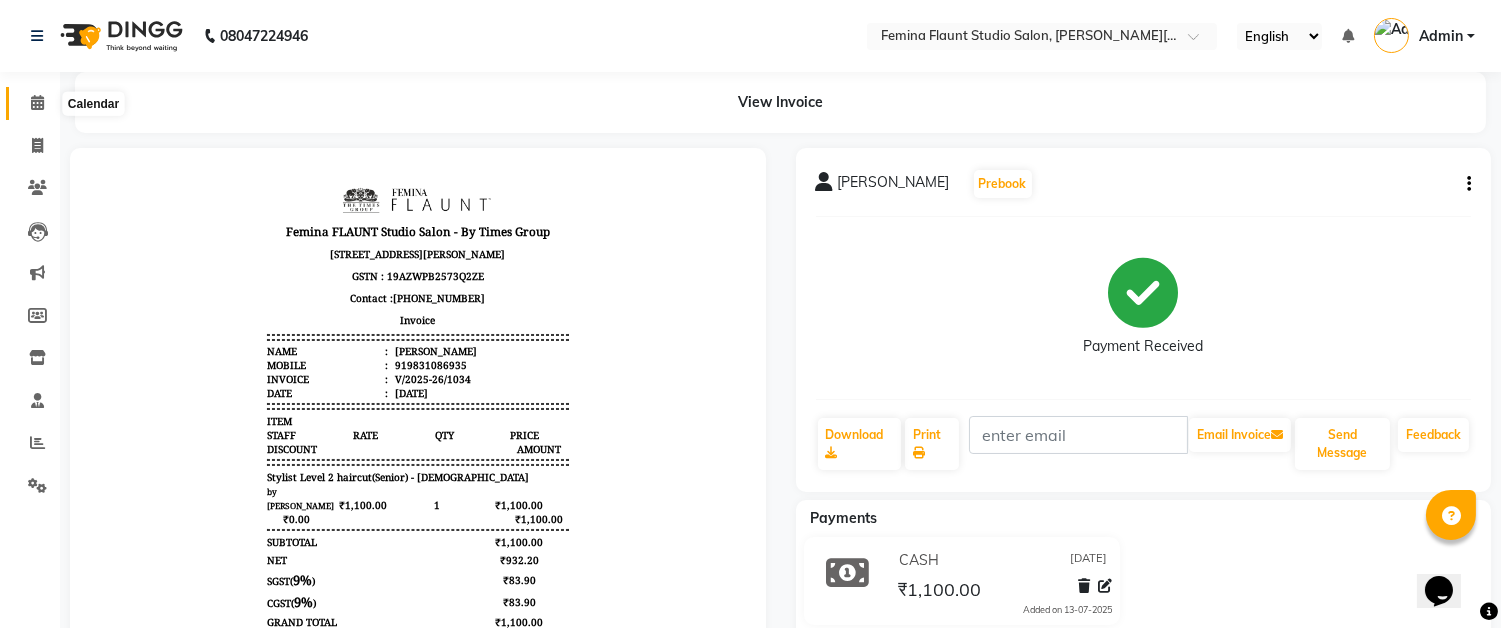click 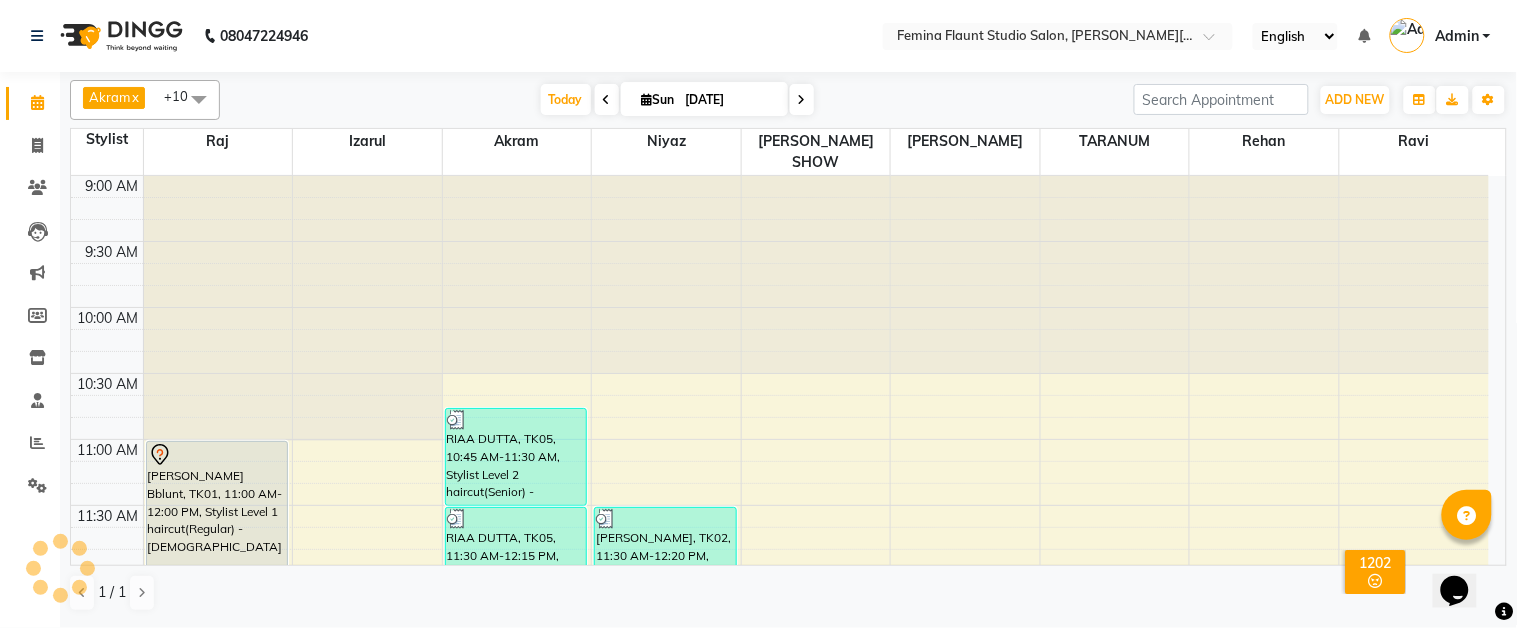 scroll, scrollTop: 1275, scrollLeft: 0, axis: vertical 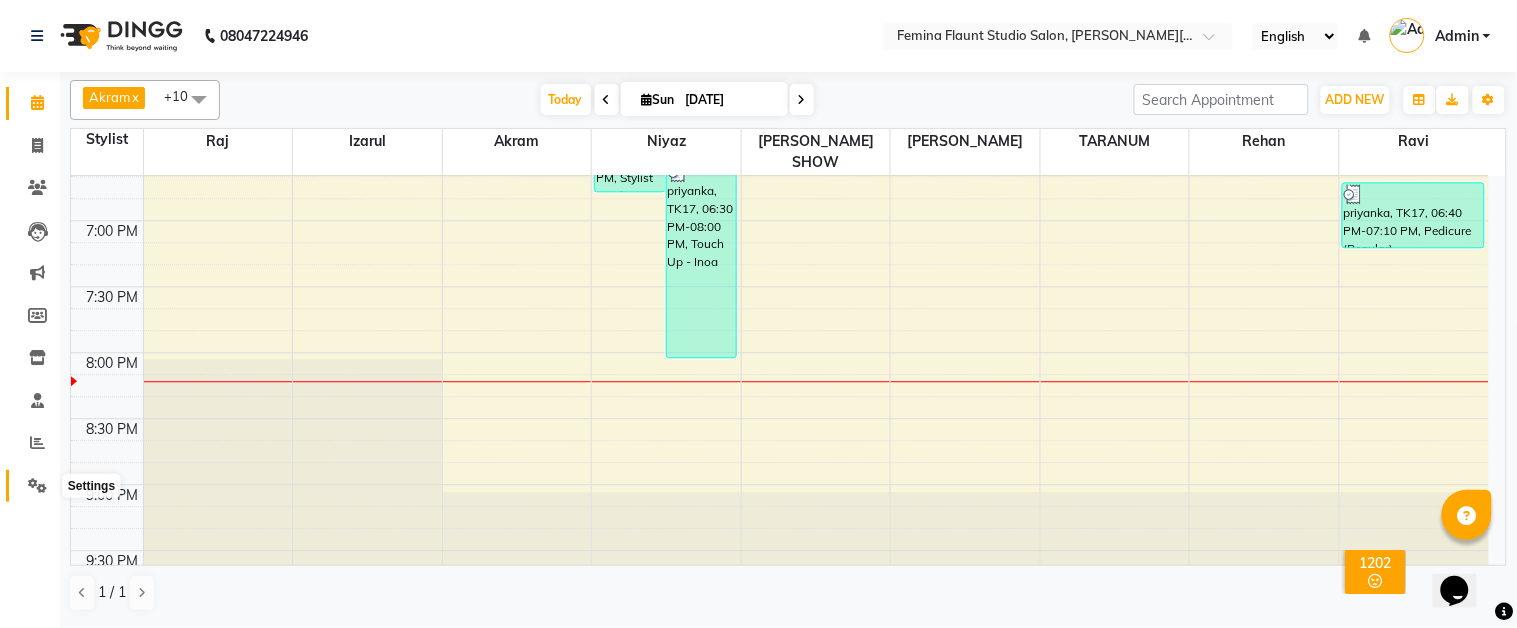 click 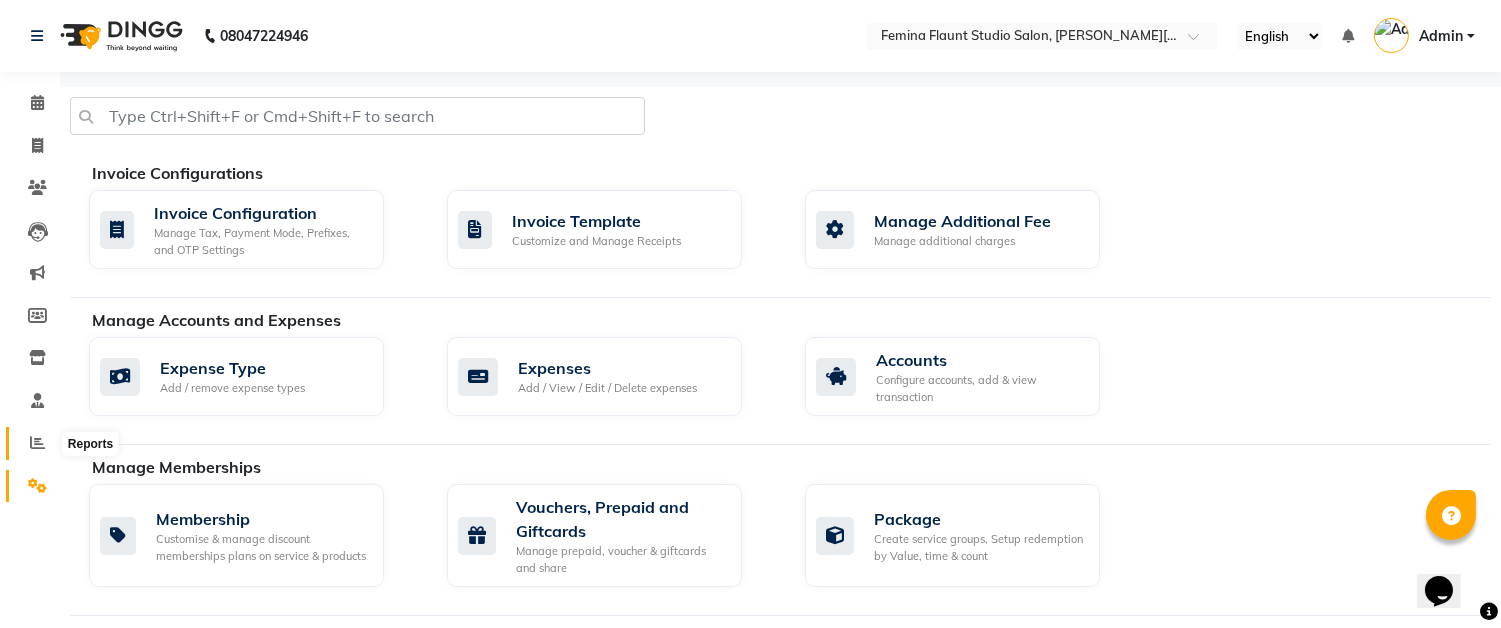 click 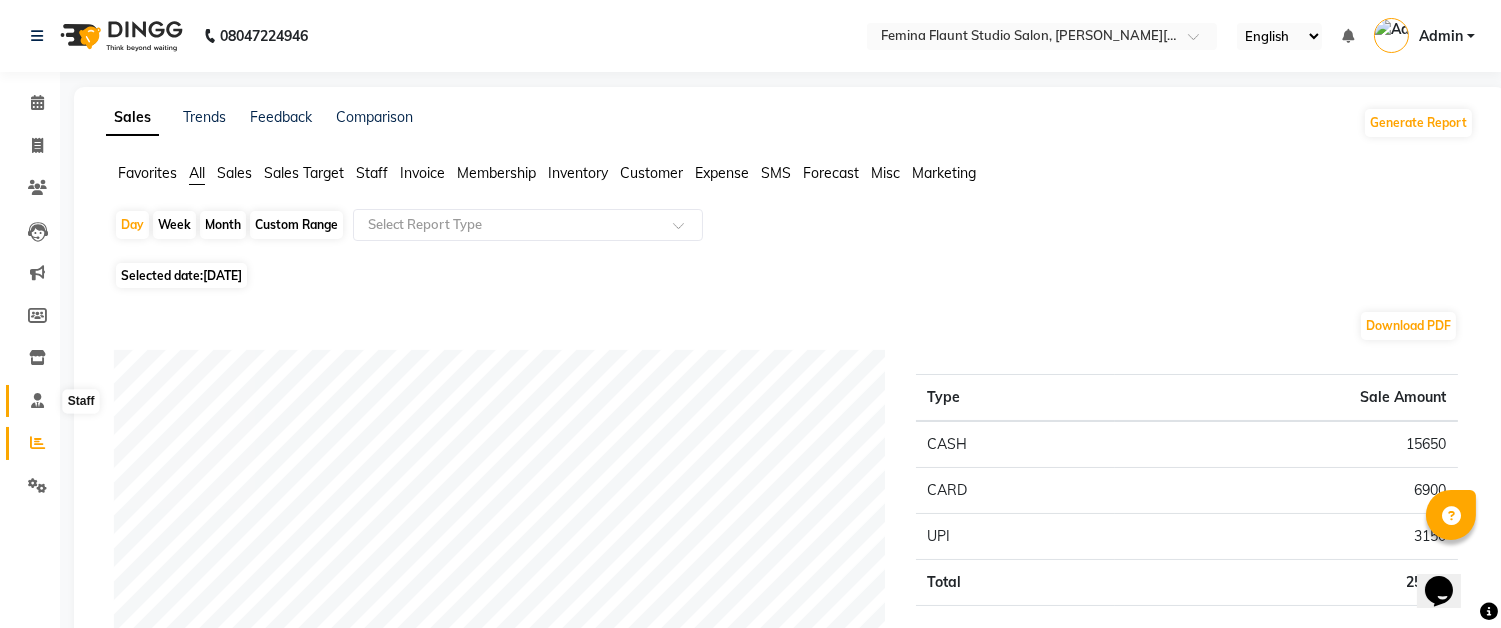 click 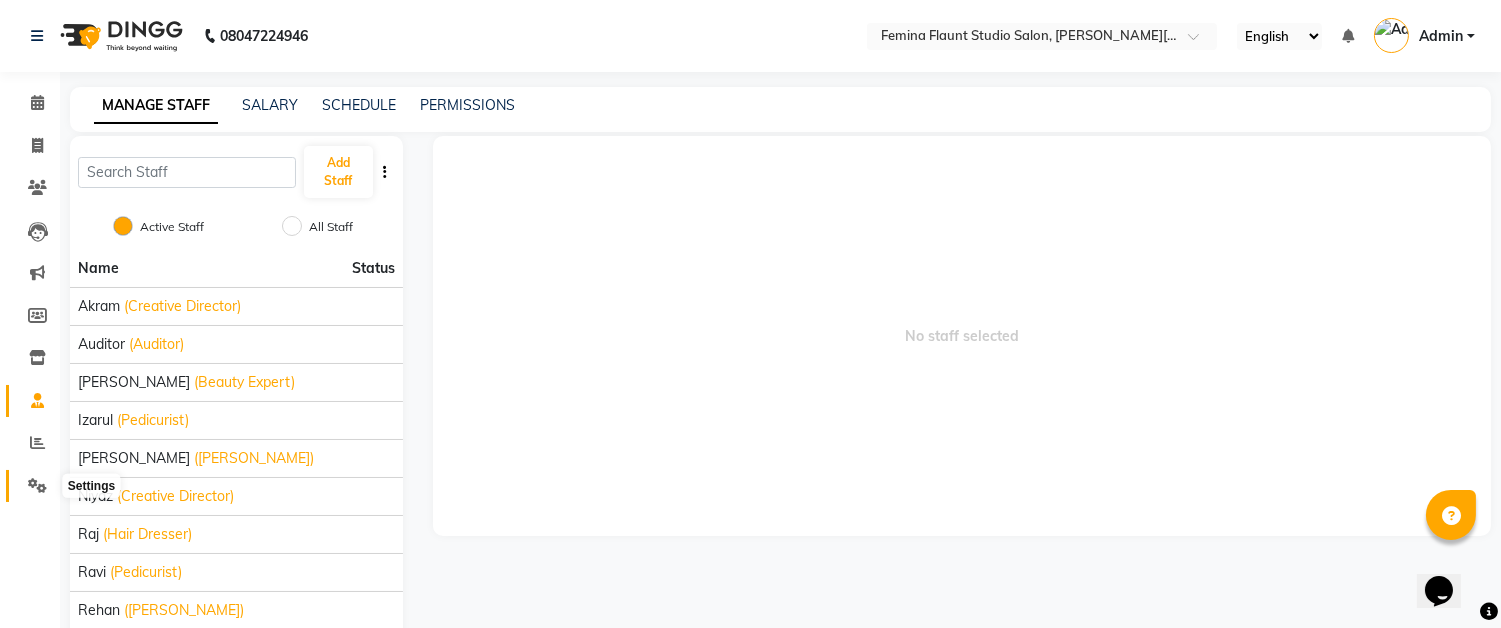 click 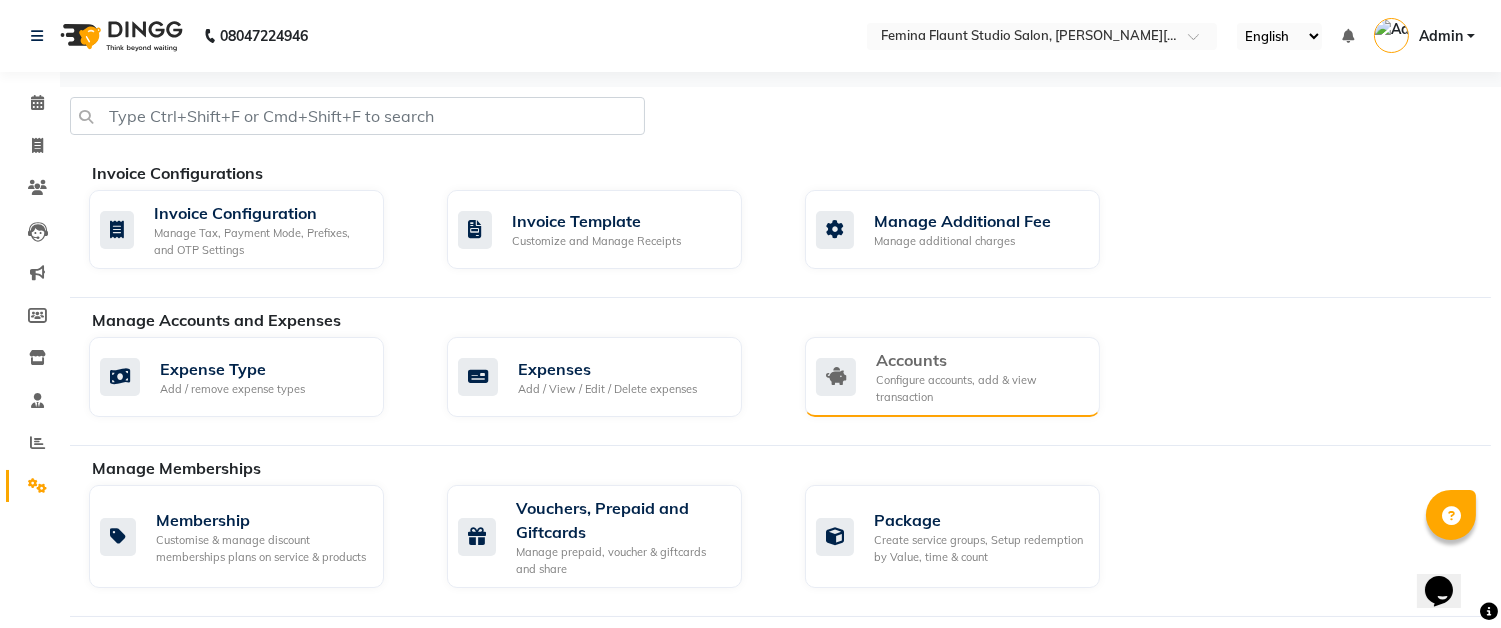 click on "Configure accounts, add & view transaction" 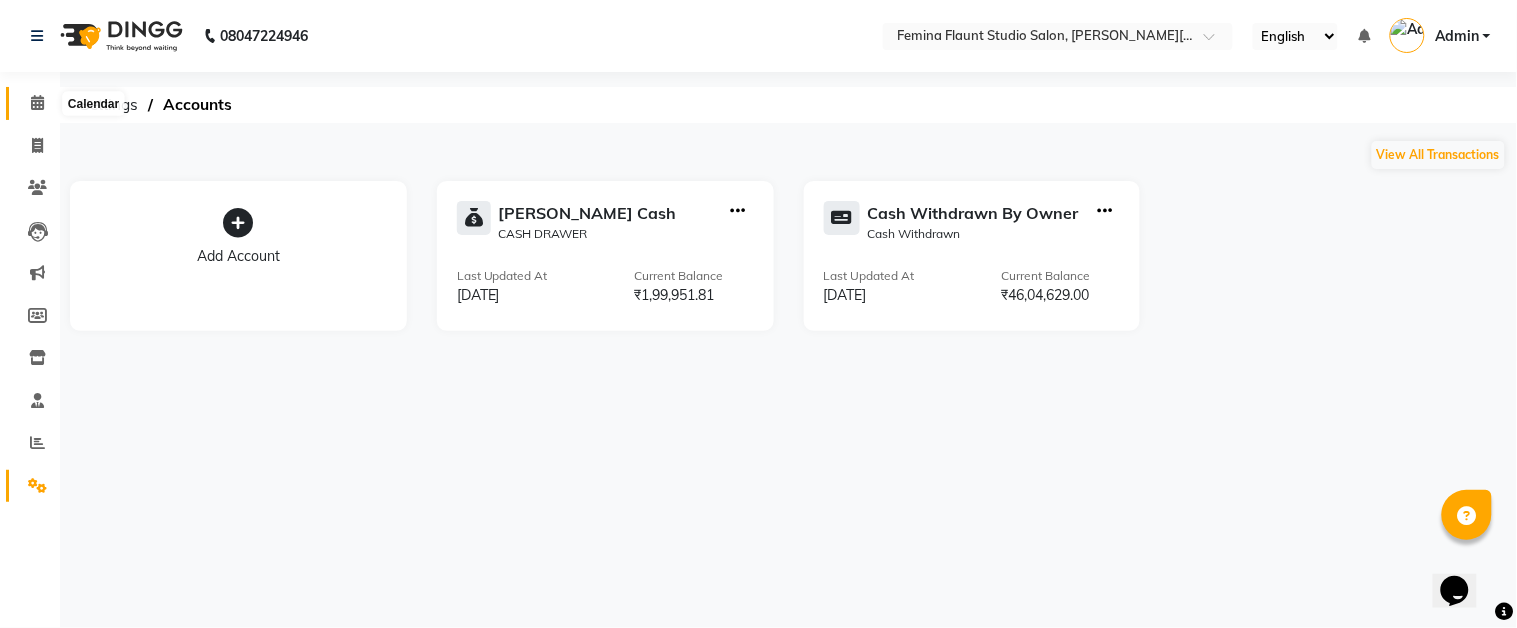click 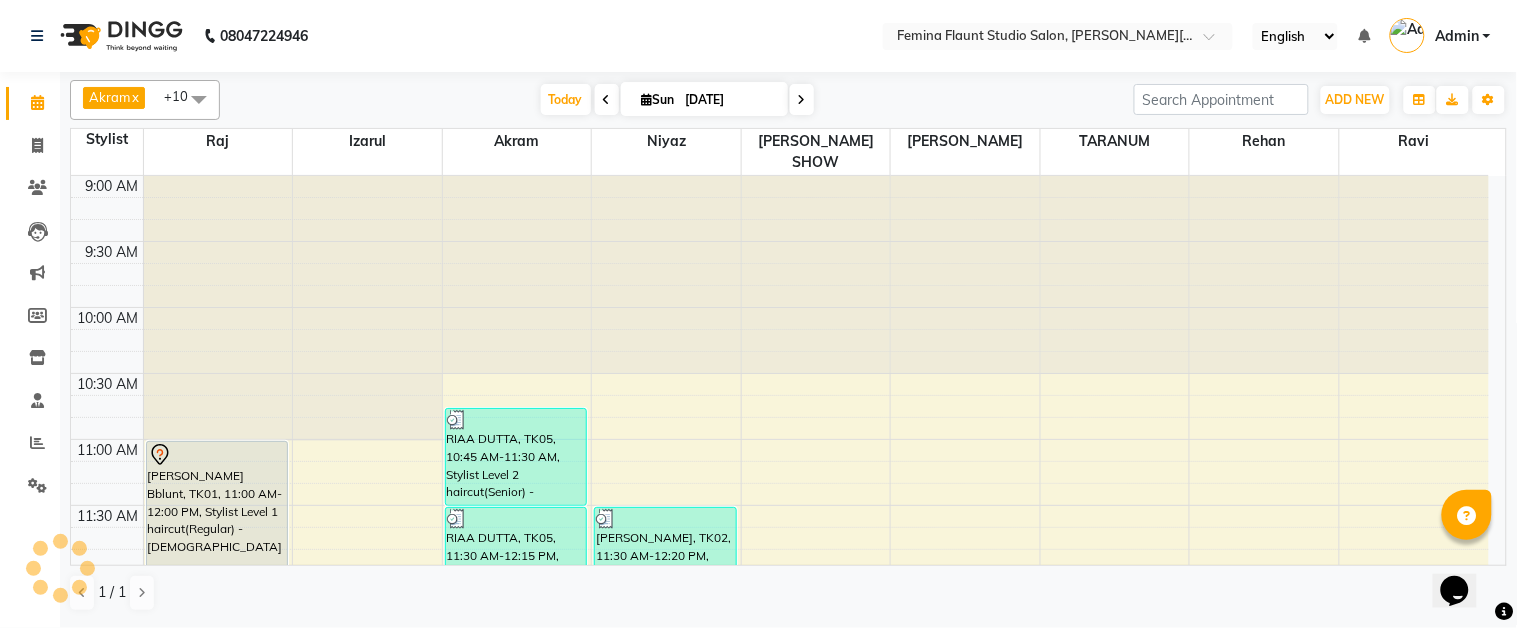 scroll, scrollTop: 0, scrollLeft: 0, axis: both 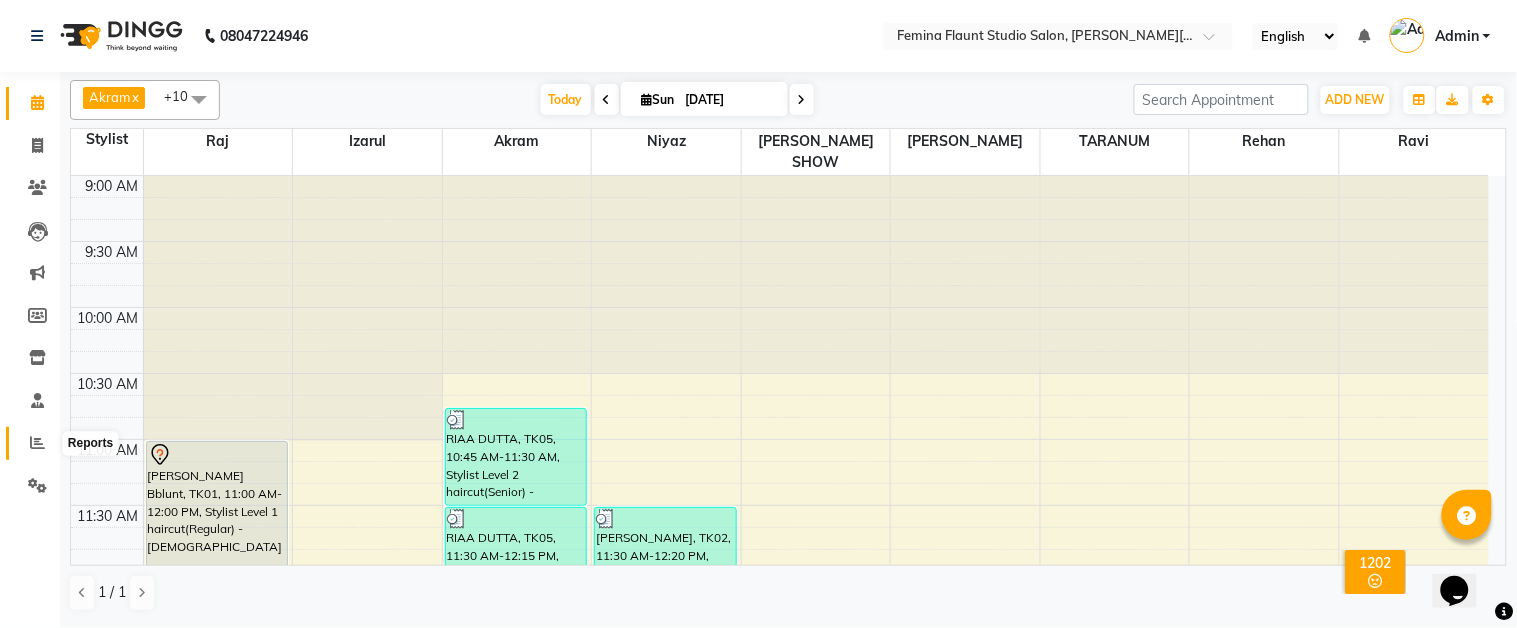 click 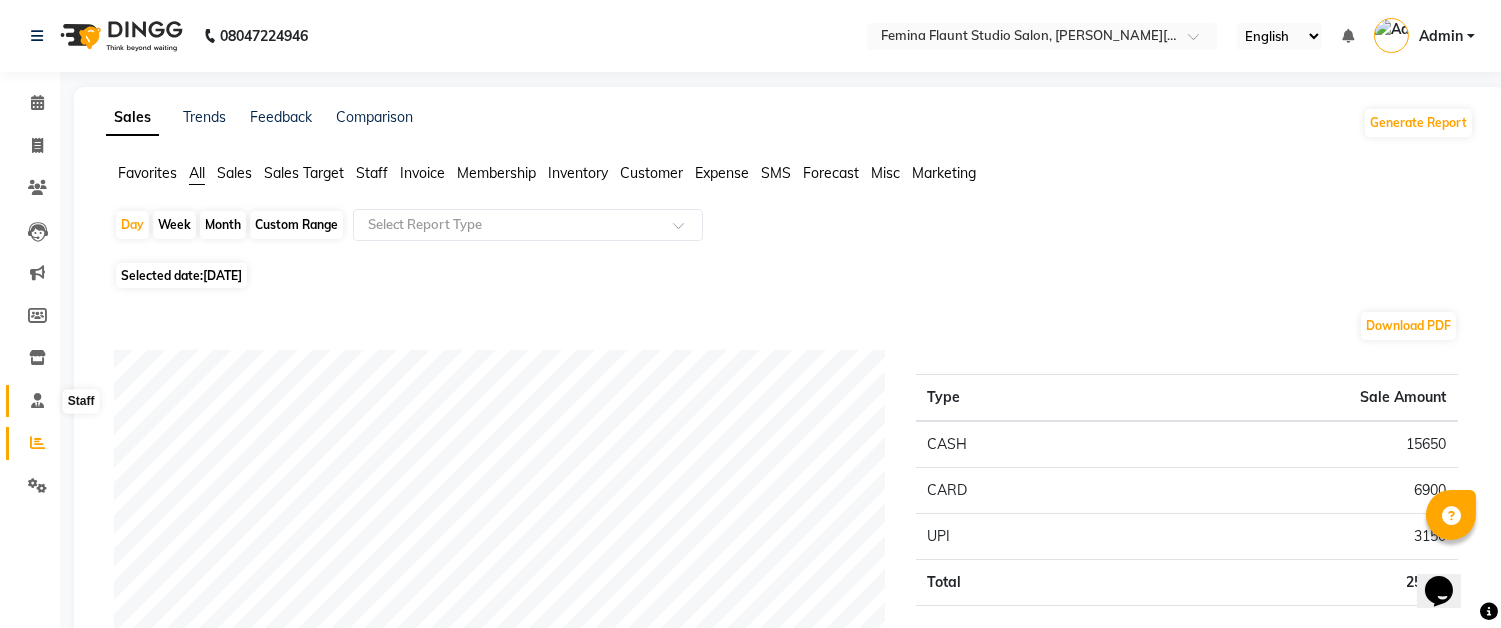 click 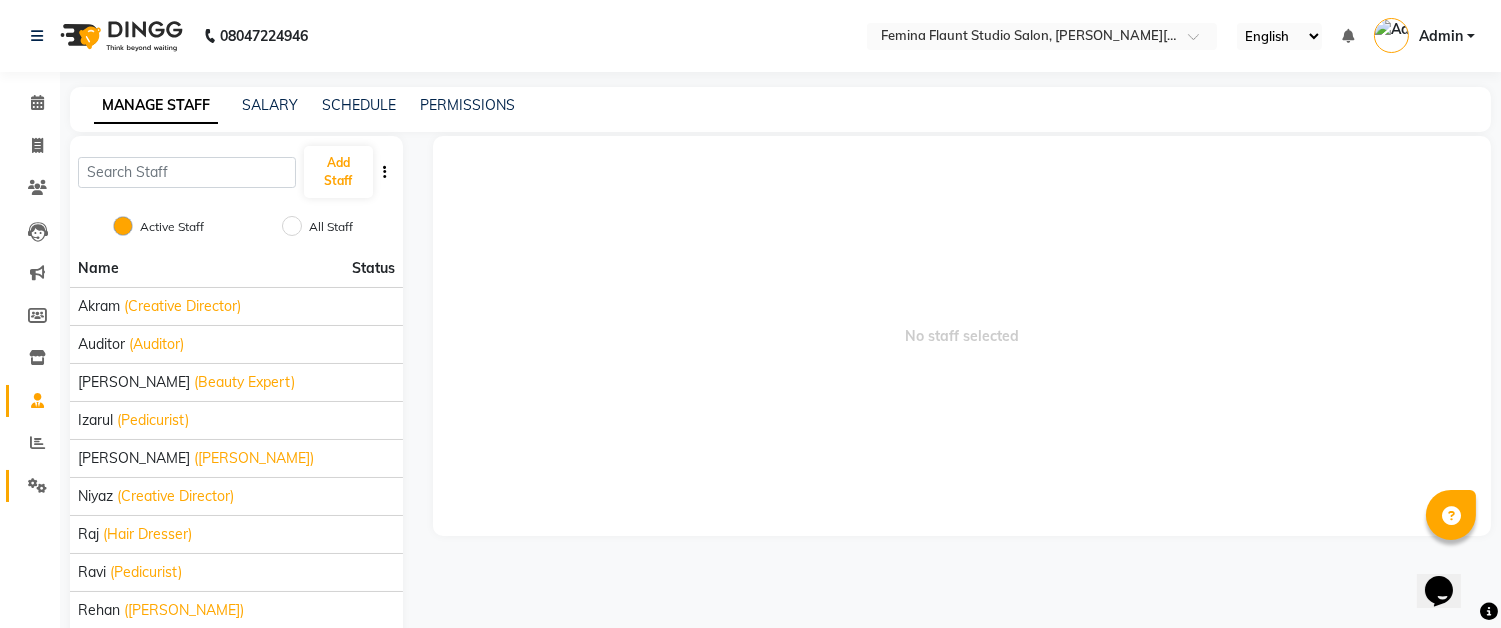 click 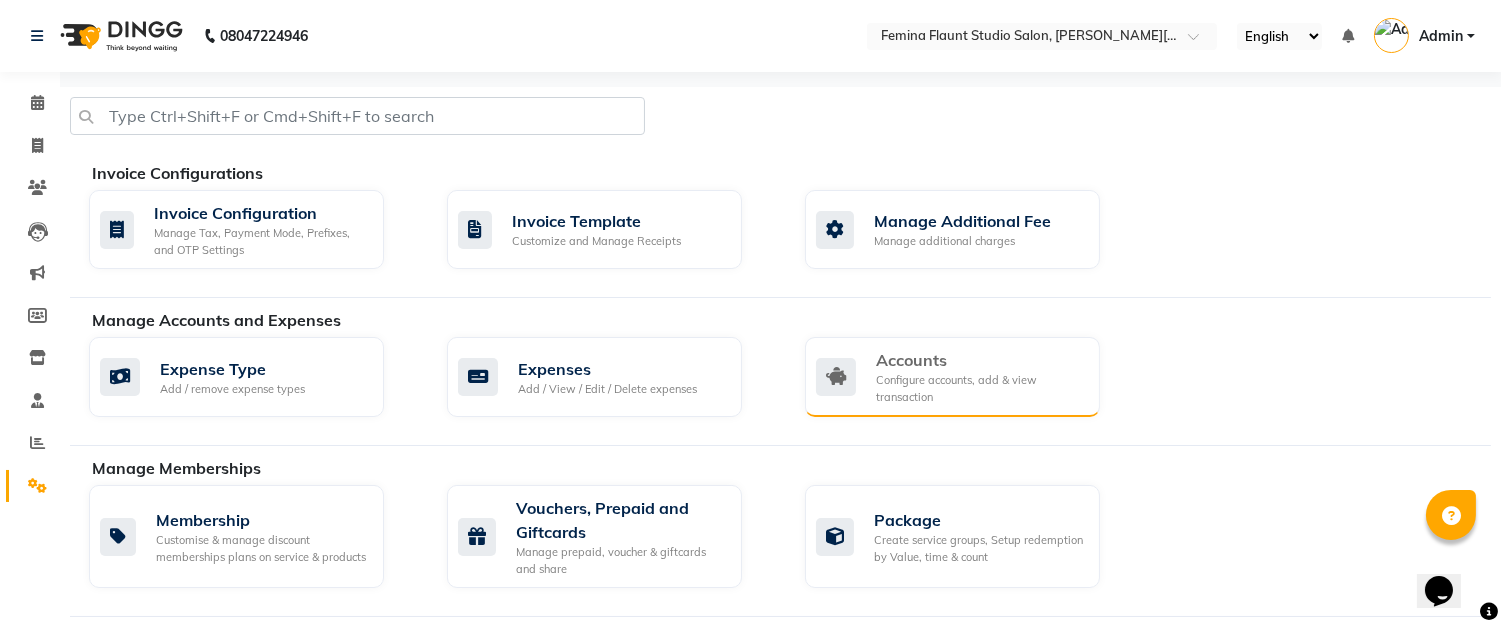 click on "Configure accounts, add & view transaction" 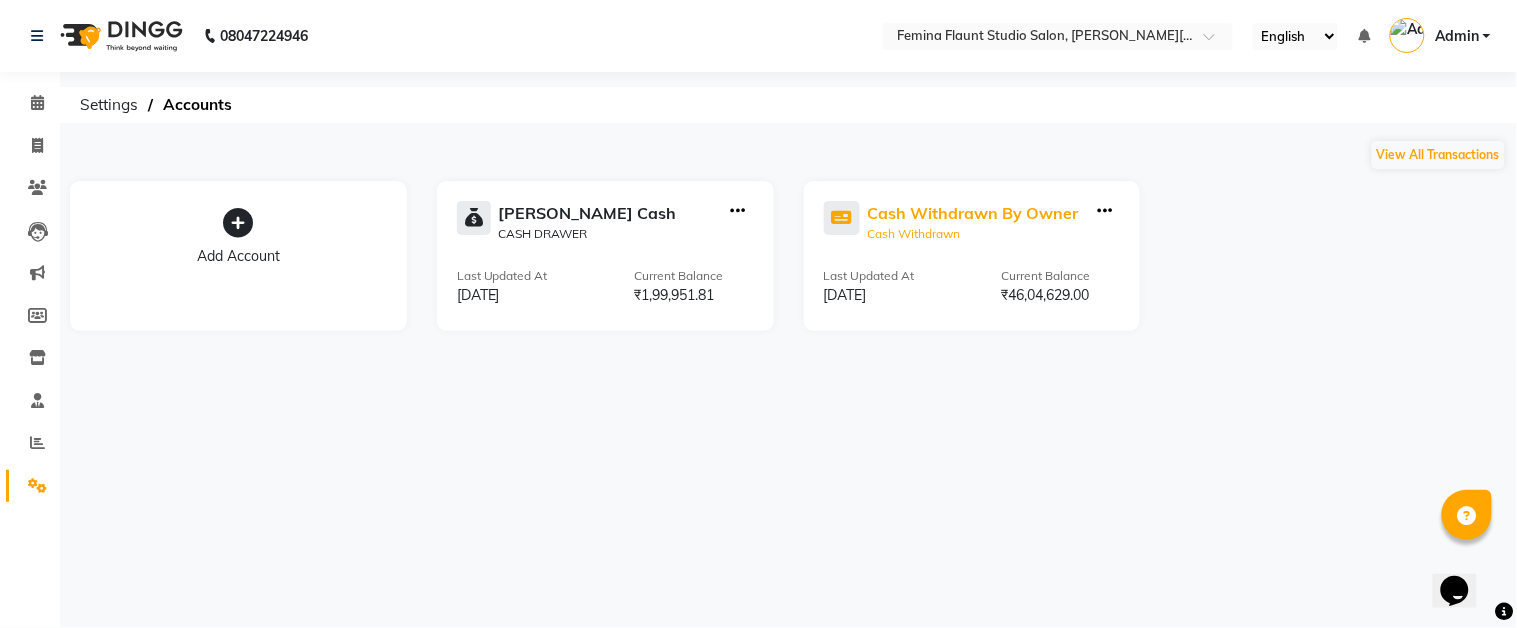 click on "Cash Withdrawn" 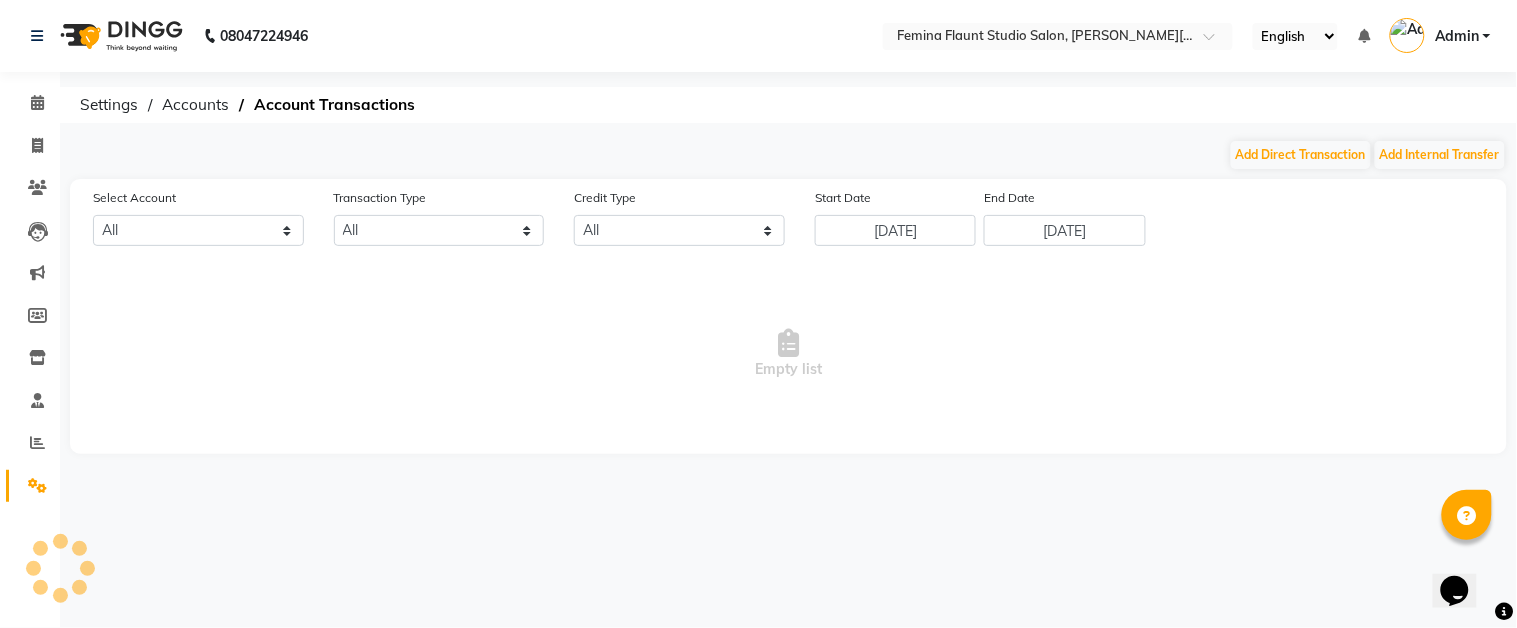 select on "4141" 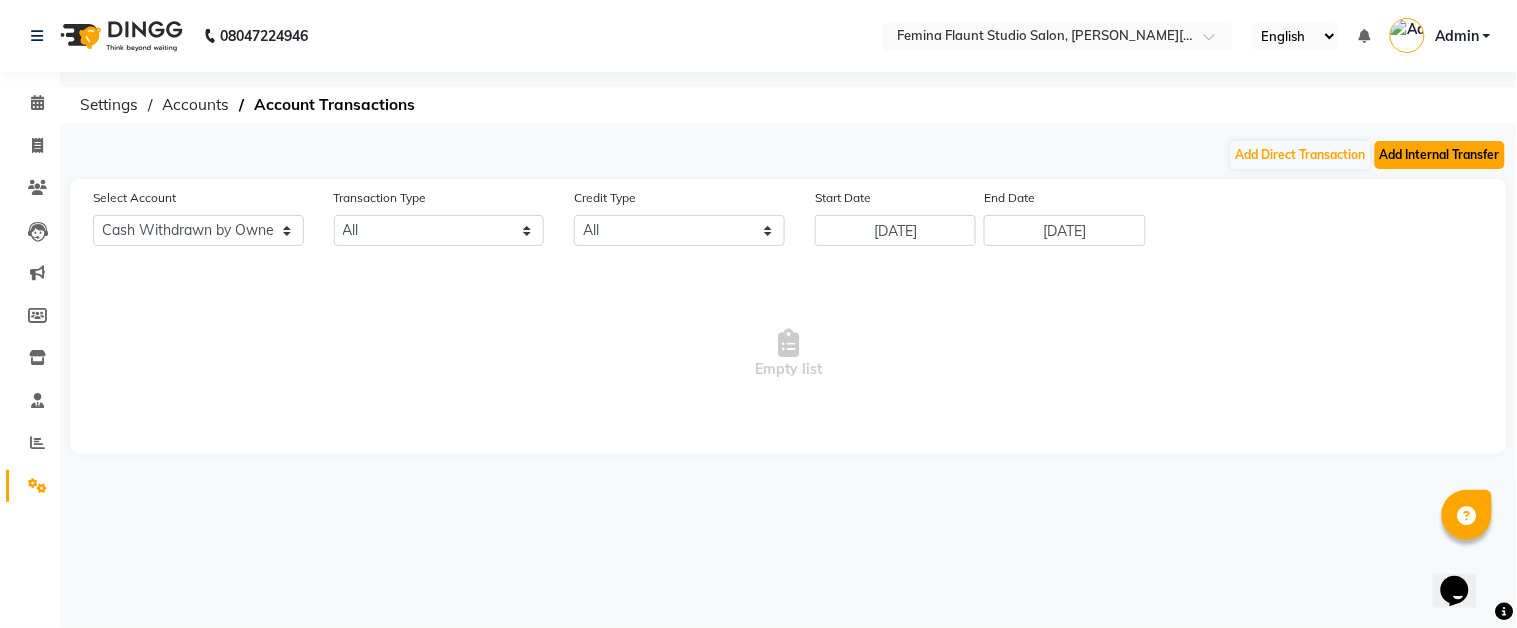 click on "Add Internal Transfer" 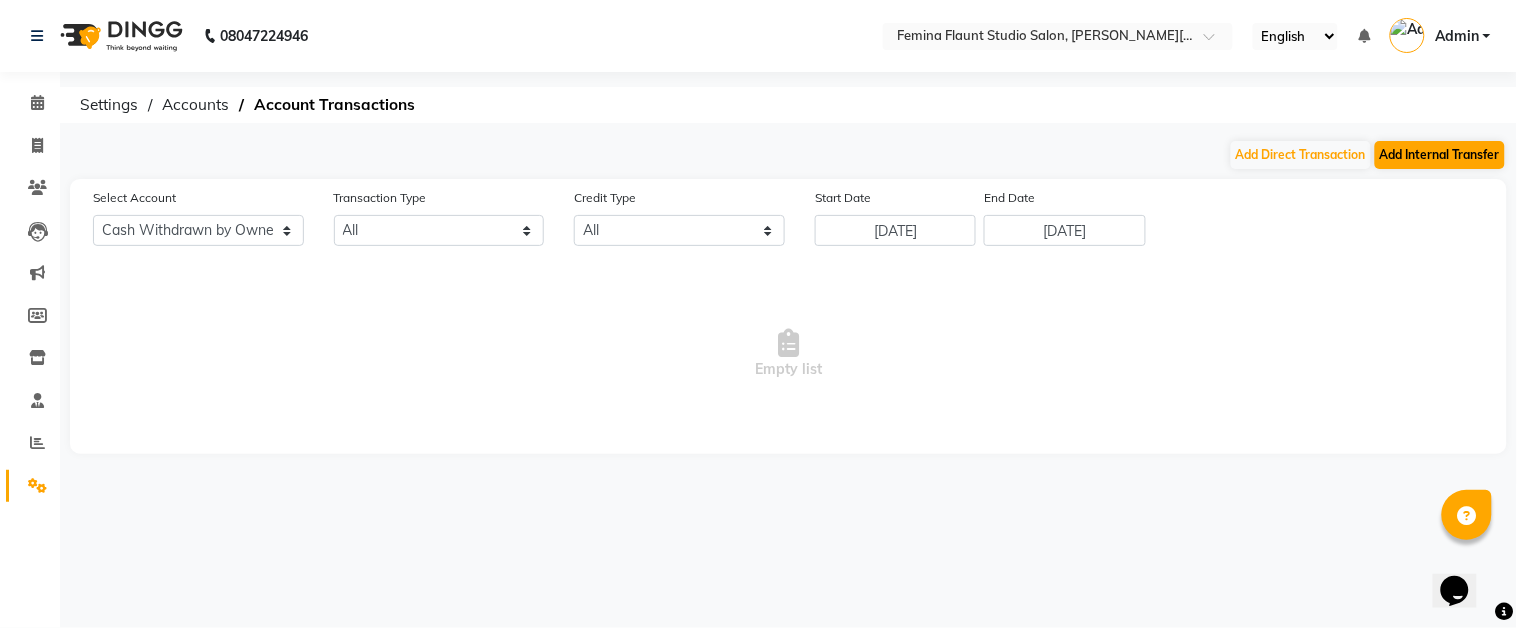 select on "internal transfer" 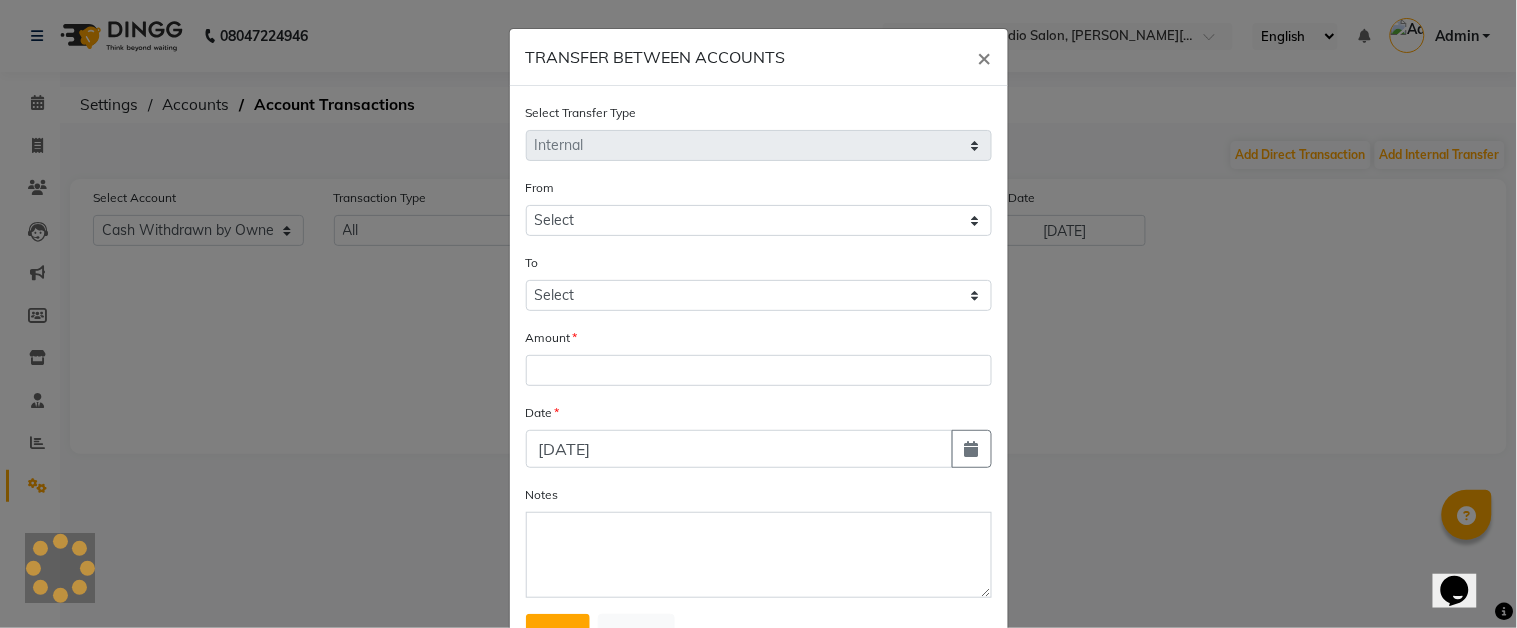 select on "4141" 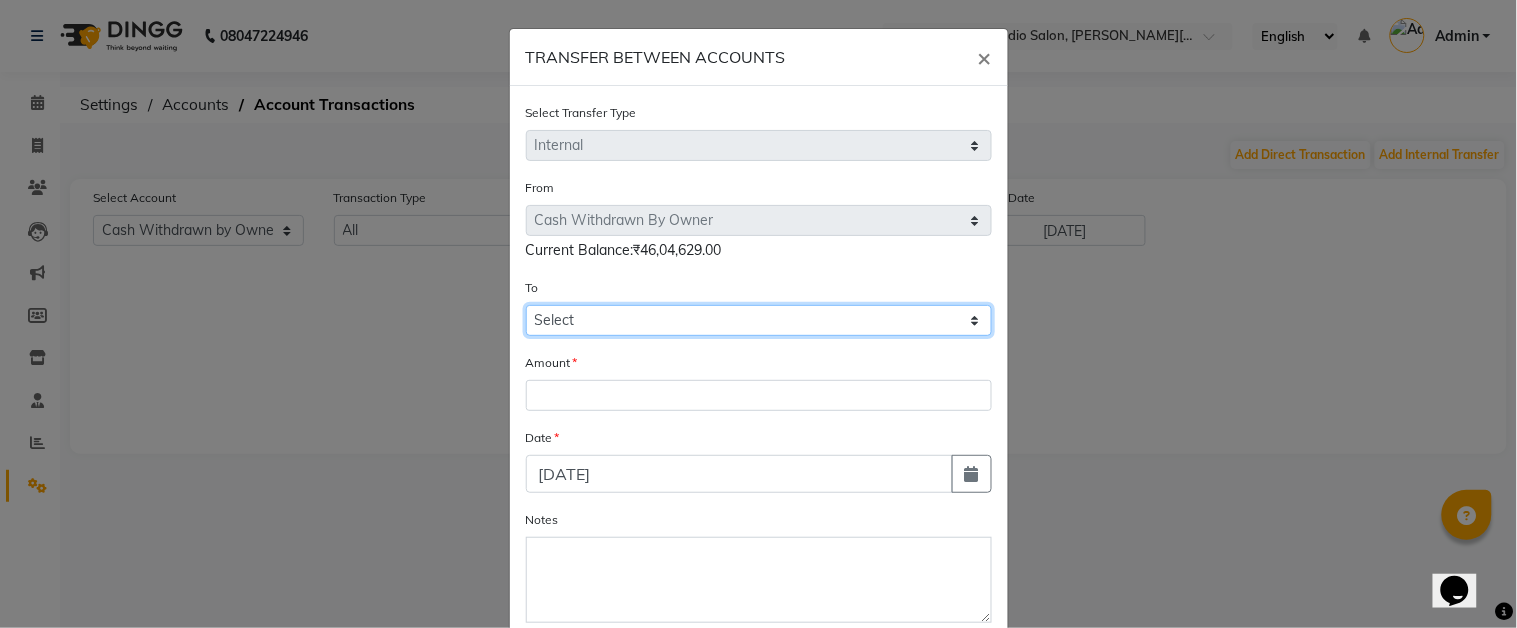 click on "Select [PERSON_NAME] Cash Cash Withdrawn By Owner" 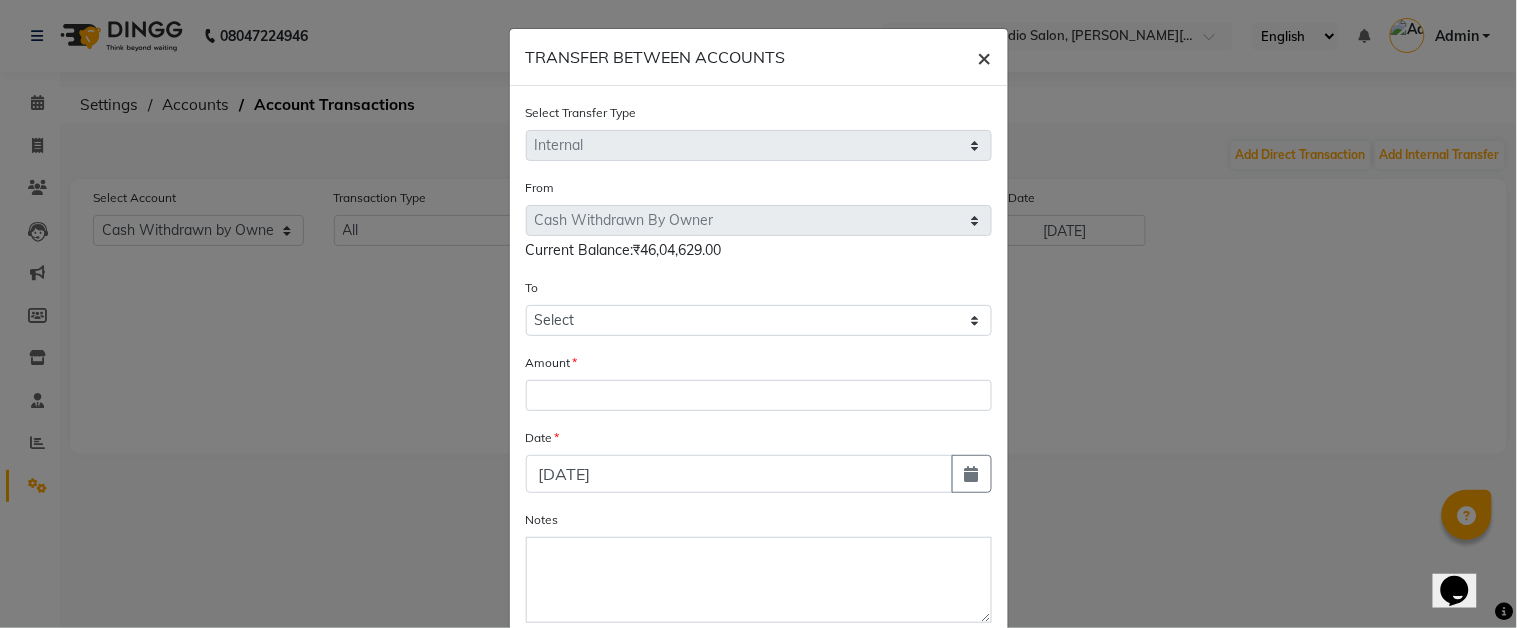 click on "×" 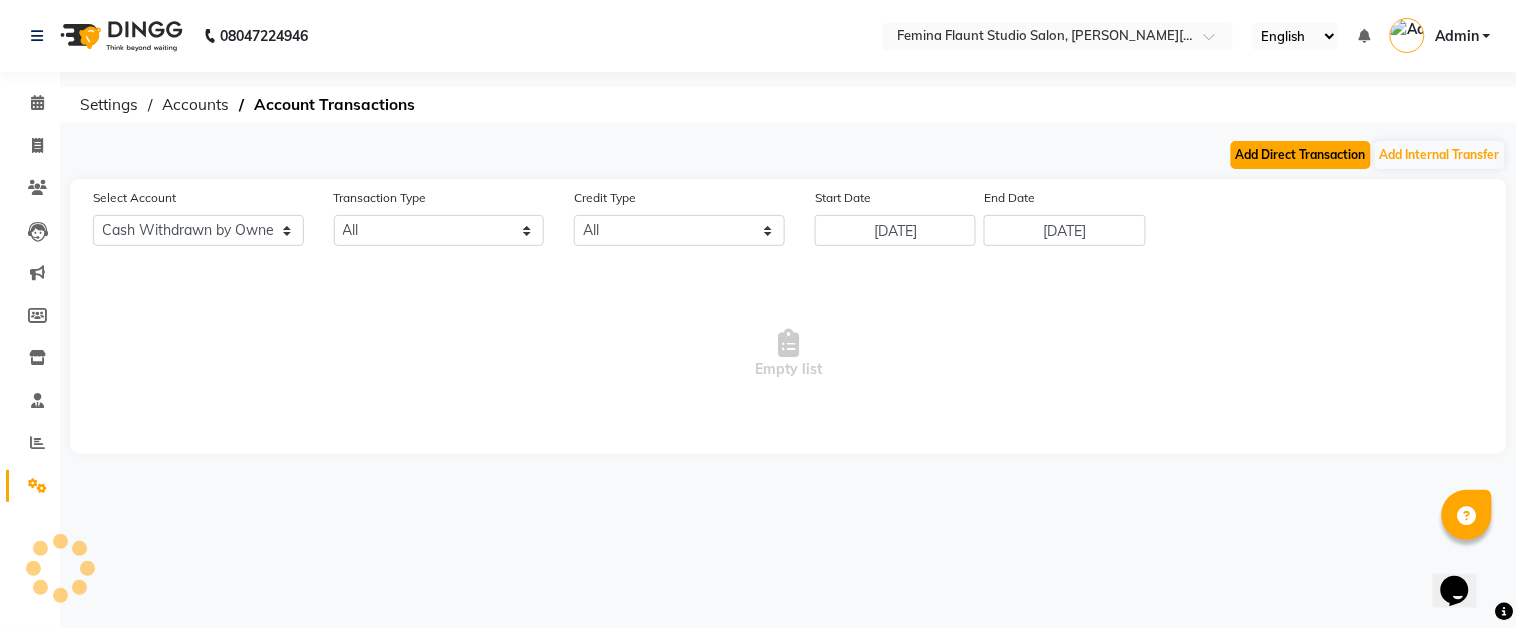 click on "Add Direct Transaction" 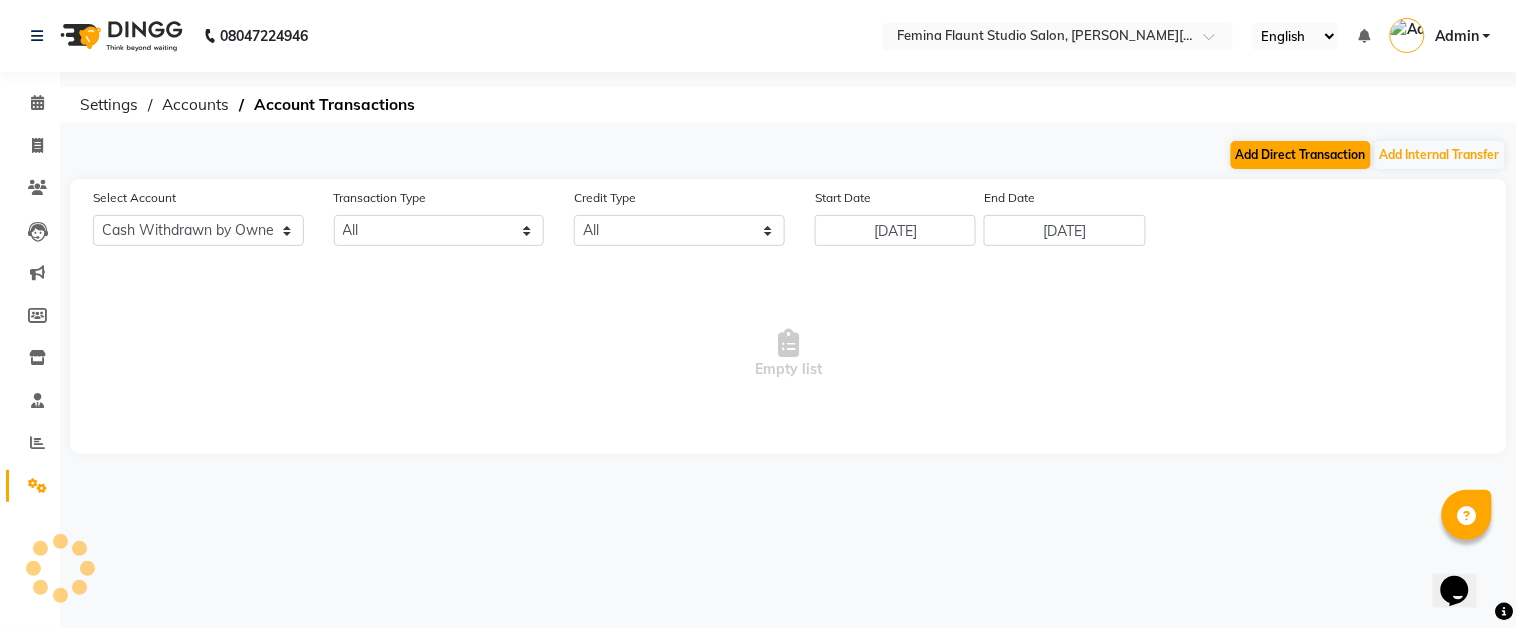 select on "direct" 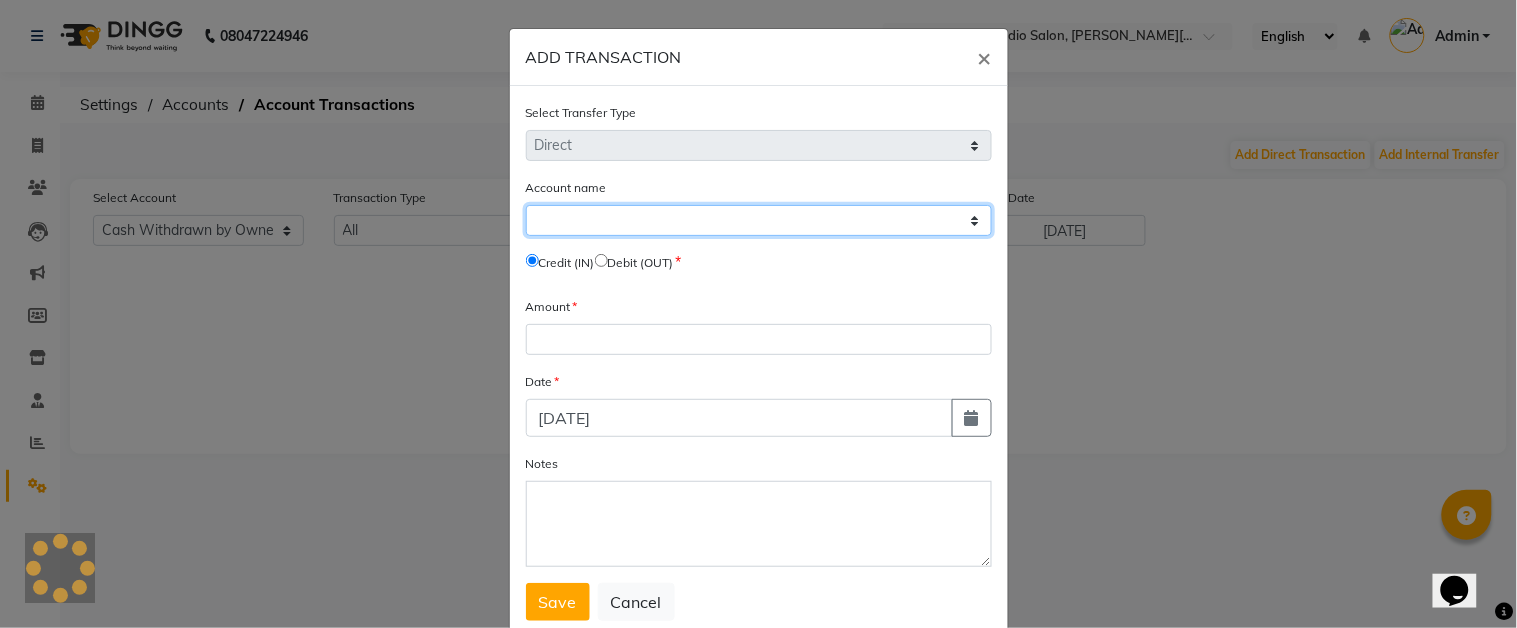 click on "Select" 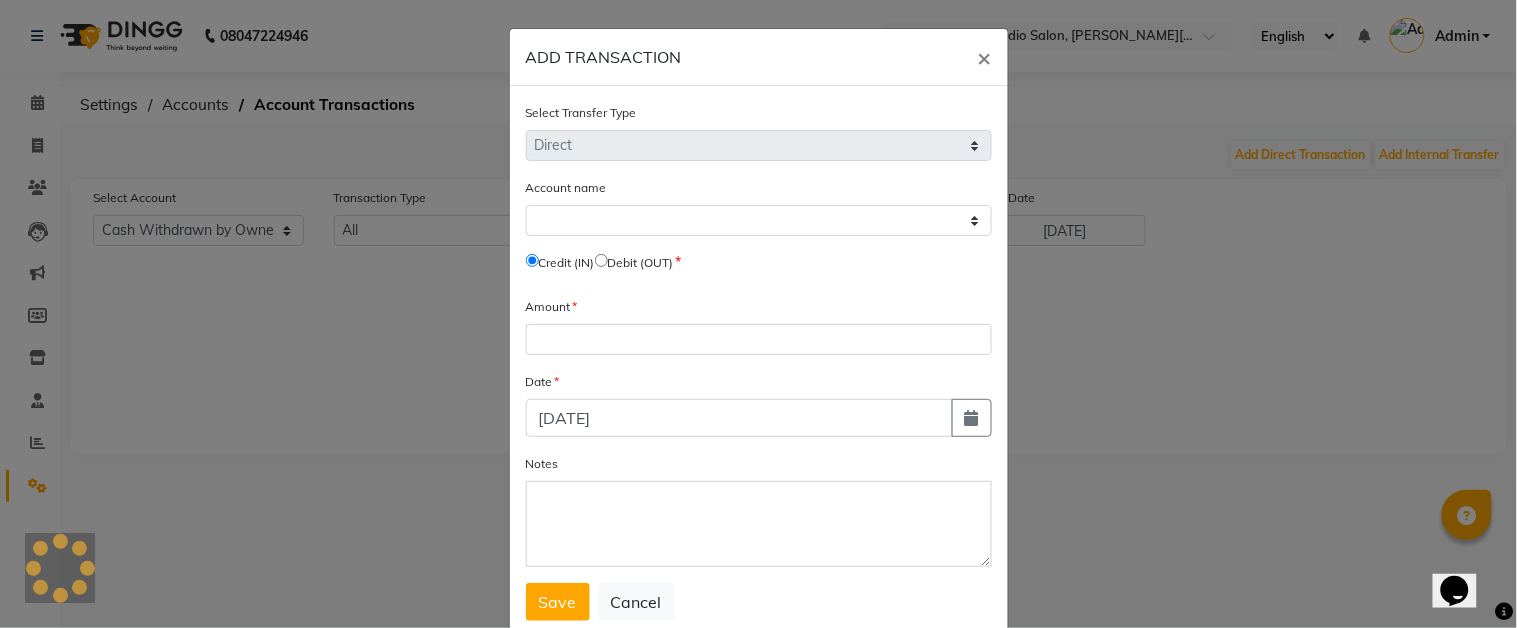 select on "4141" 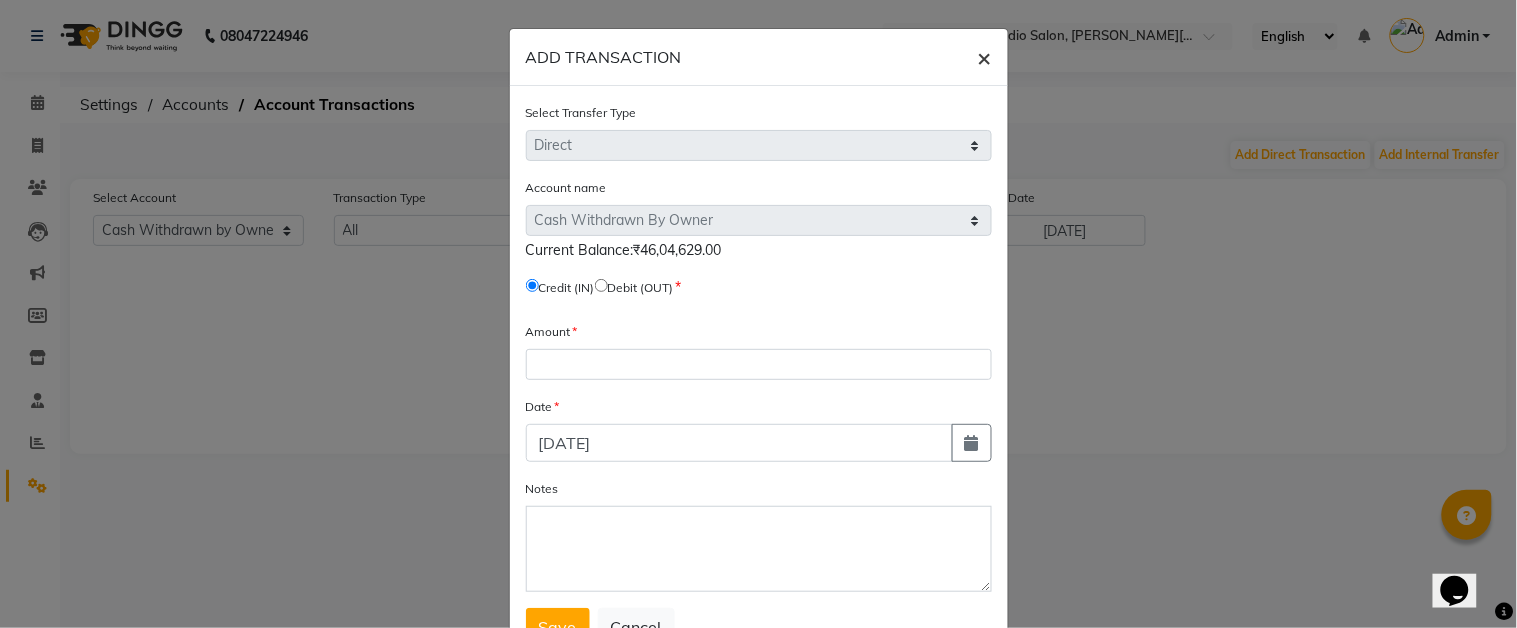 click on "×" 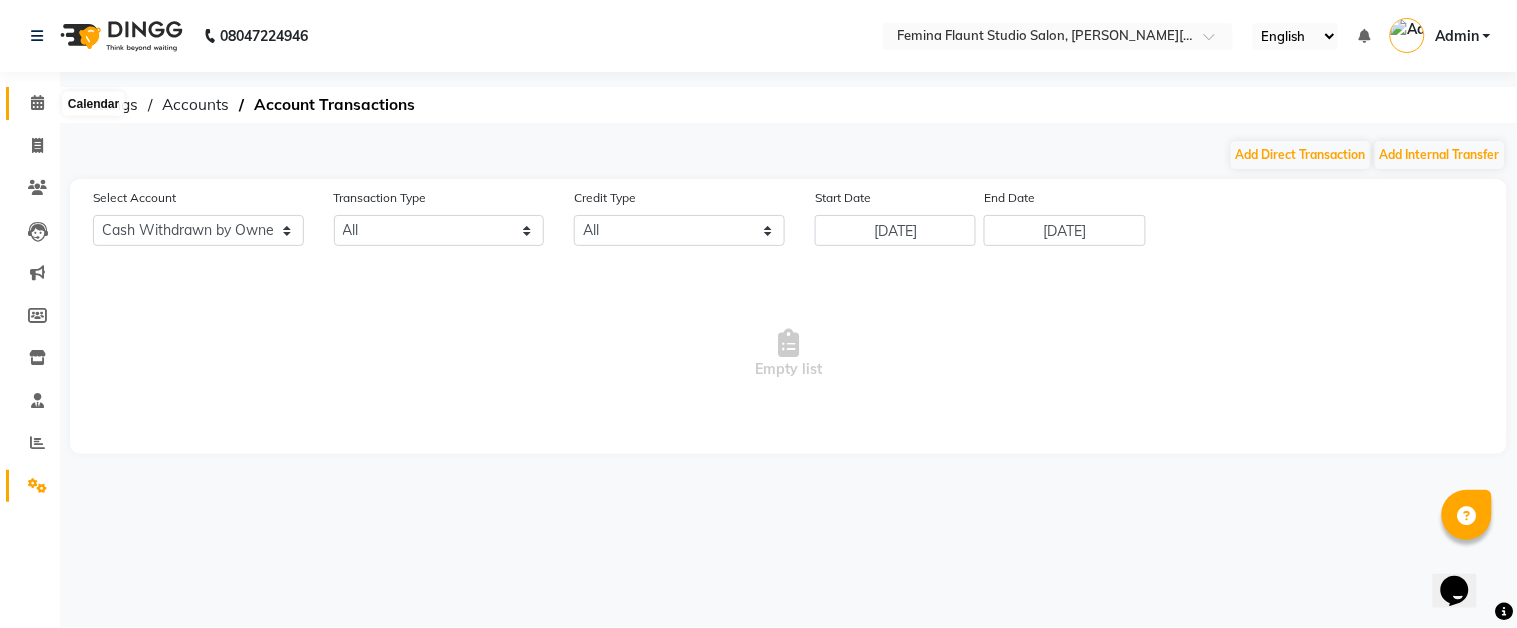 click 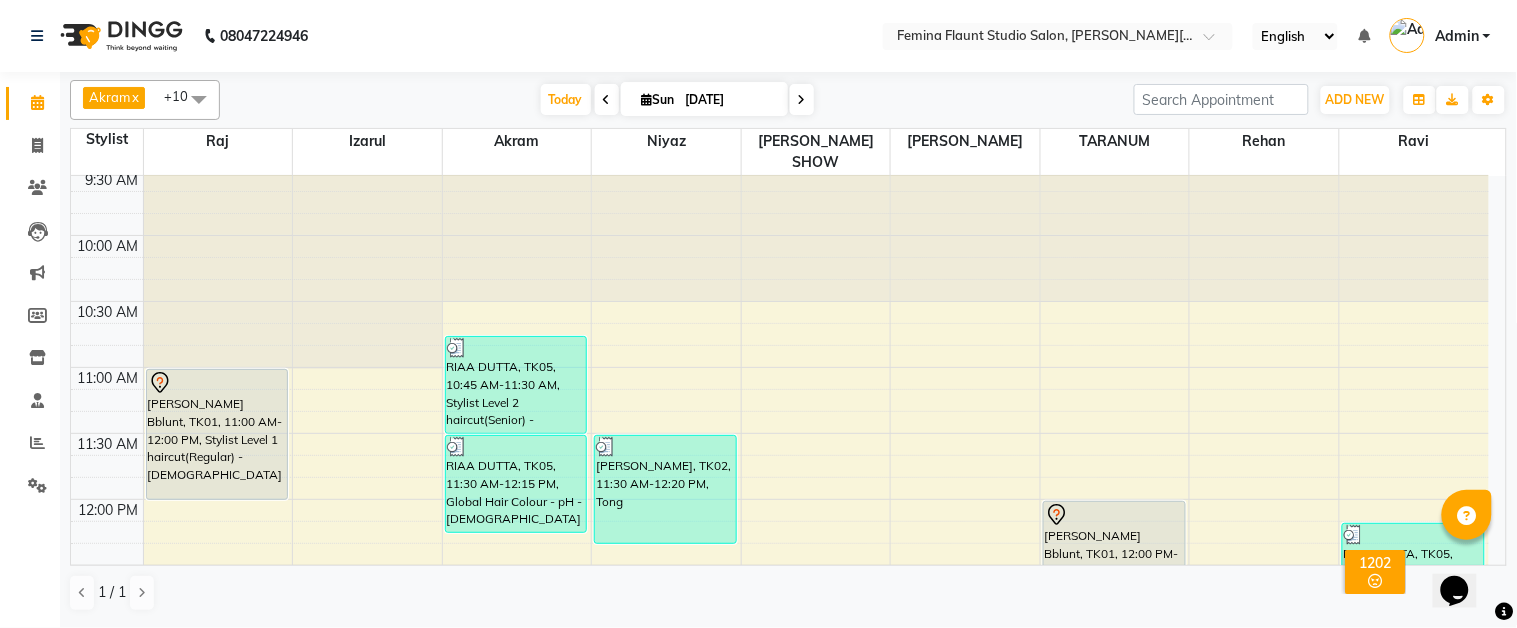scroll, scrollTop: 111, scrollLeft: 0, axis: vertical 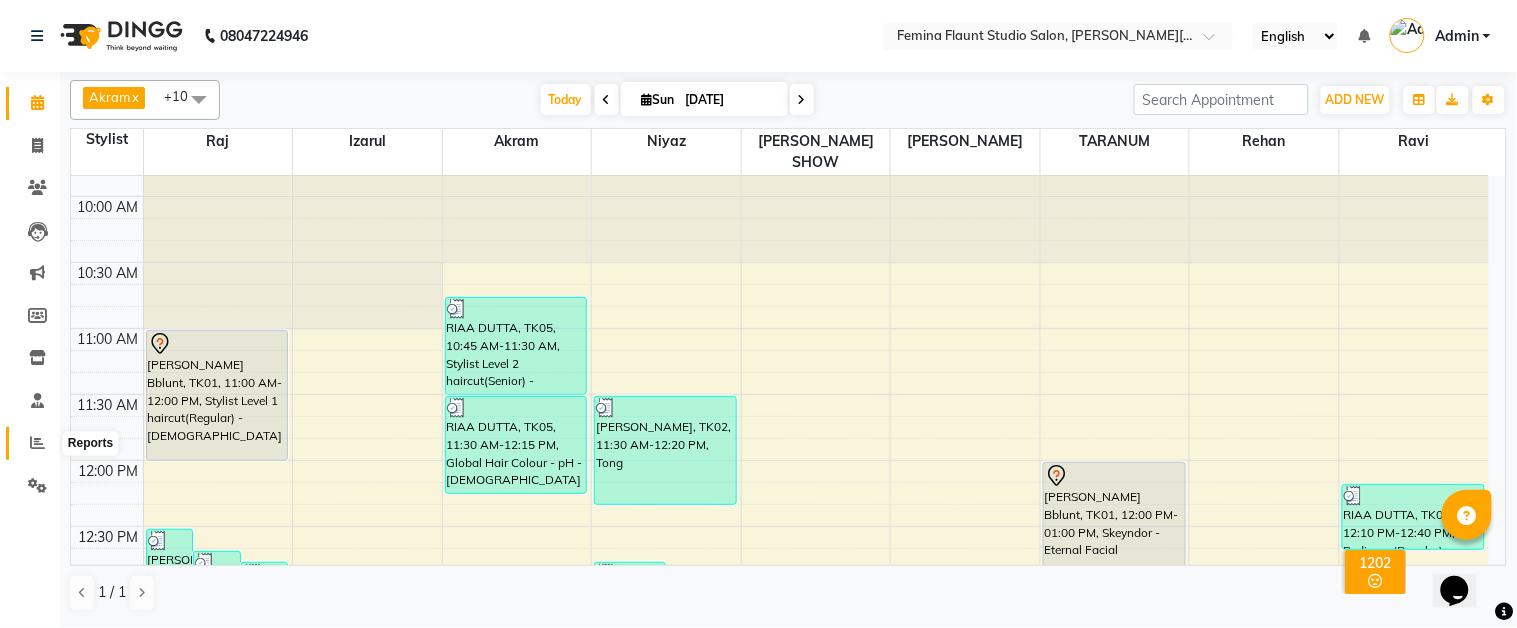 click 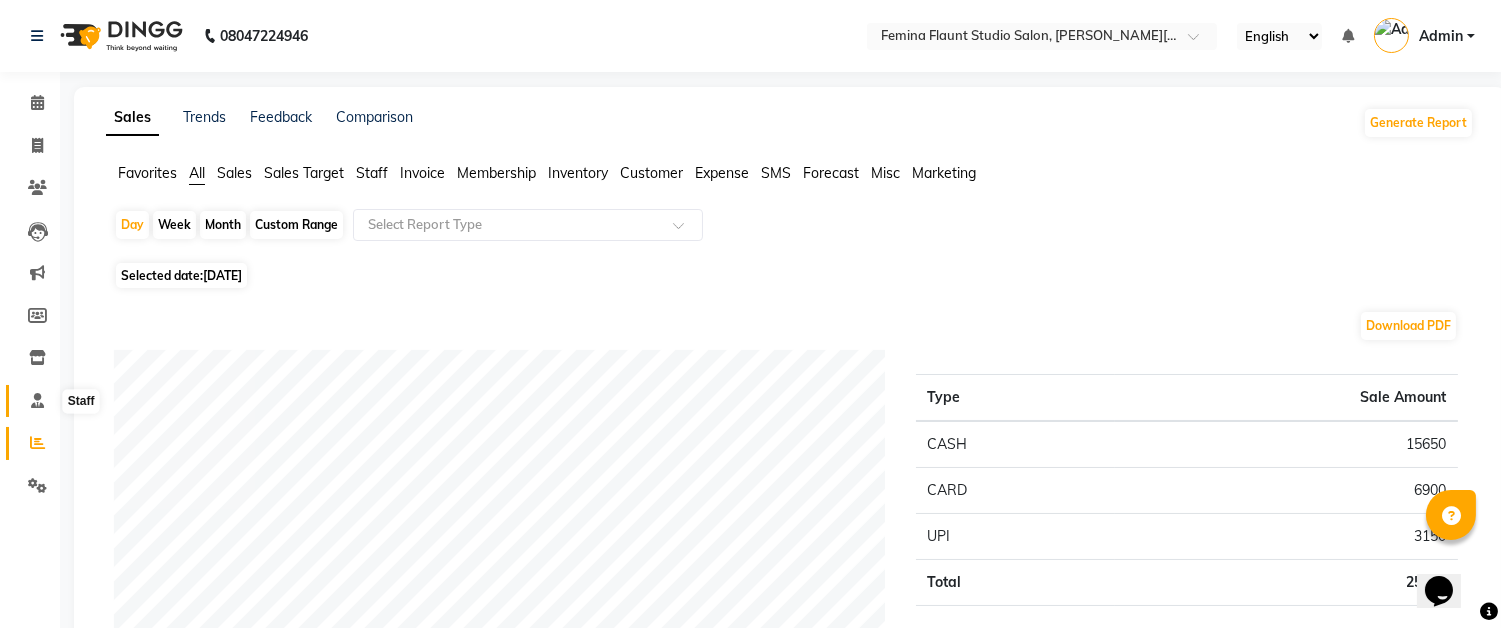 click 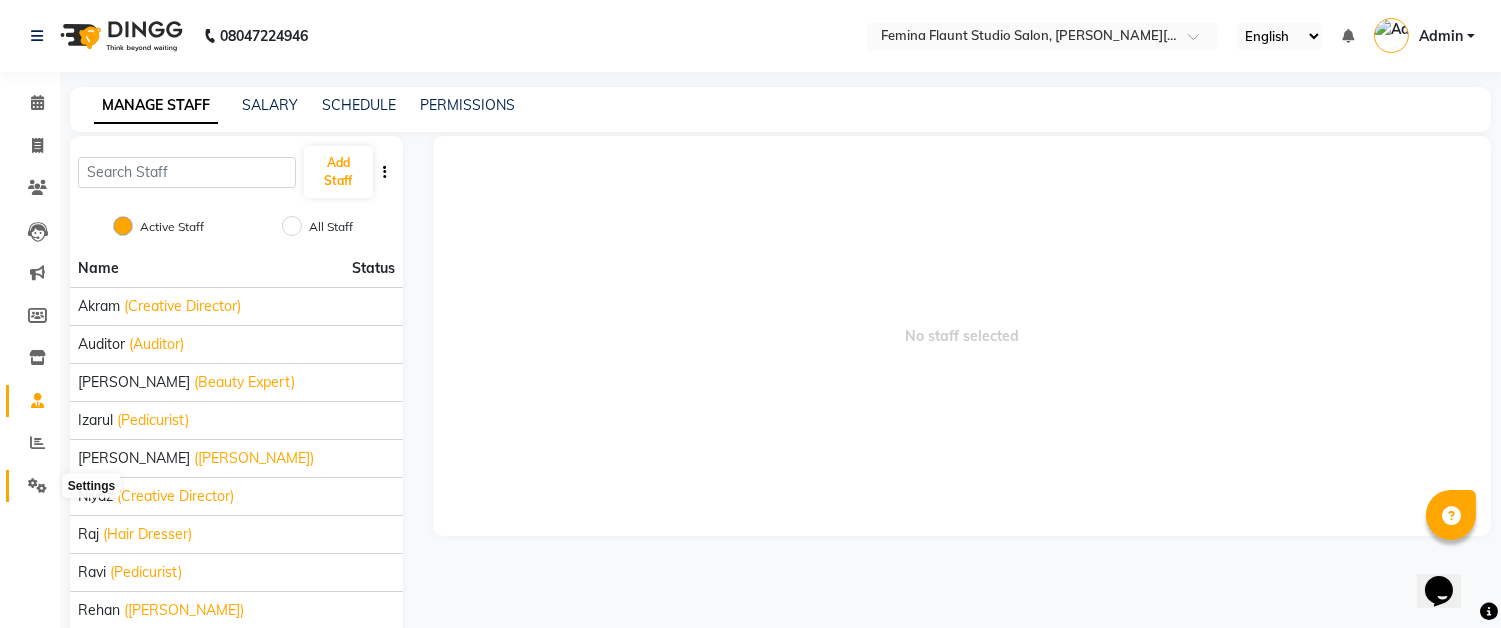 click 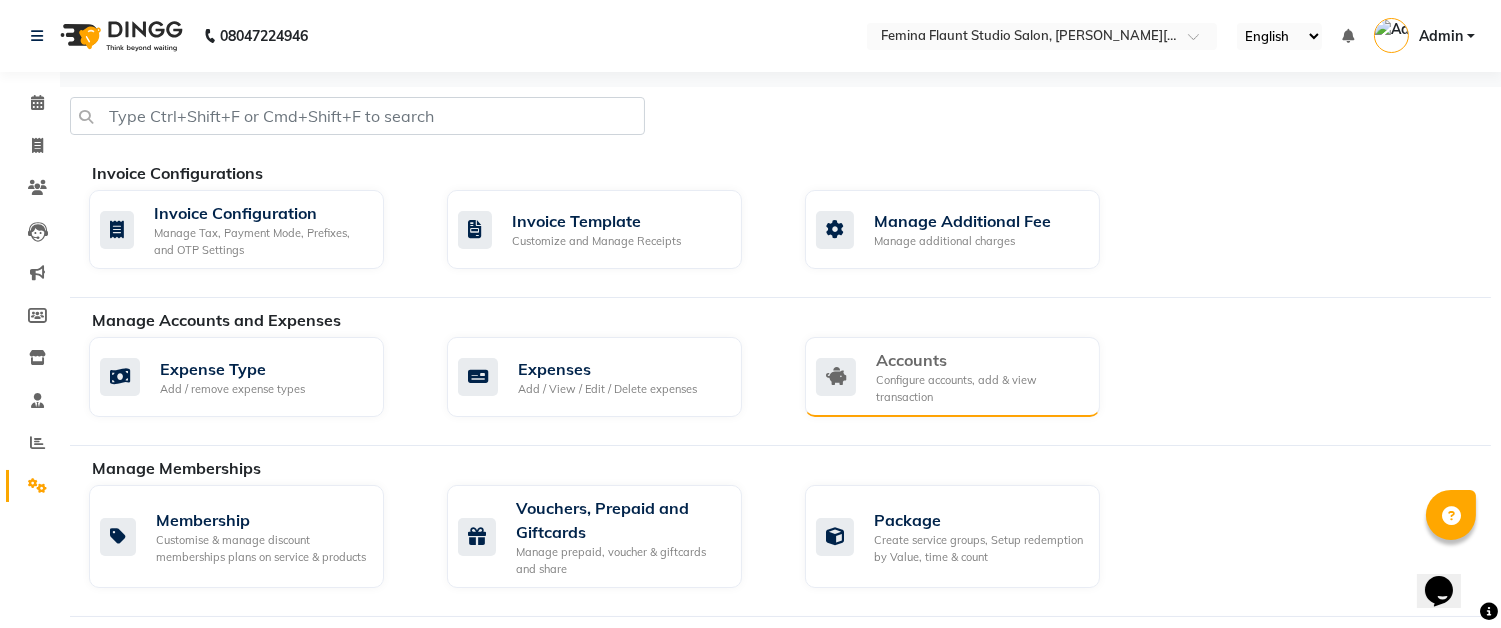 click on "Accounts" 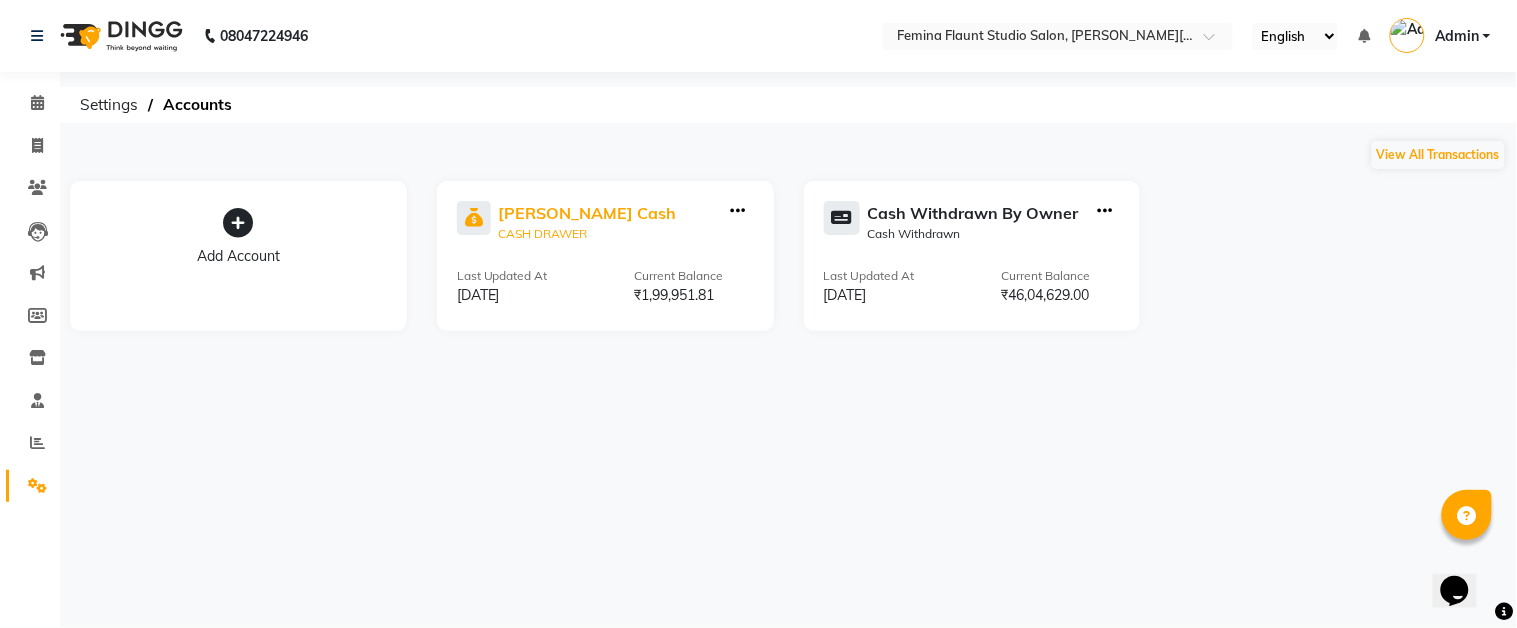 click on "[PERSON_NAME] Cash" 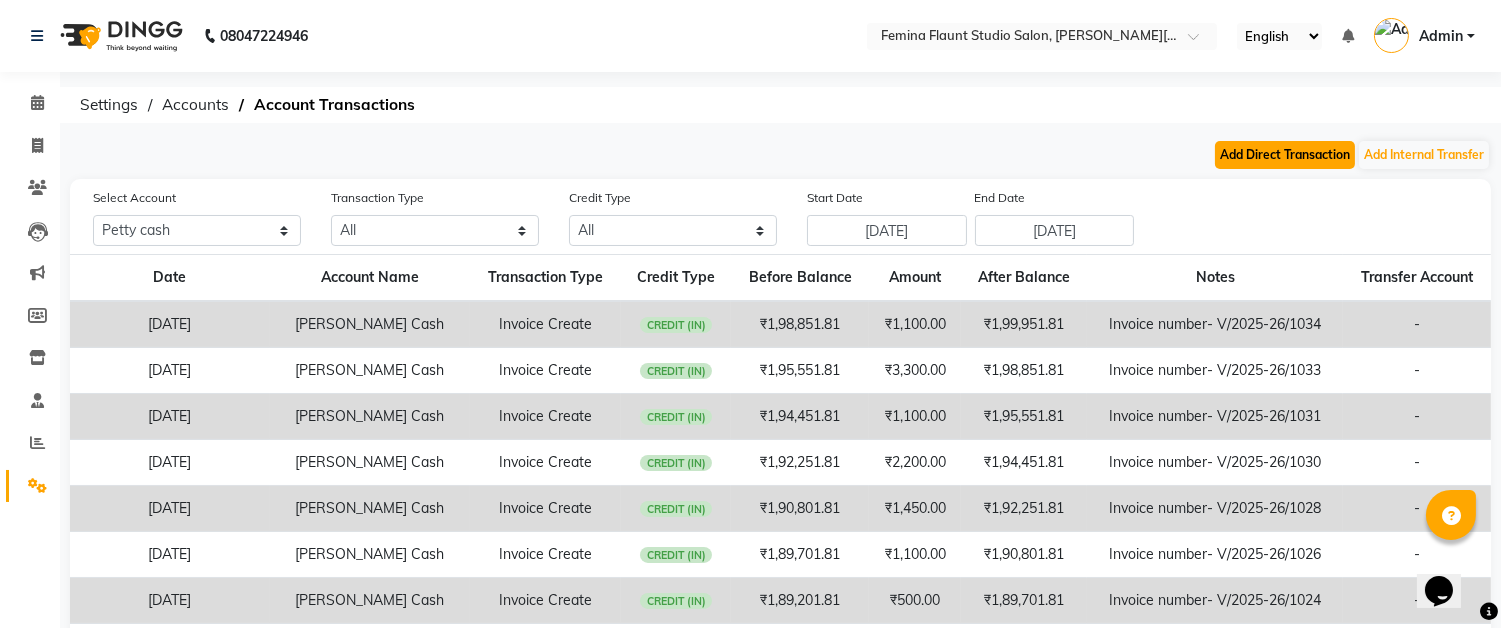 click on "Add Direct Transaction" 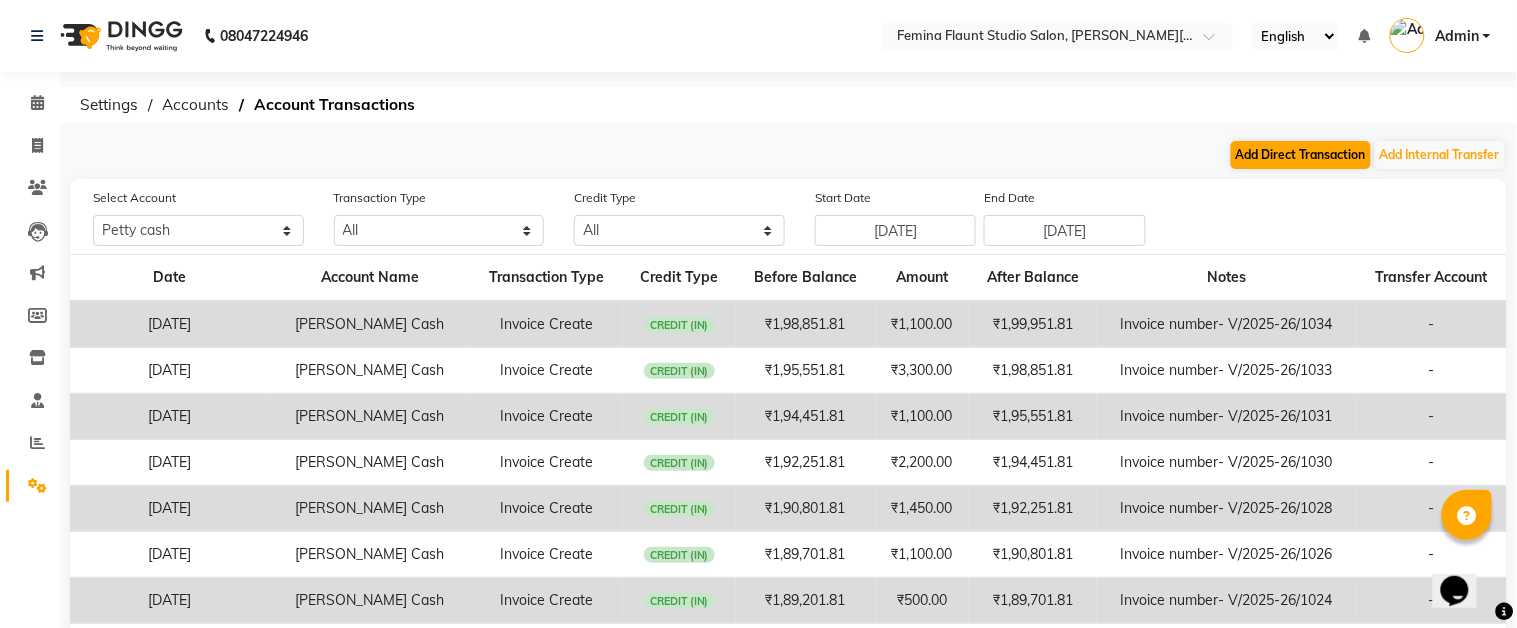select on "direct" 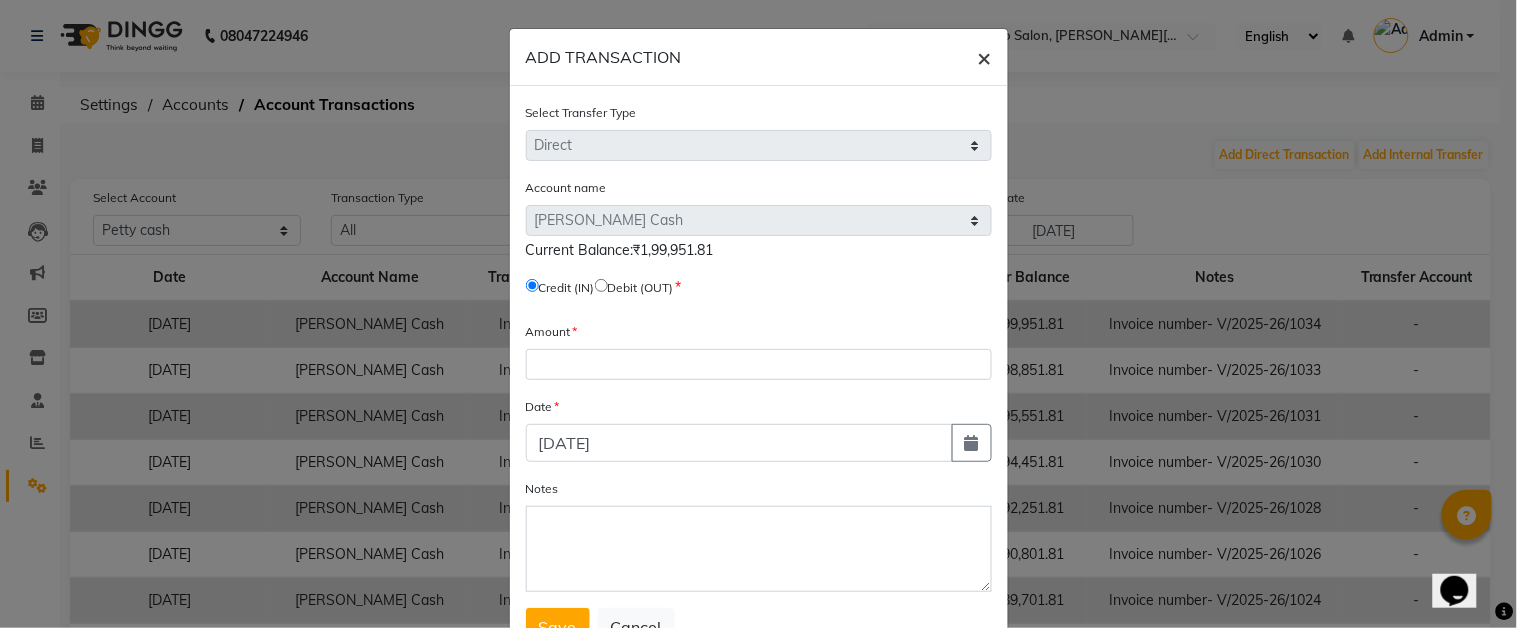 click on "×" 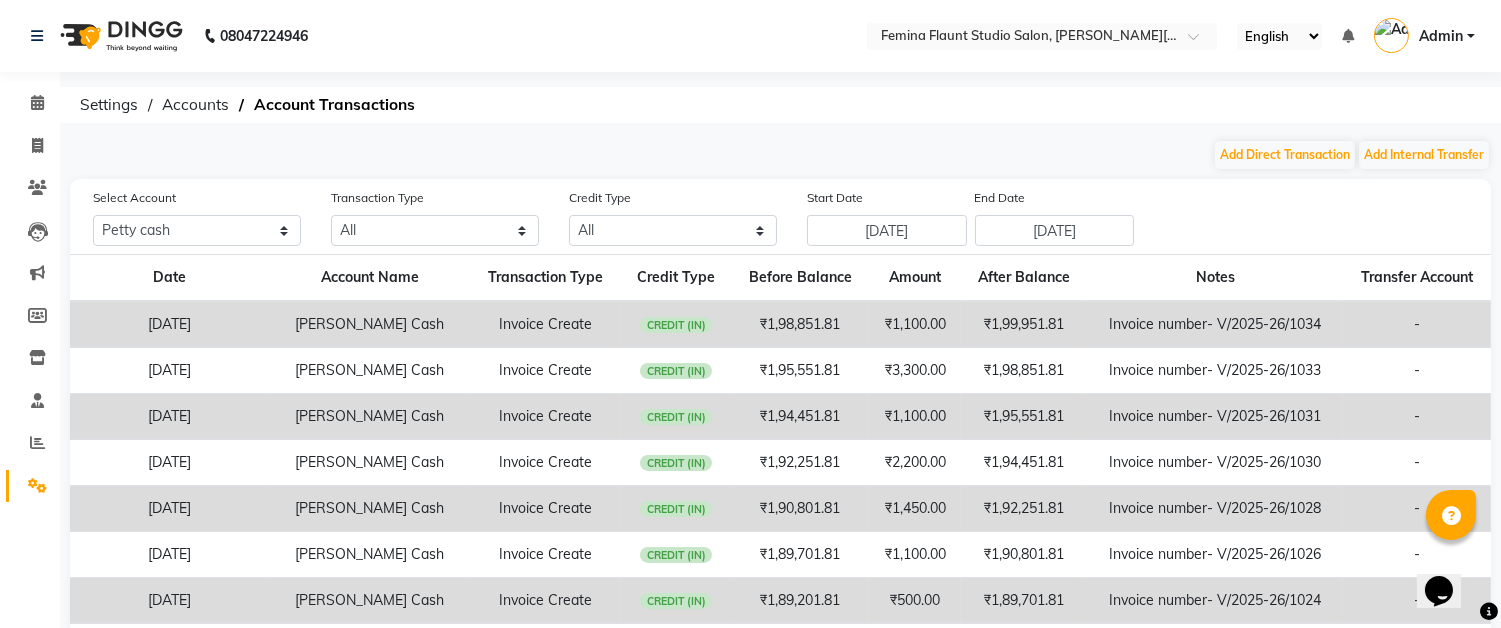 click on "08047224946 Select Location × Femina Flaunt Studio Salon, [PERSON_NAME] Road English ENGLISH Español العربية मराठी हिंदी ગુજરાતી தமிழ் 中文 Notifications nothing to show Admin Manage Profile Change Password Sign out  Version:3.15.4  ☀ Femina FLAUNT Studio Salon, [PERSON_NAME] Road  Calendar  Invoice  Clients  Leads   Marketing  Members  Inventory  Staff  Reports  Settings Completed InProgress Upcoming Dropped Tentative Check-In Confirm Bookings Generate Report Segments Page Builder Settings  Accounts   Account Transactions  Add Direct Transaction Add Internal Transfer Select Account All [PERSON_NAME] cash Cash Withdrawn by Owner Transaction Type All Direct Internal Transfer Expense Invoice Daily Register Credit Type All Credit (IN) Debit (OUT) Start Date [DATE] End Date [DATE] Date Account Name Transaction Type Credit Type Before Balance Amount After Balance Notes Transfer Account [DATE] [PERSON_NAME] Cash Invoice Create  CREDIT (IN)  ₹1,98,851.81 -  -  -" at bounding box center (750, 425) 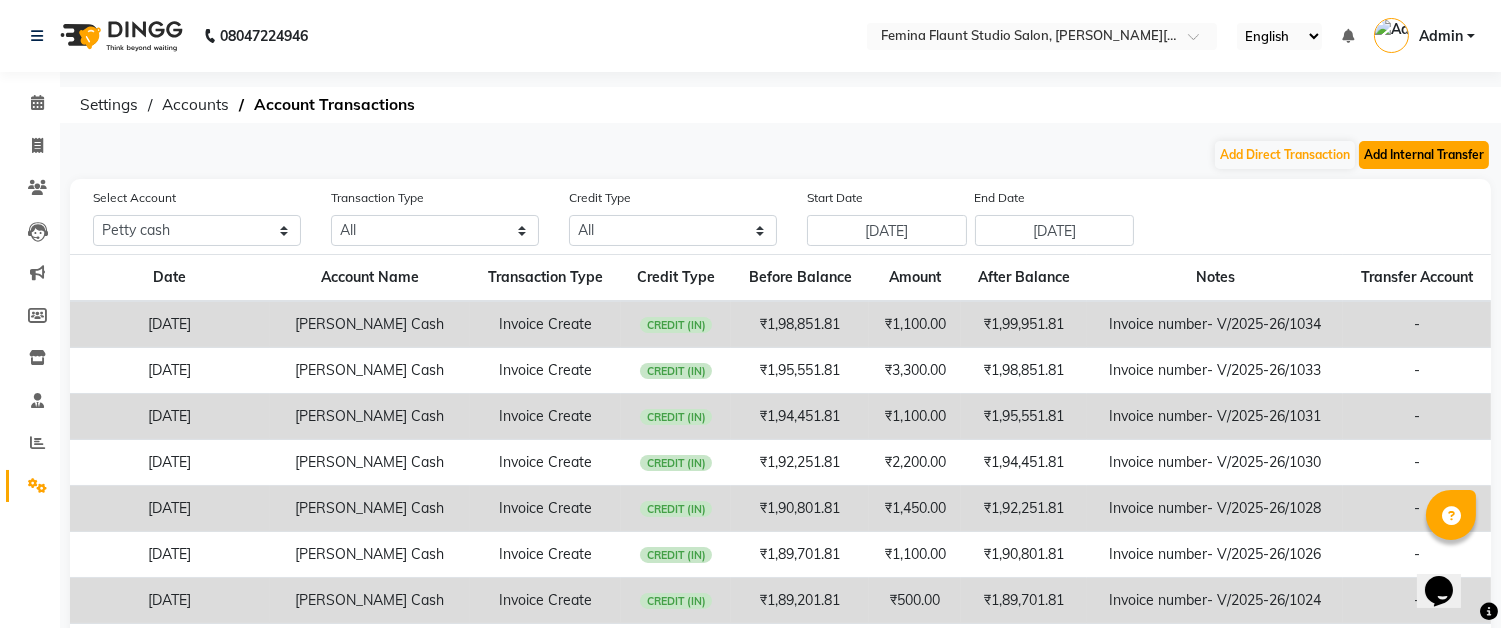 click on "Add Internal Transfer" 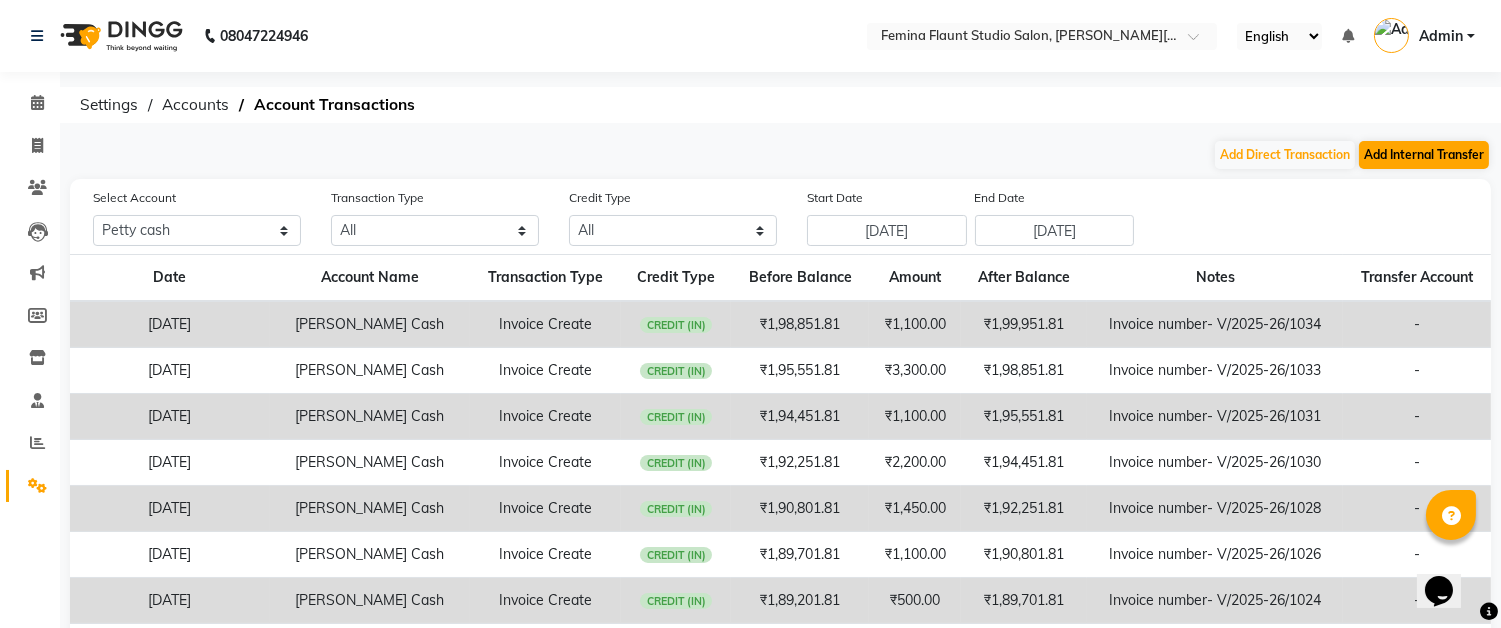 select on "internal transfer" 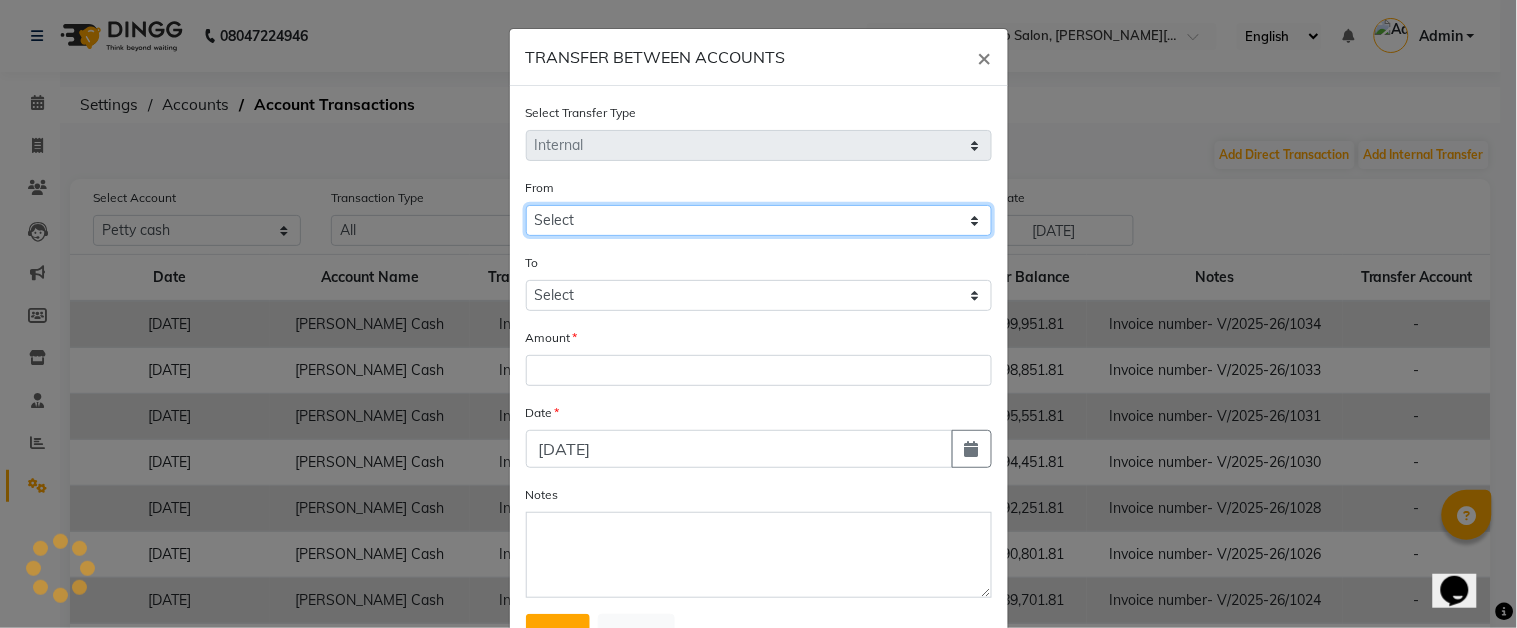 click on "Select" 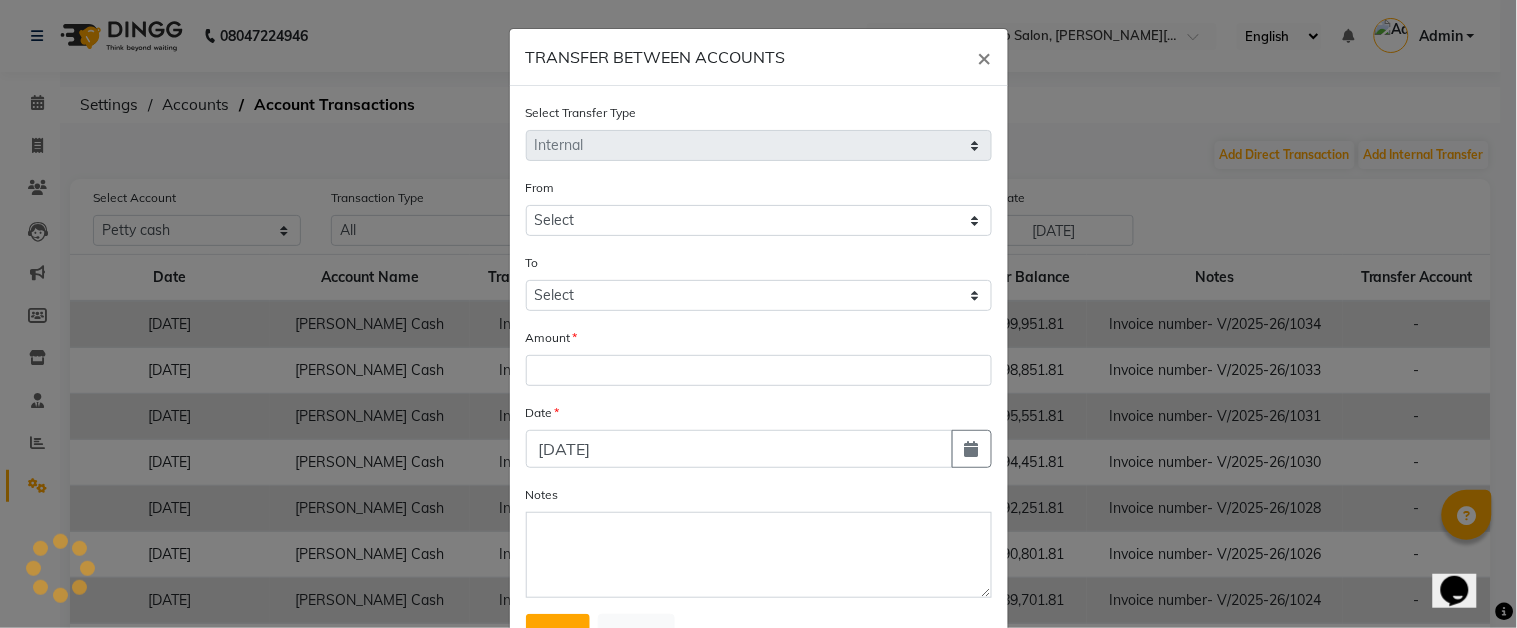 select on "4140" 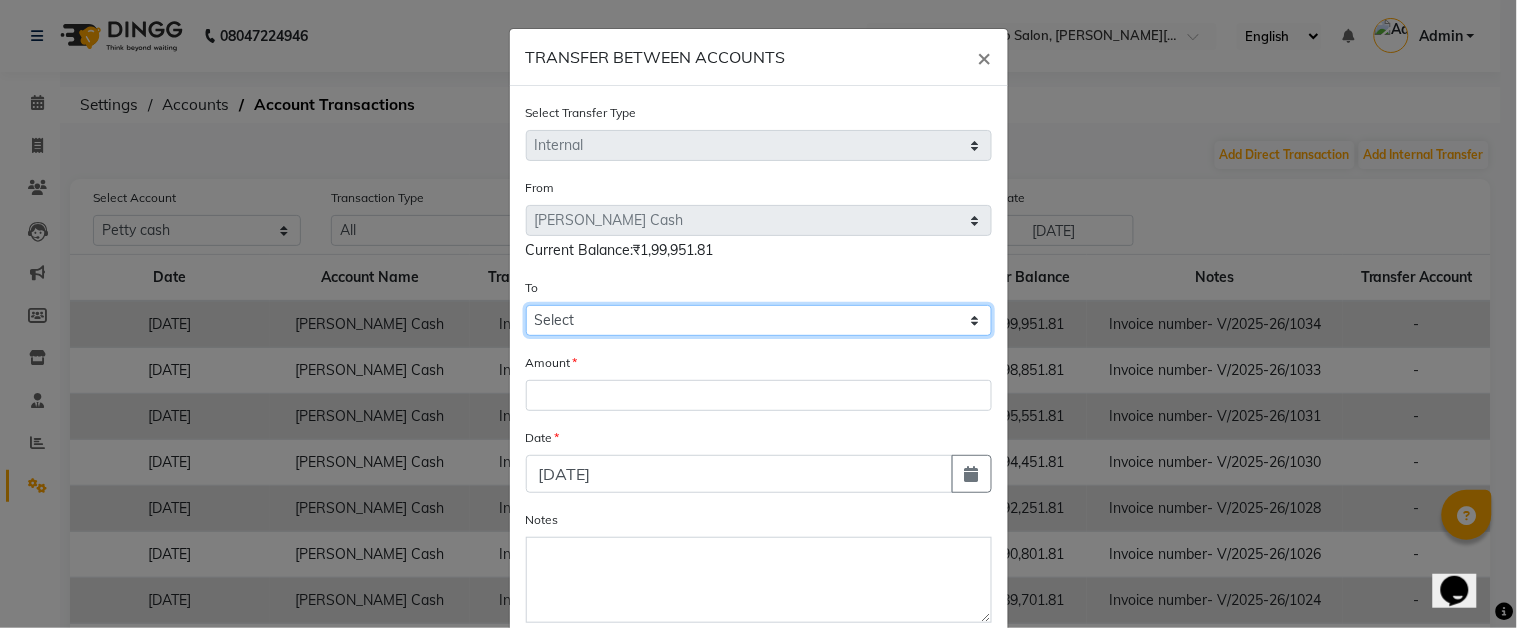 click on "Select [PERSON_NAME] Cash Cash Withdrawn By Owner" 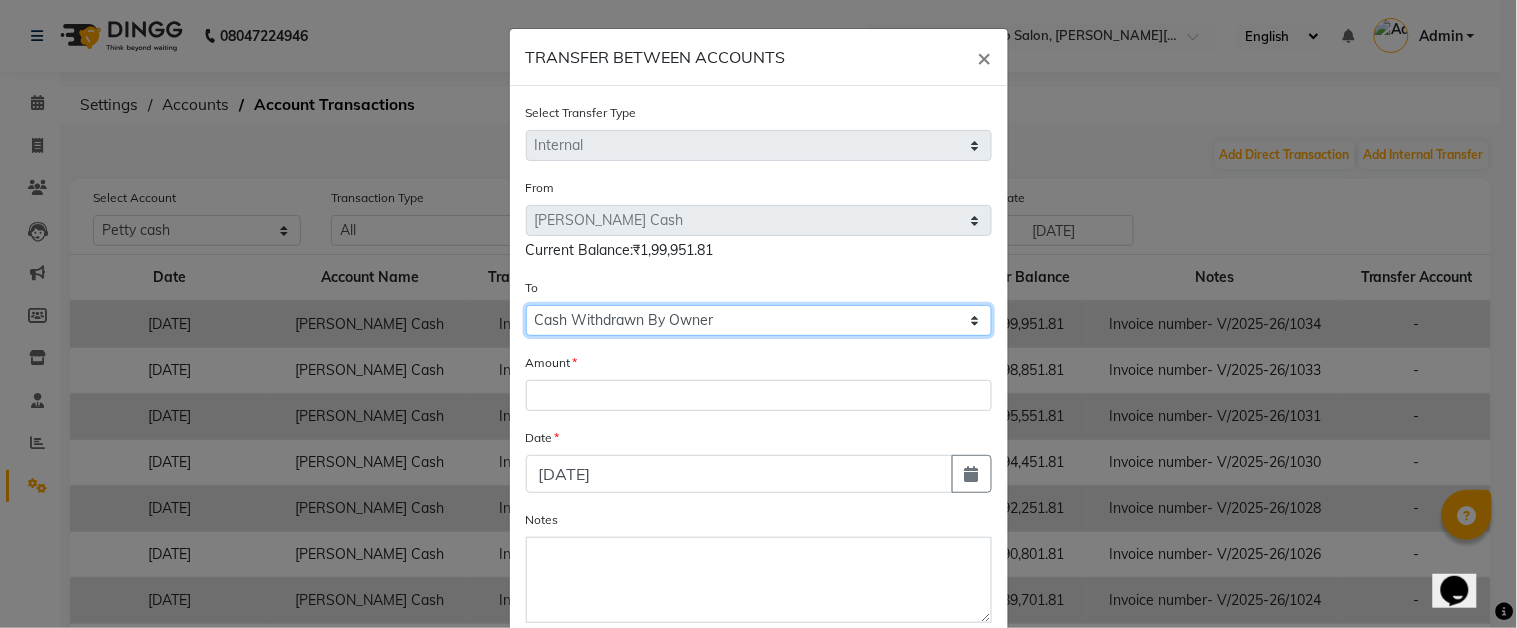 click on "Select [PERSON_NAME] Cash Cash Withdrawn By Owner" 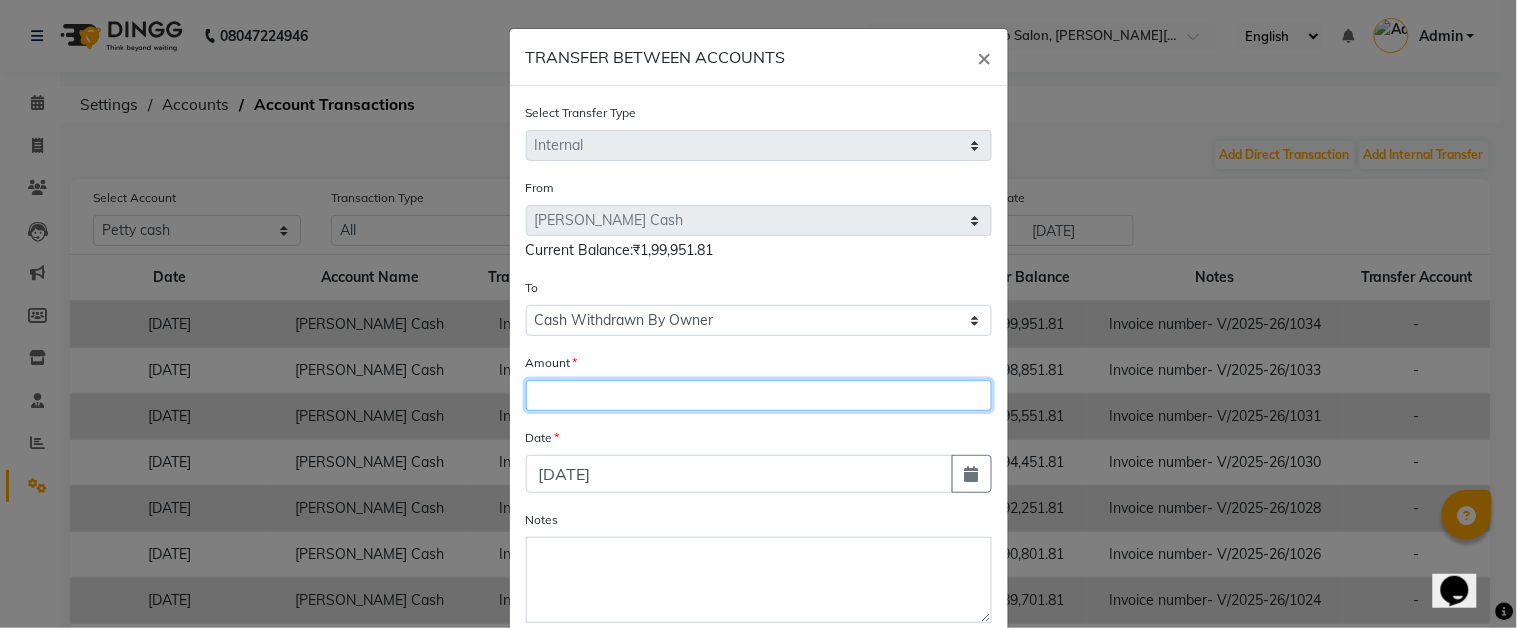 click 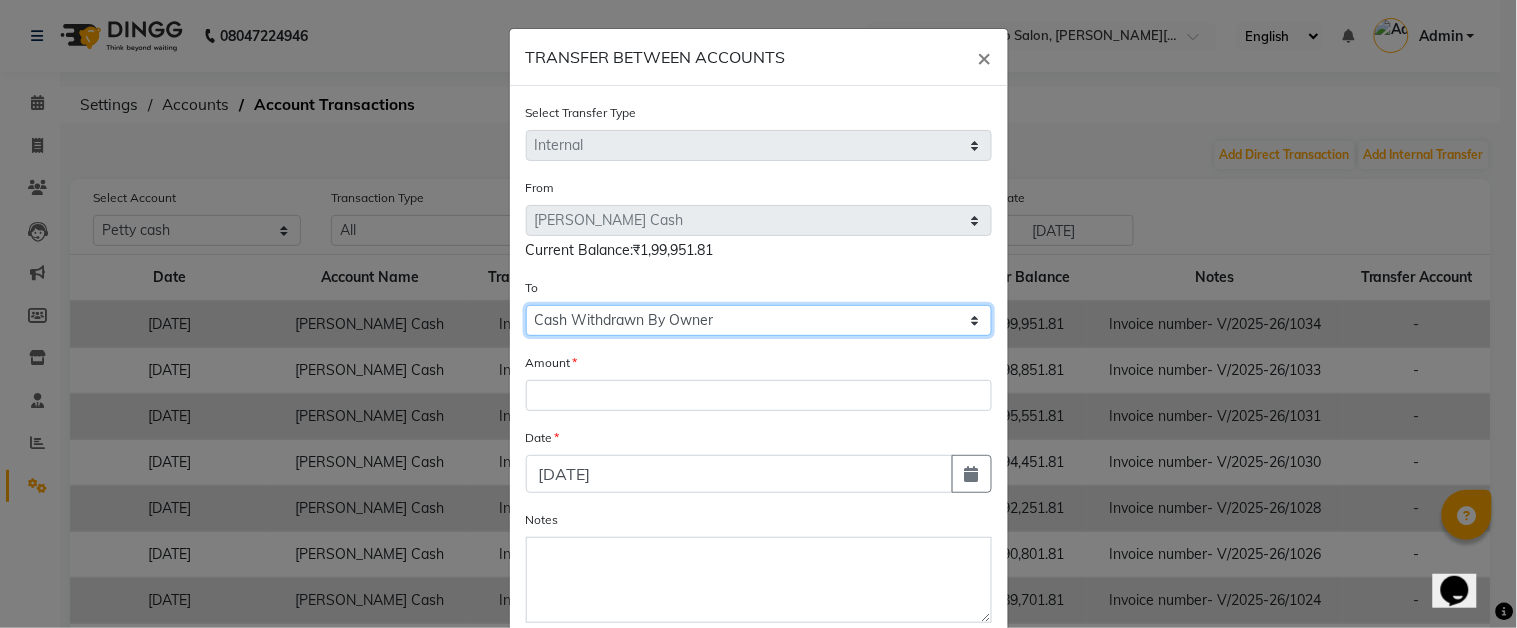 click on "Select [PERSON_NAME] Cash Cash Withdrawn By Owner" 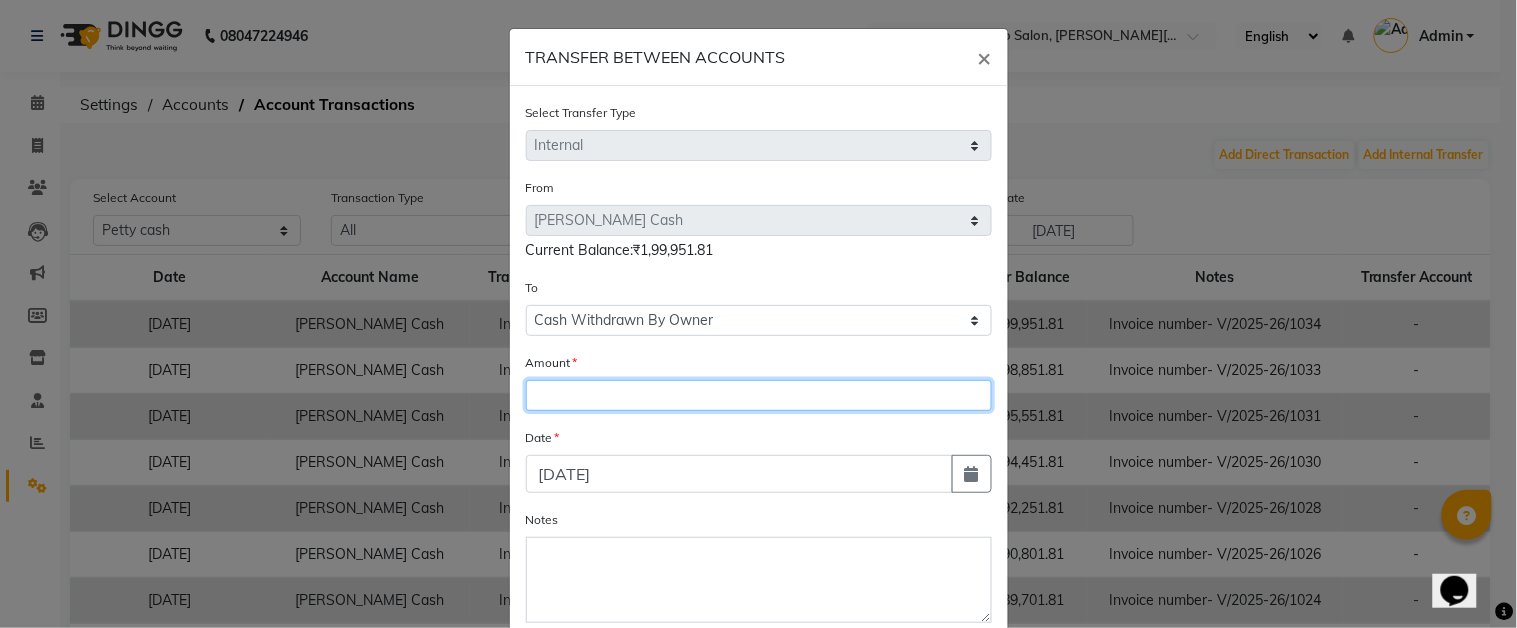 click 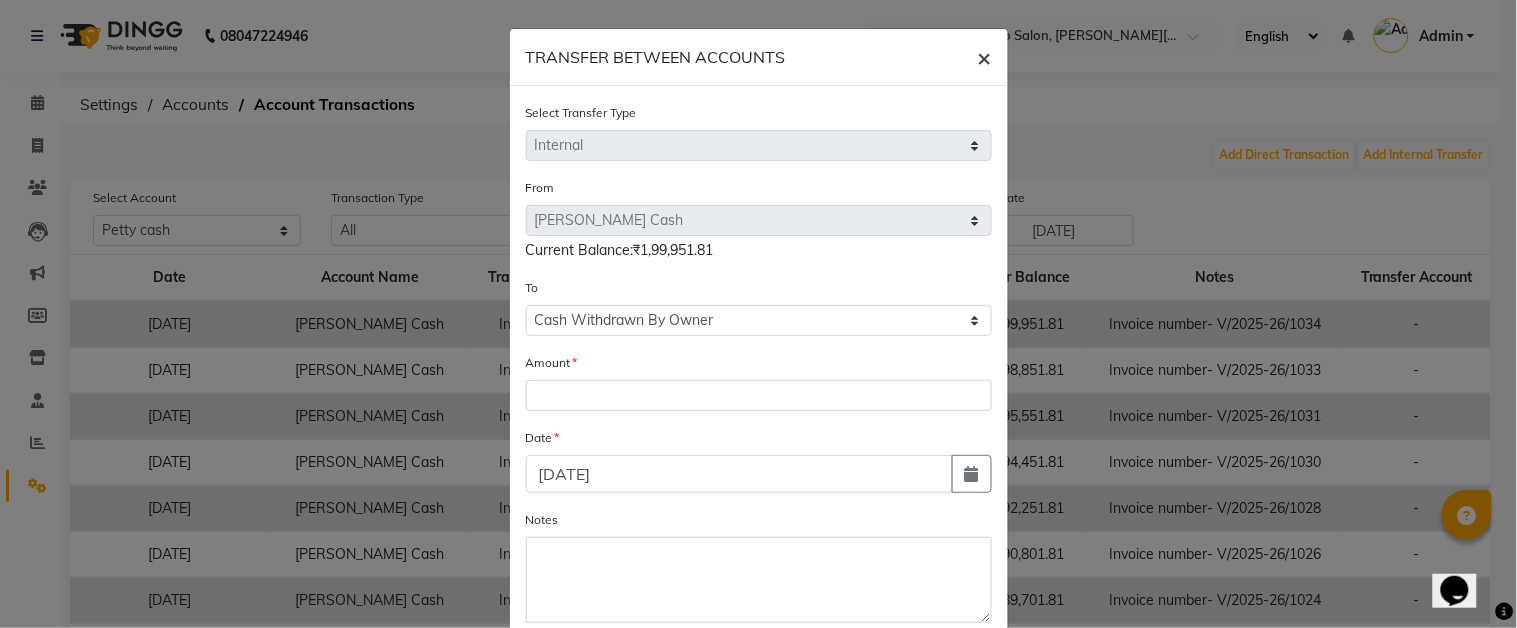 click on "×" 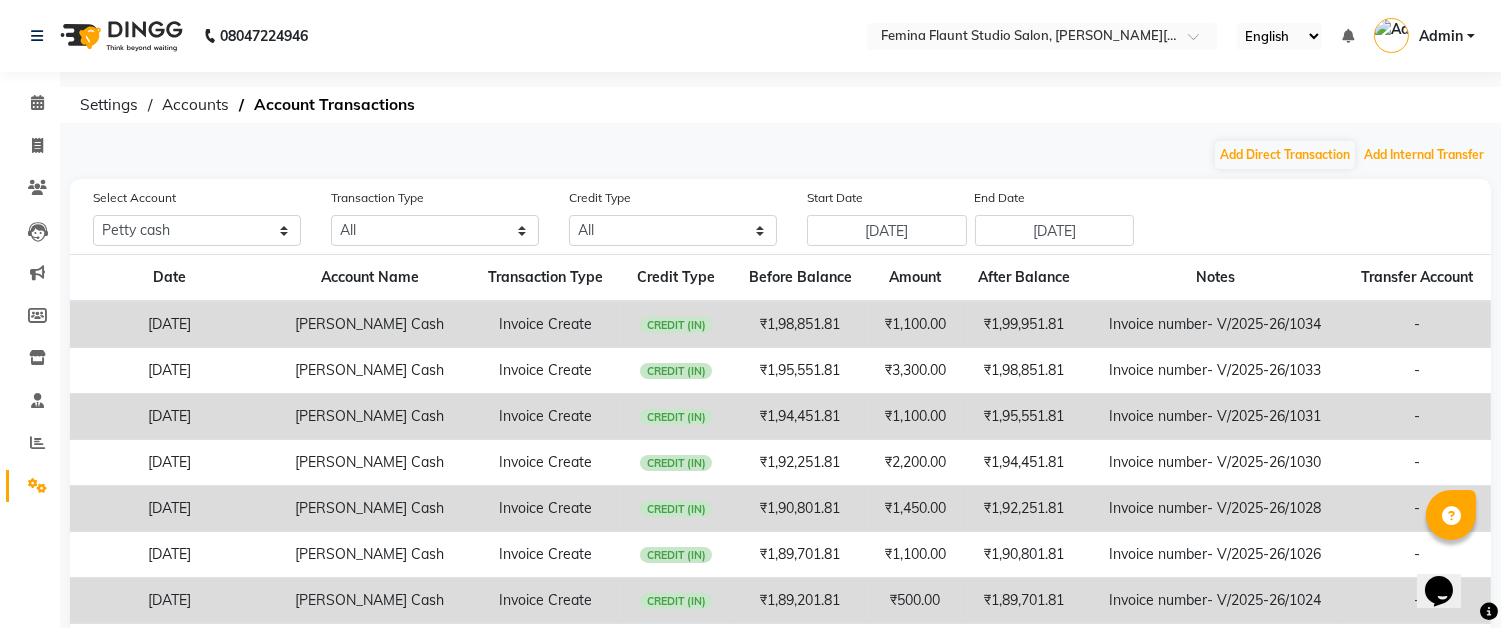 type 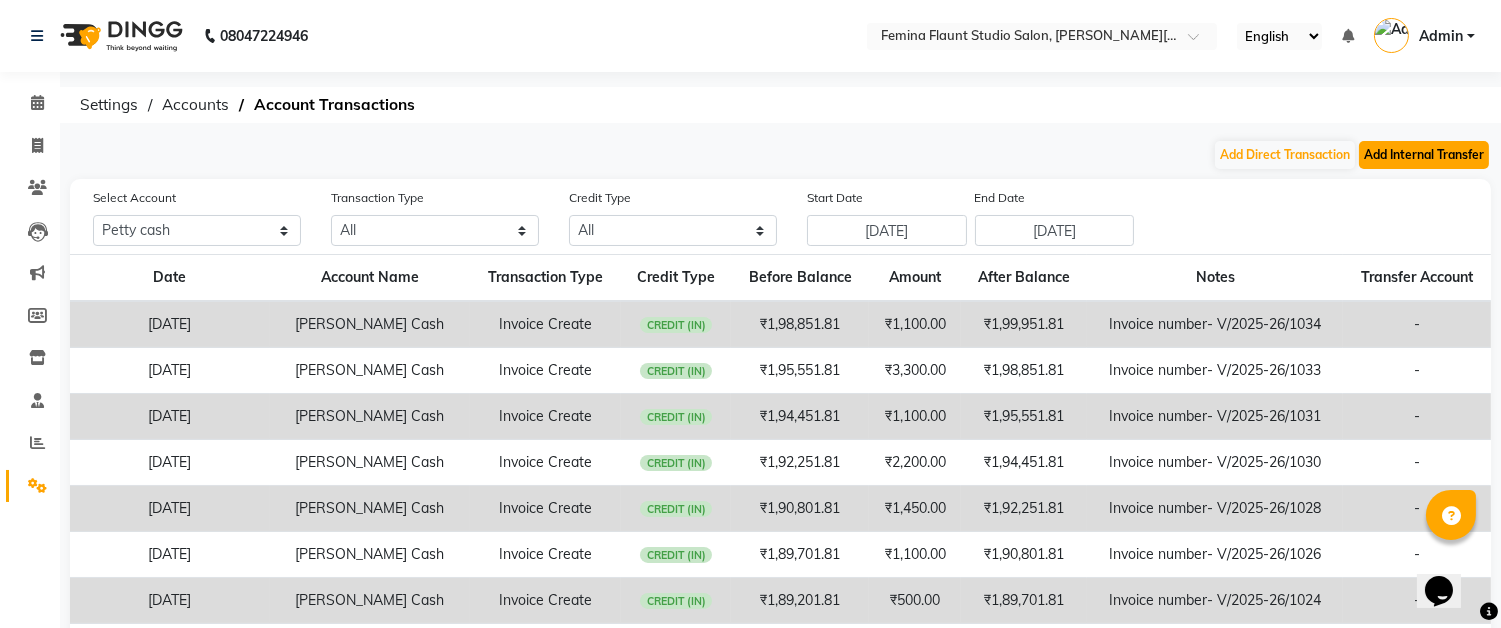 click on "Add Internal Transfer" 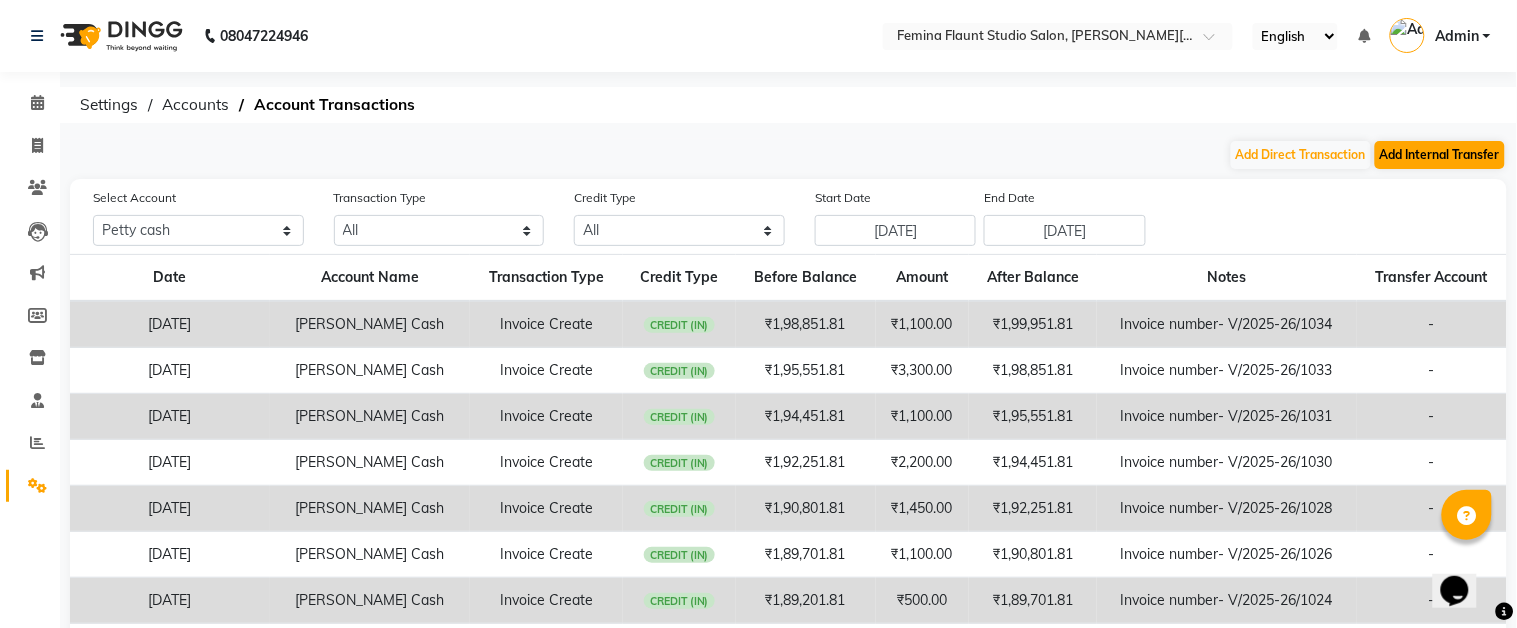 select on "internal transfer" 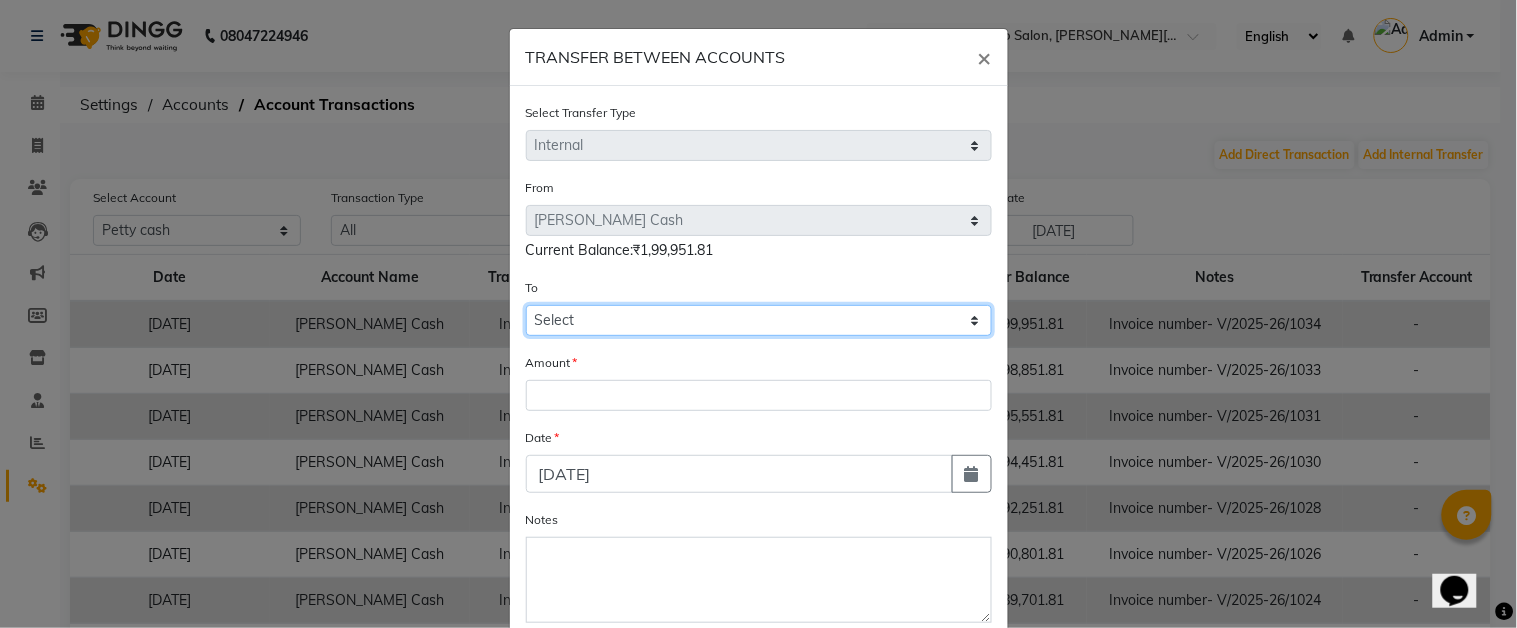 click on "Select [PERSON_NAME] Cash Cash Withdrawn By Owner" 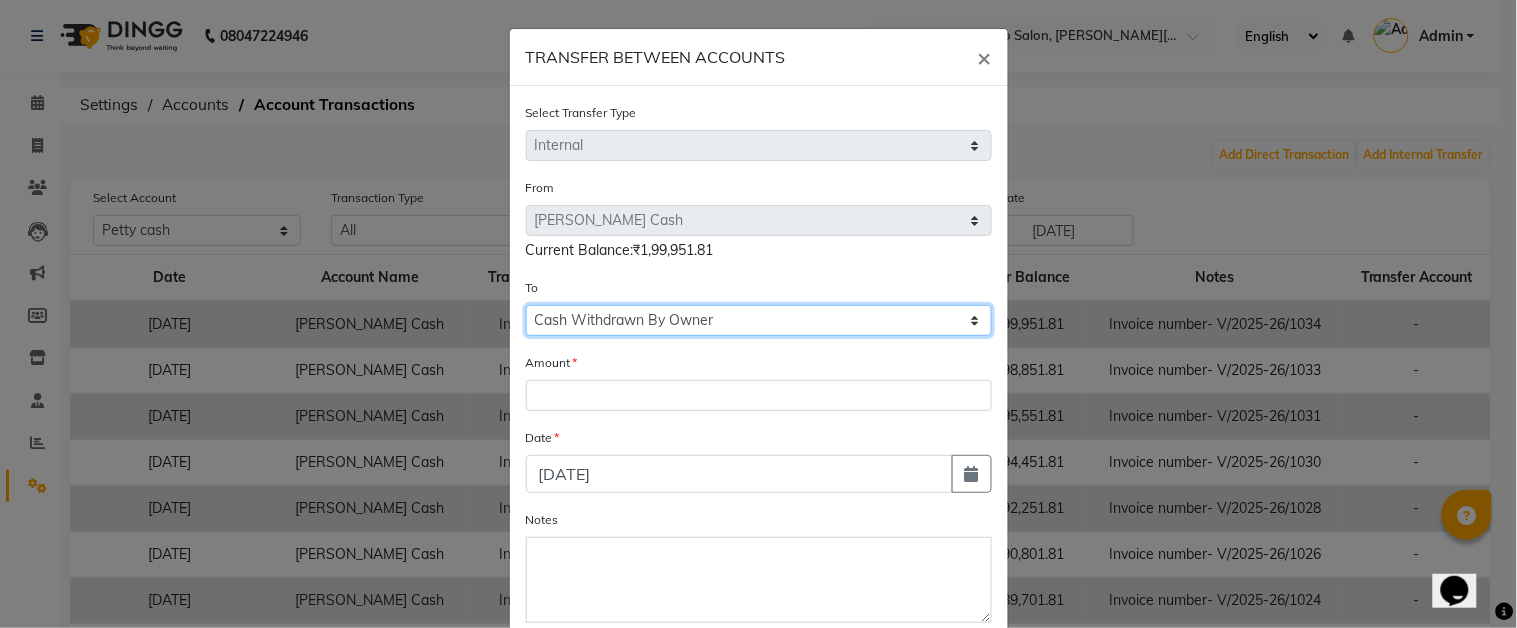 click on "Select [PERSON_NAME] Cash Cash Withdrawn By Owner" 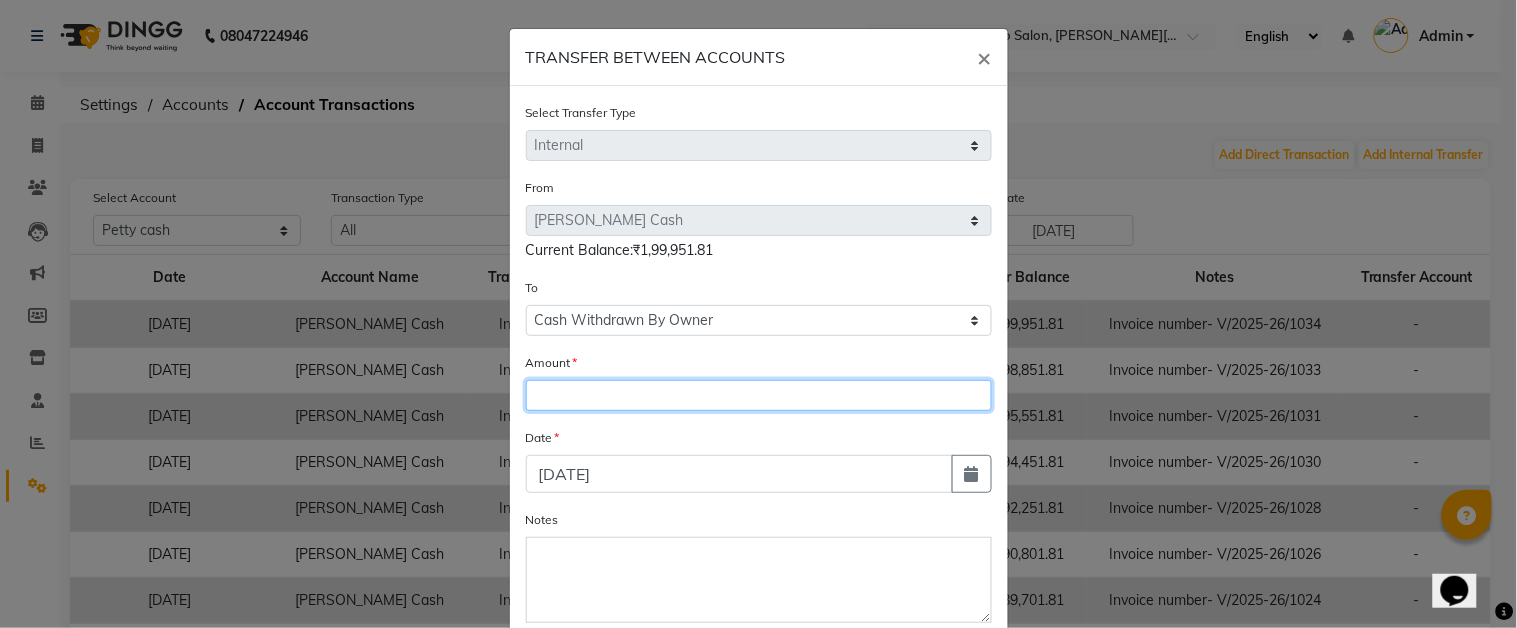 click 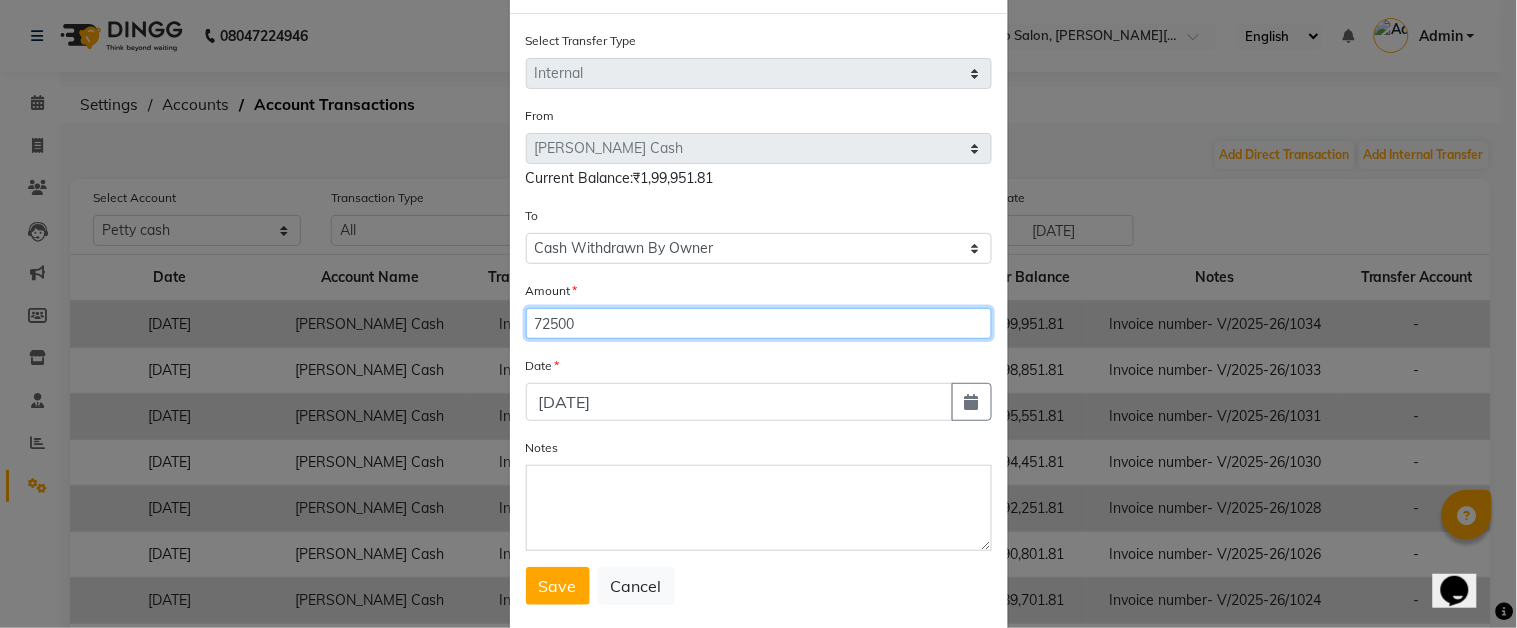 scroll, scrollTop: 111, scrollLeft: 0, axis: vertical 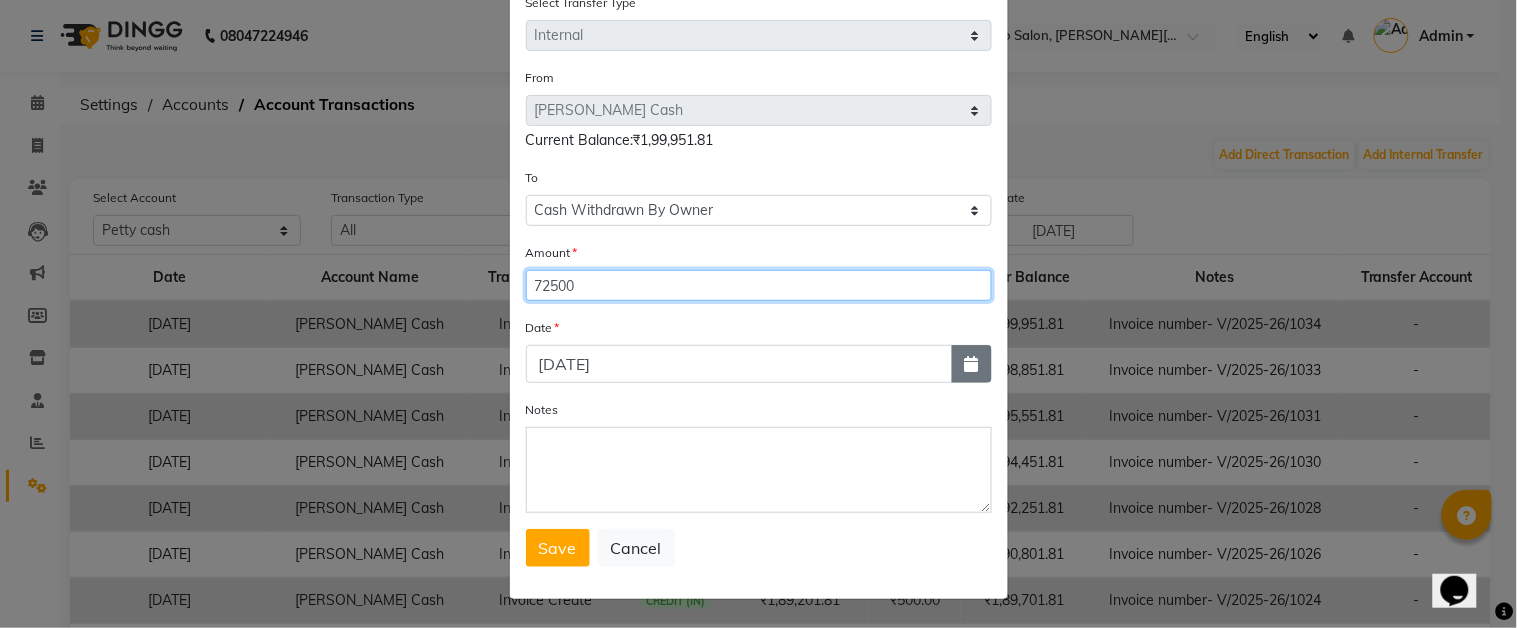type on "72500" 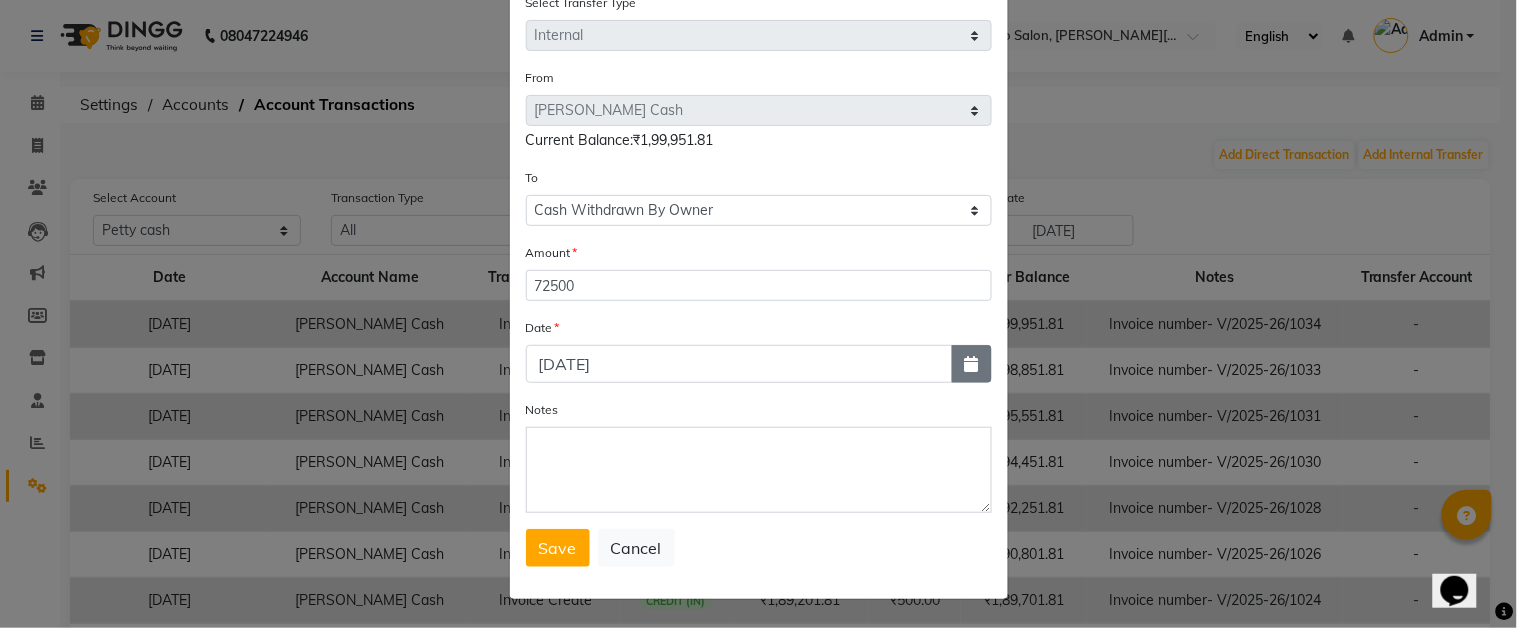 click 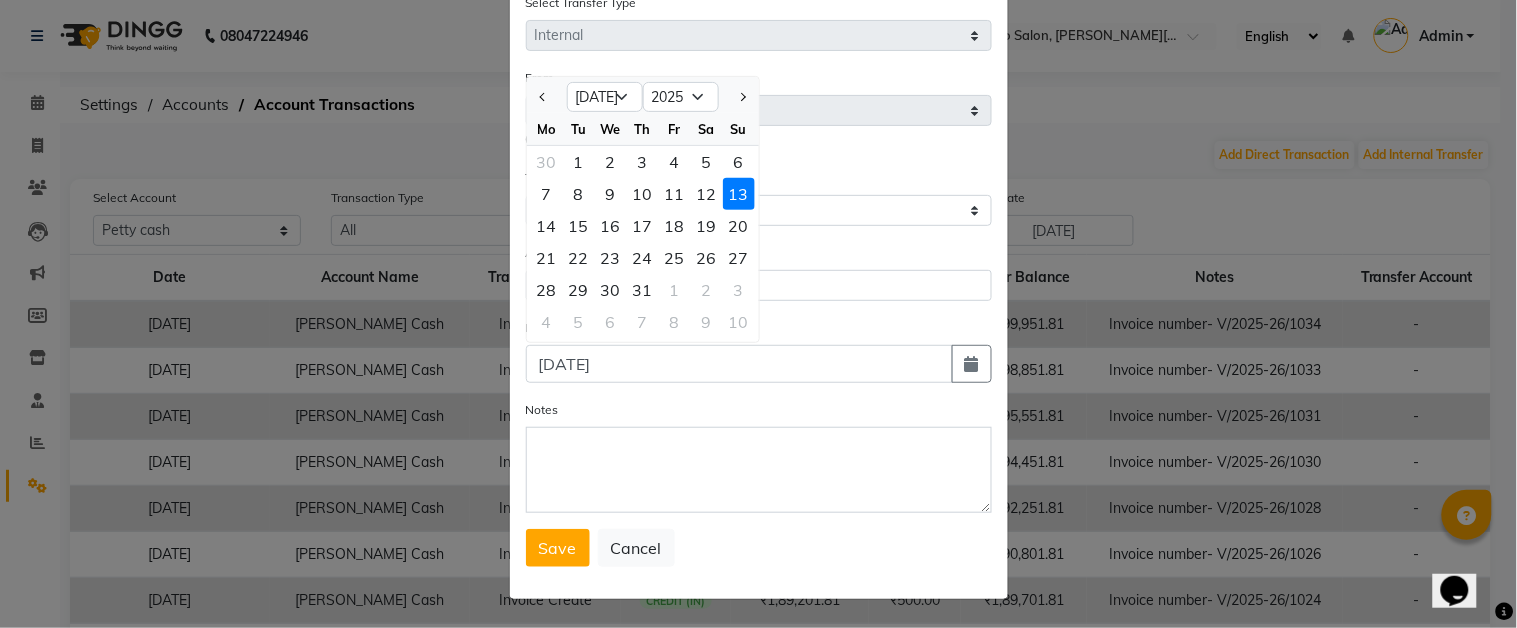 click on "10" 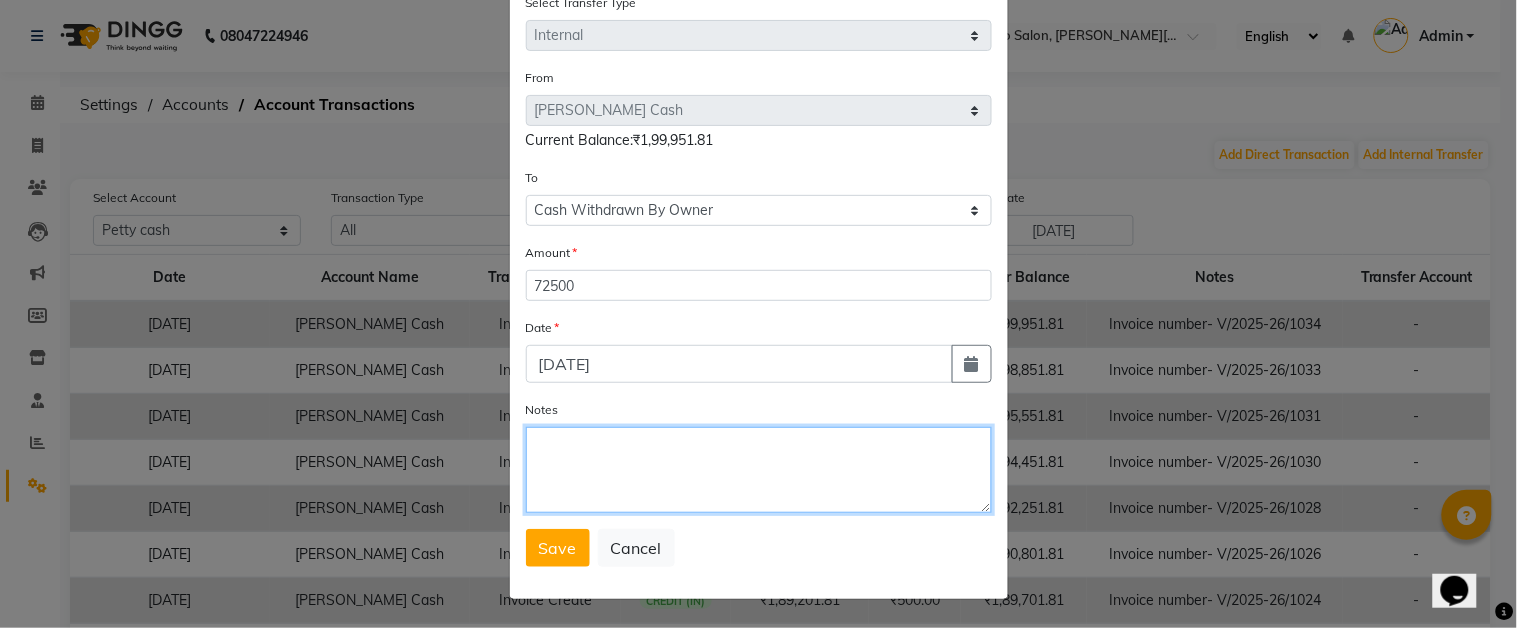 click on "Notes" at bounding box center (759, 470) 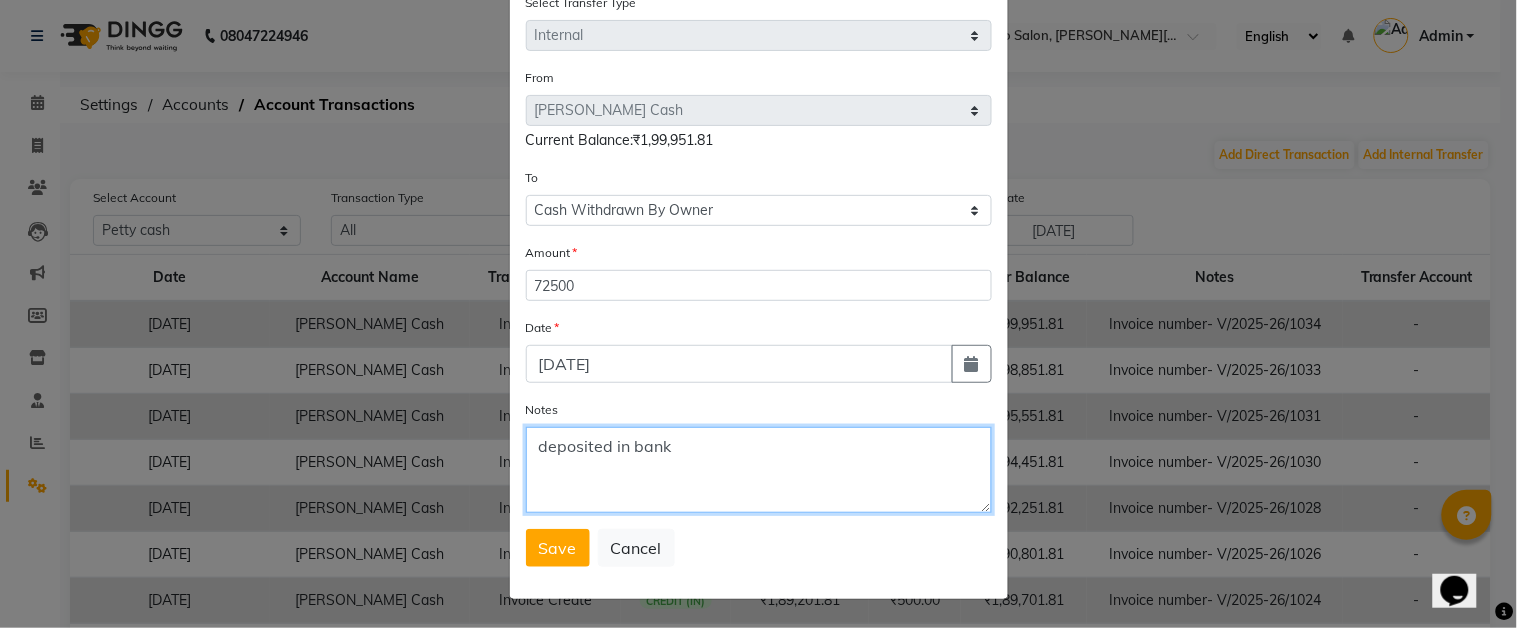 type on "deposited in bank" 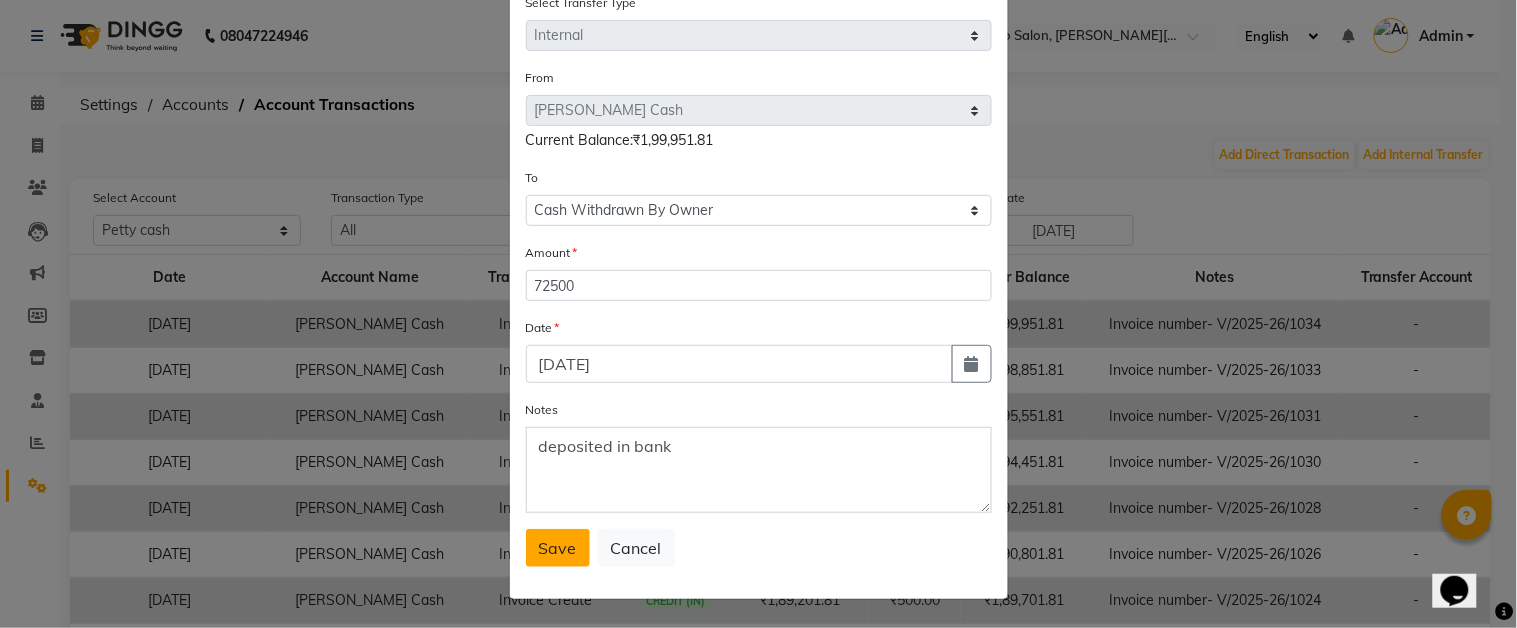 drag, startPoint x: 548, startPoint y: 527, endPoint x: 550, endPoint y: 547, distance: 20.09975 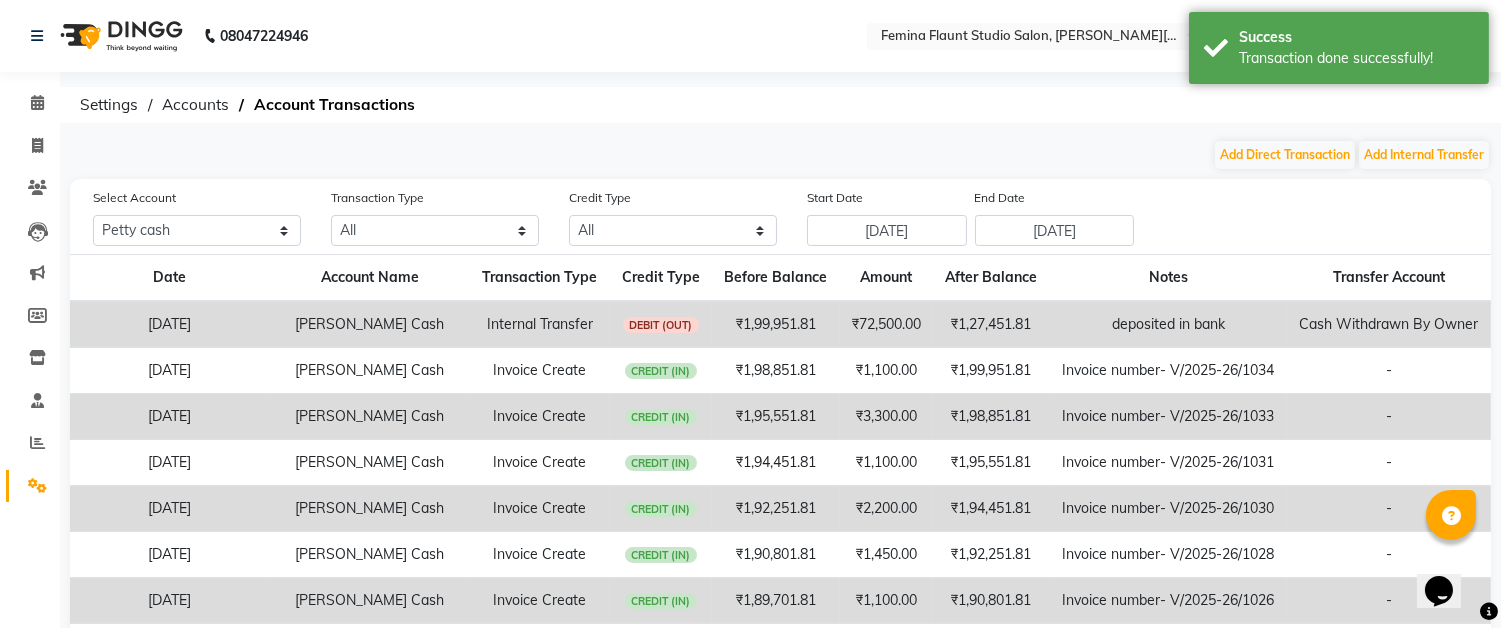 click on "Reports" 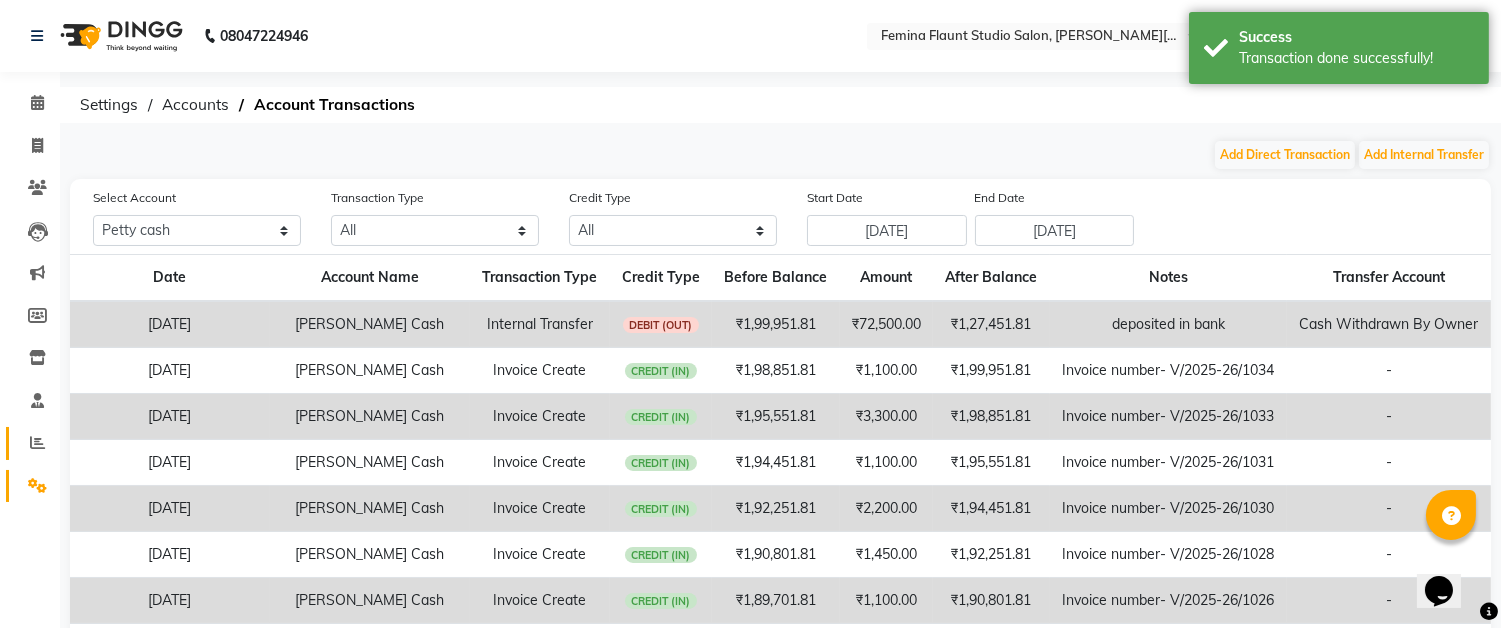 drag, startPoint x: 38, startPoint y: 424, endPoint x: 32, endPoint y: 448, distance: 24.738634 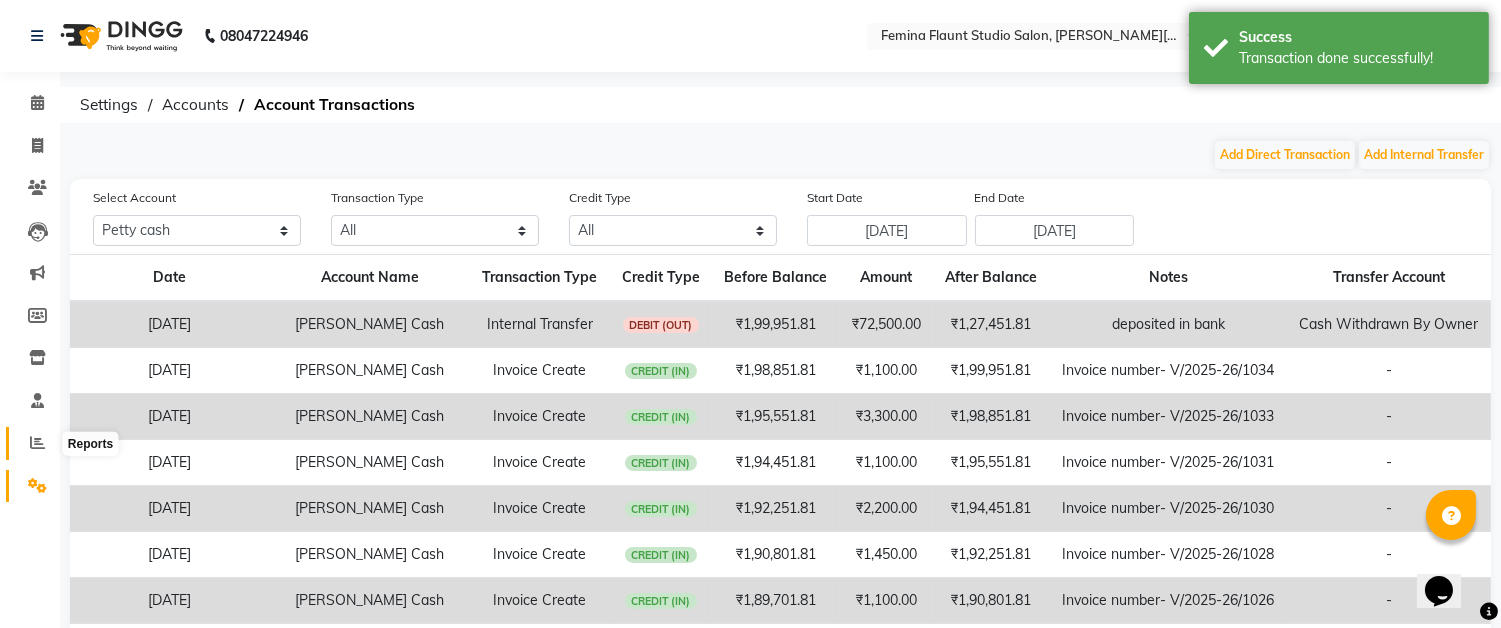 click 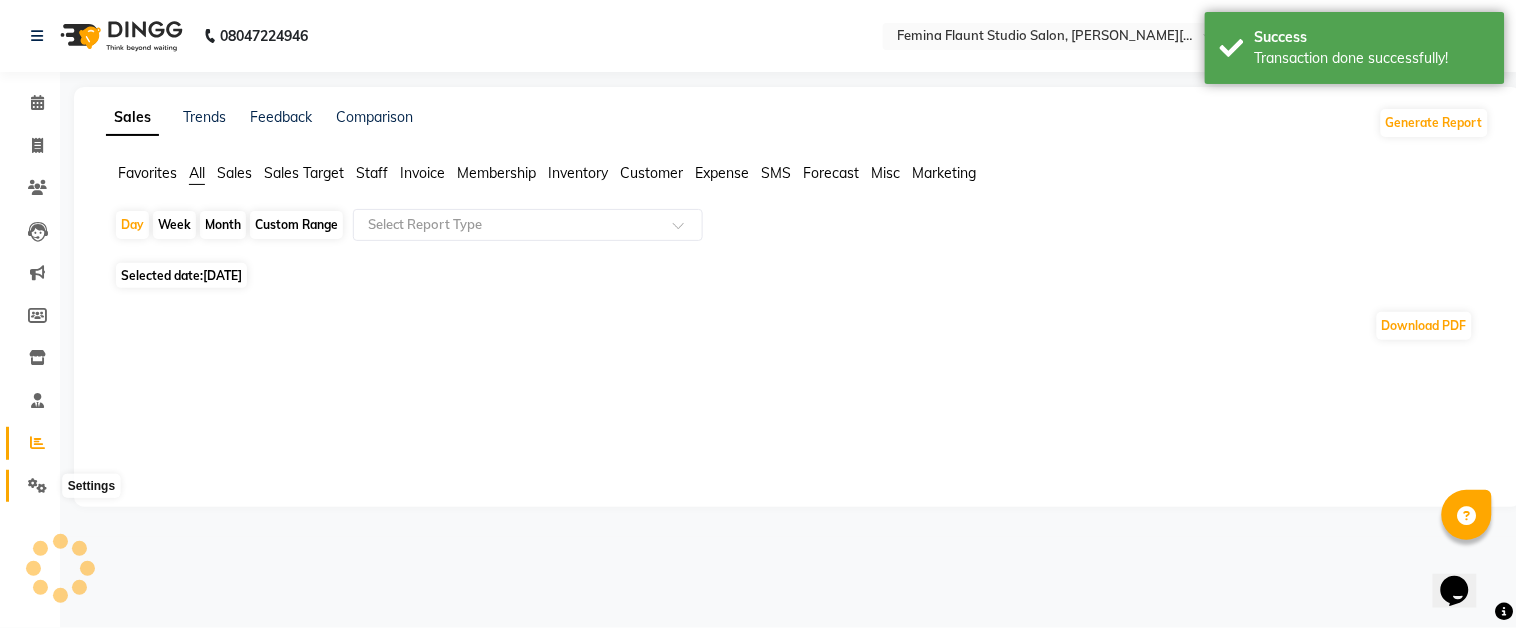 click 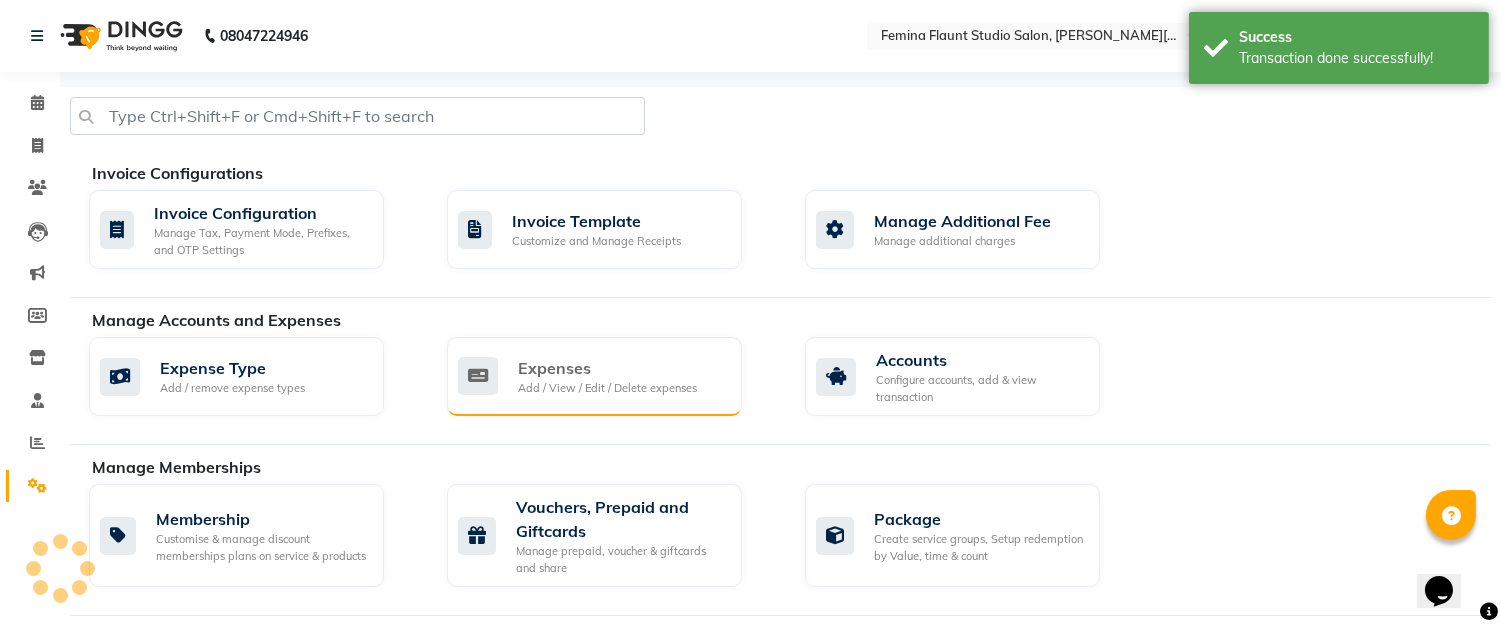 click on "Expenses" 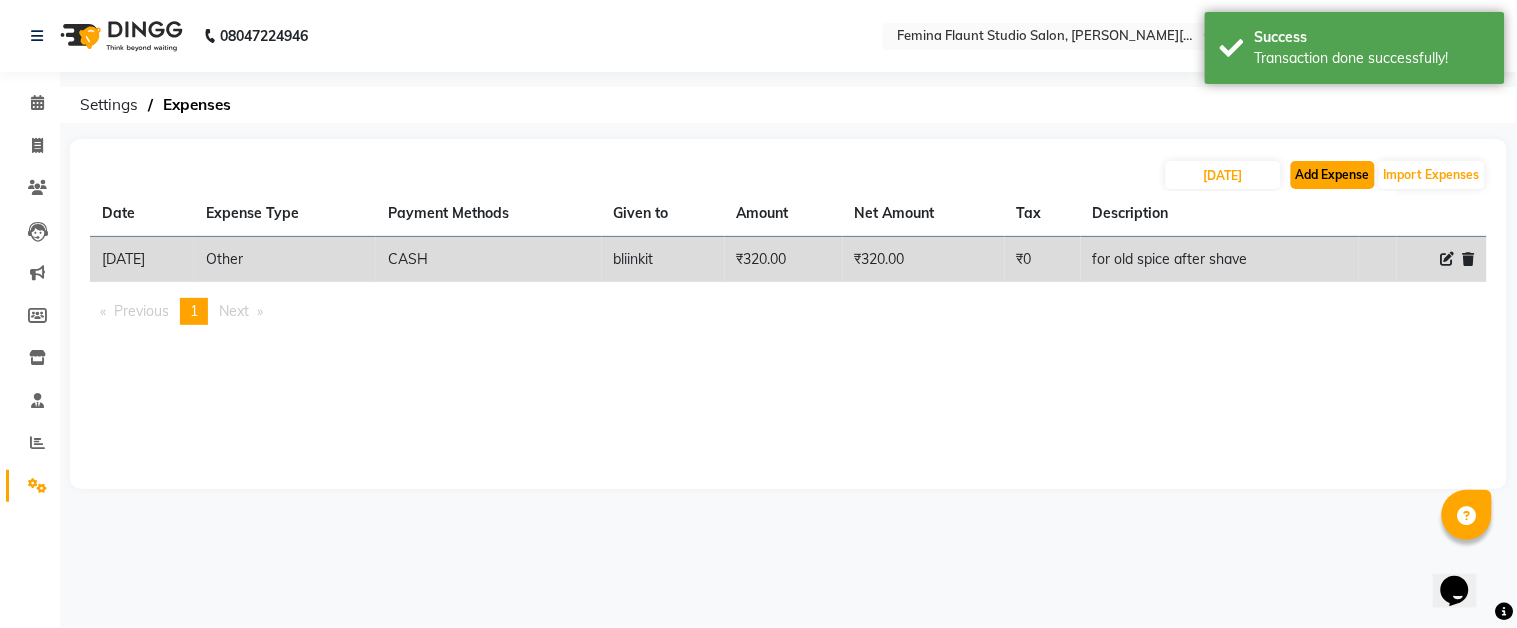 click on "Add Expense" 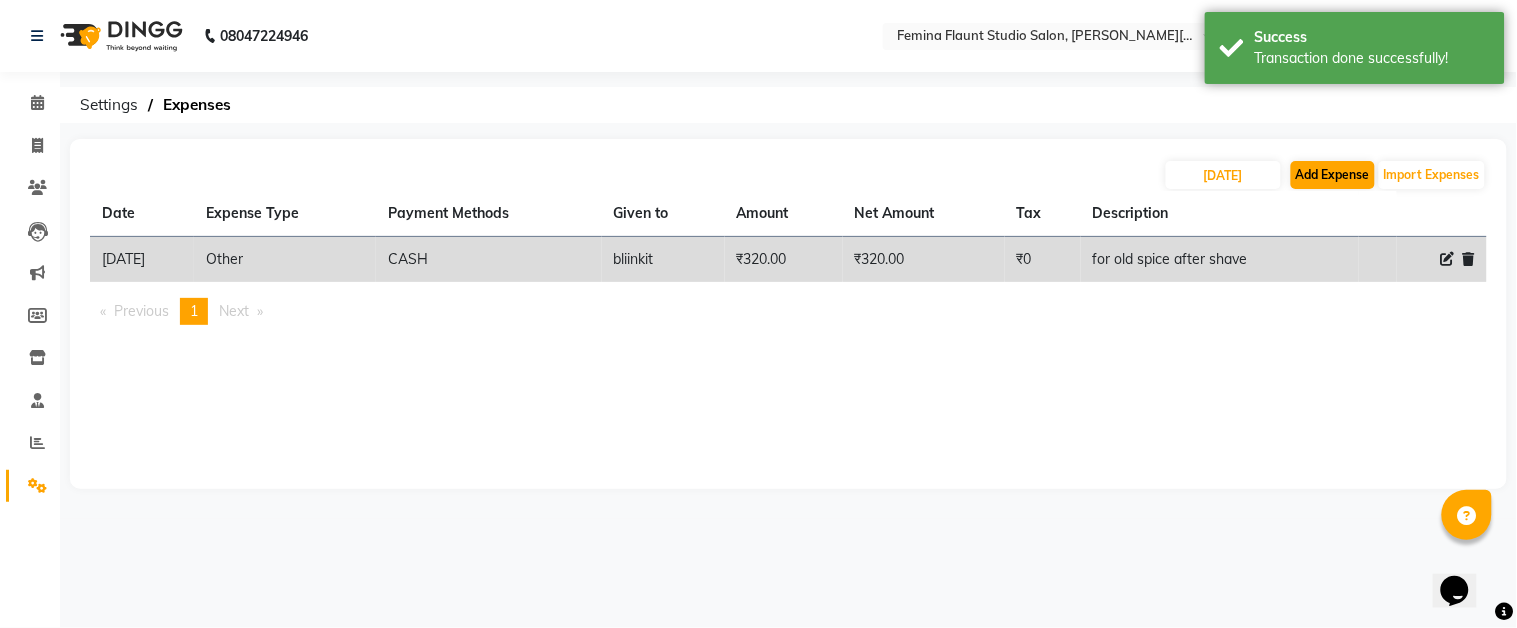 select on "1" 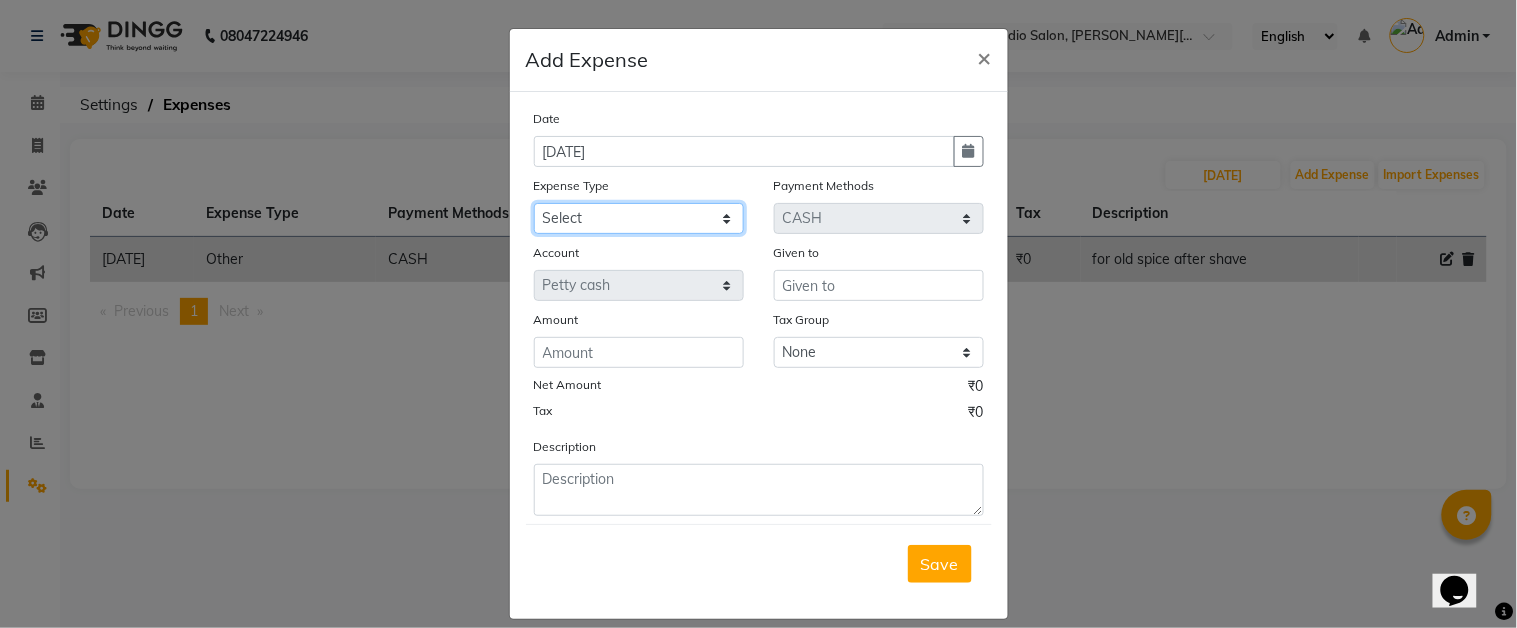 click on "Select Advance Salary Car Parking Charges Cash transfer to bank Cash Transfer to Owner Client Snacks Electricity Incentive Laundry Marketing Miscellaneous Other Pantry Salary Staff Snacks Tea & Refreshment [DEMOGRAPHIC_DATA] Water" 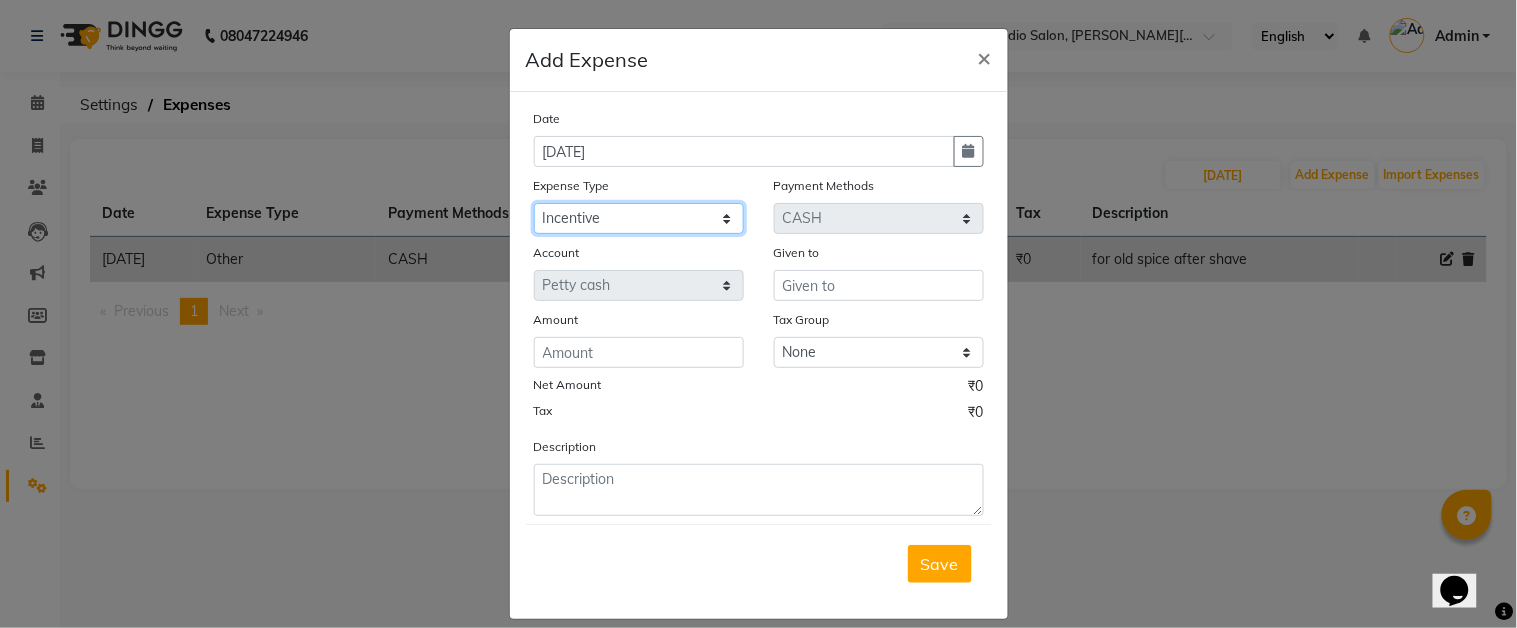 click on "Select Advance Salary Car Parking Charges Cash transfer to bank Cash Transfer to Owner Client Snacks Electricity Incentive Laundry Marketing Miscellaneous Other Pantry Salary Staff Snacks Tea & Refreshment [DEMOGRAPHIC_DATA] Water" 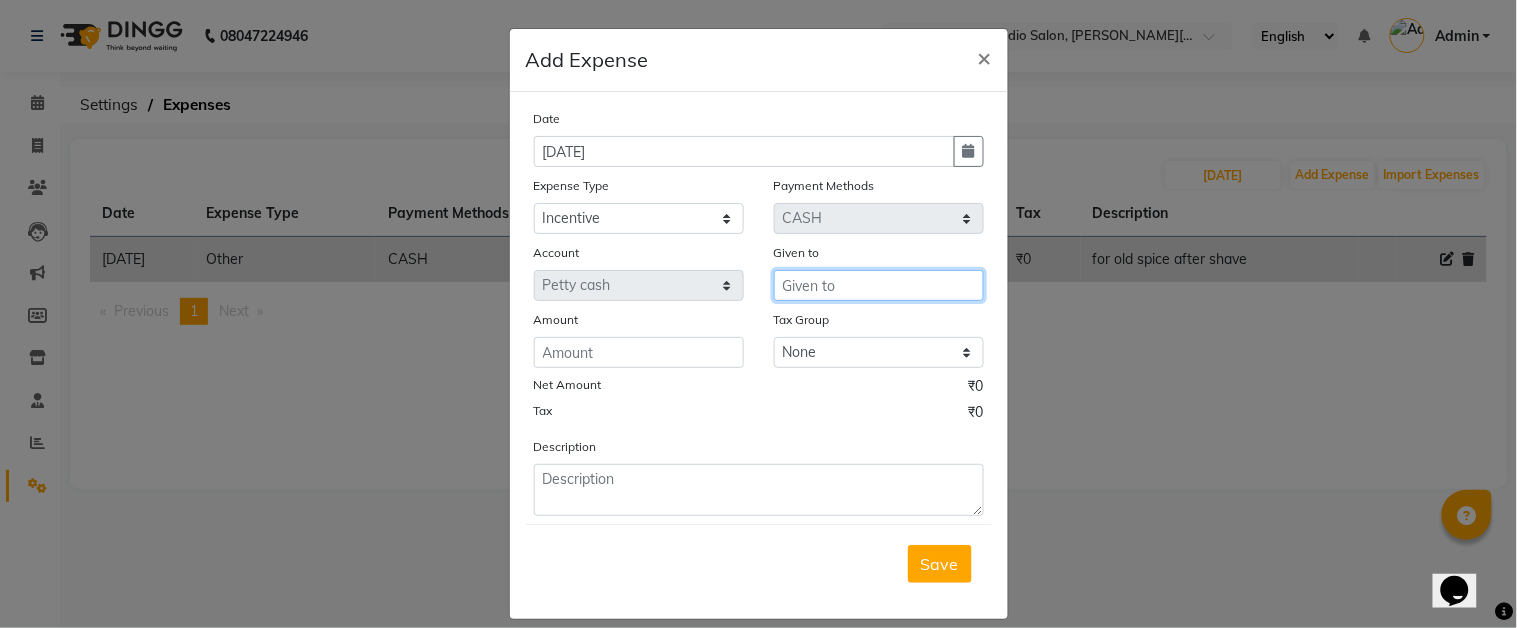 click at bounding box center [879, 285] 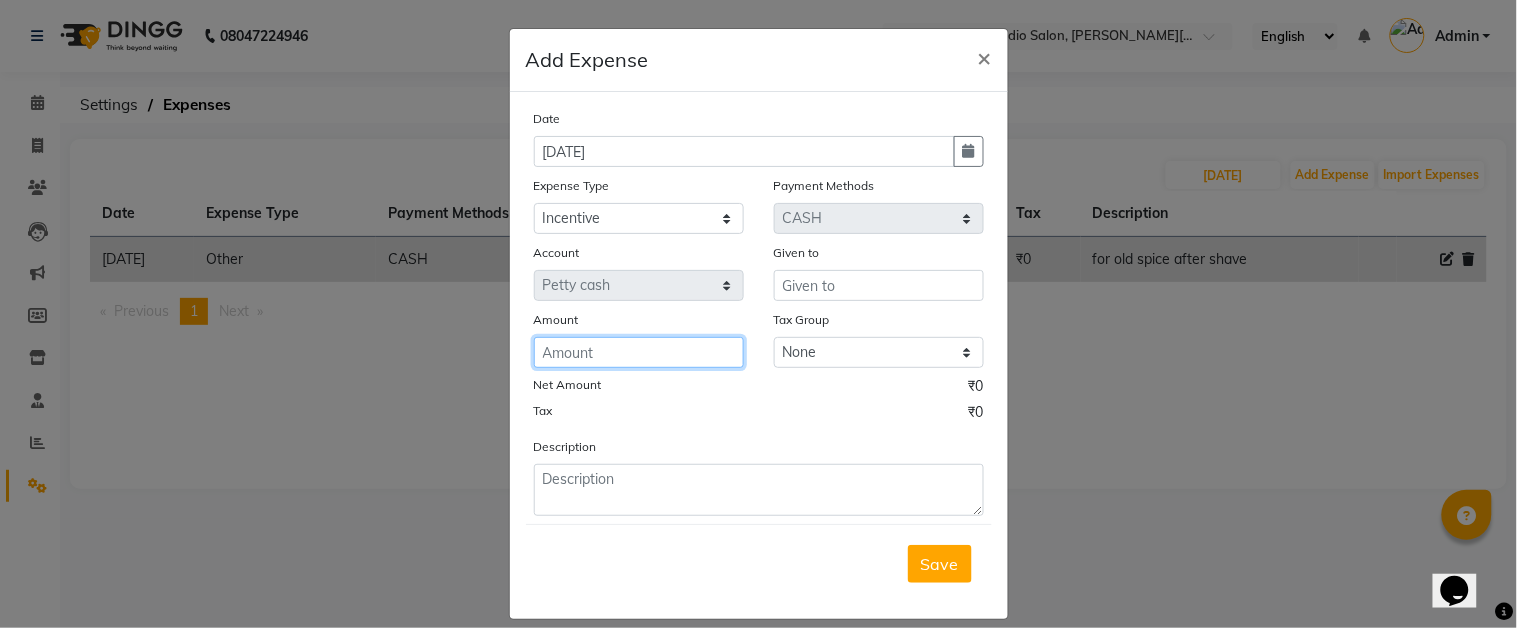 click 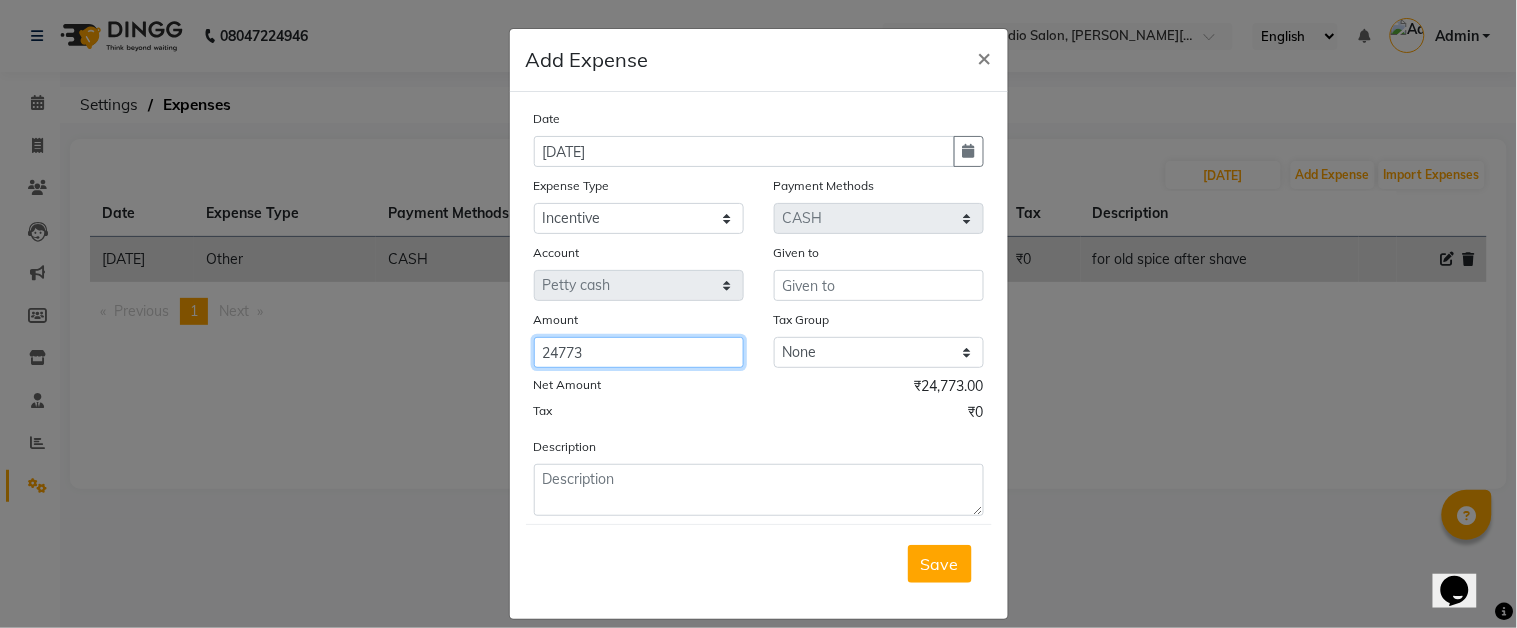 type on "24773" 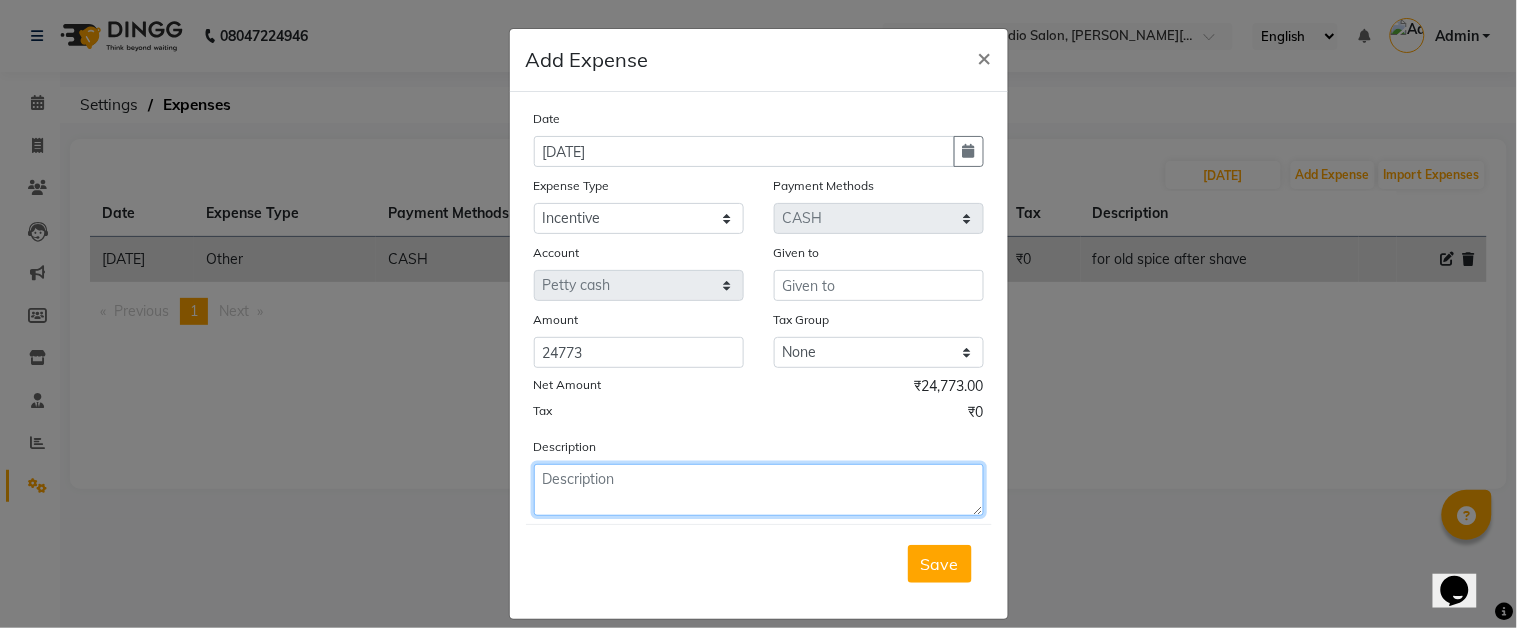 click 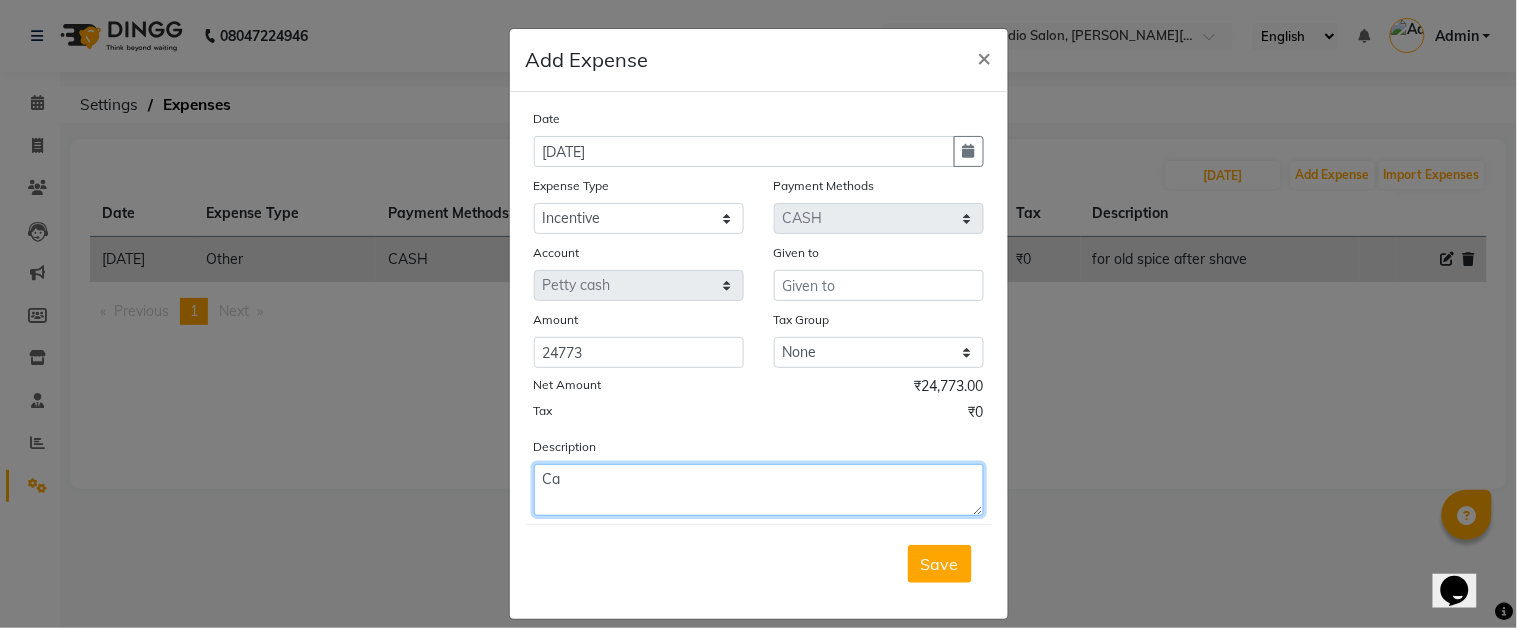 type on "C" 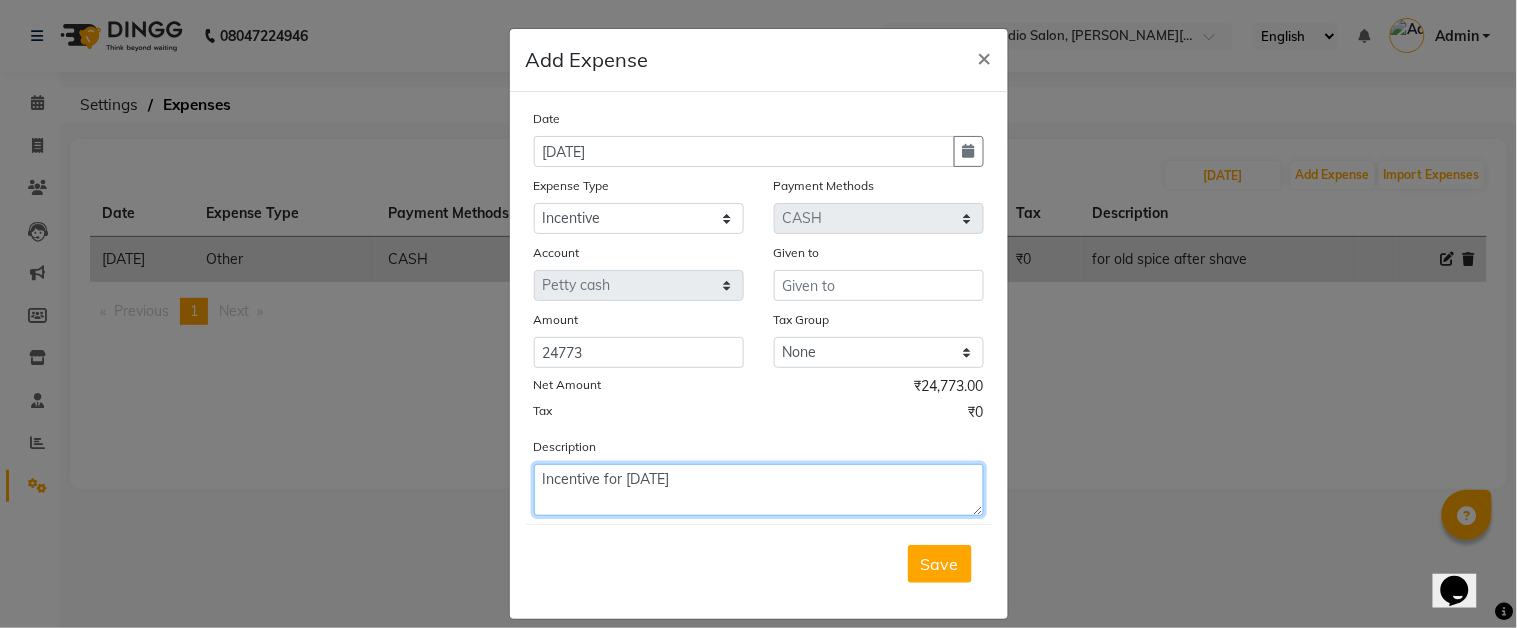 type on "Incentive for [DATE]" 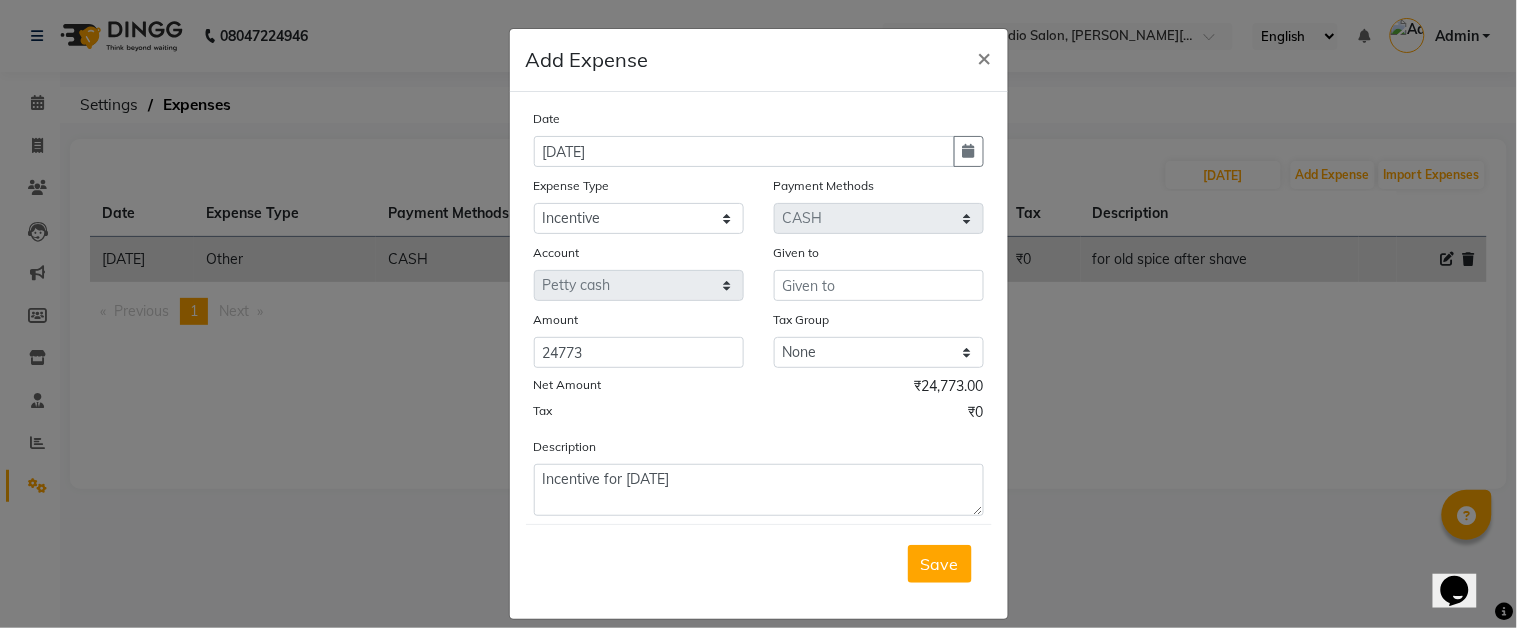 click on "Save" 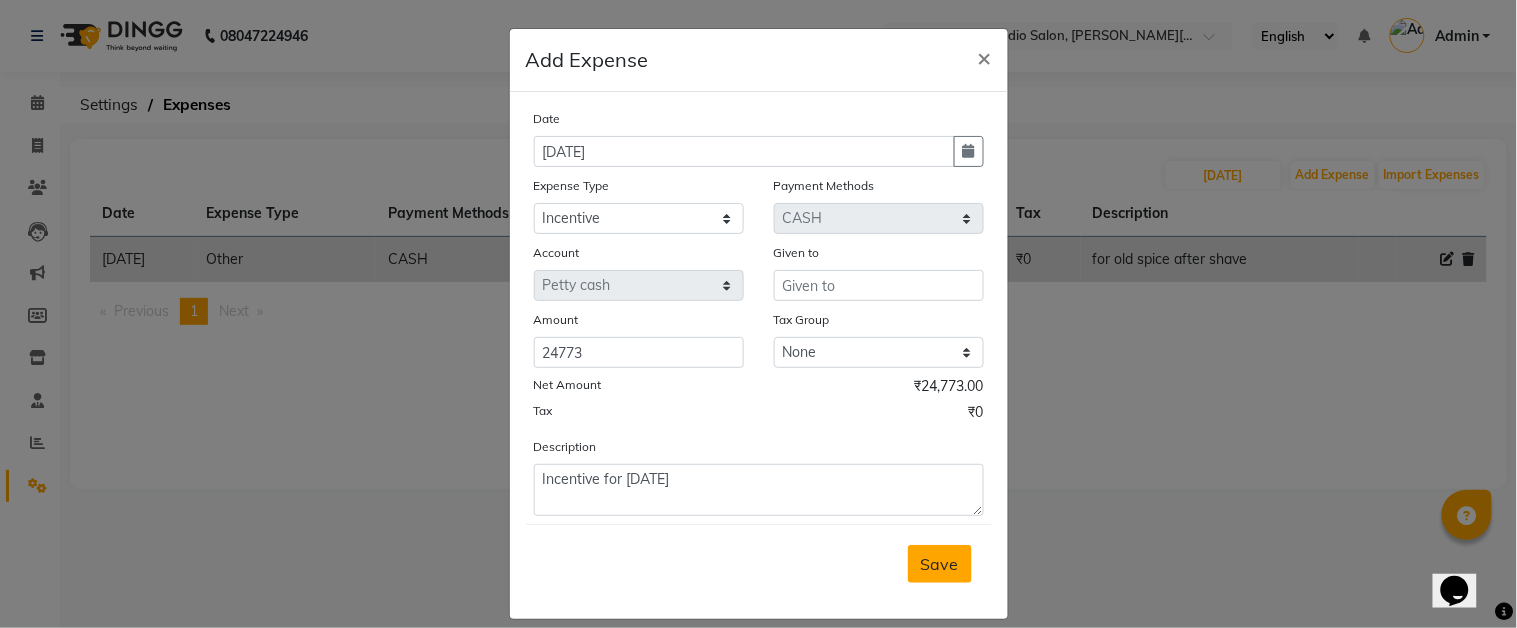click on "Save" at bounding box center [940, 564] 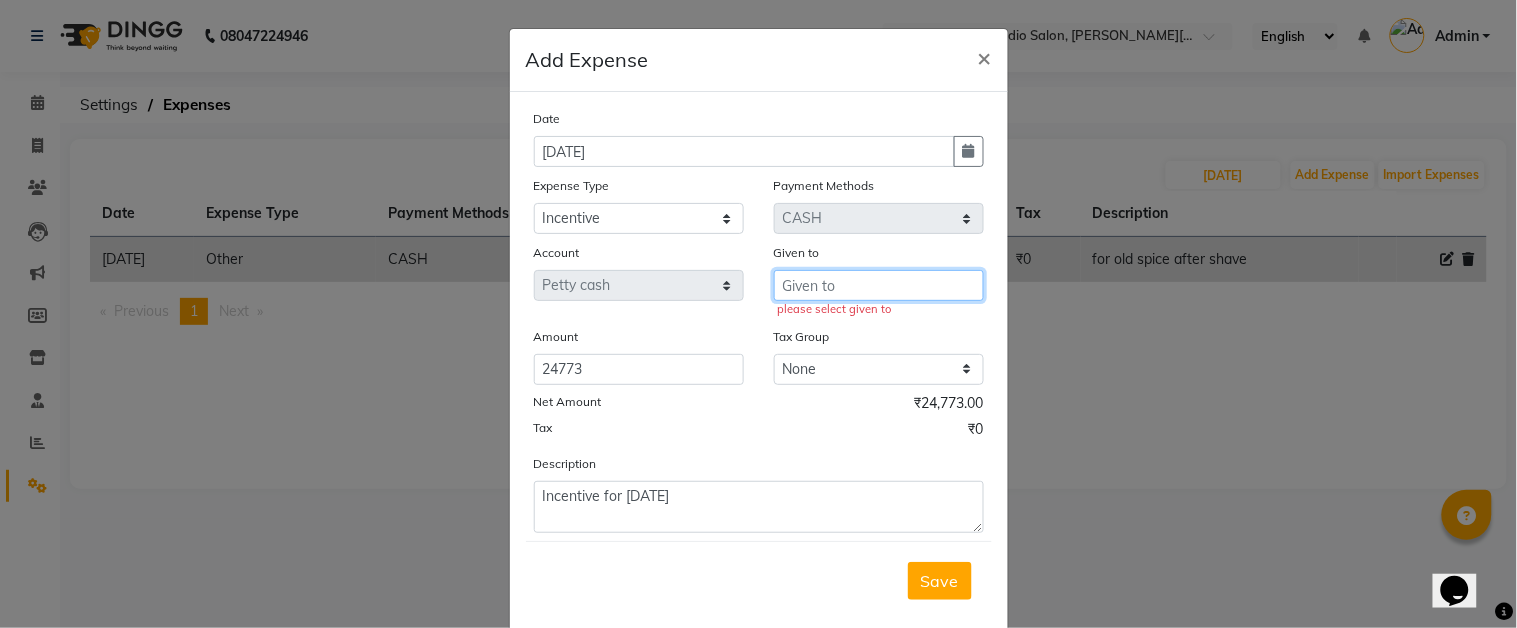 click at bounding box center (879, 285) 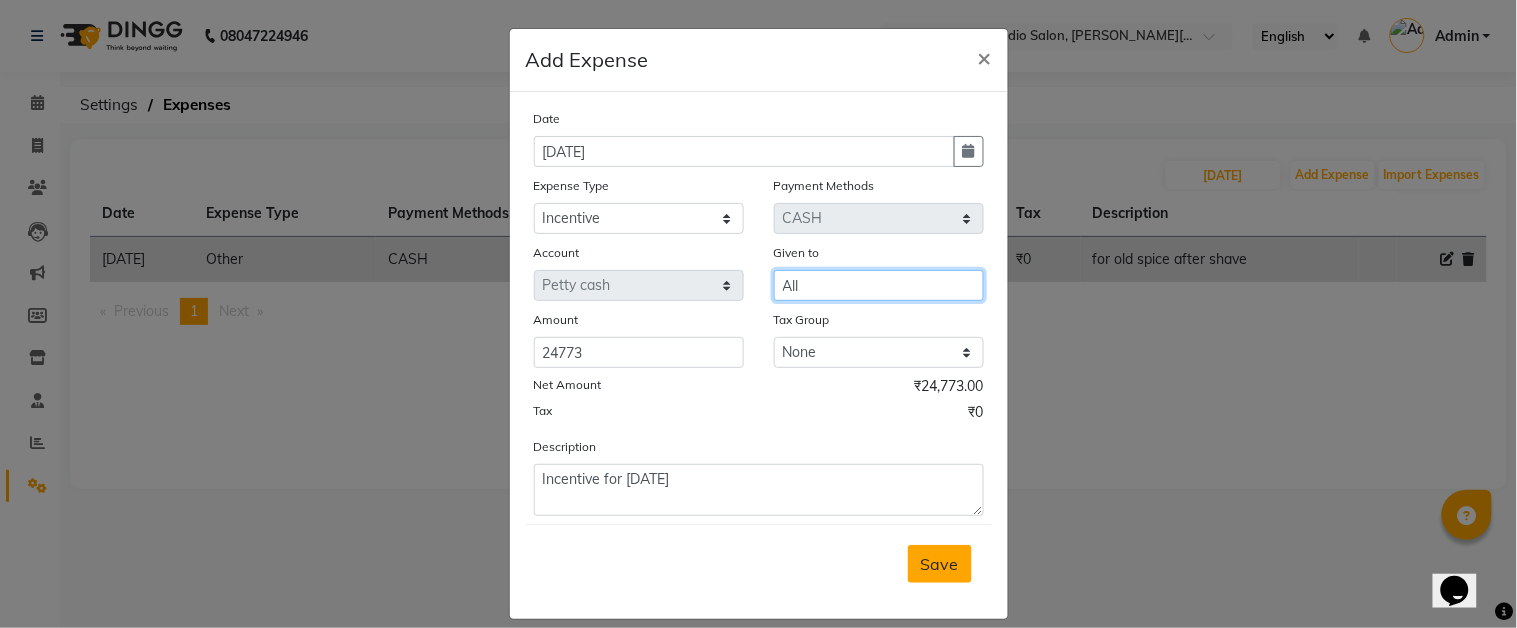 type on "All" 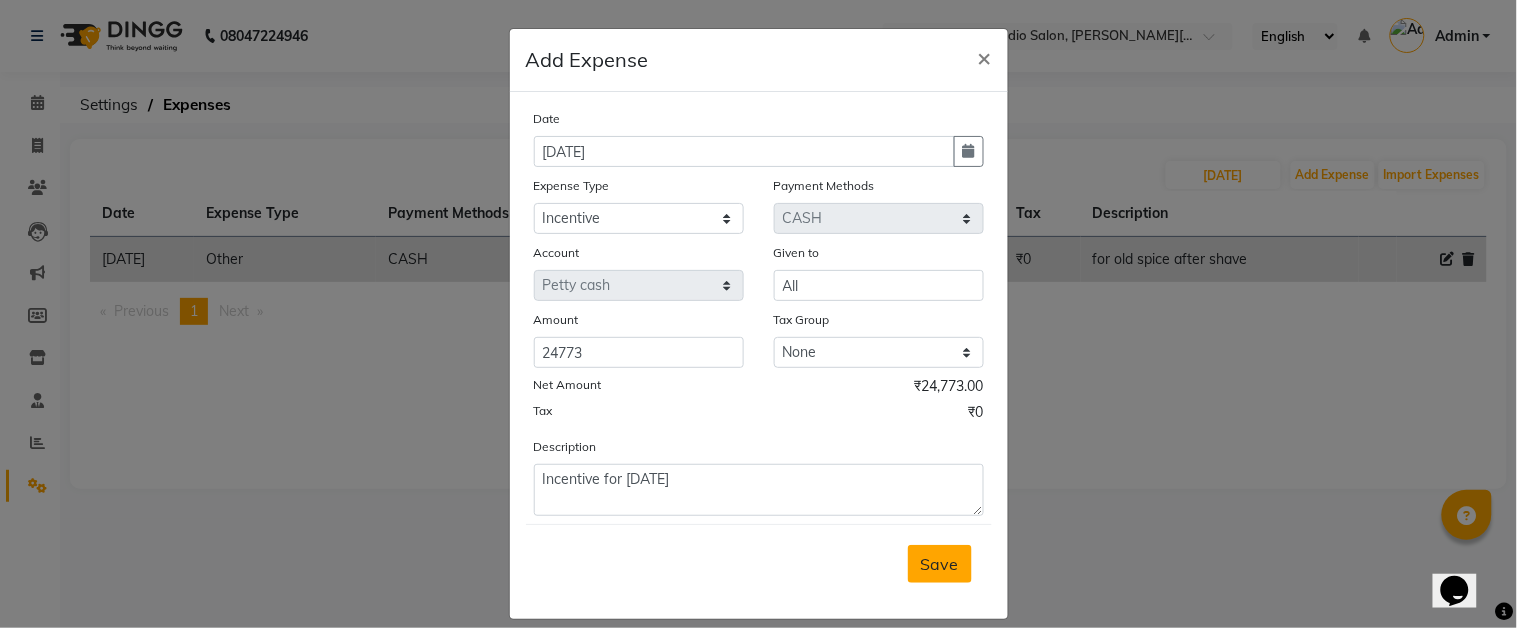 click on "Save" at bounding box center [940, 564] 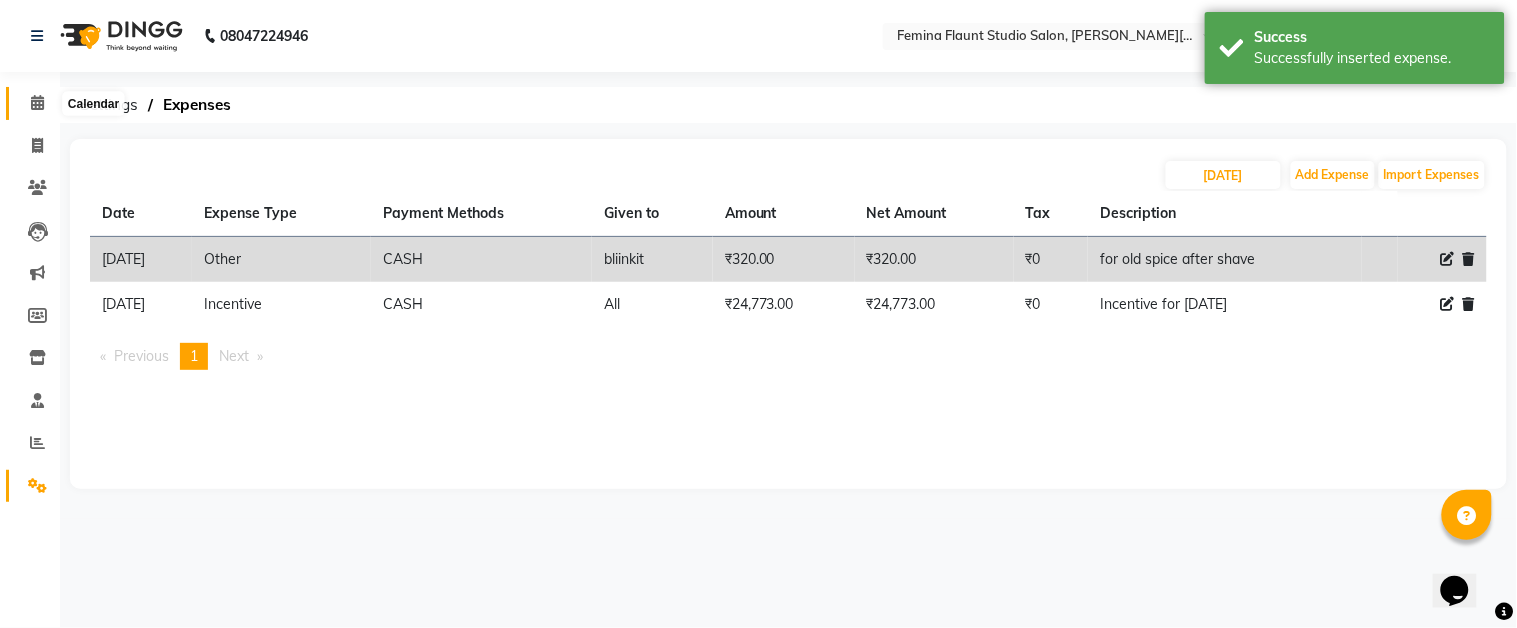 click 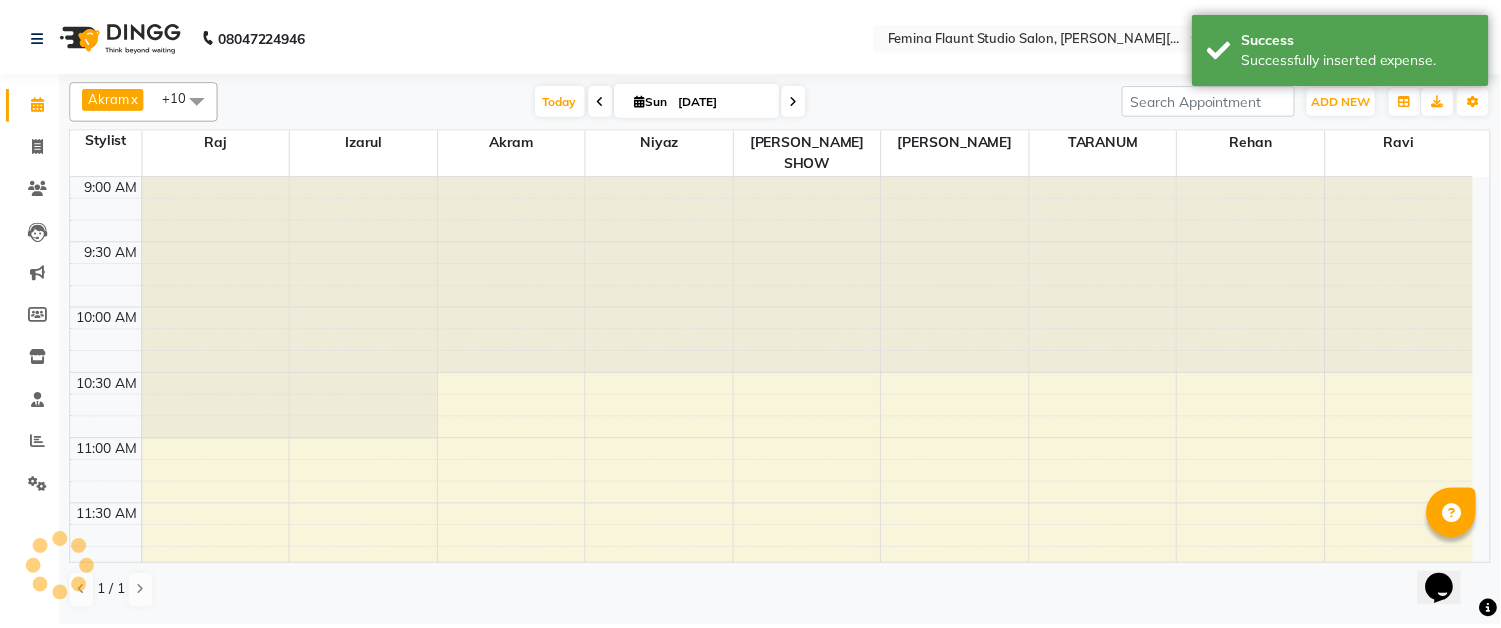 scroll, scrollTop: 0, scrollLeft: 0, axis: both 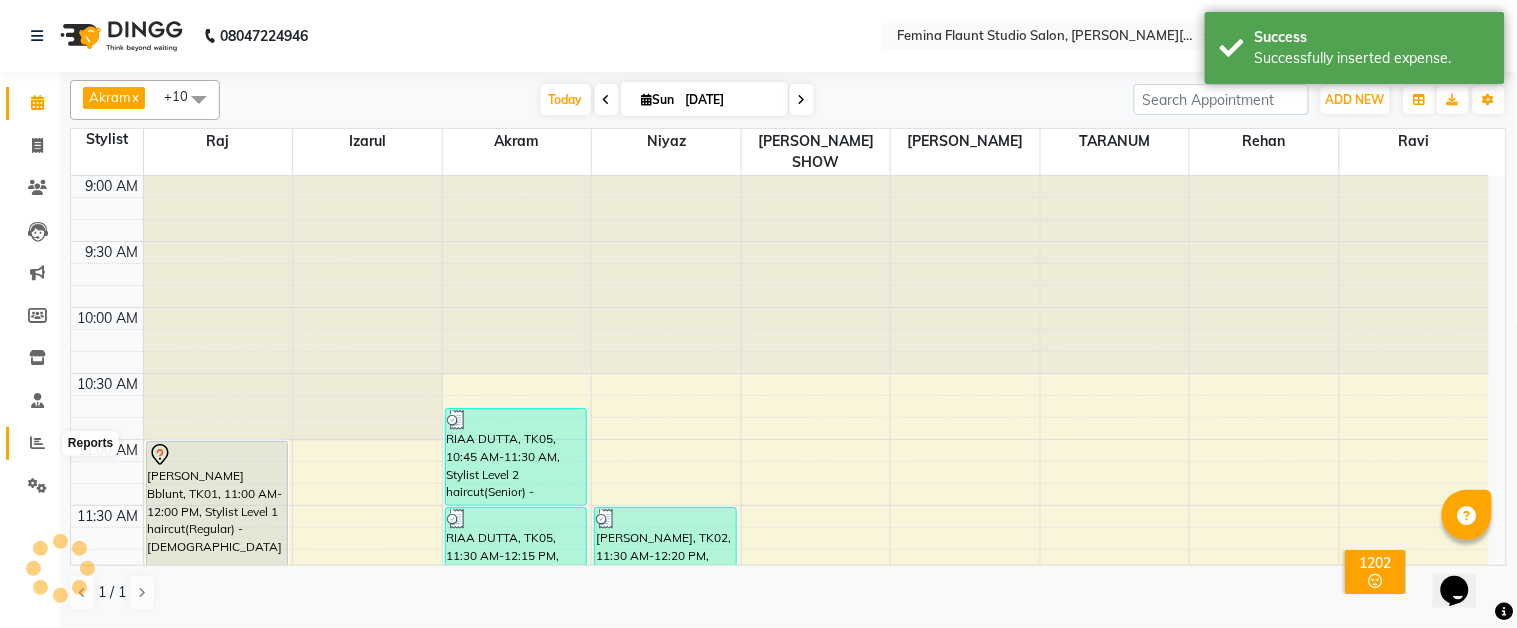 click 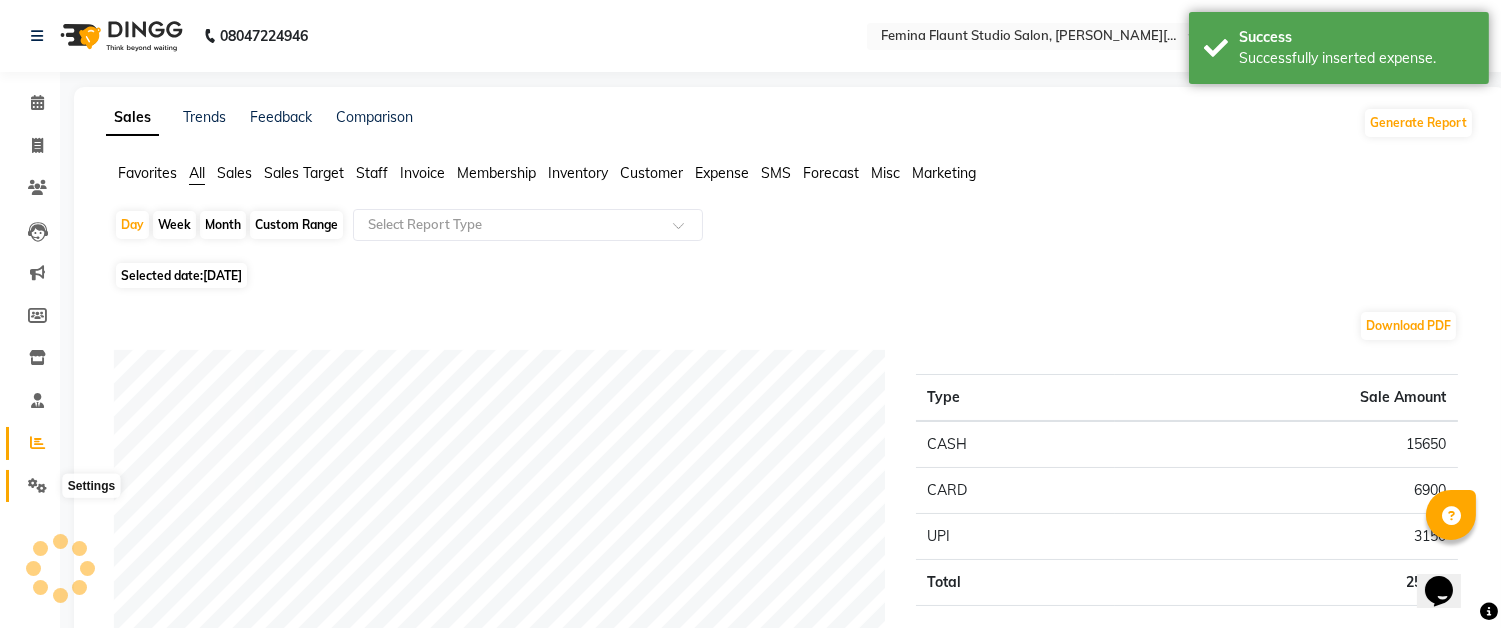 click 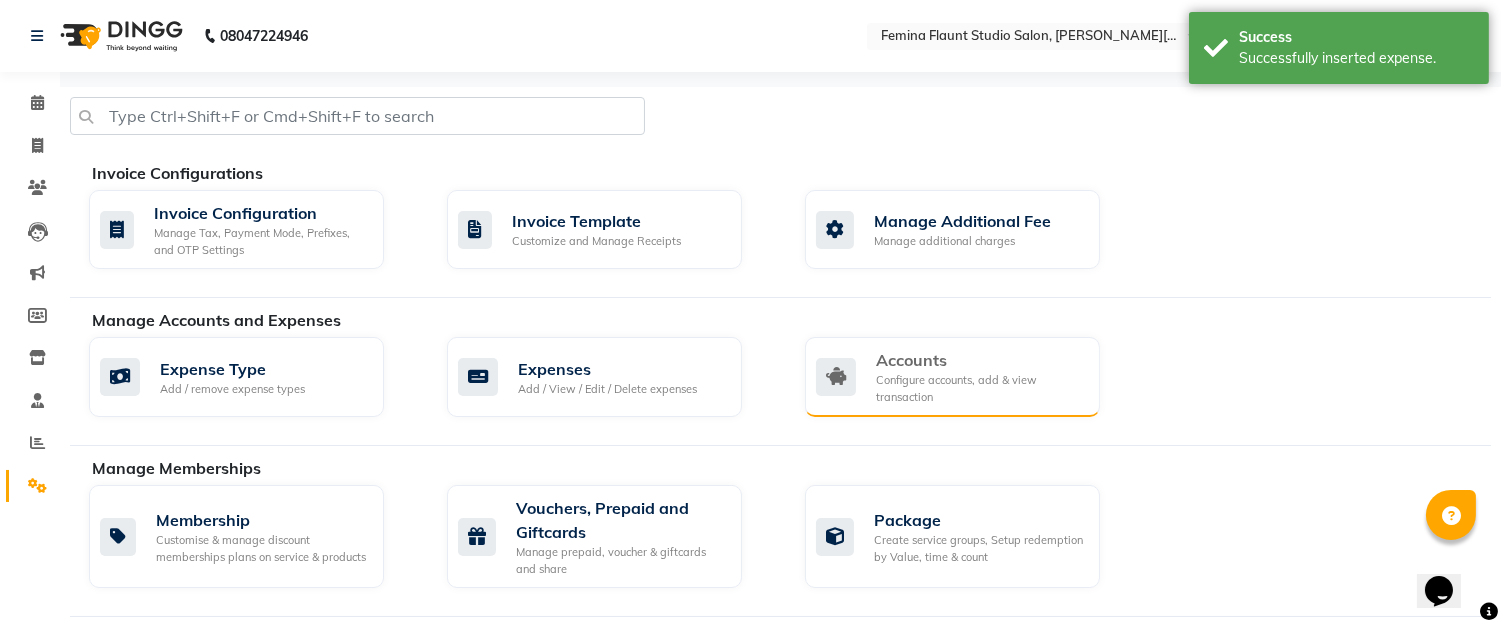 click on "Expense Type Add / remove expense types  Expenses Add / View / Edit / Delete expenses  Accounts Configure accounts, add & view transaction" 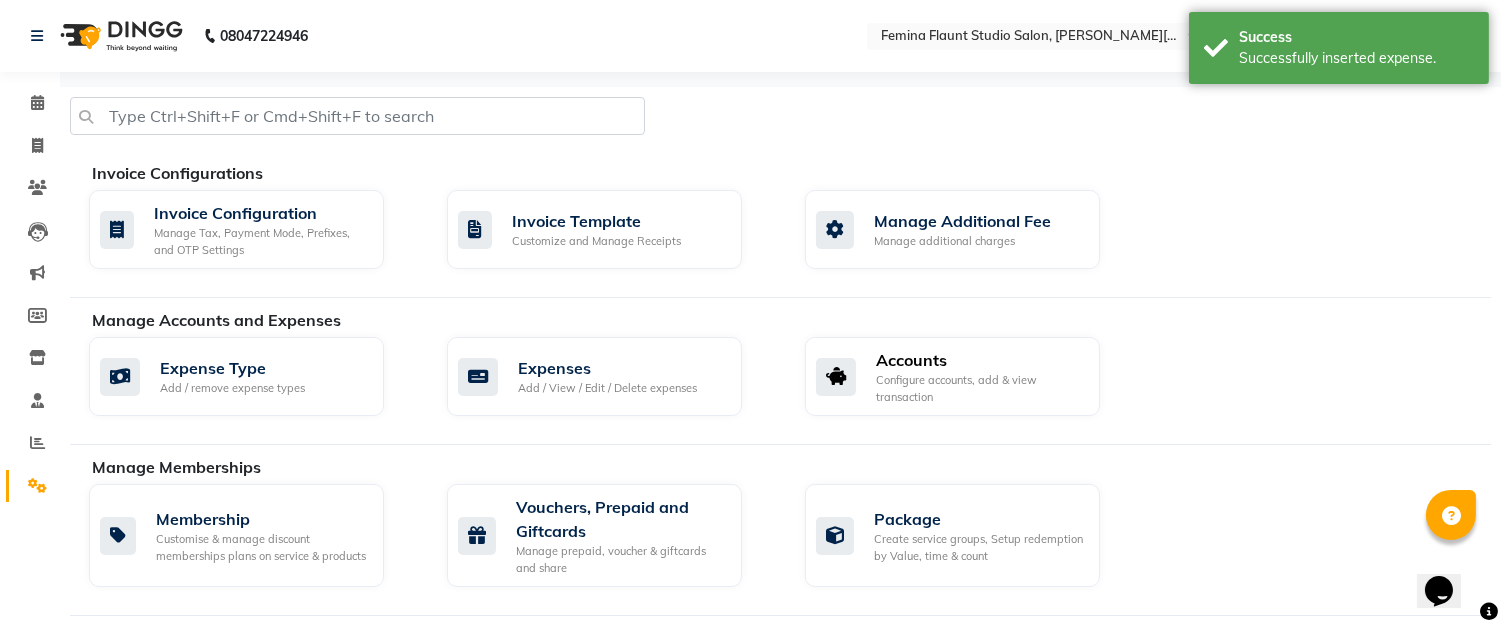 click on "Configure accounts, add & view transaction" 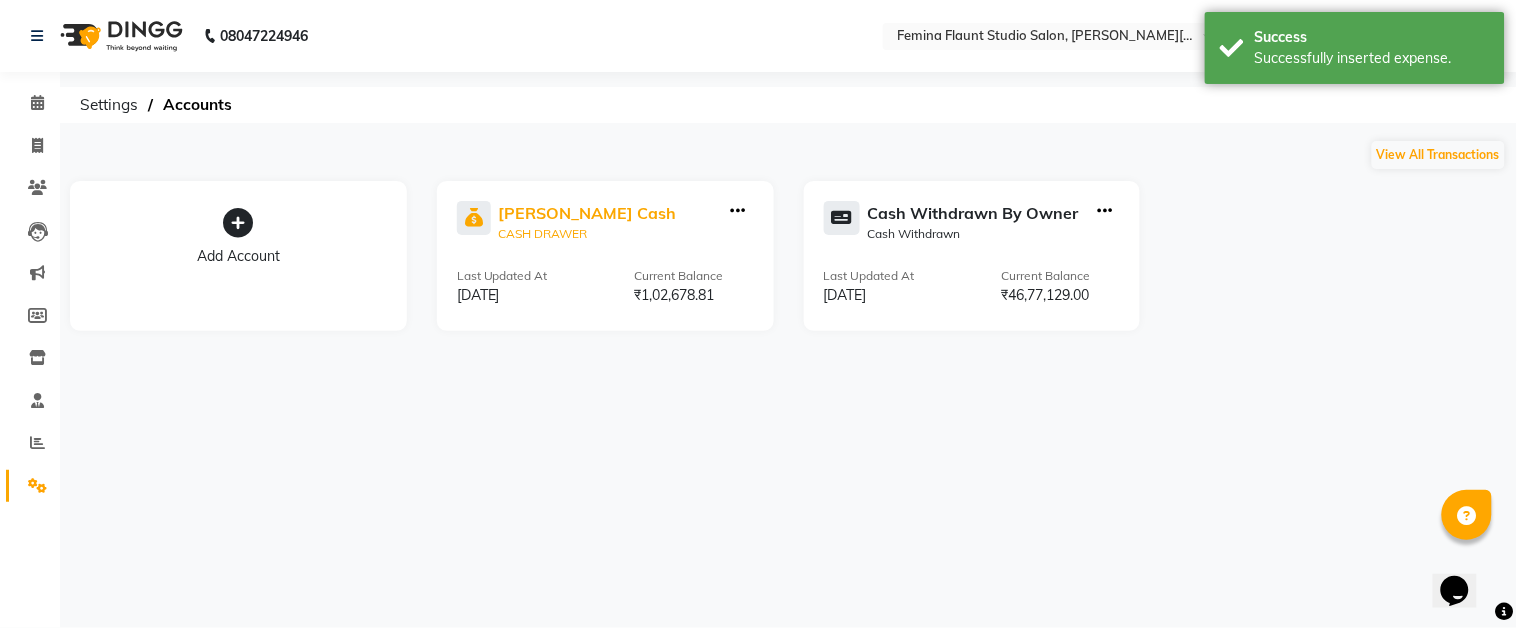 click on "[PERSON_NAME] Cash" 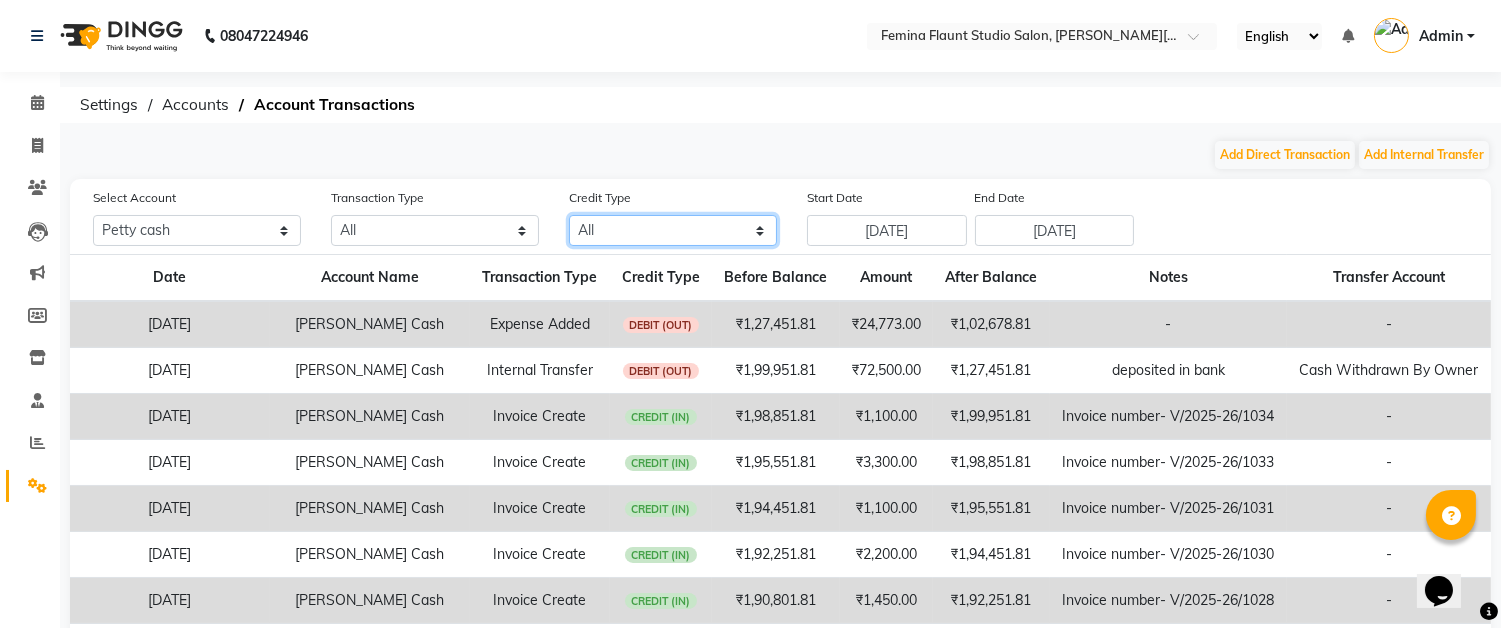 click on "All Credit (IN) Debit (OUT)" 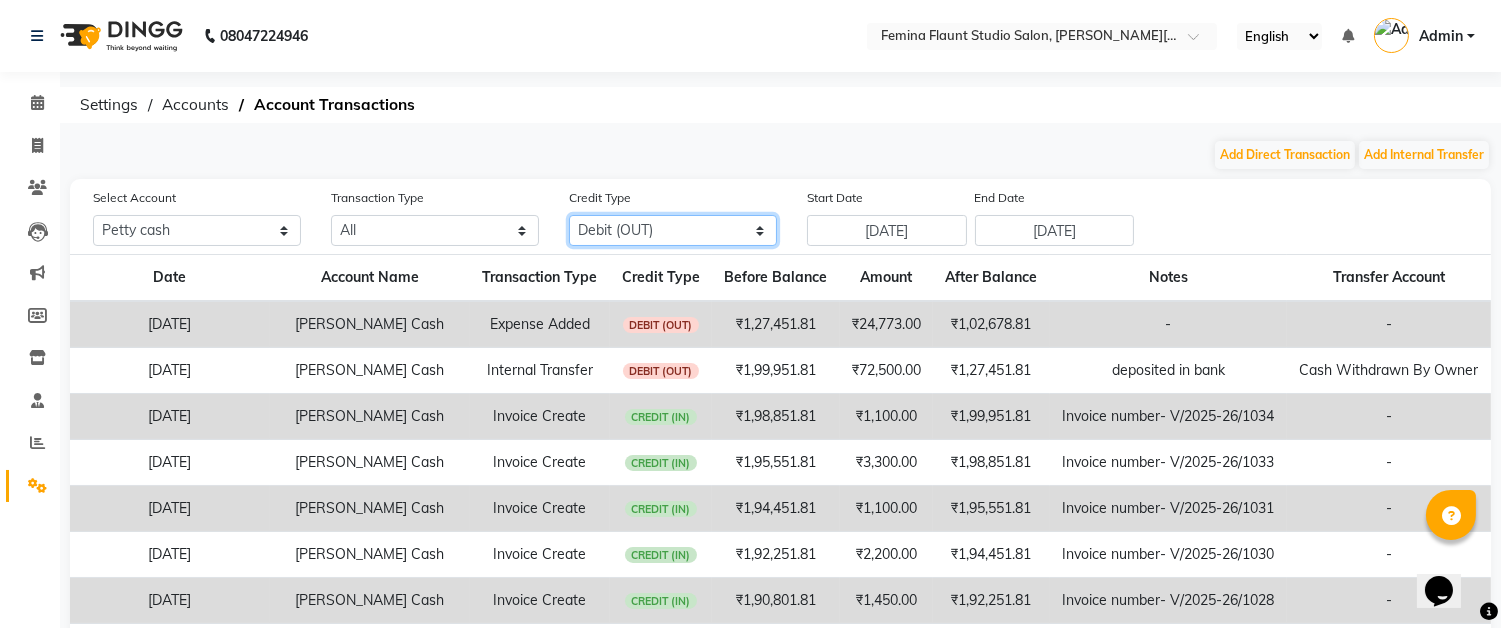 click on "All Credit (IN) Debit (OUT)" 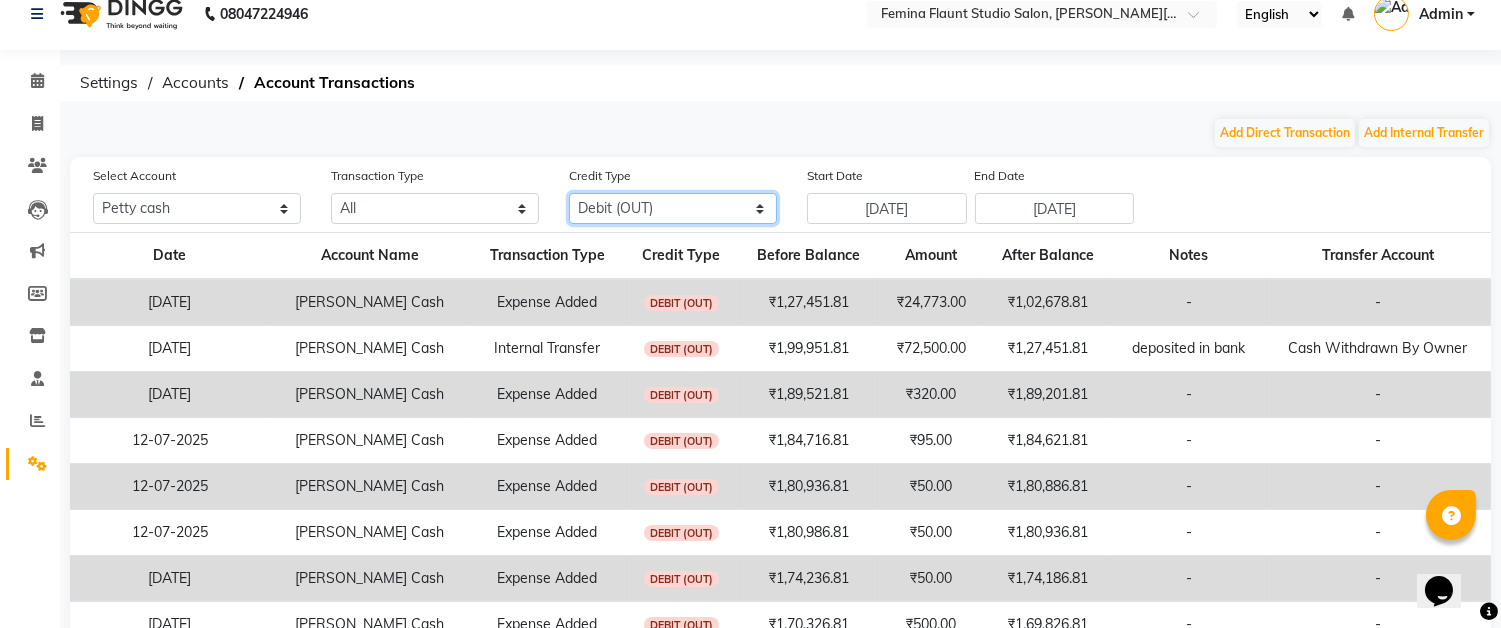 scroll, scrollTop: 0, scrollLeft: 0, axis: both 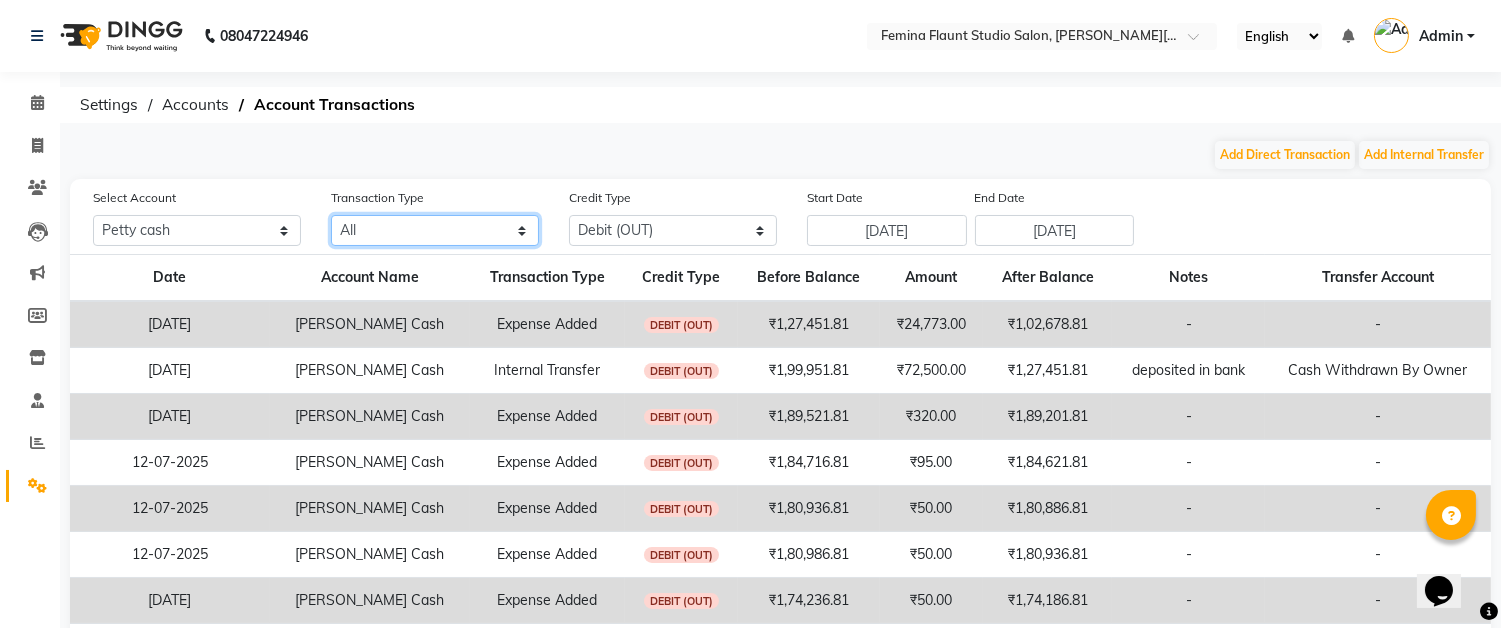 click on "All Direct Internal Transfer Expense Invoice Daily Register" 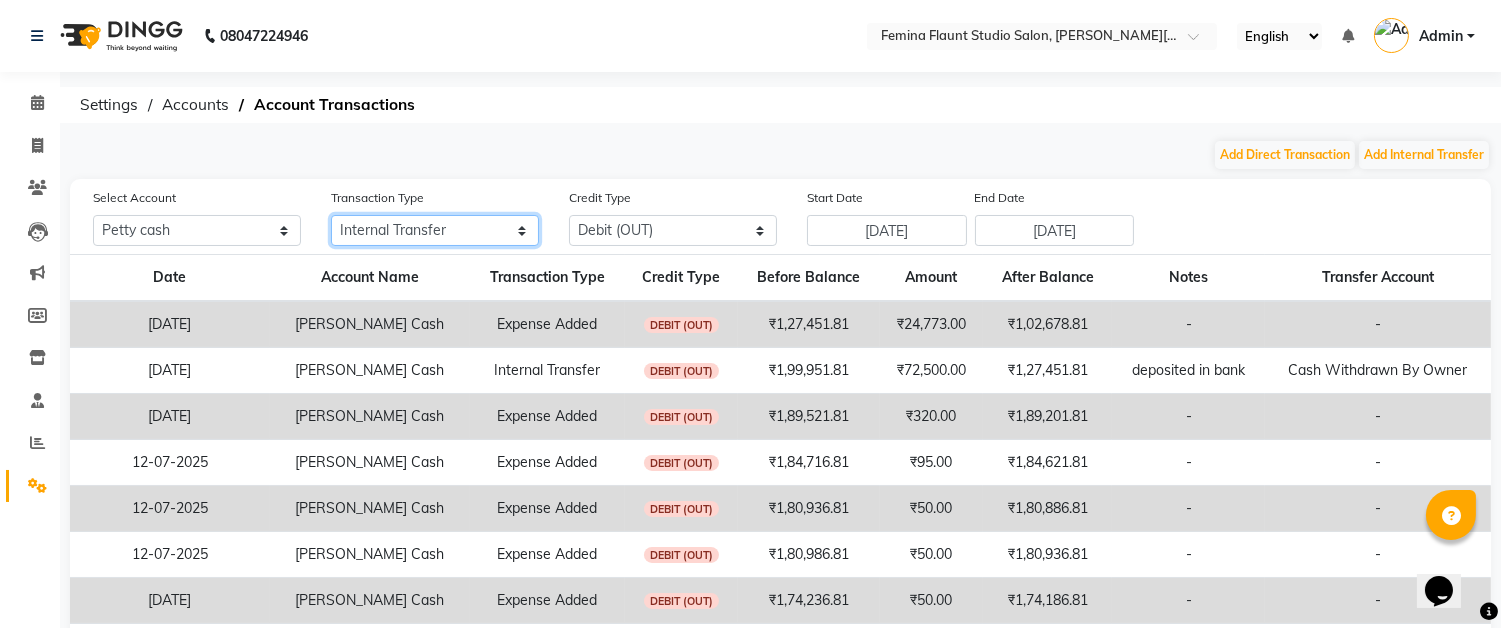 click on "All Direct Internal Transfer Expense Invoice Daily Register" 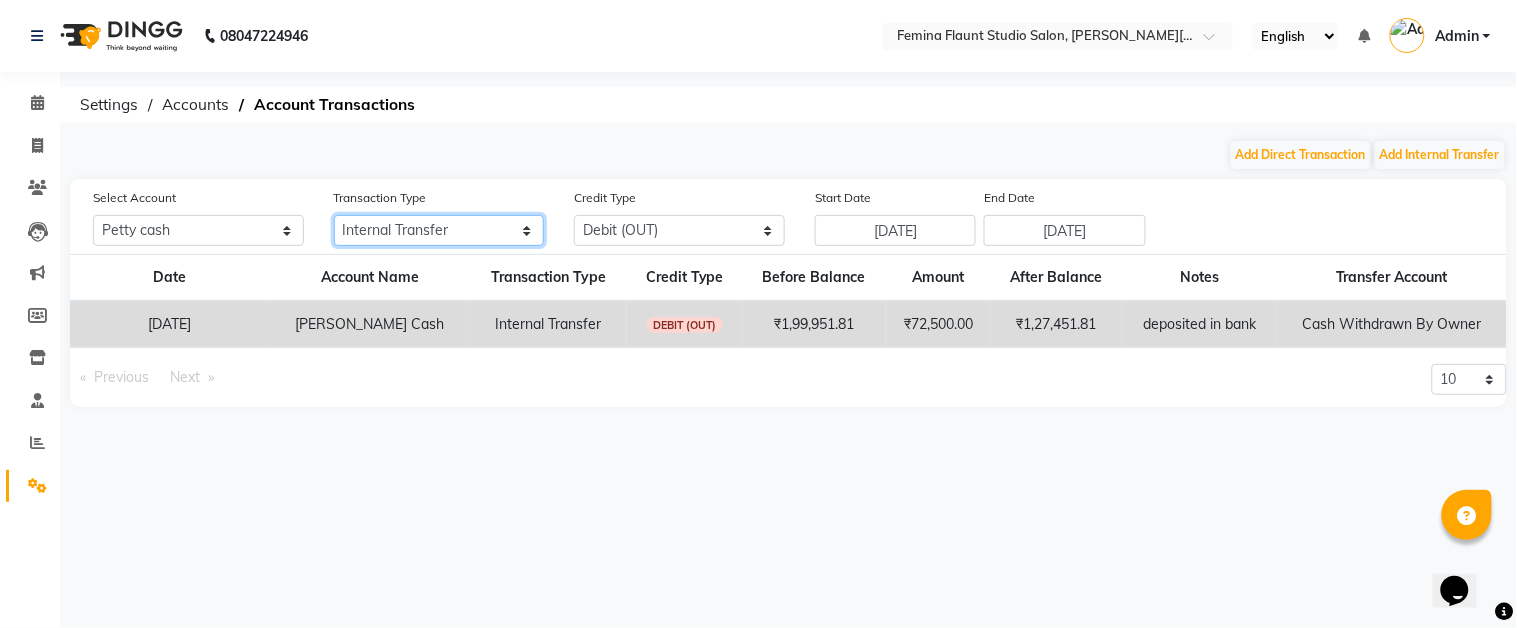 click on "All Direct Internal Transfer Expense Invoice Daily Register" 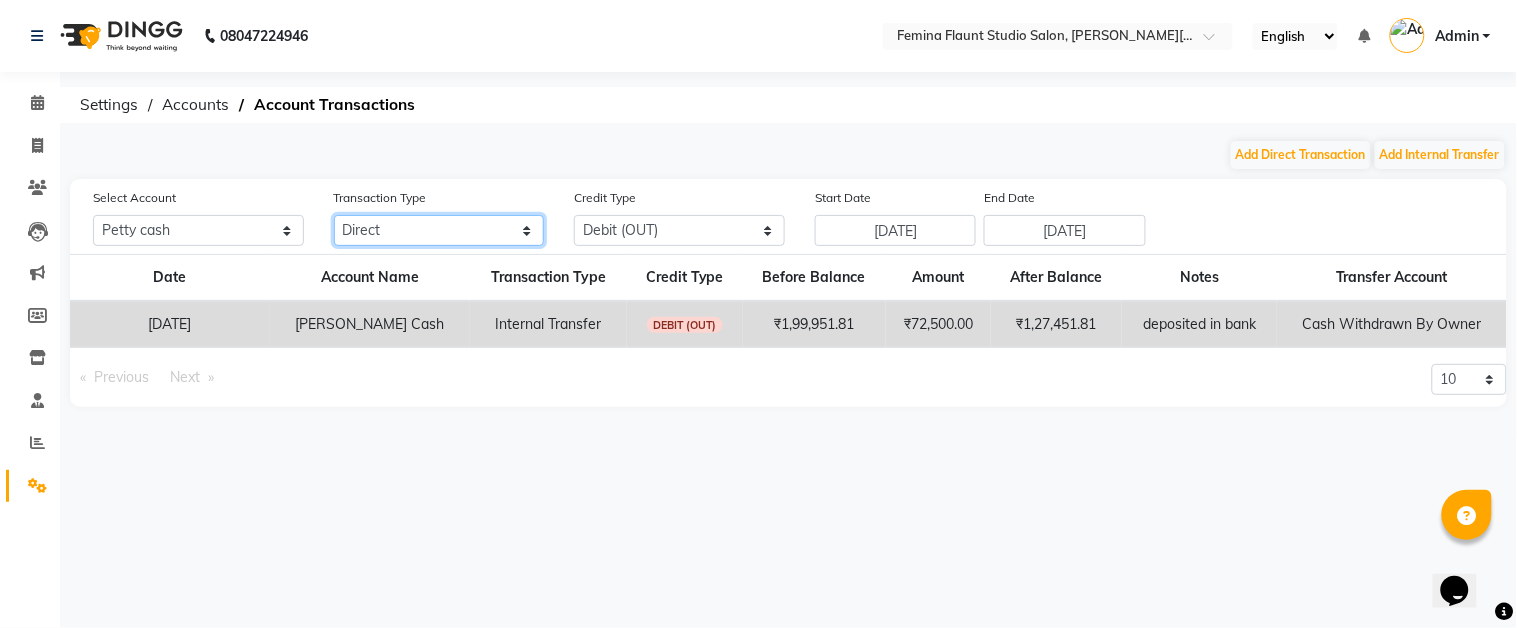 click on "All Direct Internal Transfer Expense Invoice Daily Register" 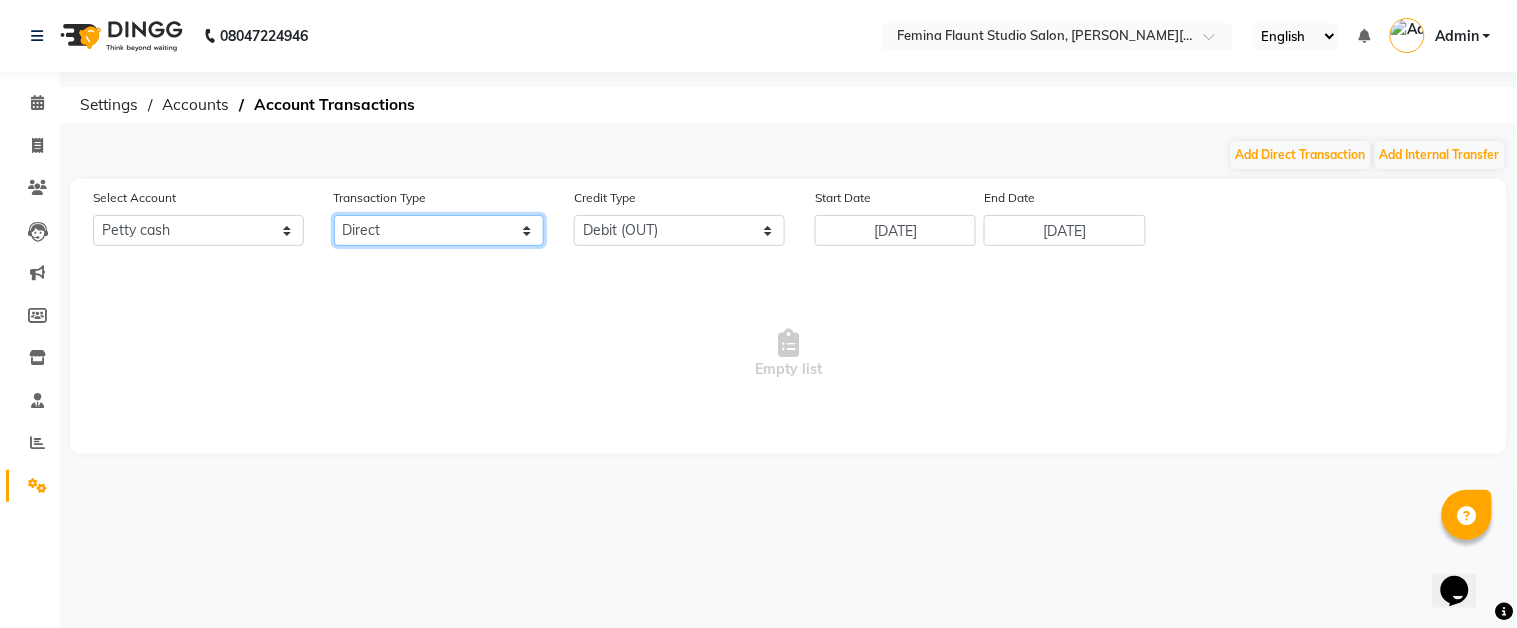click on "All Direct Internal Transfer Expense Invoice Daily Register" 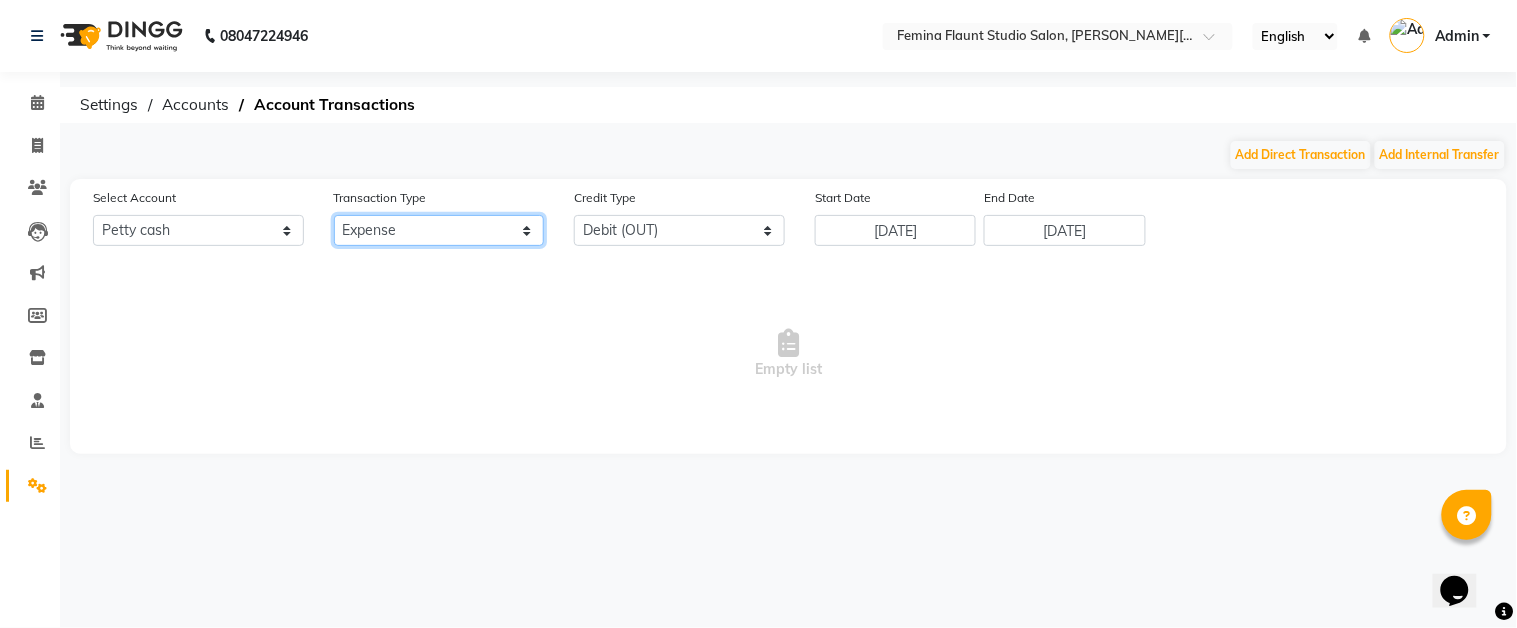 click on "All Direct Internal Transfer Expense Invoice Daily Register" 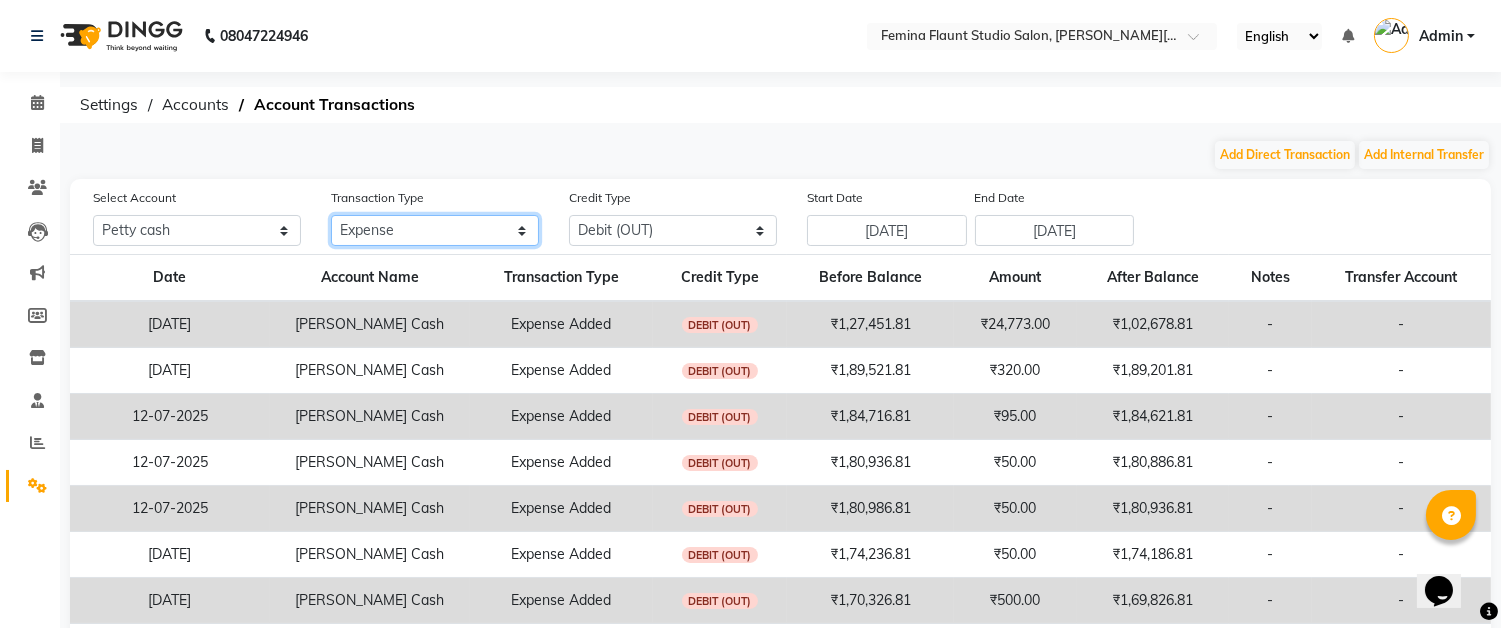 drag, startPoint x: 400, startPoint y: 224, endPoint x: 407, endPoint y: 235, distance: 13.038404 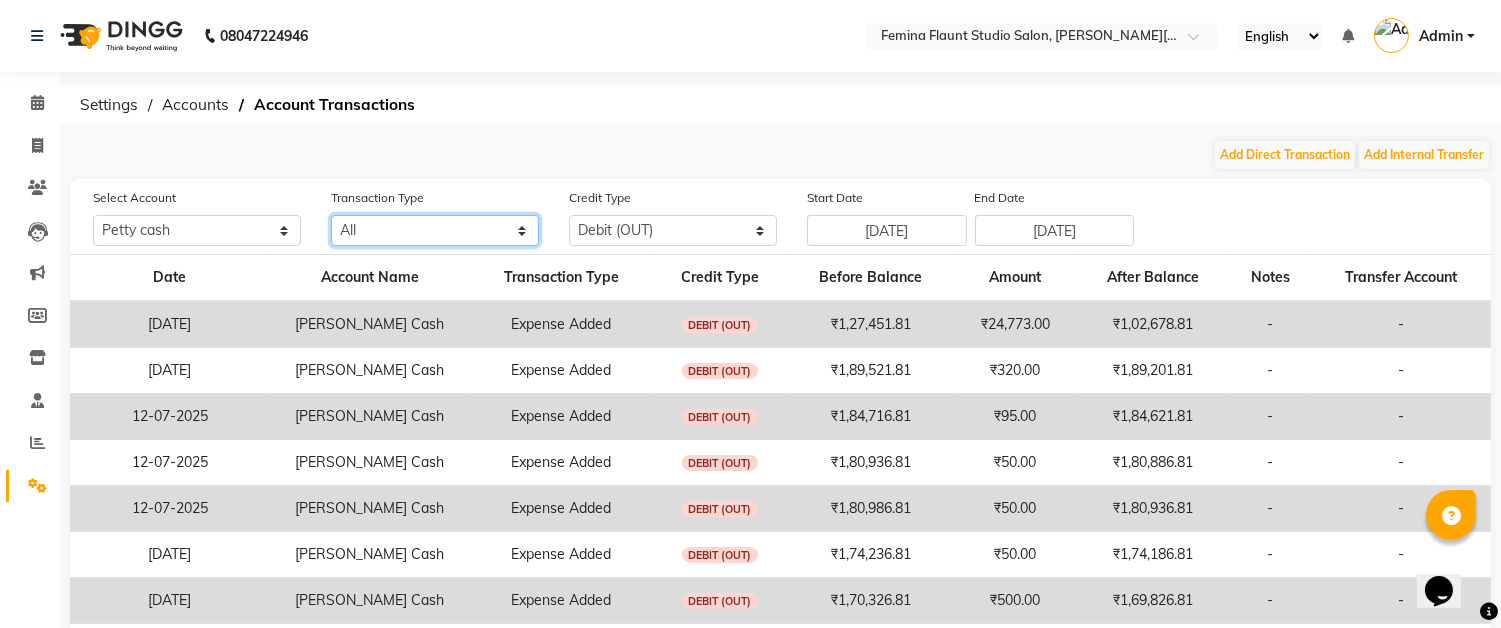 click on "All Direct Internal Transfer Expense Invoice Daily Register" 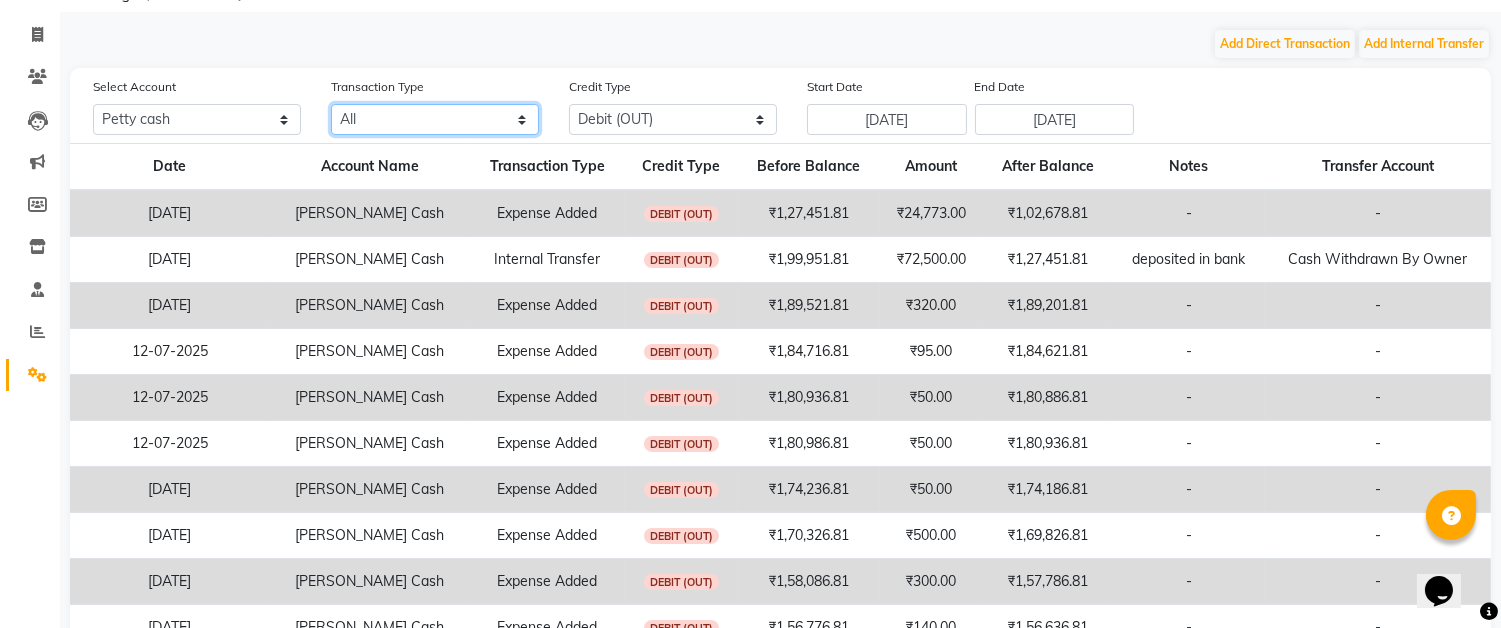 scroll, scrollTop: 0, scrollLeft: 0, axis: both 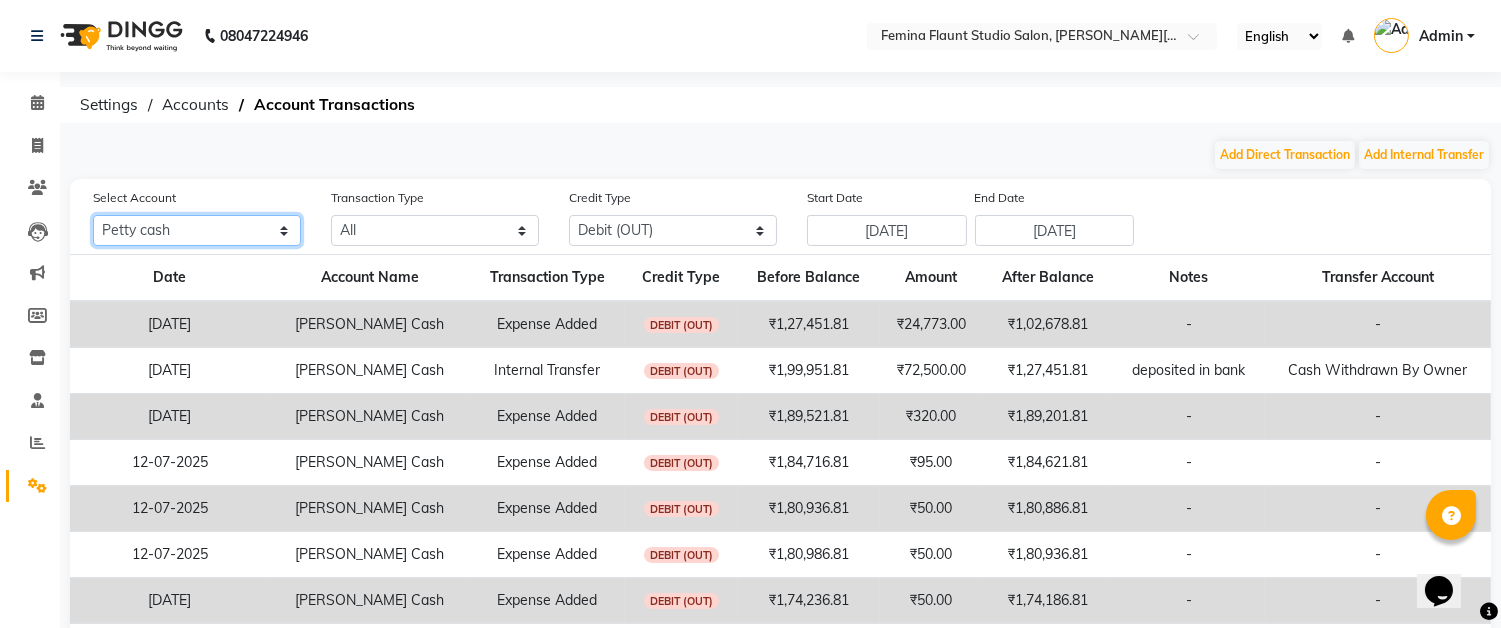 click on "All [PERSON_NAME] cash Cash Withdrawn by Owner" 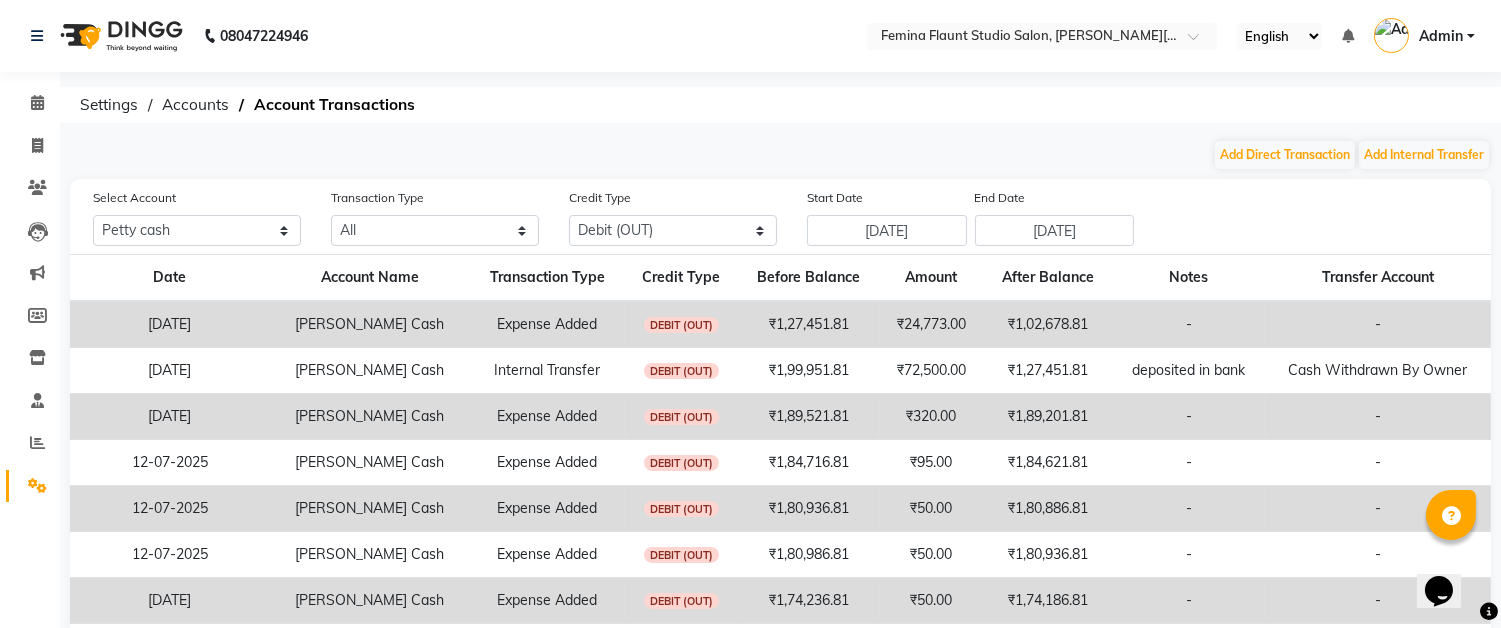 click on "Select Account All [PERSON_NAME] cash Cash Withdrawn by Owner" 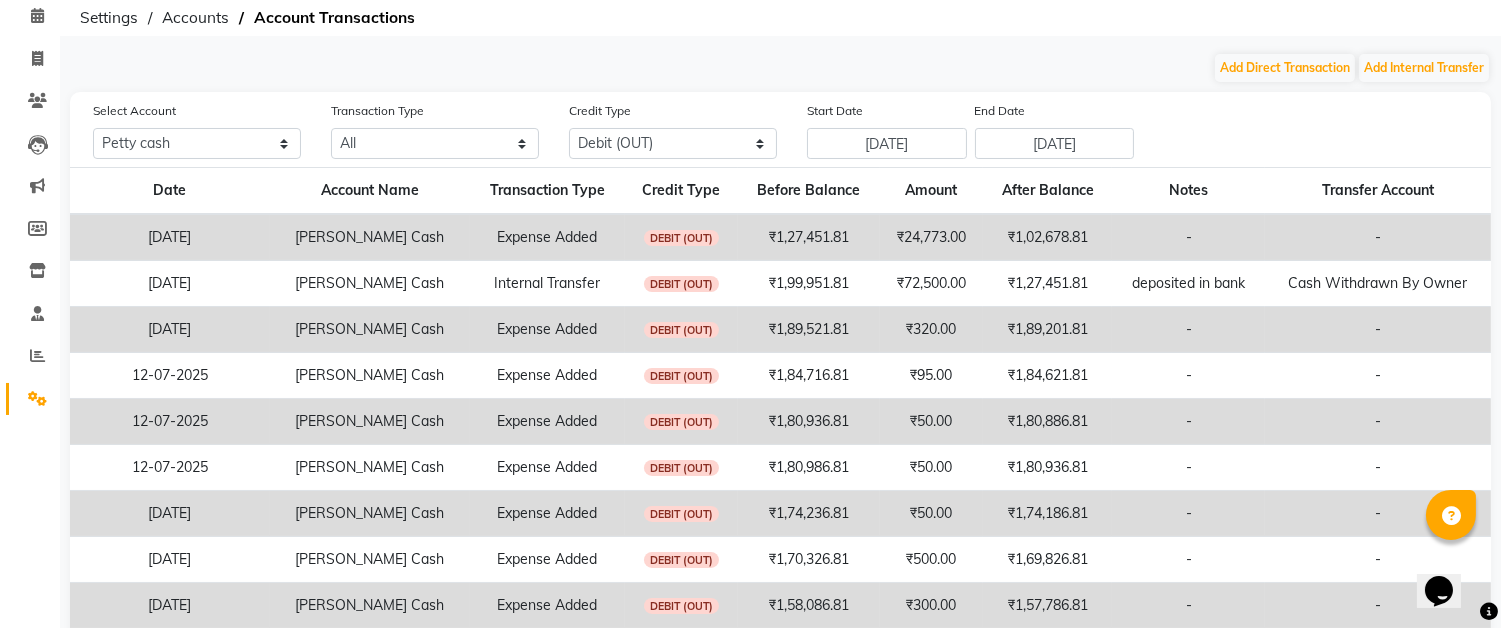 scroll, scrollTop: 111, scrollLeft: 0, axis: vertical 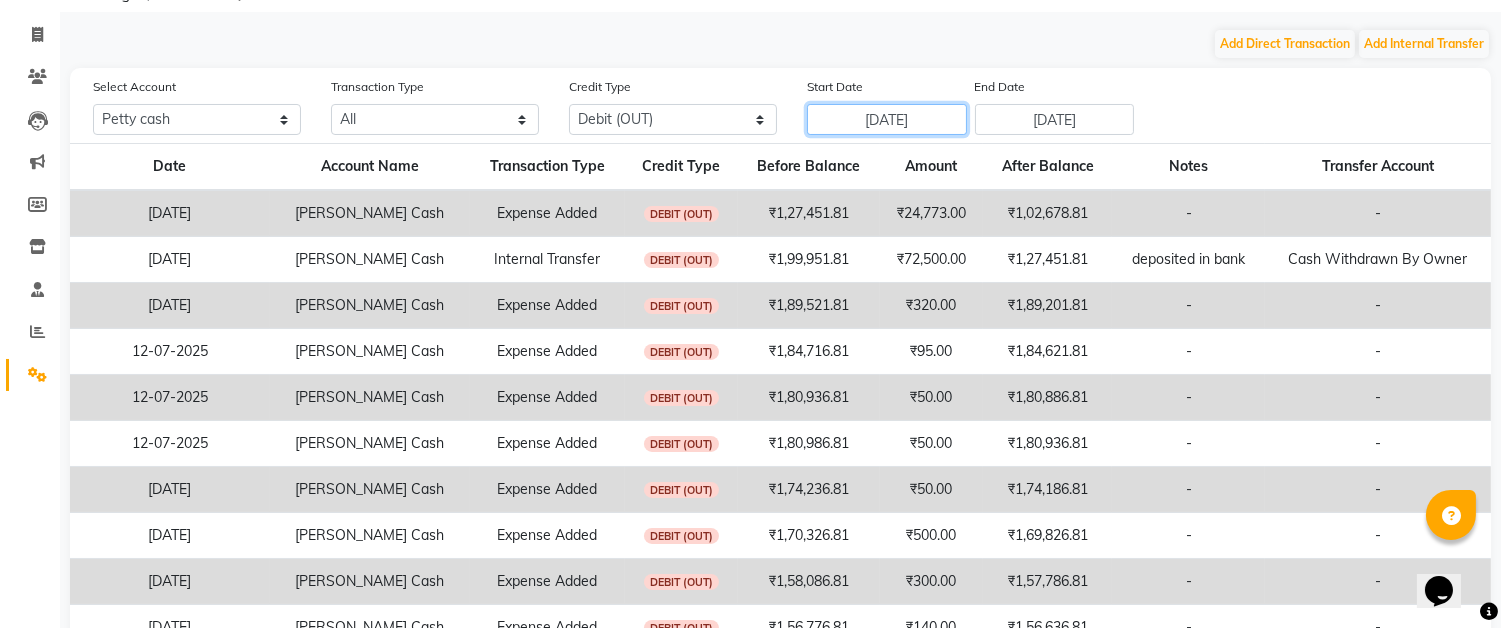 click on "[DATE]" 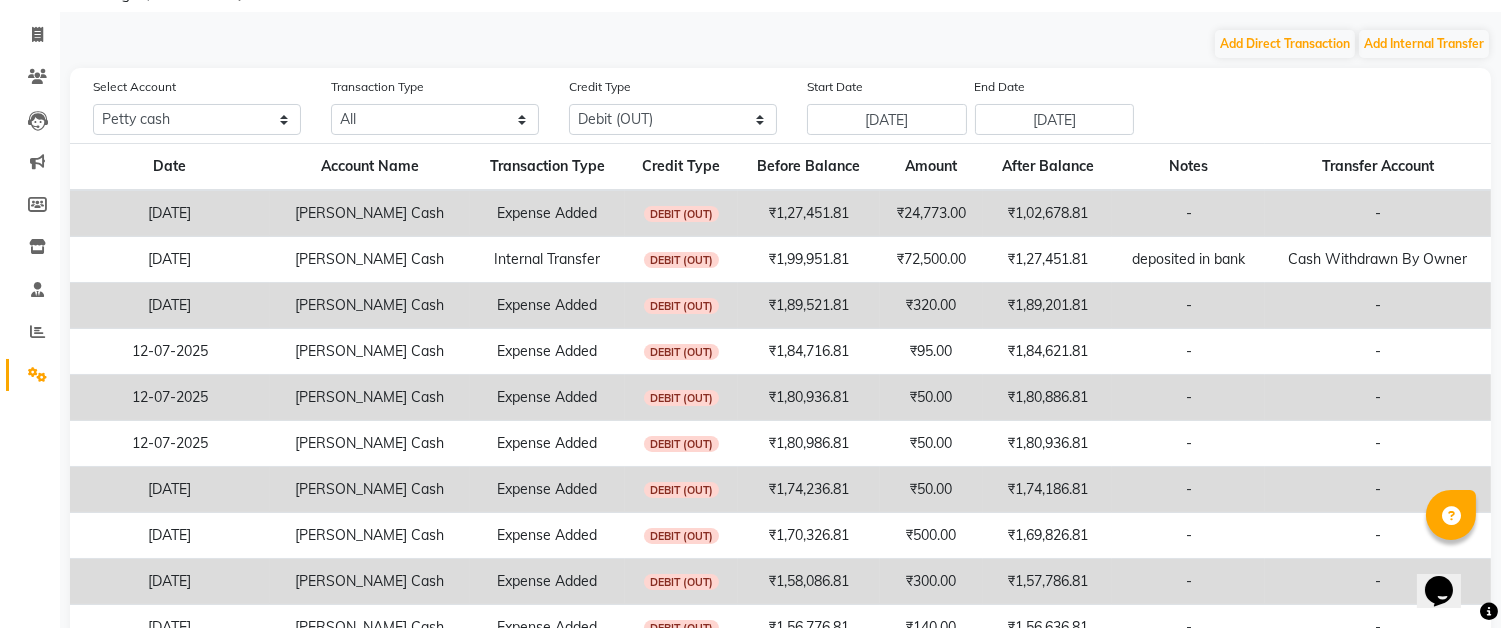 select on "7" 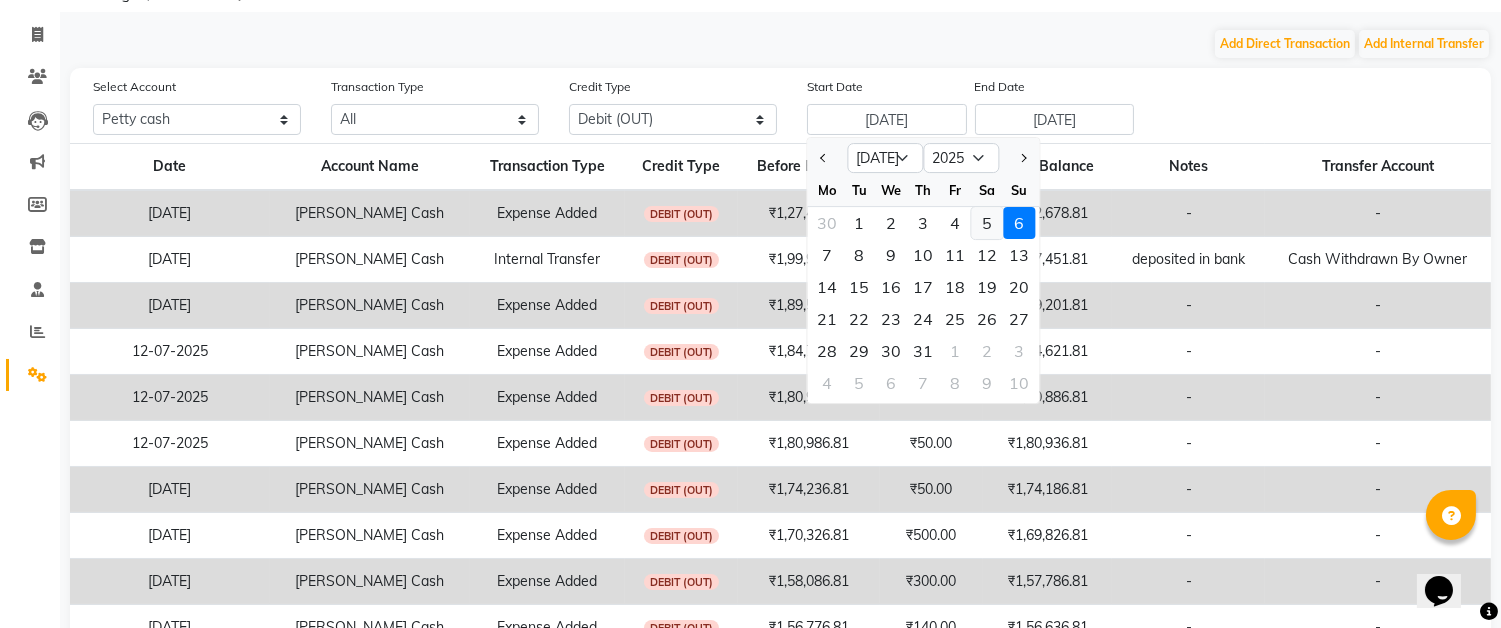 click on "5" 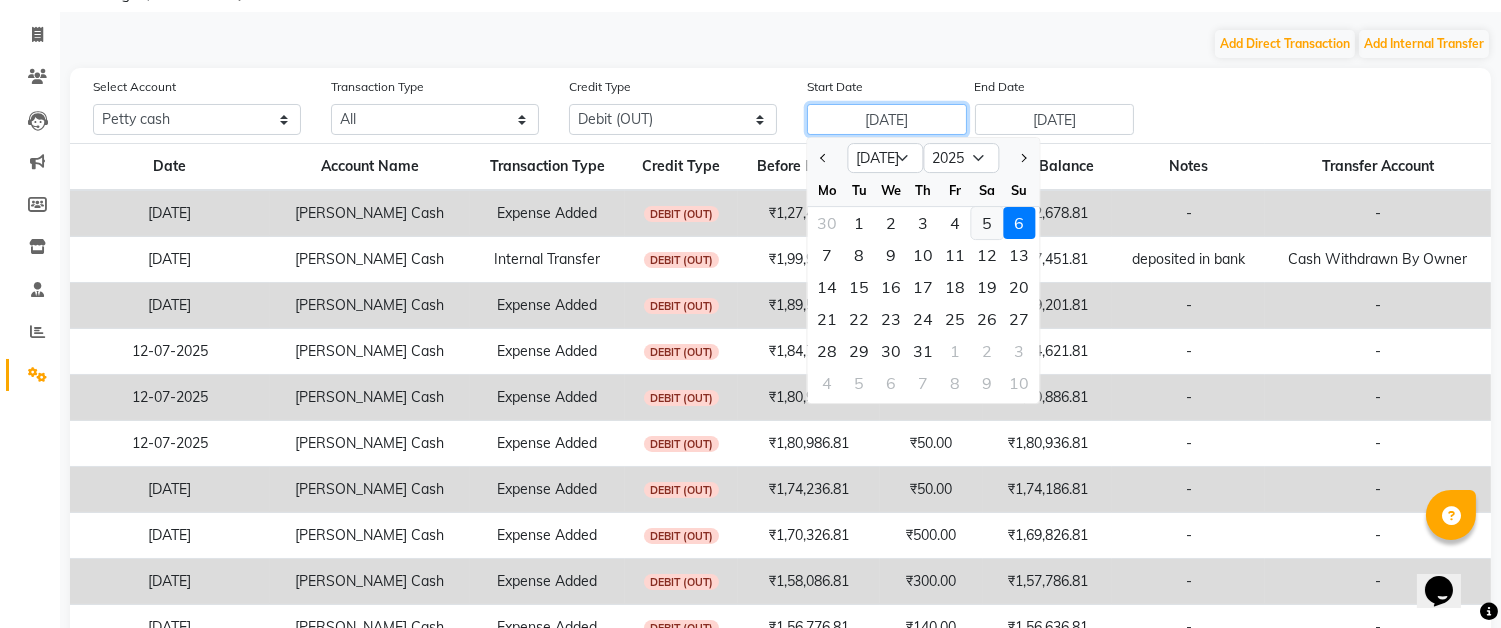 type on "[DATE]" 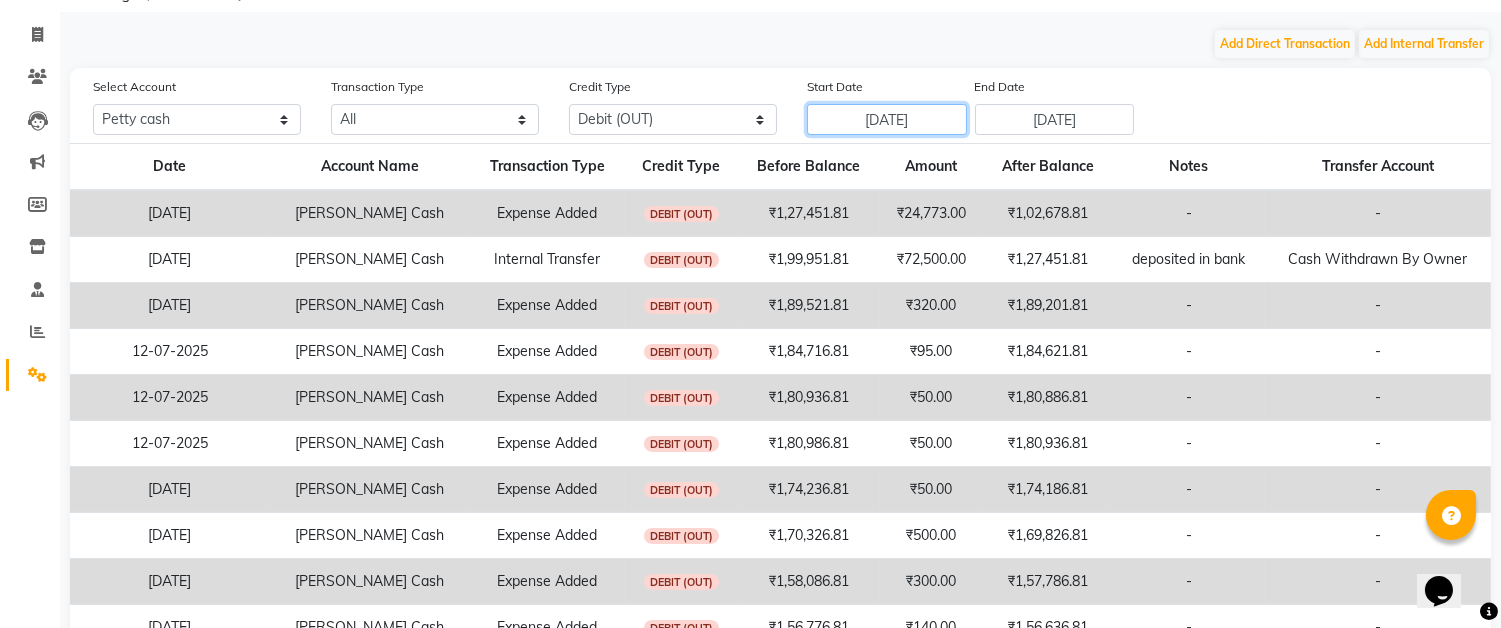 click on "[DATE]" 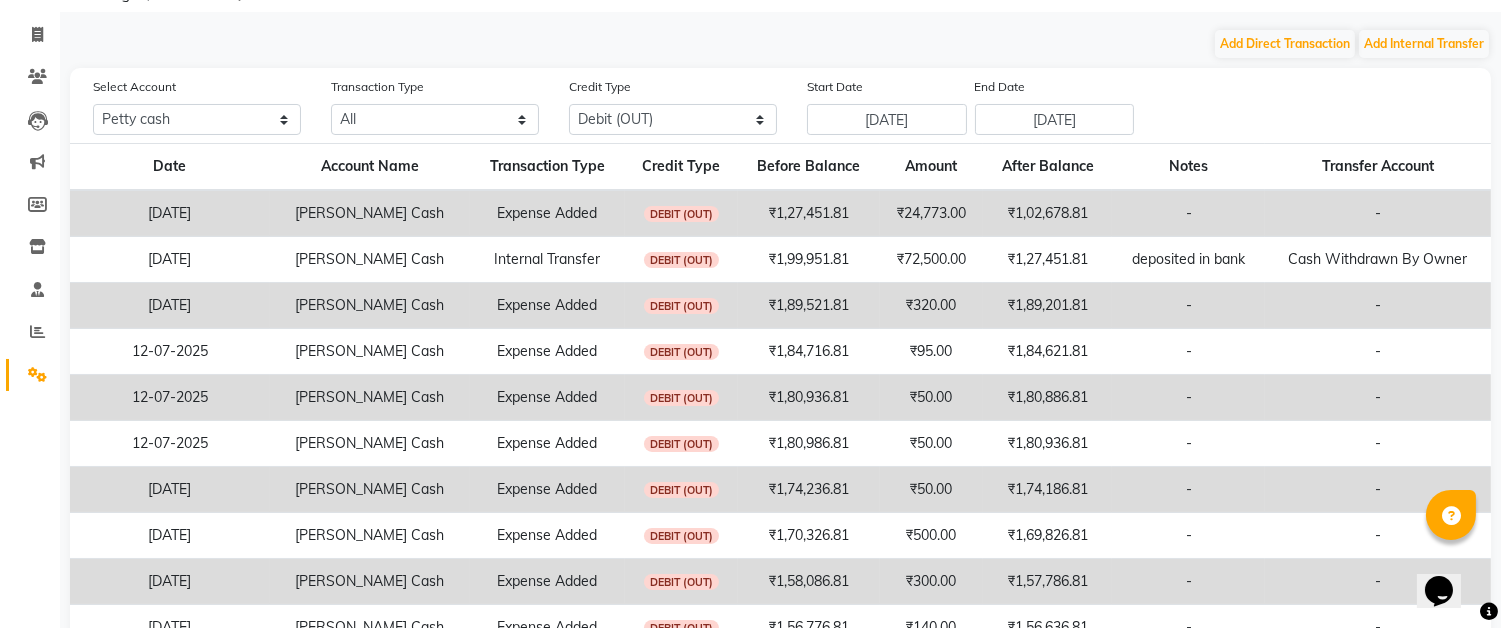 select on "7" 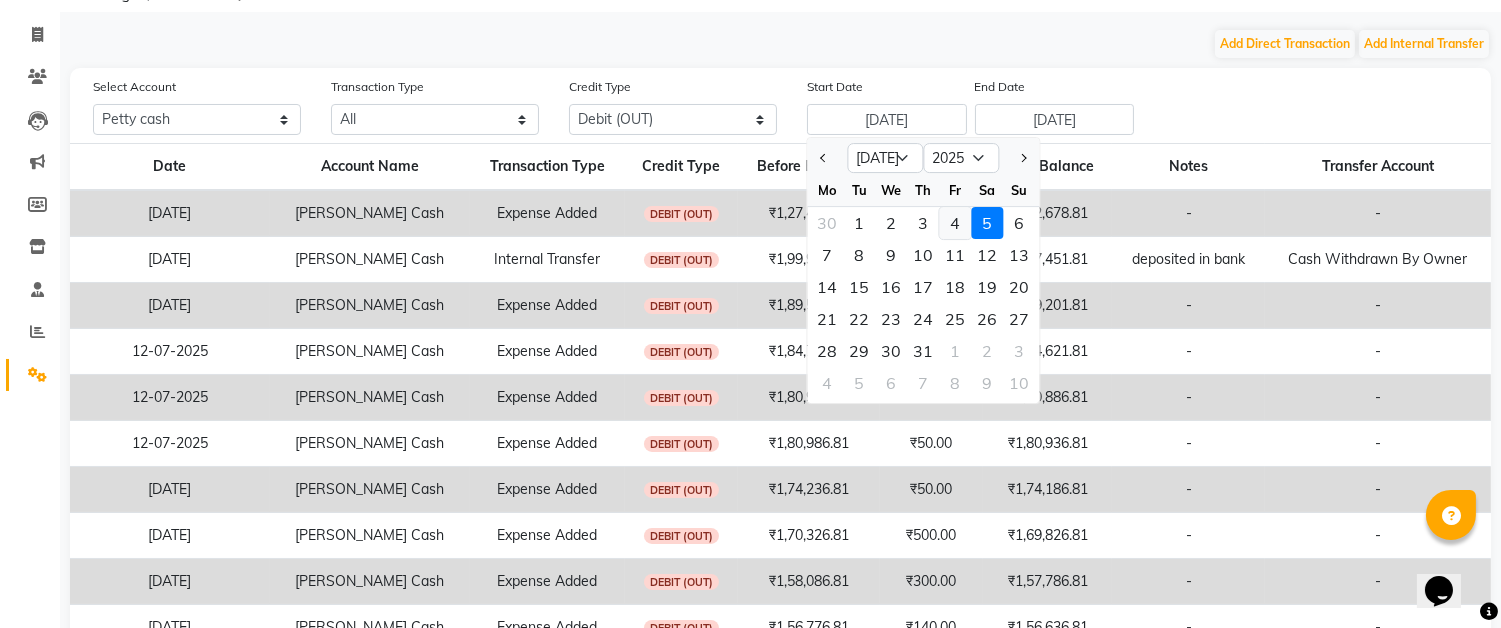 click on "4" 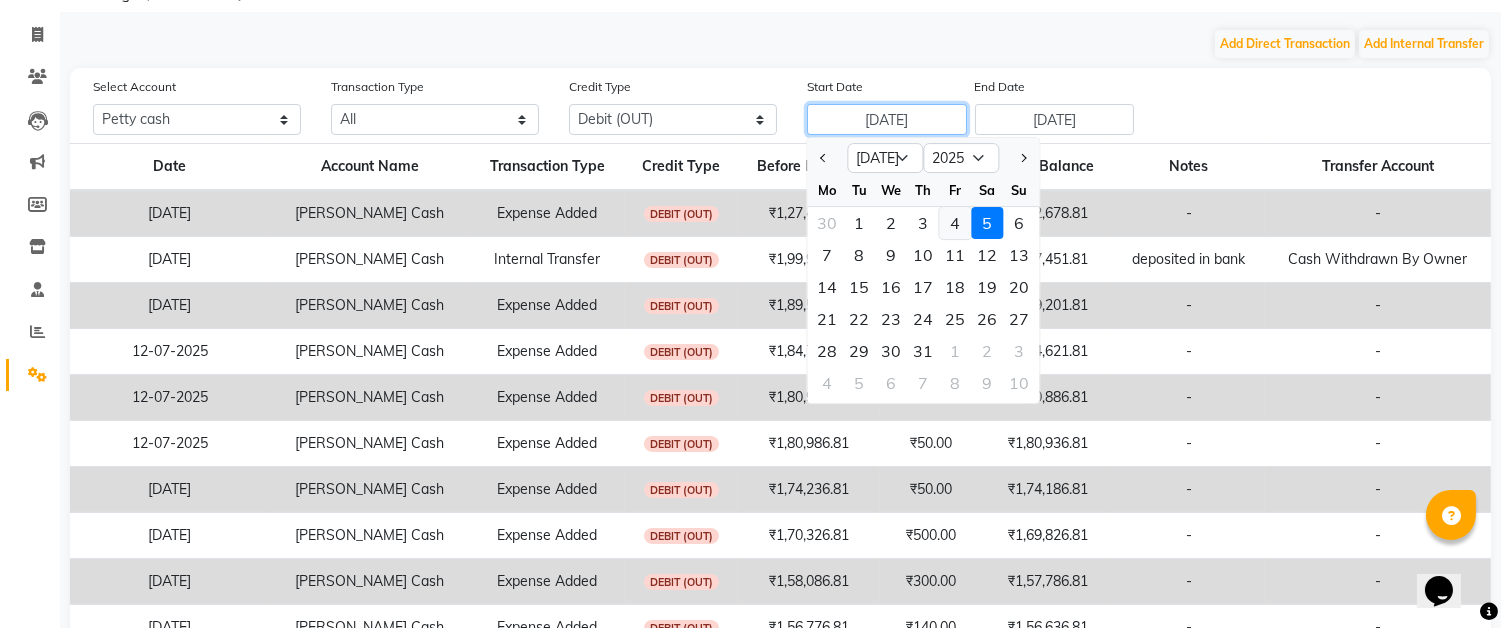 type on "[DATE]" 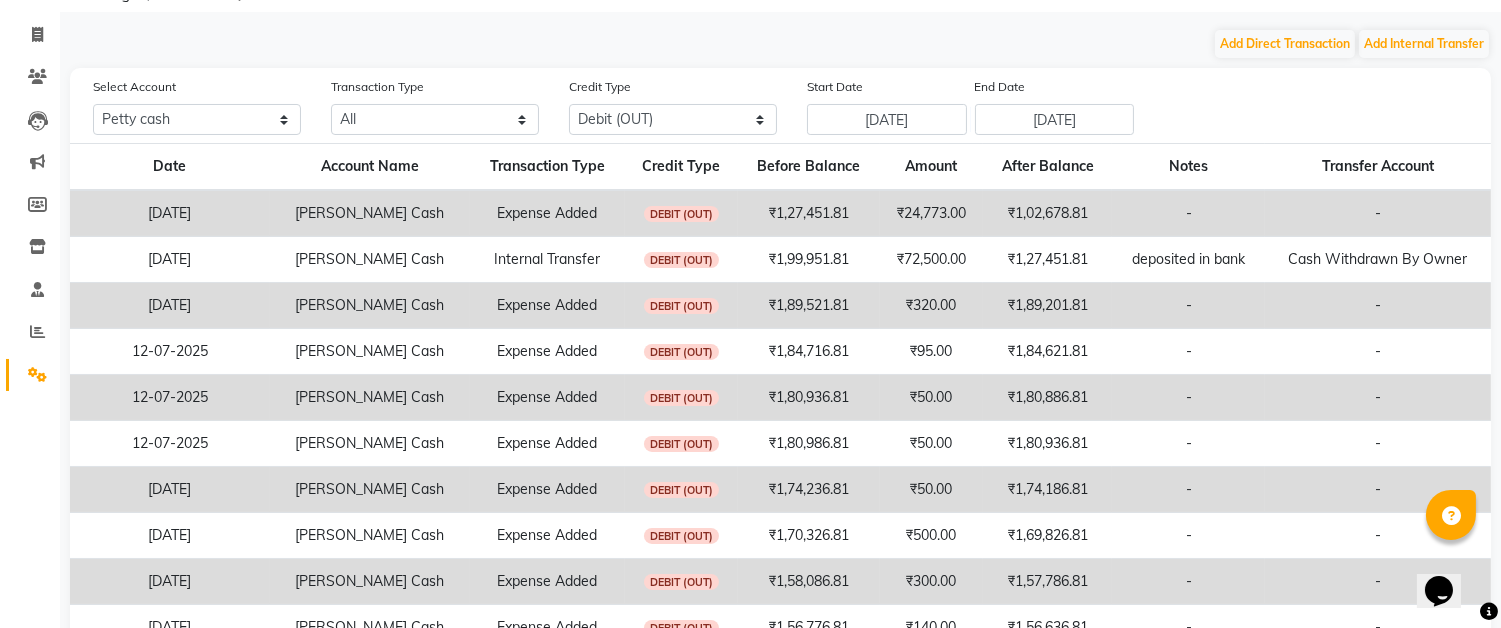 click on "Select Account All [PERSON_NAME] cash Cash Withdrawn by Owner Transaction Type All Direct Internal Transfer Expense Invoice Daily Register Credit Type All Credit (IN) Debit (OUT) Start Date [DATE] End Date [DATE]" 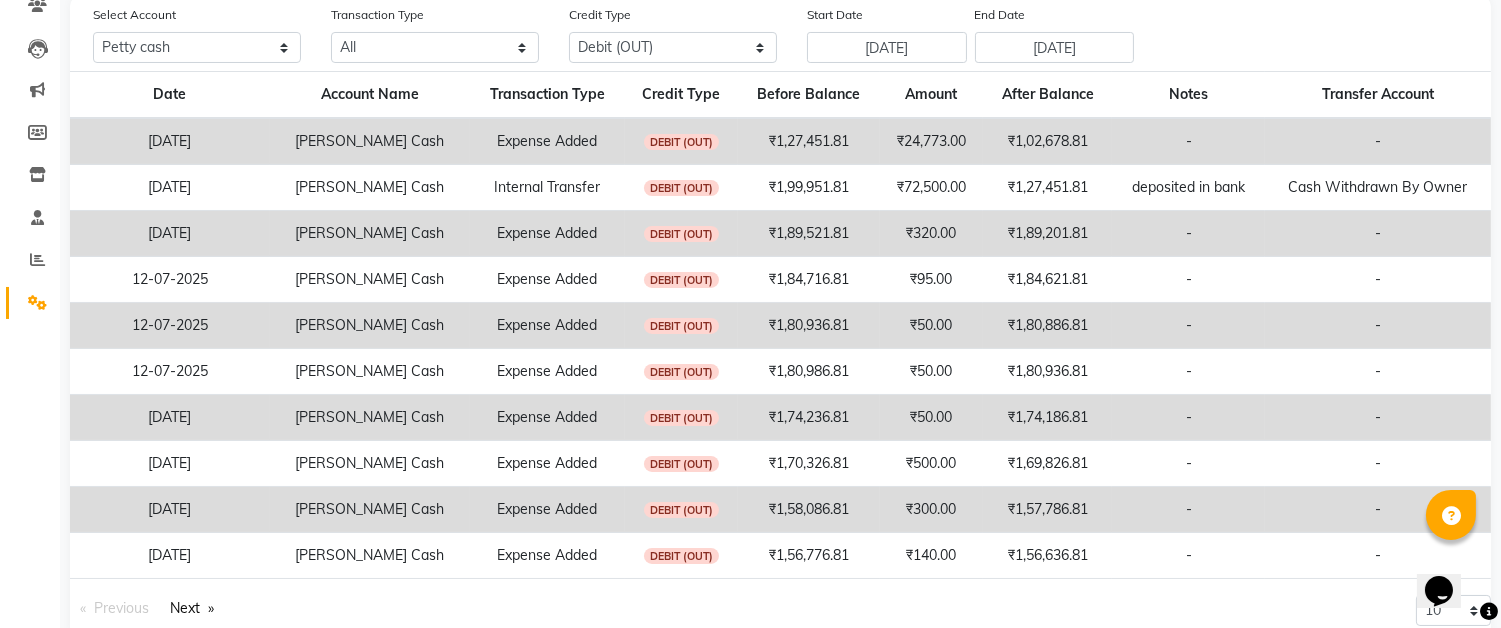 scroll, scrollTop: 222, scrollLeft: 0, axis: vertical 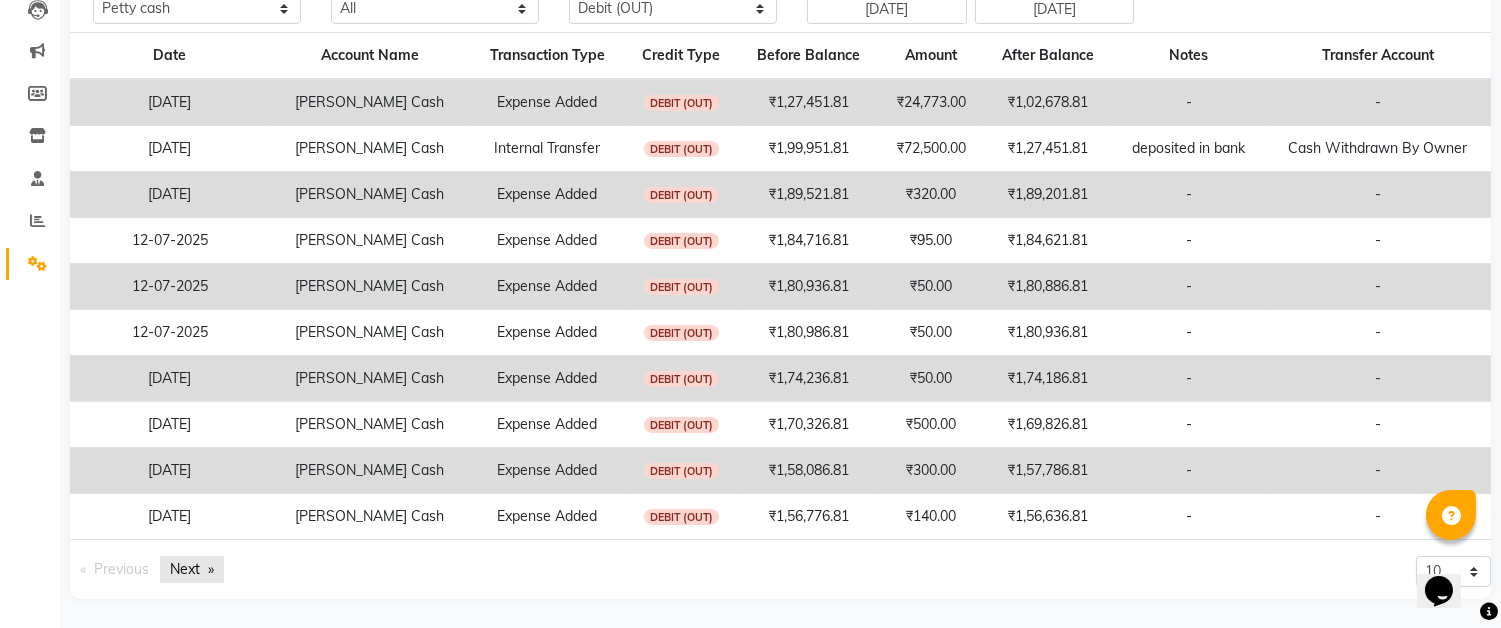 click on "Next  page" 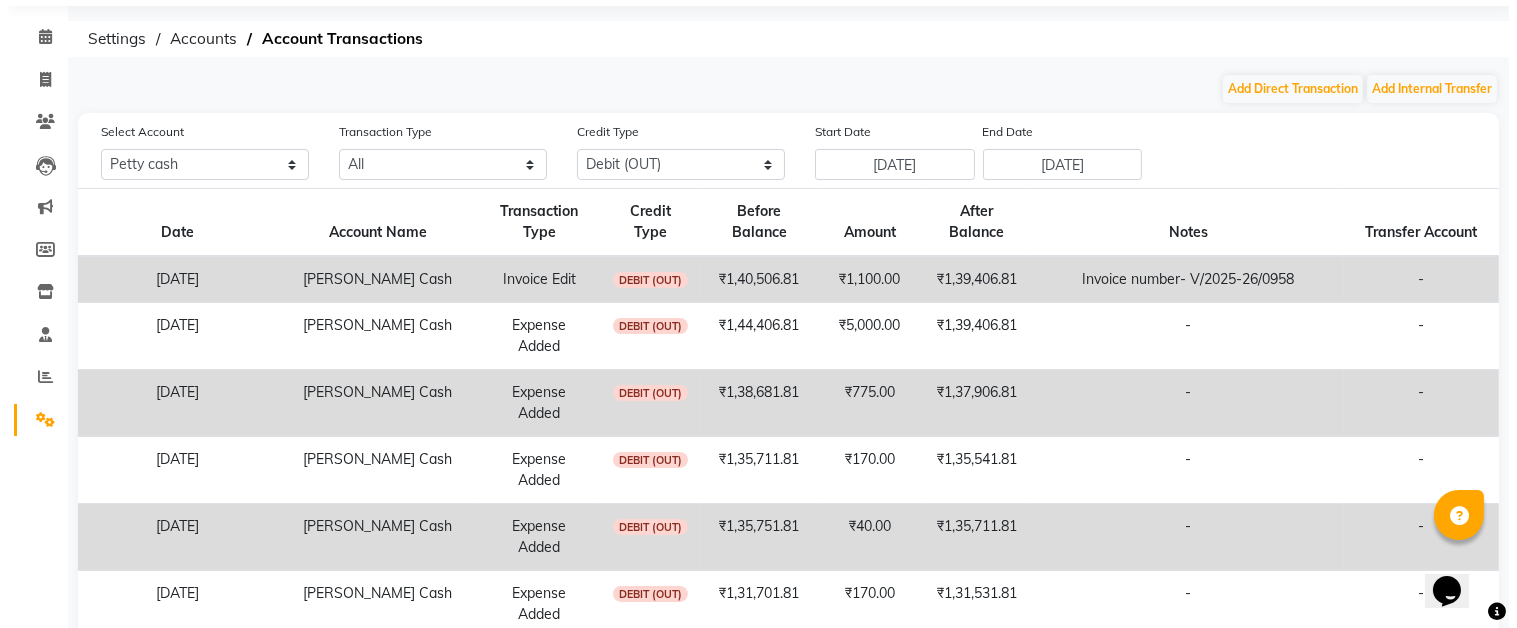 scroll, scrollTop: 0, scrollLeft: 0, axis: both 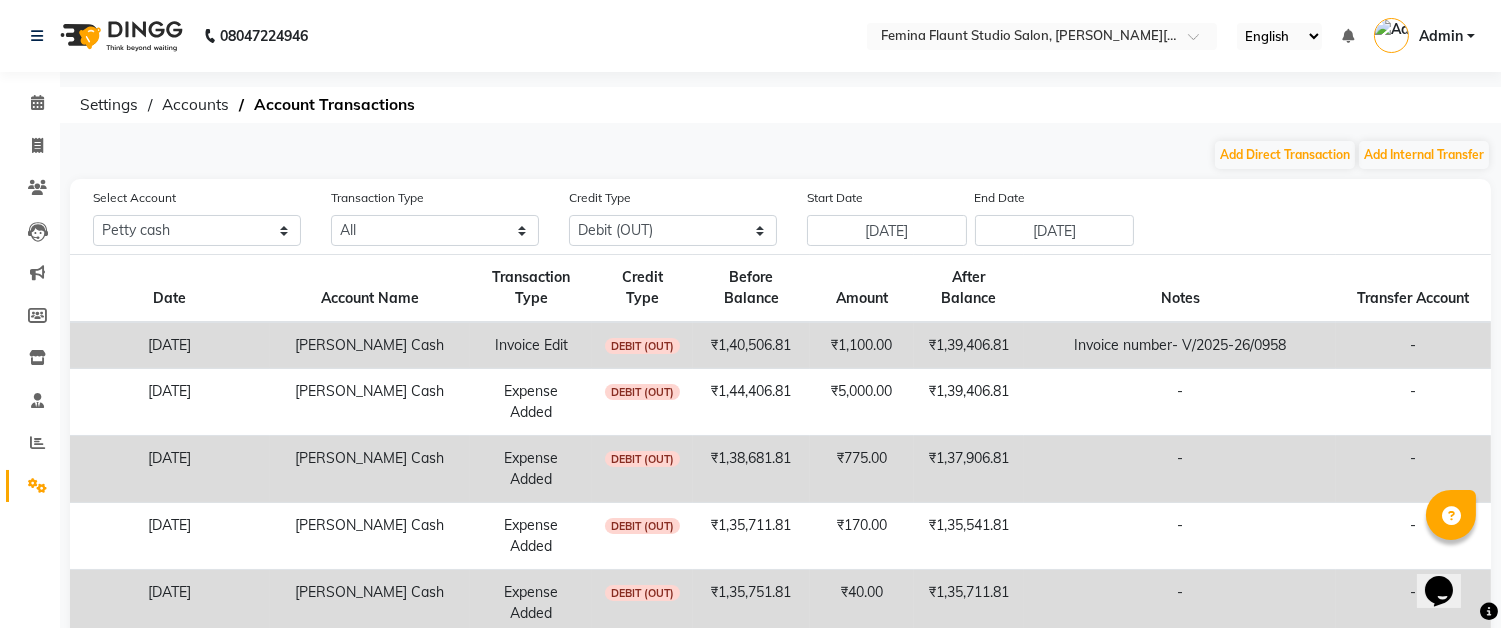 click 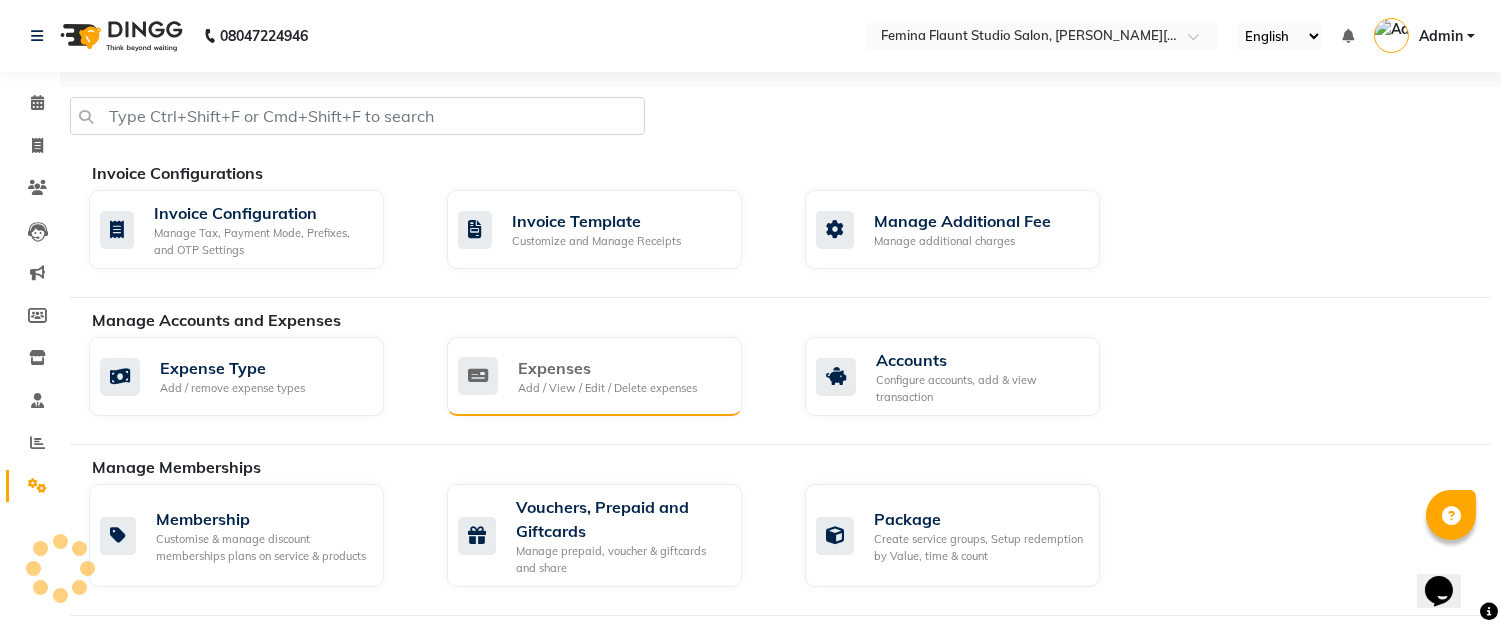 click on "Add / View / Edit / Delete expenses" 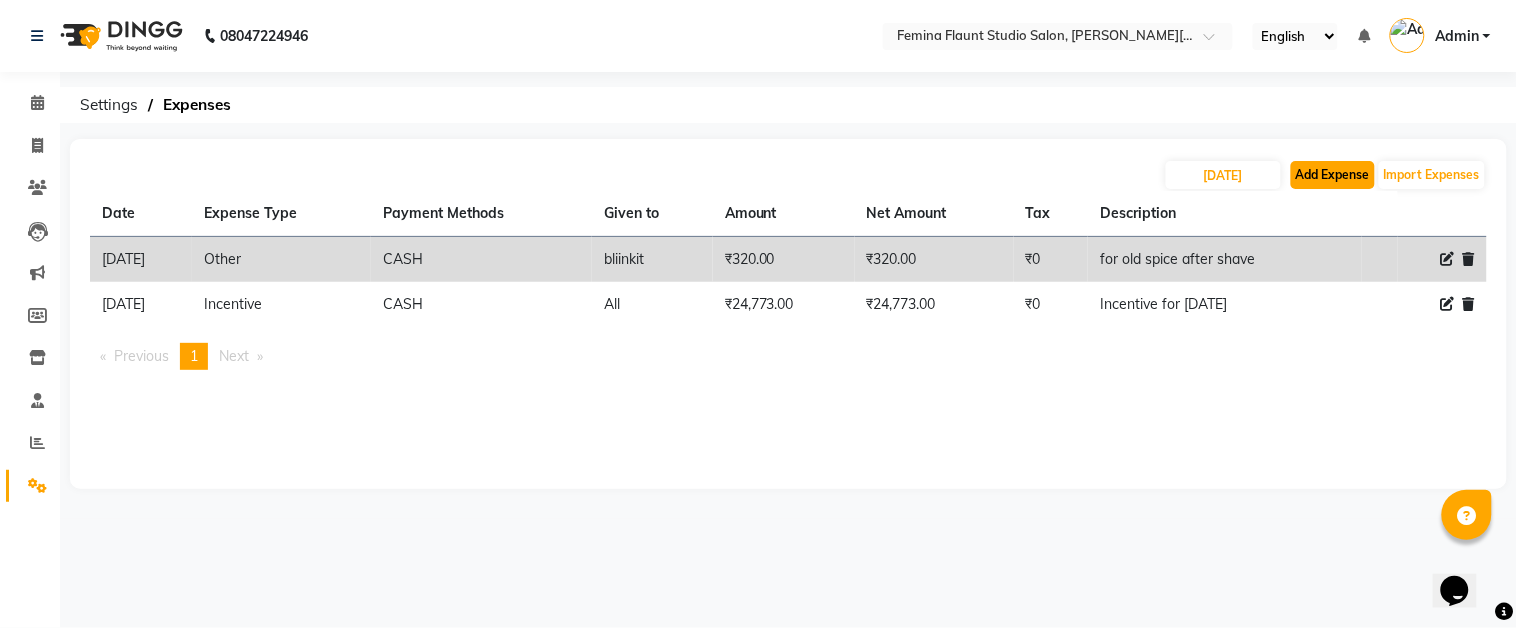click on "Add Expense" 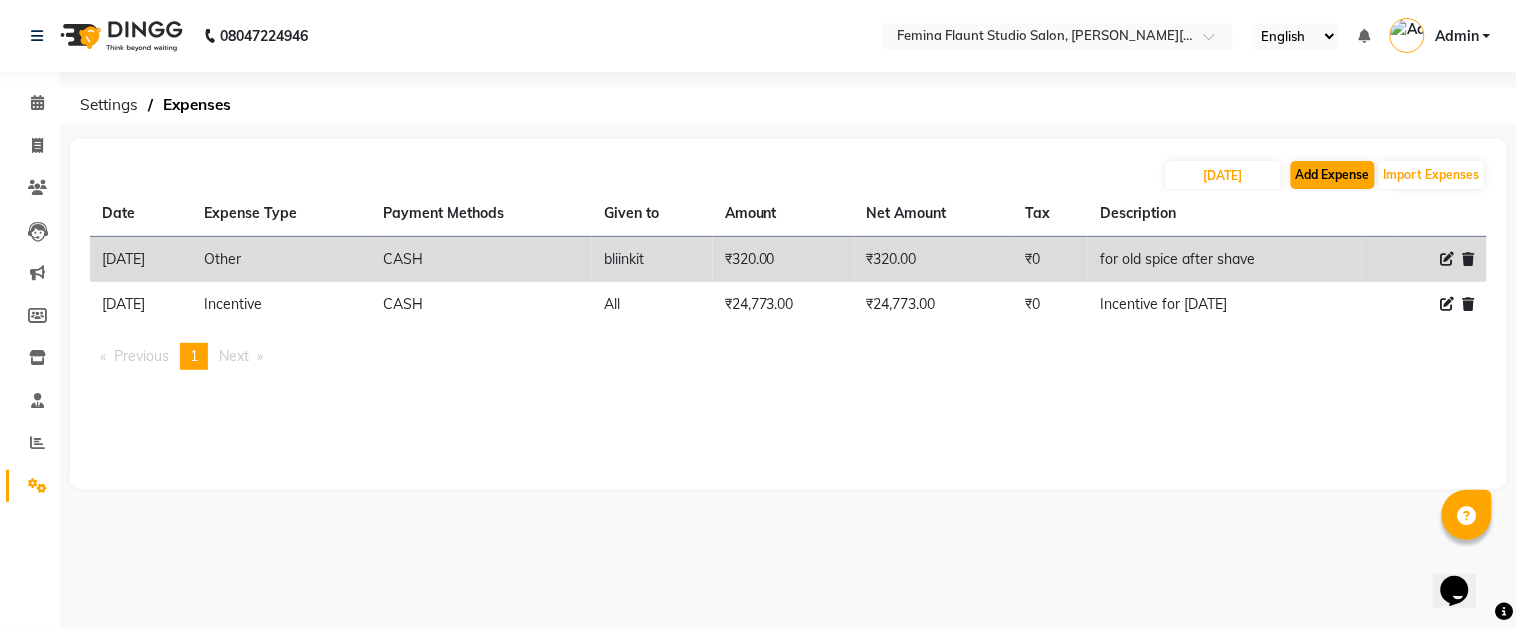 select on "1" 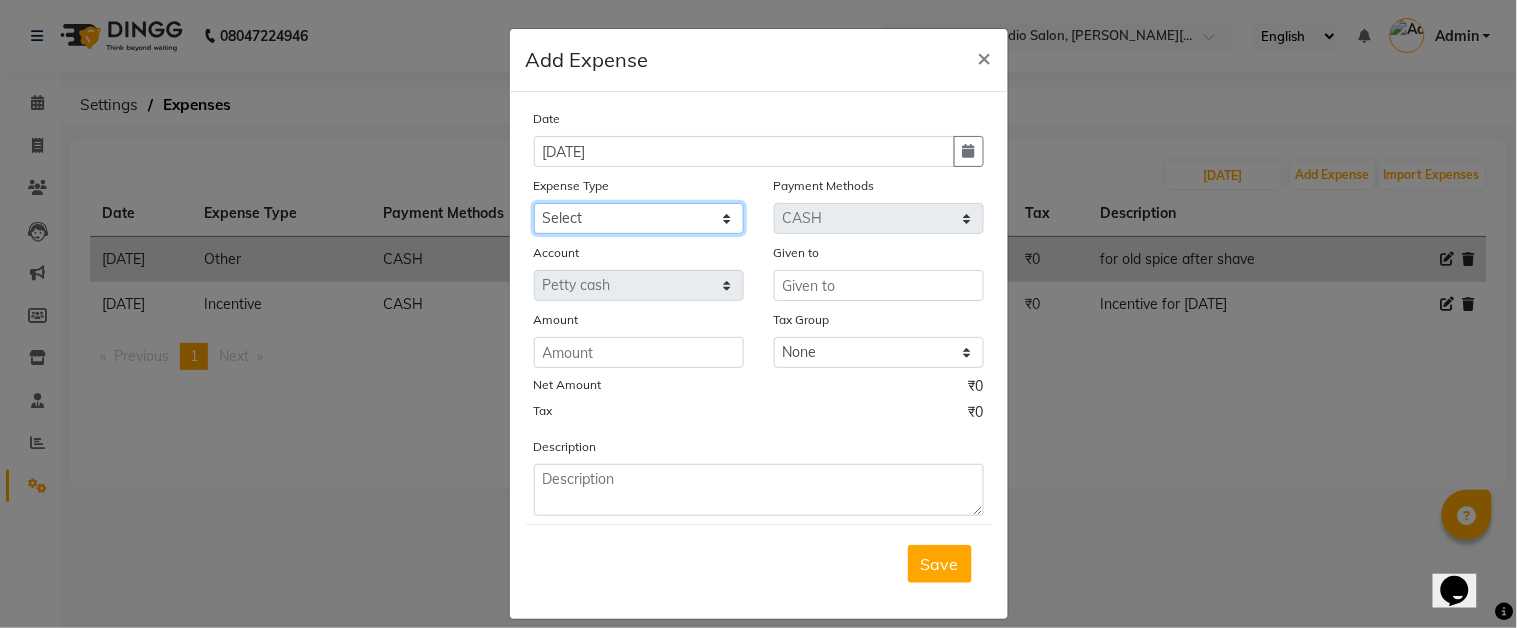 click on "Select Advance Salary Car Parking Charges Cash transfer to bank Cash Transfer to Owner Client Snacks Electricity Incentive Laundry Marketing Miscellaneous Other Pantry Salary Staff Snacks Tea & Refreshment [DEMOGRAPHIC_DATA] Water" 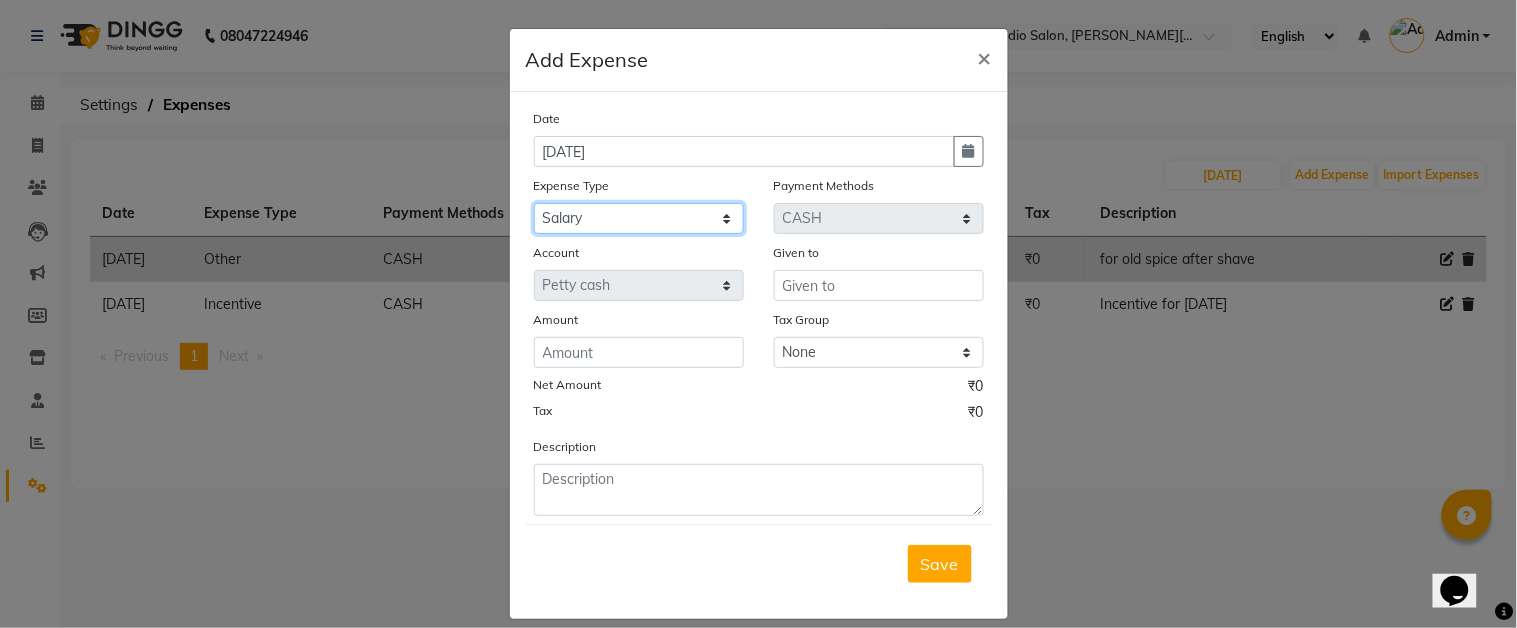 click on "Select Advance Salary Car Parking Charges Cash transfer to bank Cash Transfer to Owner Client Snacks Electricity Incentive Laundry Marketing Miscellaneous Other Pantry Salary Staff Snacks Tea & Refreshment [DEMOGRAPHIC_DATA] Water" 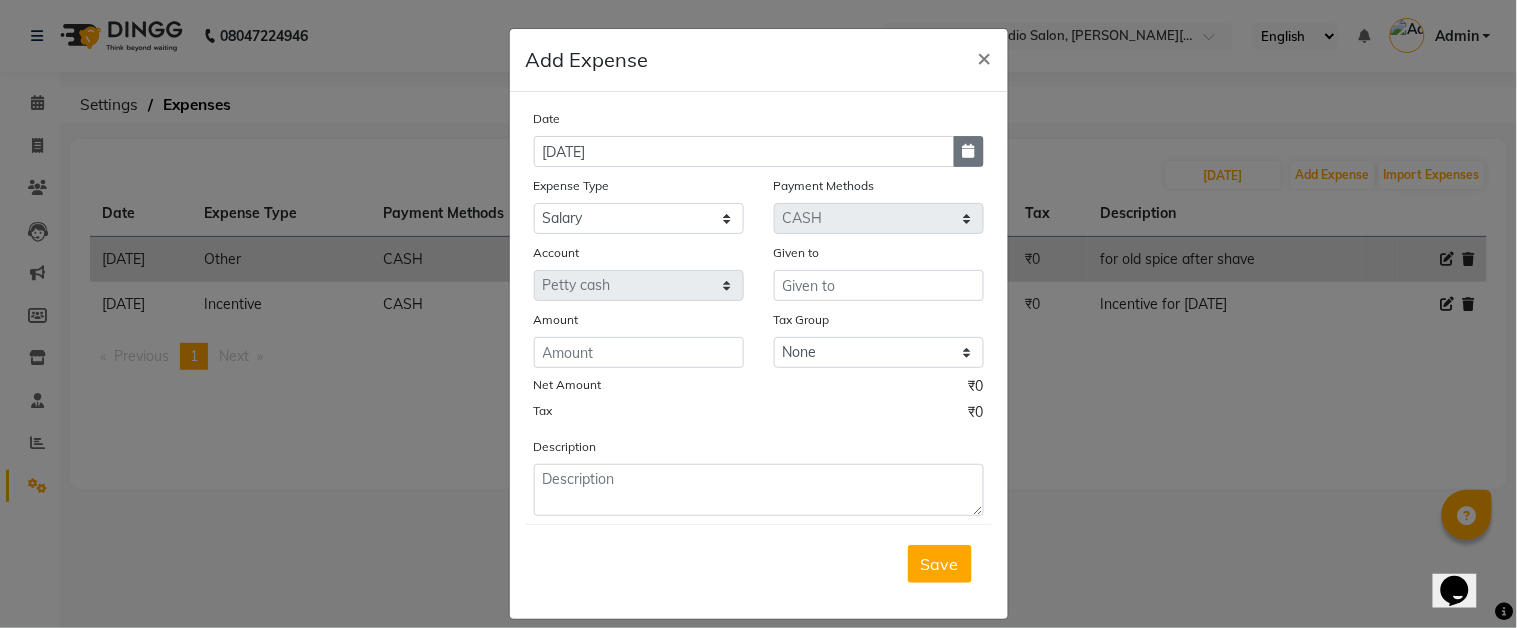 click 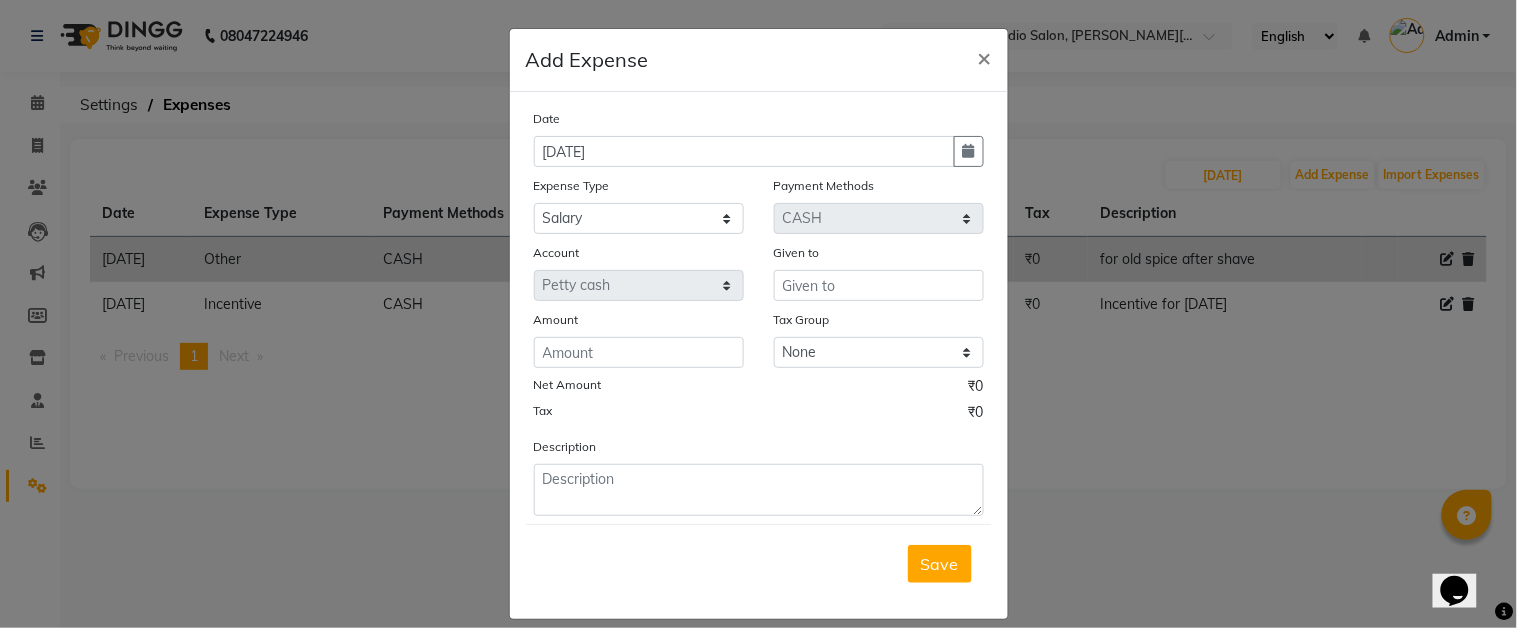 select on "7" 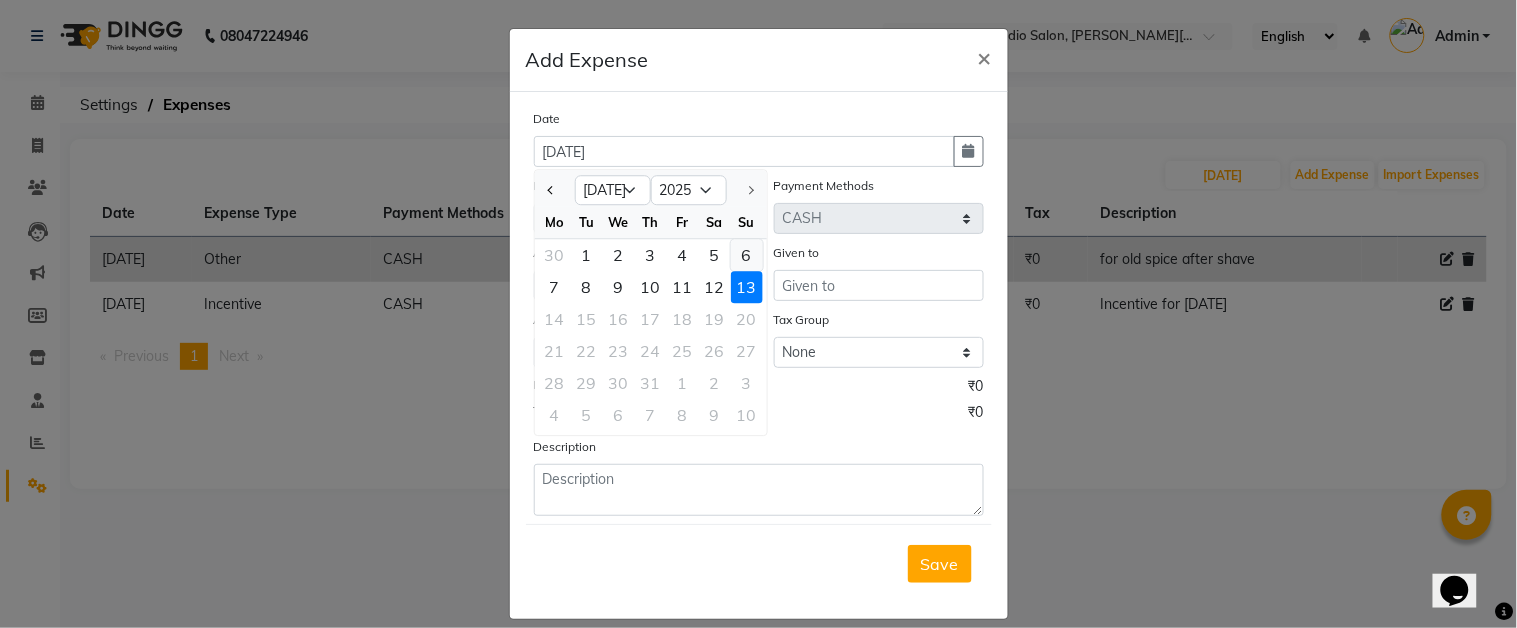 click on "6" 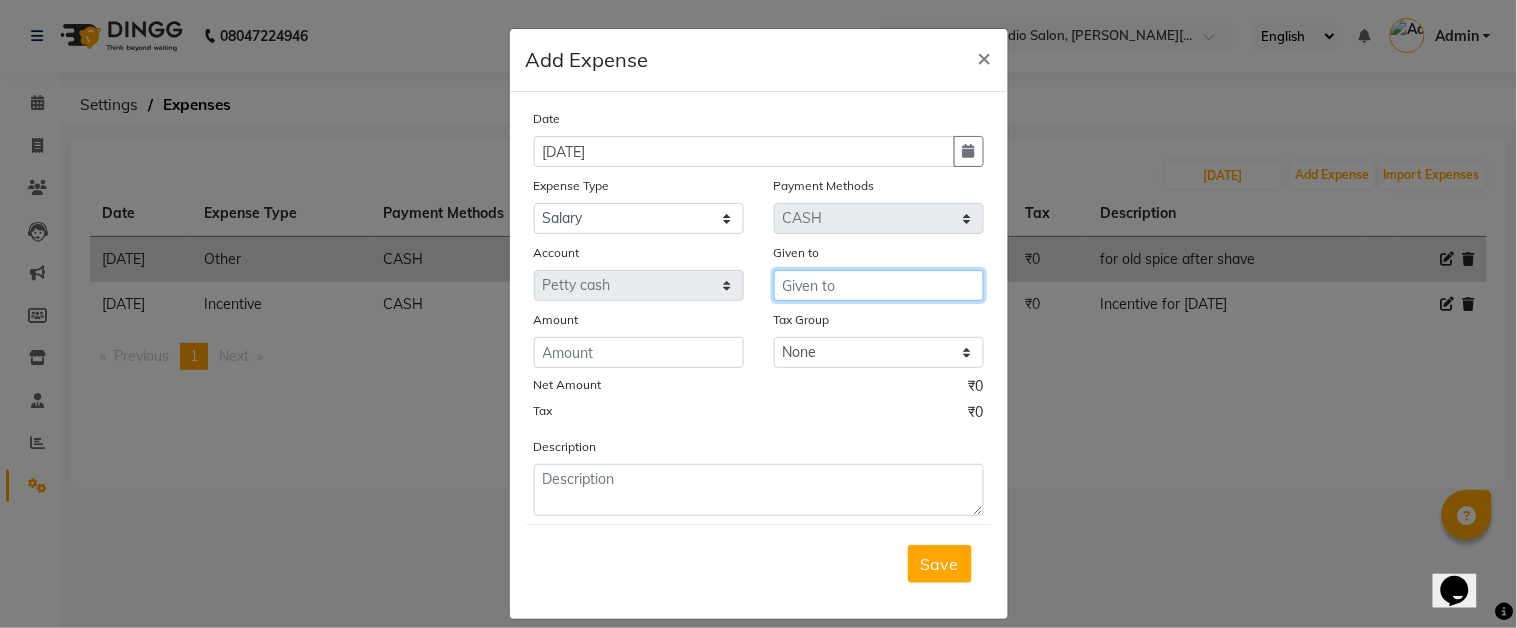 click at bounding box center [879, 285] 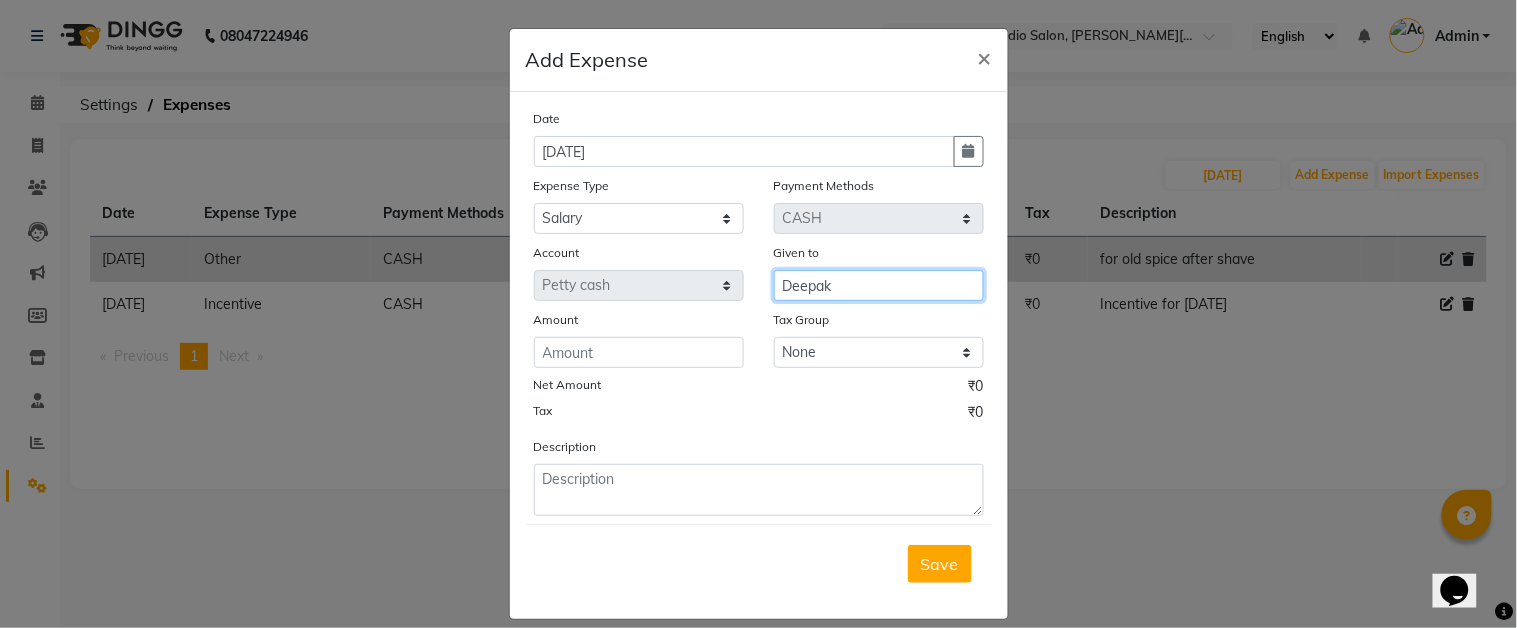 type on "Deepak" 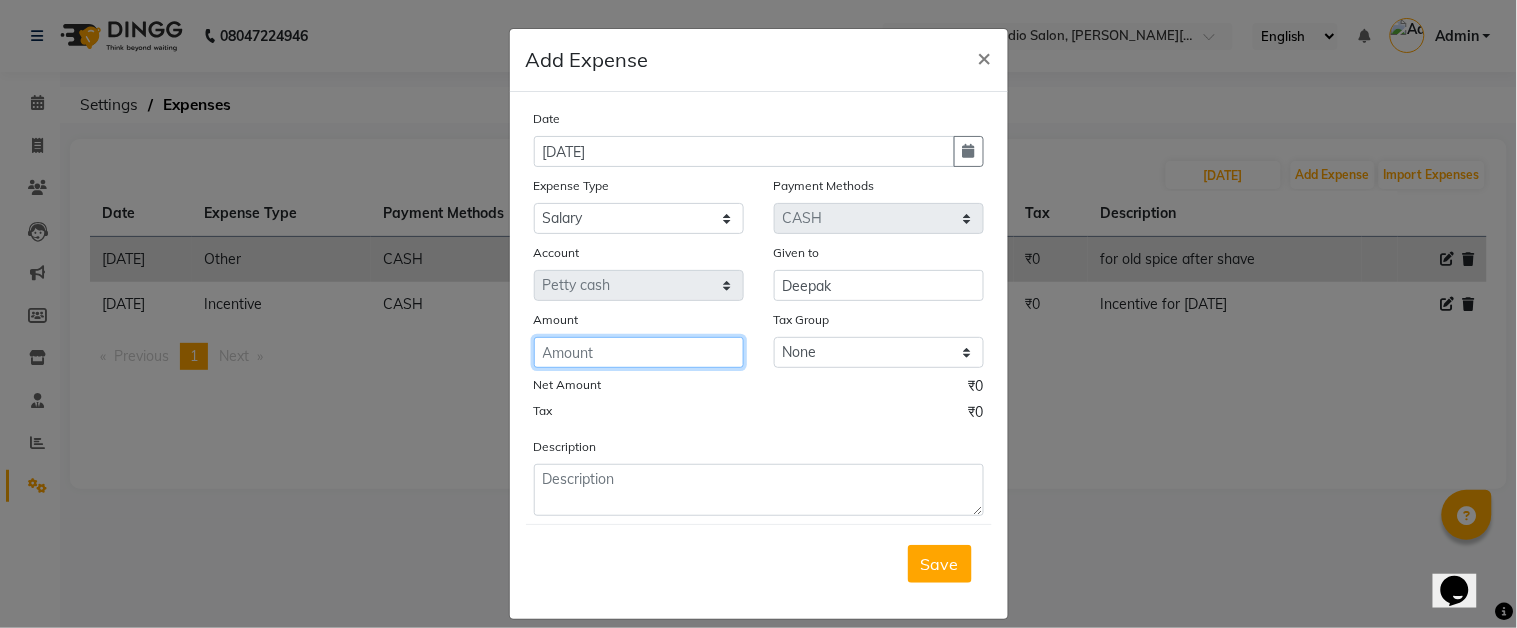 click 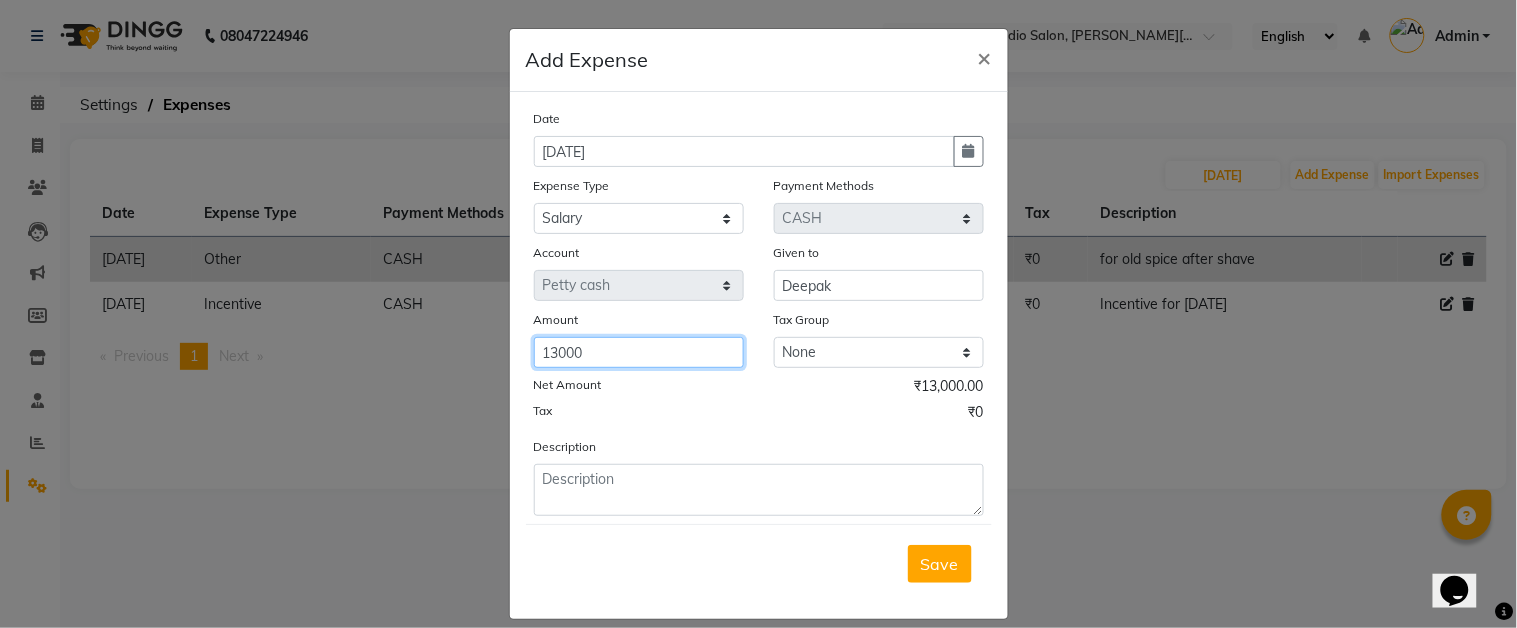 type on "13000" 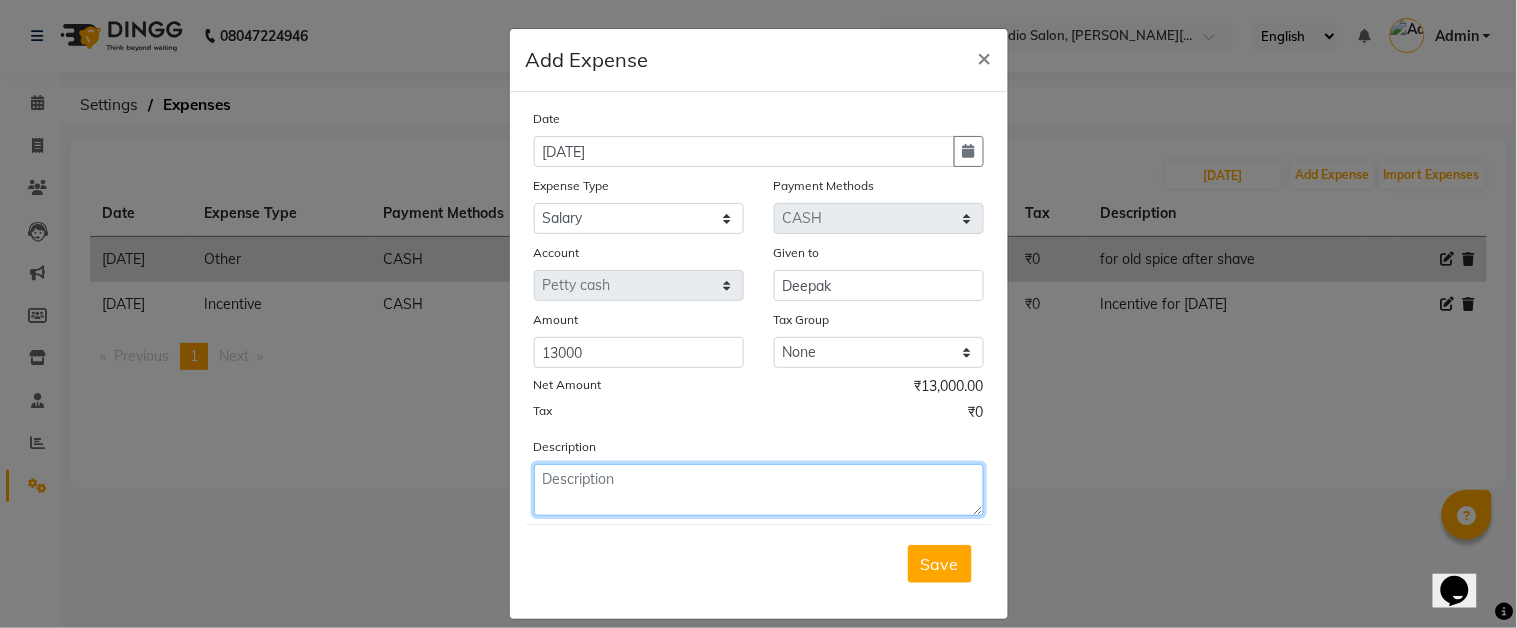 click 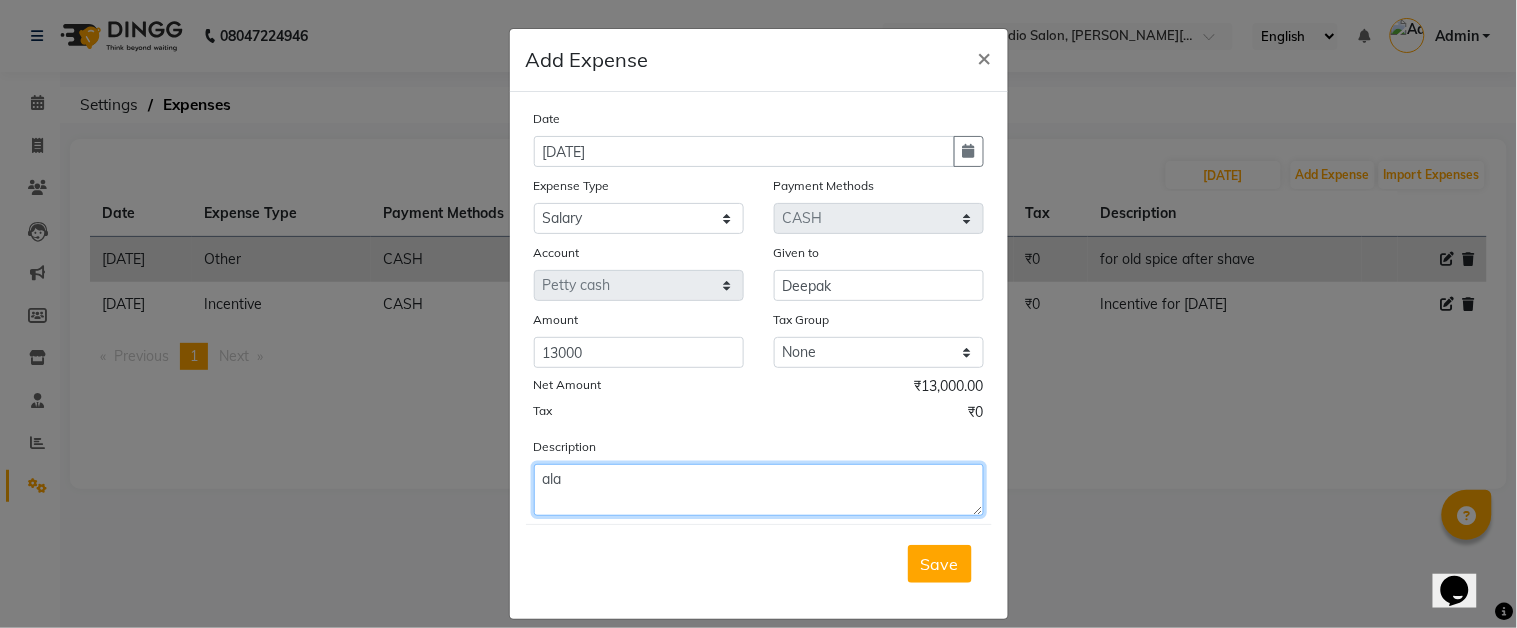 click on "ala" 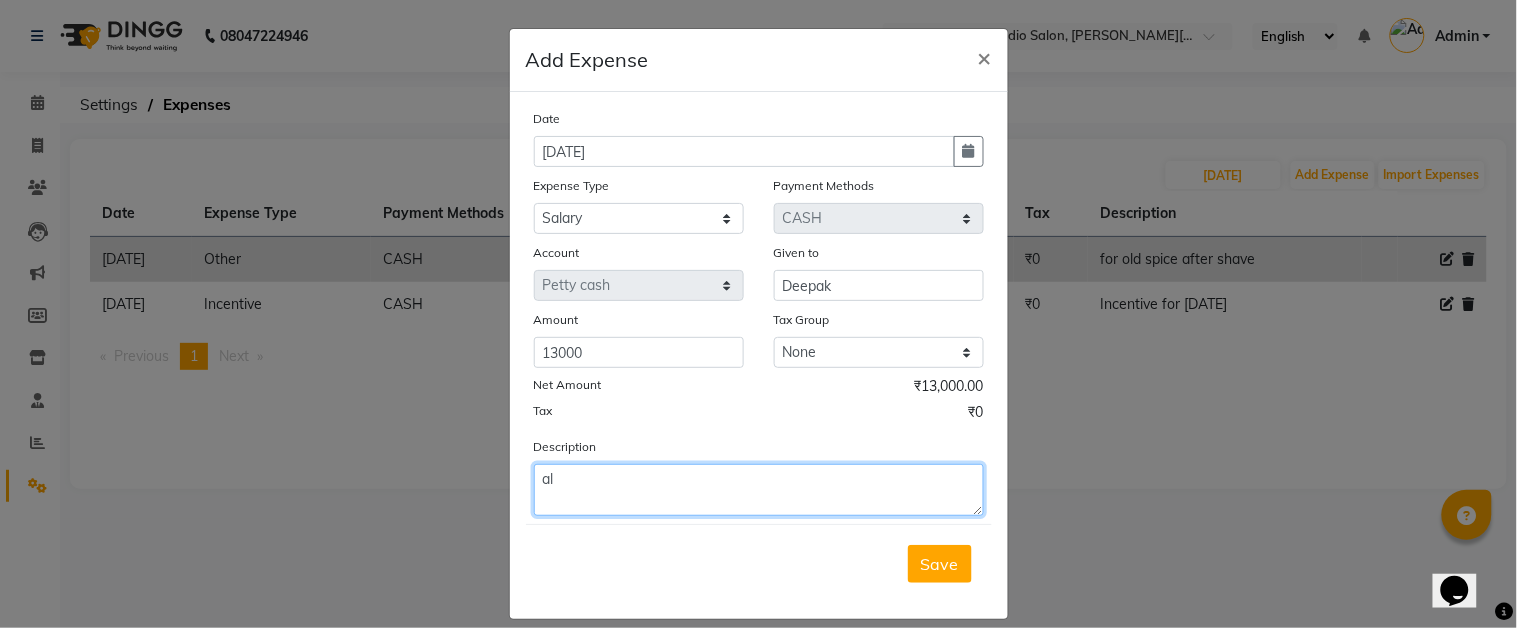 type on "a" 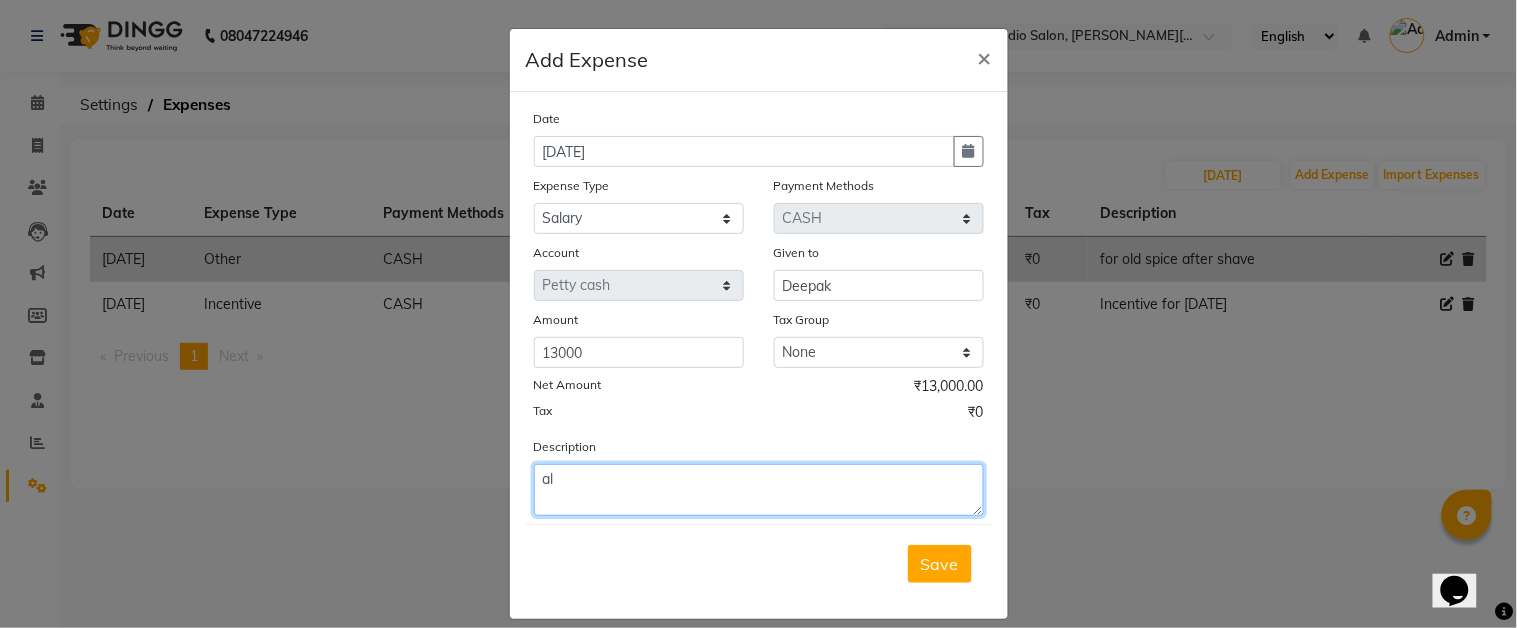 type on "a" 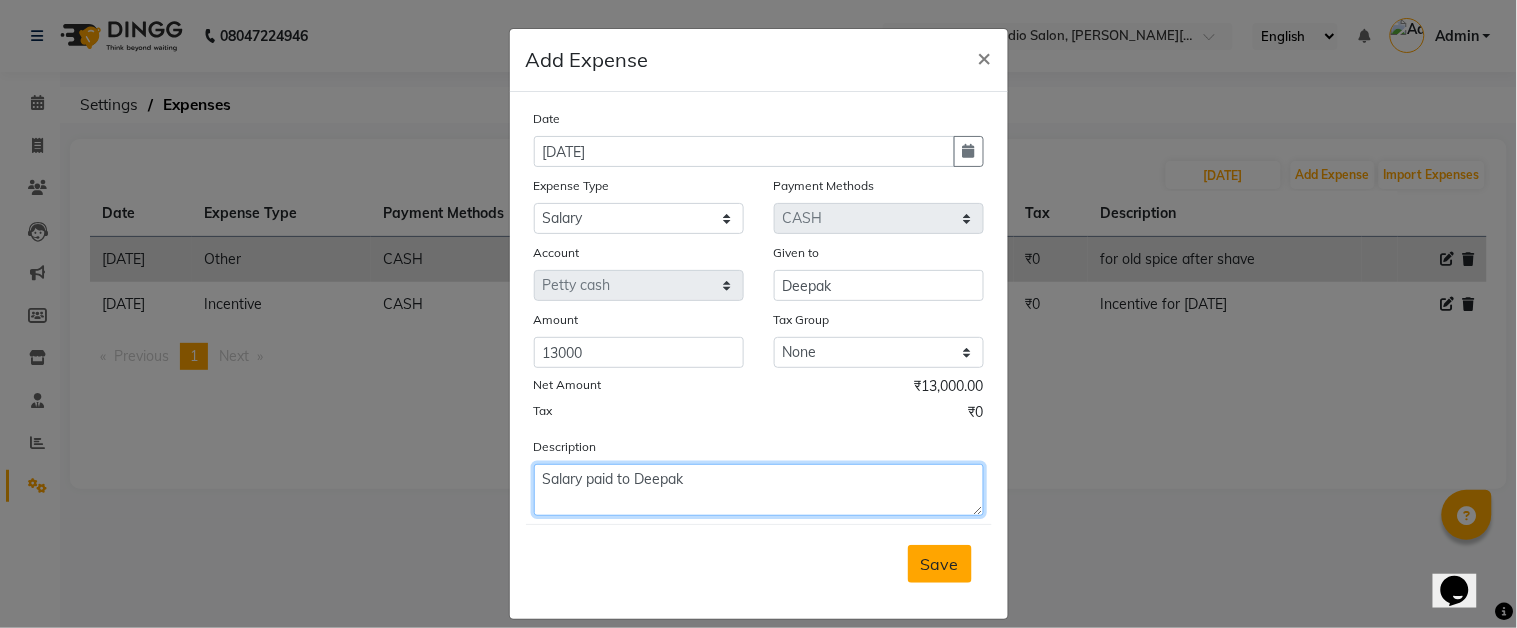 type on "Salary paid to Deepak" 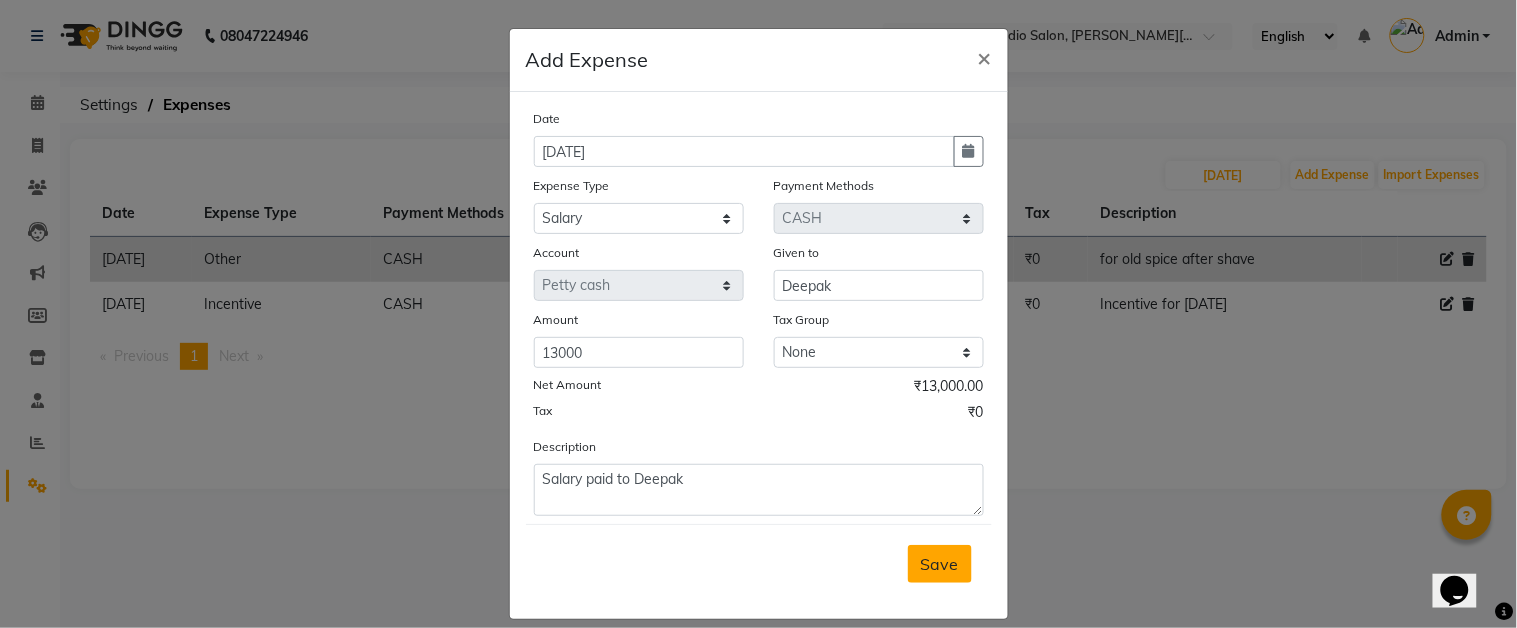 click on "Save" at bounding box center [940, 564] 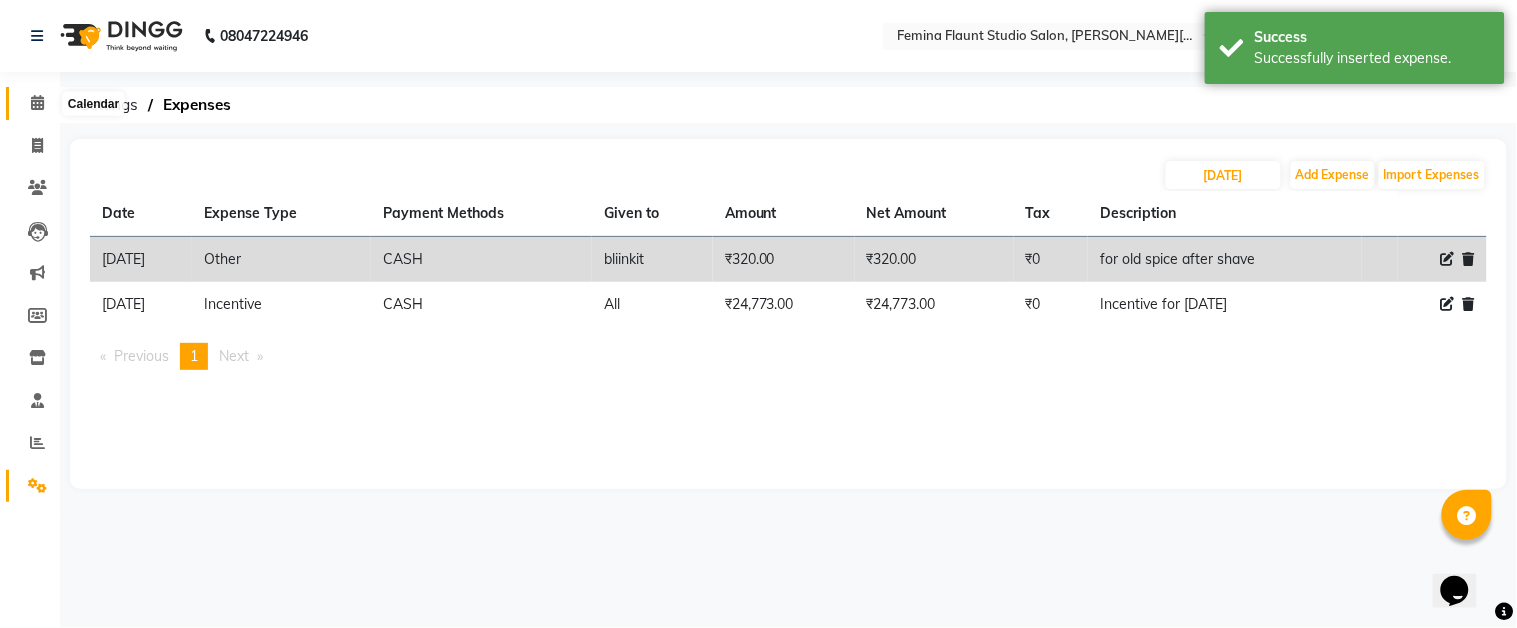 click 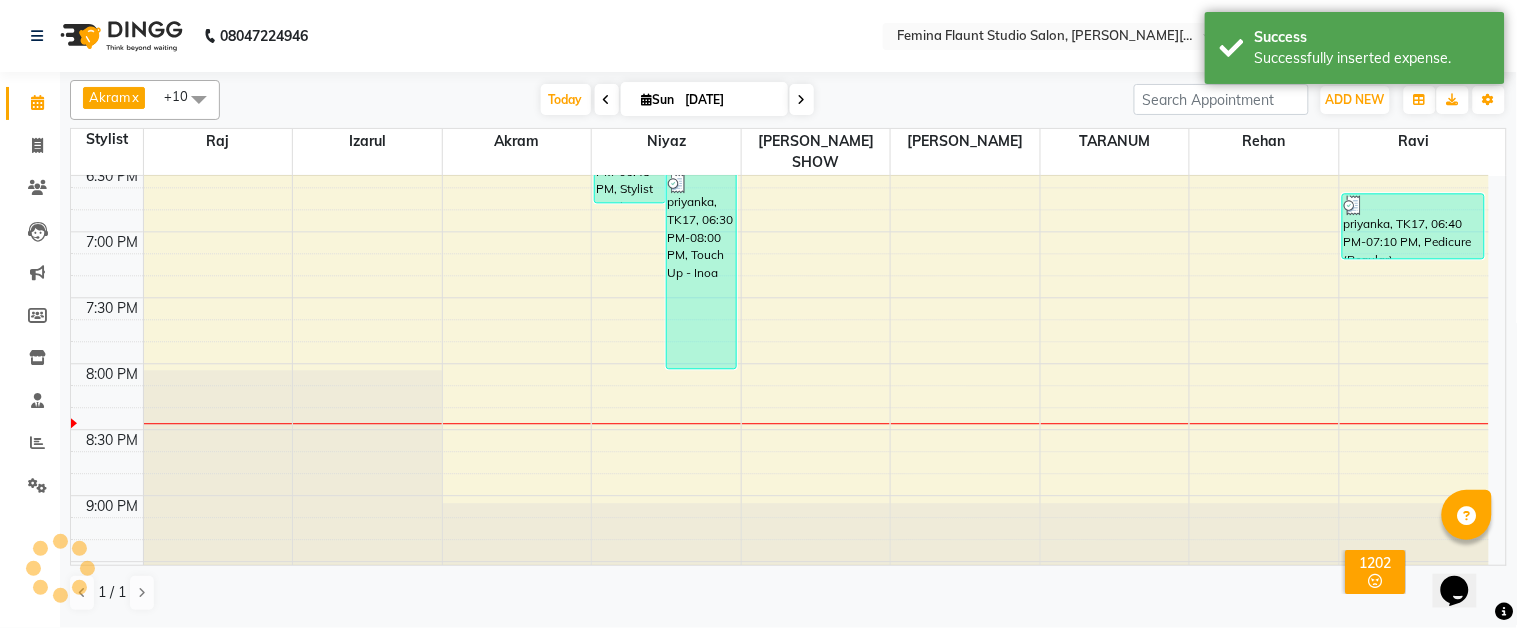 scroll, scrollTop: 0, scrollLeft: 0, axis: both 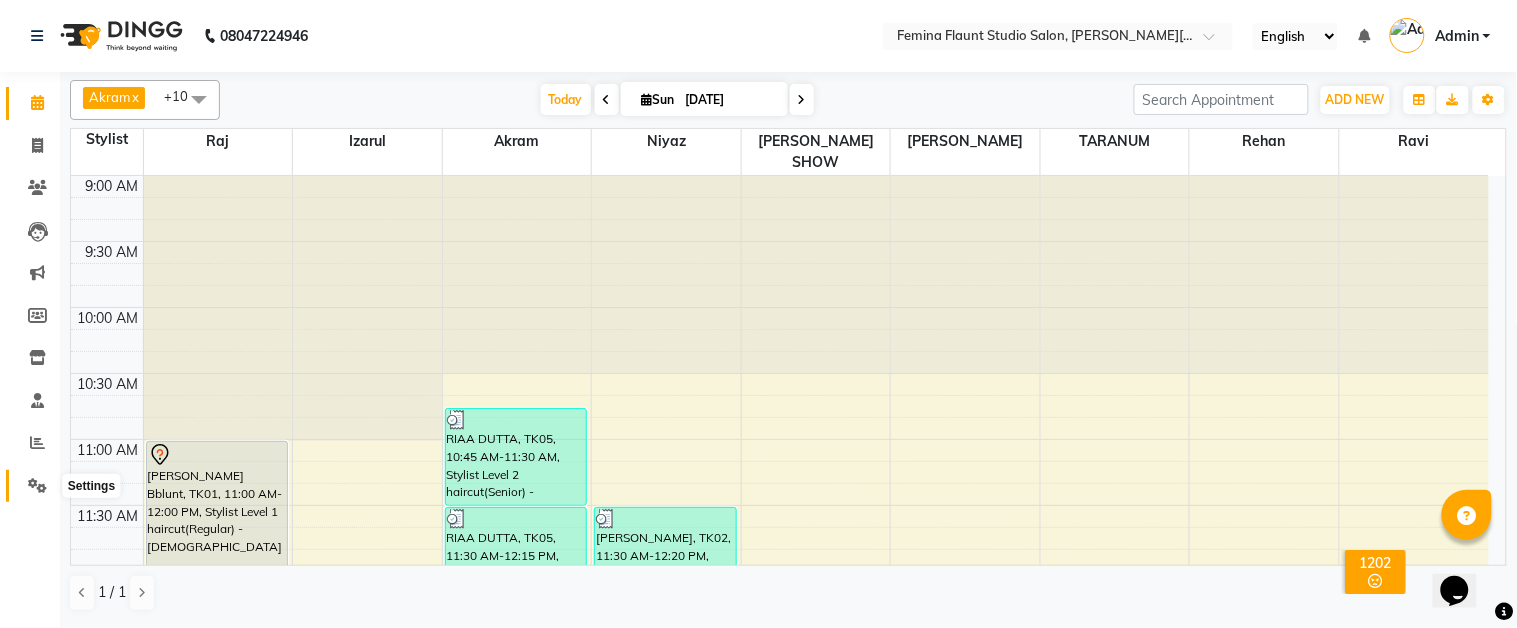 click 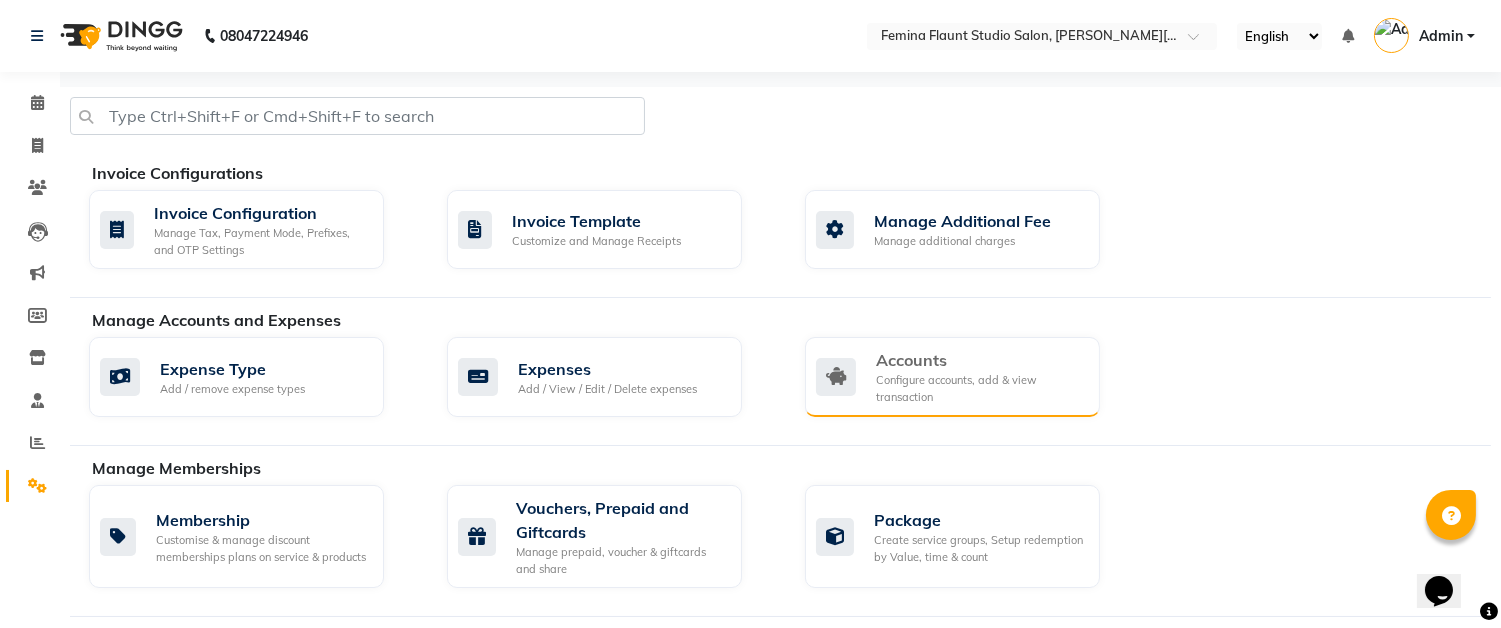 click on "Accounts" 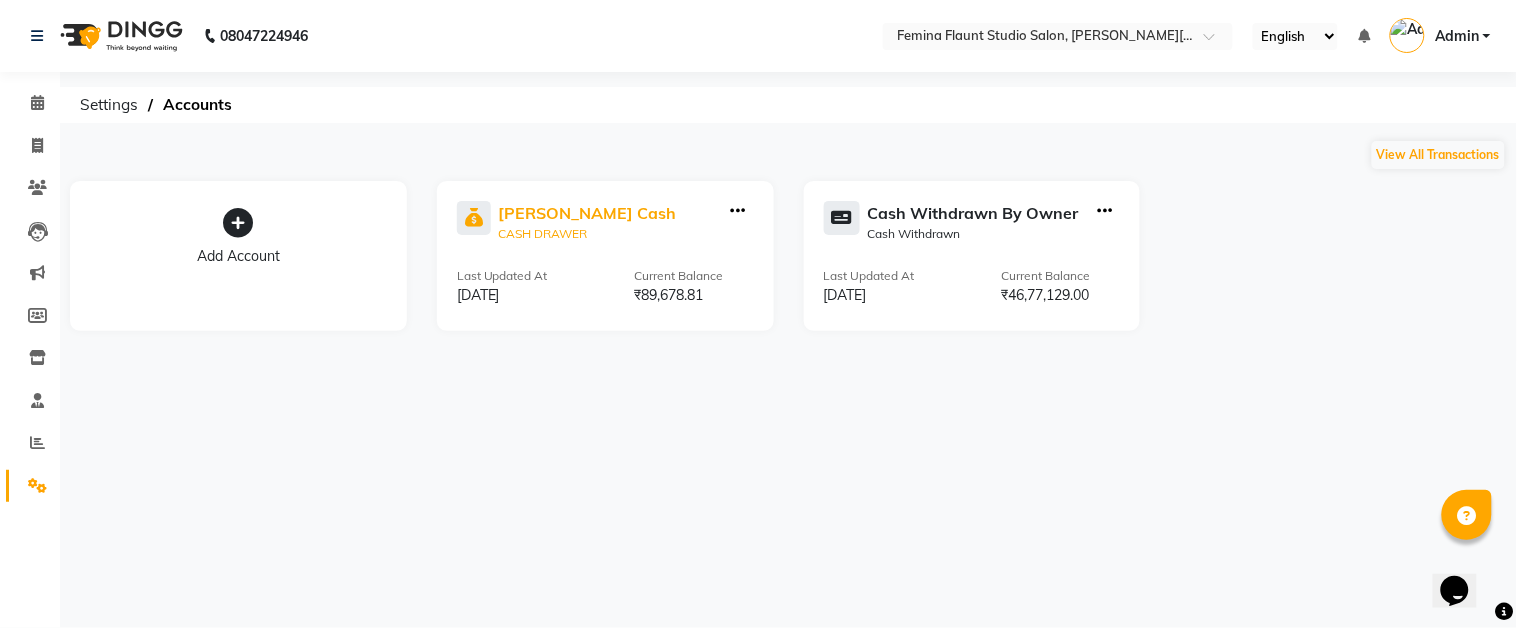 click on "[PERSON_NAME] Cash" 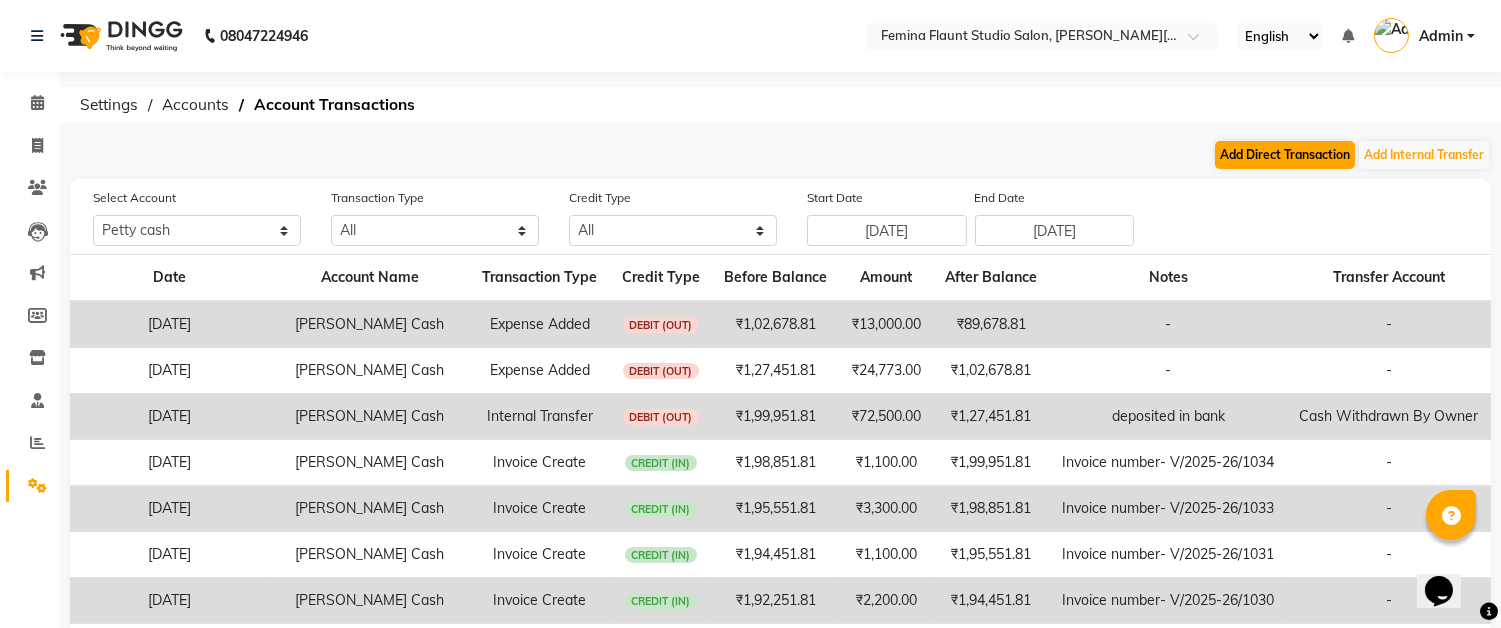 click on "08047224946 Select Location × Femina Flaunt Studio Salon, [PERSON_NAME] Road English ENGLISH Español العربية मराठी हिंदी ગુજરાતી தமிழ் 中文 Notifications nothing to show Admin Manage Profile Change Password Sign out  Version:3.15.4  ☀ Femina FLAUNT Studio Salon, [PERSON_NAME] Road  Calendar  Invoice  Clients  Leads   Marketing  Members  Inventory  Staff  Reports  Settings Completed InProgress Upcoming Dropped Tentative Check-In Confirm Bookings Generate Report Segments Page Builder Settings  Accounts   Account Transactions  Add Direct Transaction Add Internal Transfer Select Account All [PERSON_NAME] cash Cash Withdrawn by Owner Transaction Type All Direct Internal Transfer Expense Invoice Daily Register Credit Type All Credit (IN) Debit (OUT) Start Date [DATE] End Date [DATE] Date Account Name Transaction Type Credit Type Before Balance Amount After Balance Notes Transfer Account [DATE] [PERSON_NAME] Cash Expense Added  DEBIT (OUT)  ₹1,02,678.81 - -  -" at bounding box center (750, 425) 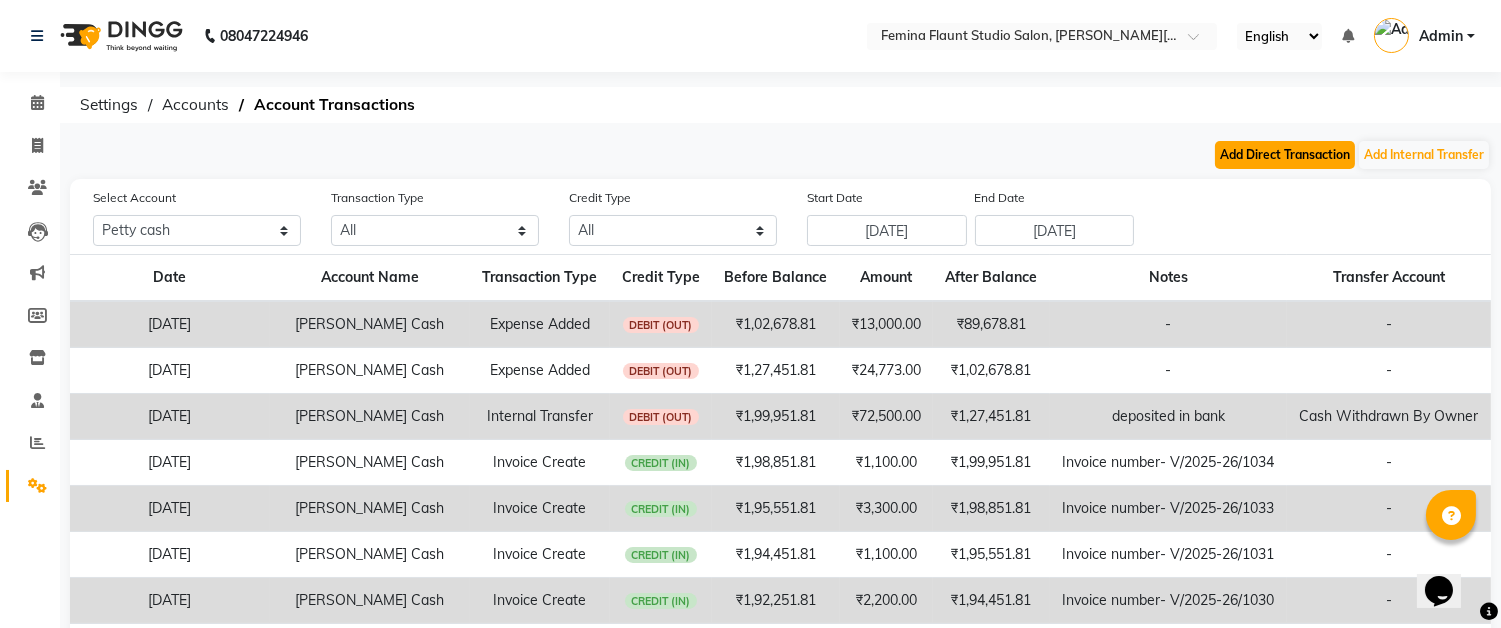 click on "Add Direct Transaction" 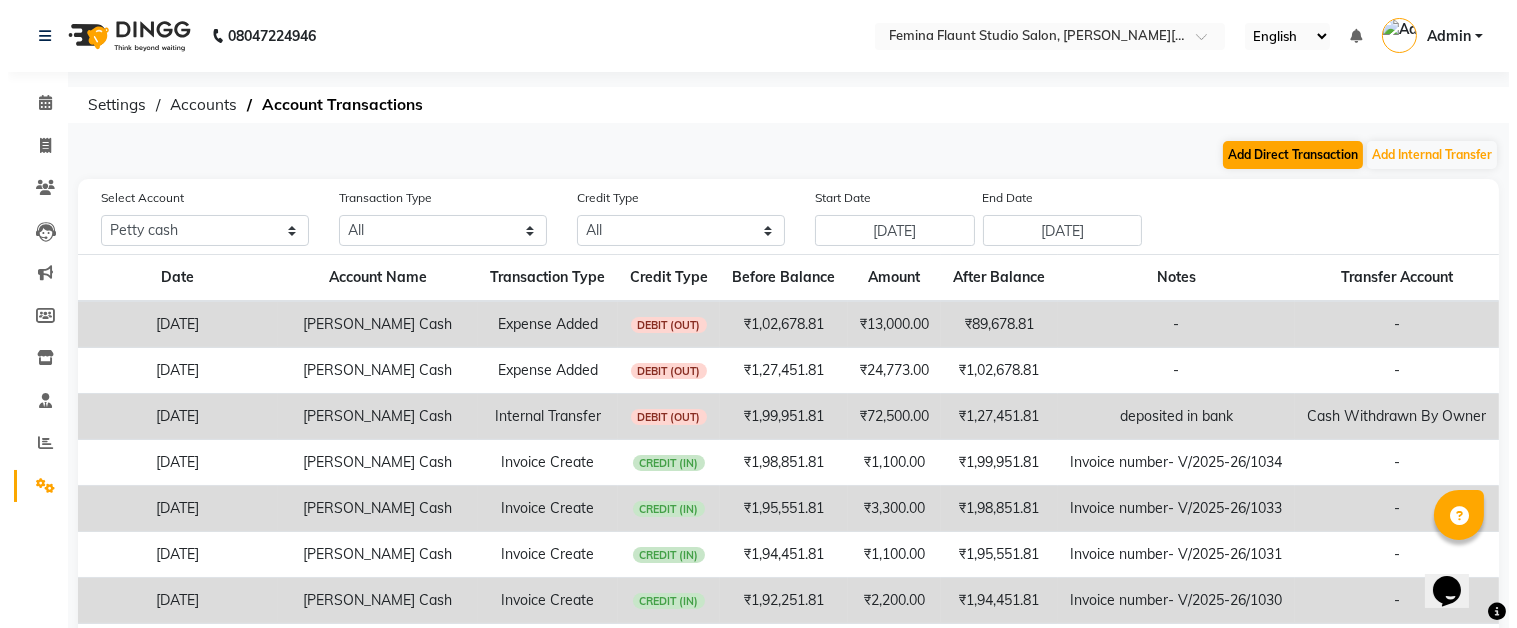 select on "direct" 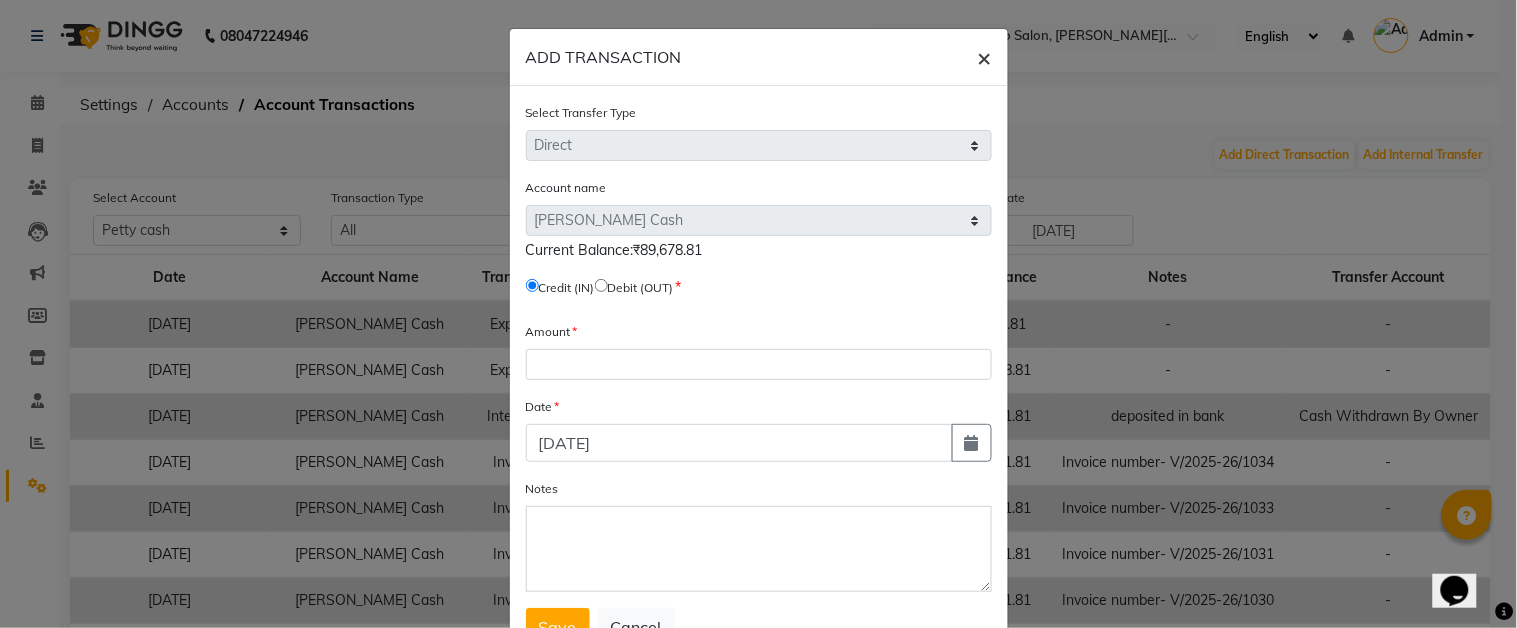 click on "×" 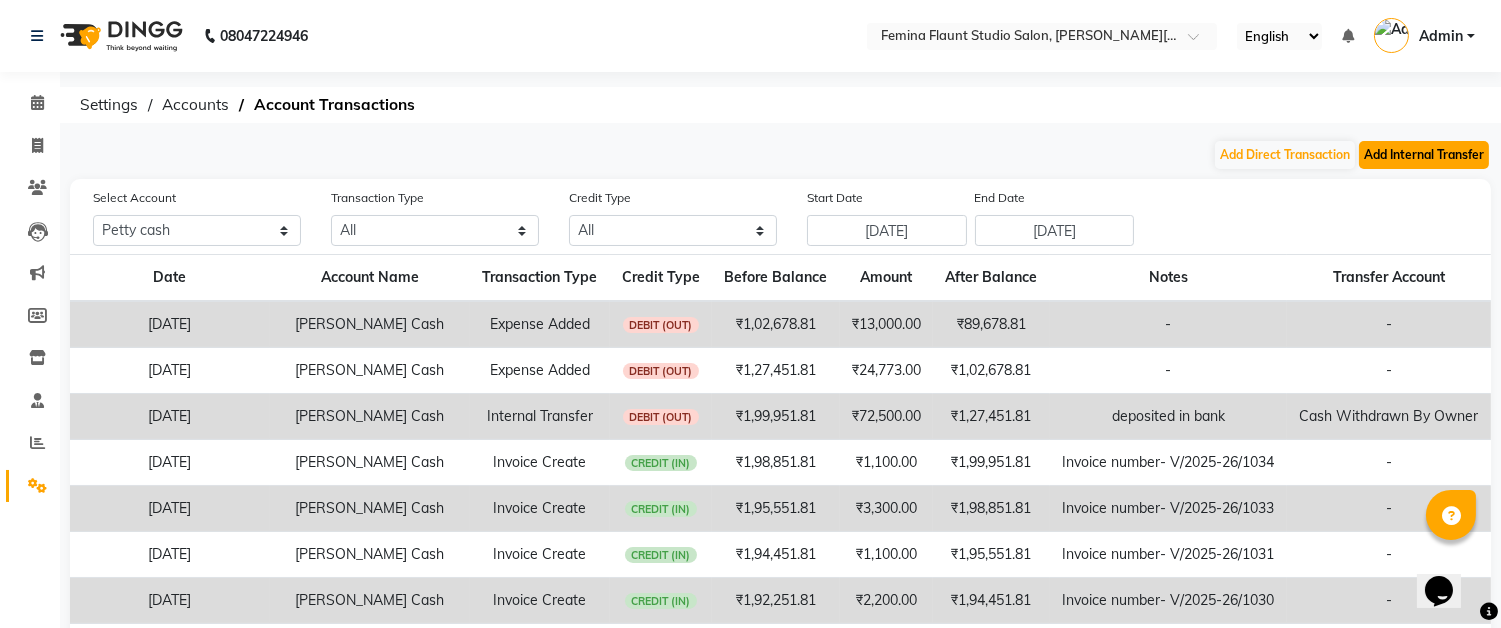 click on "Add Internal Transfer" 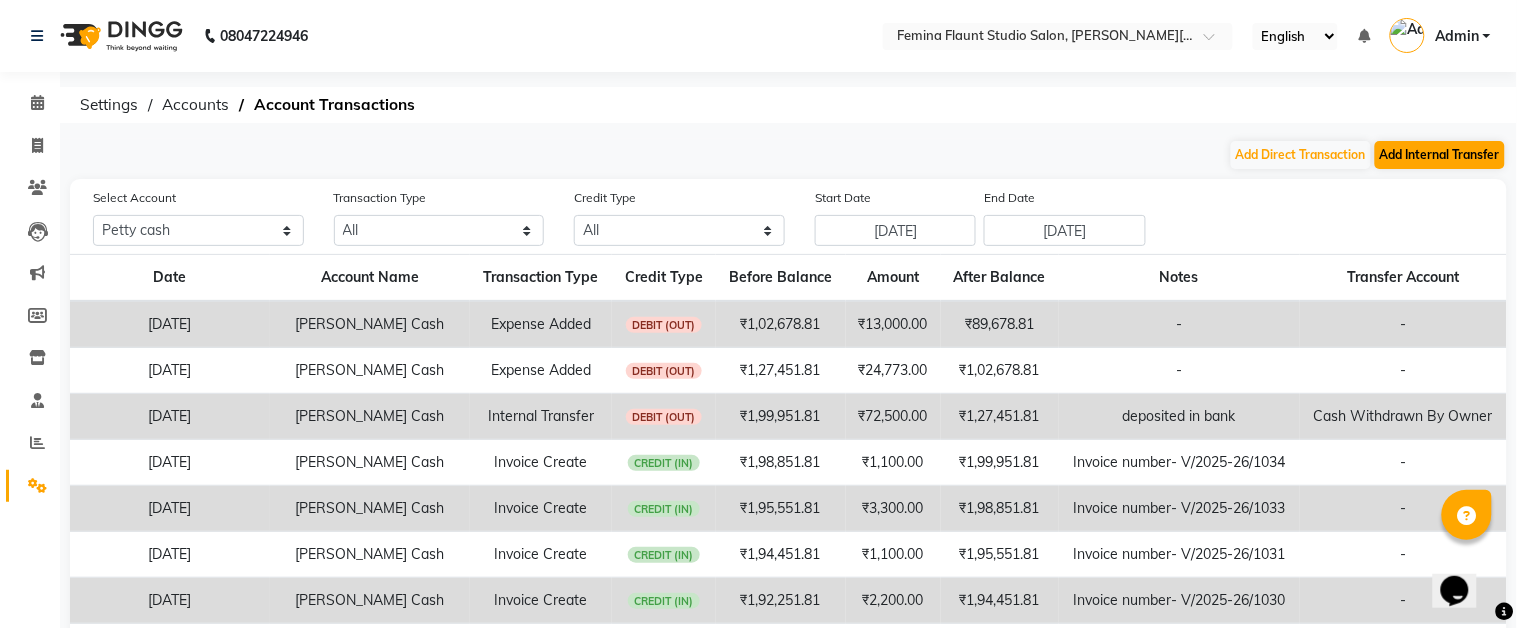 select on "internal transfer" 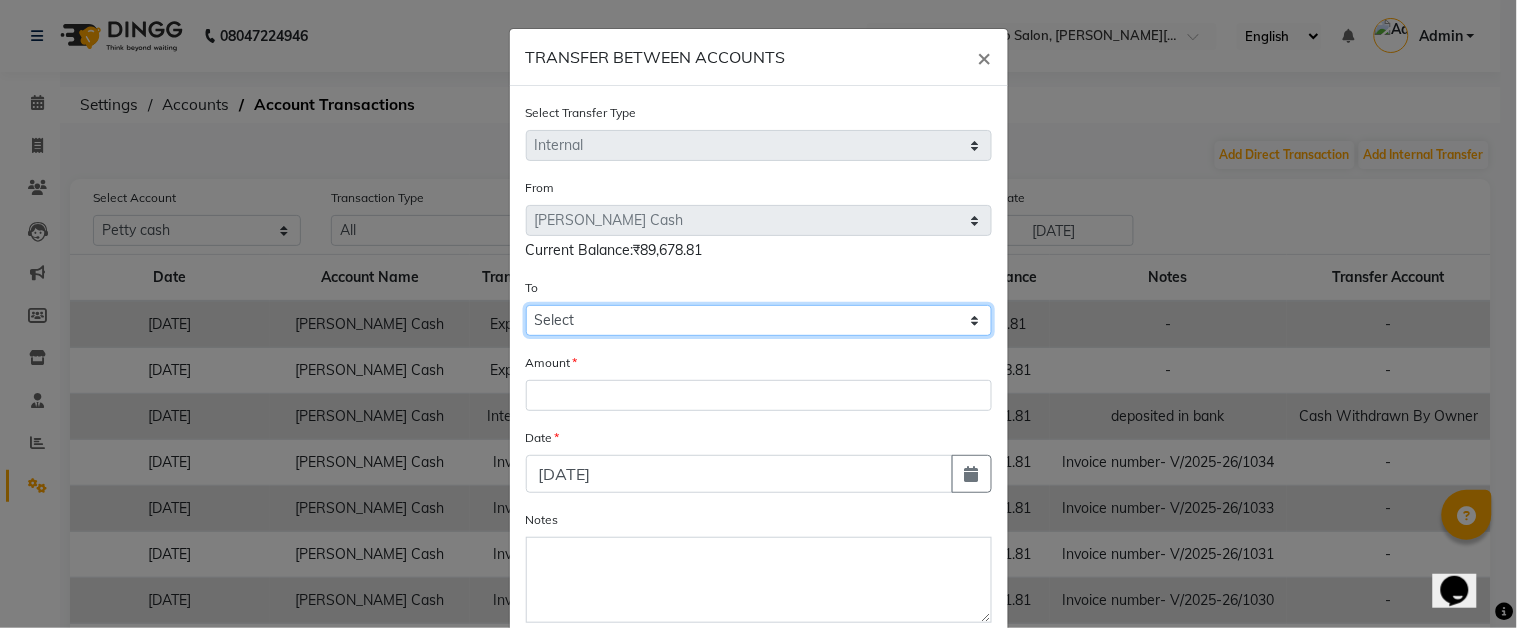 click on "Select [PERSON_NAME] Cash Cash Withdrawn By Owner" 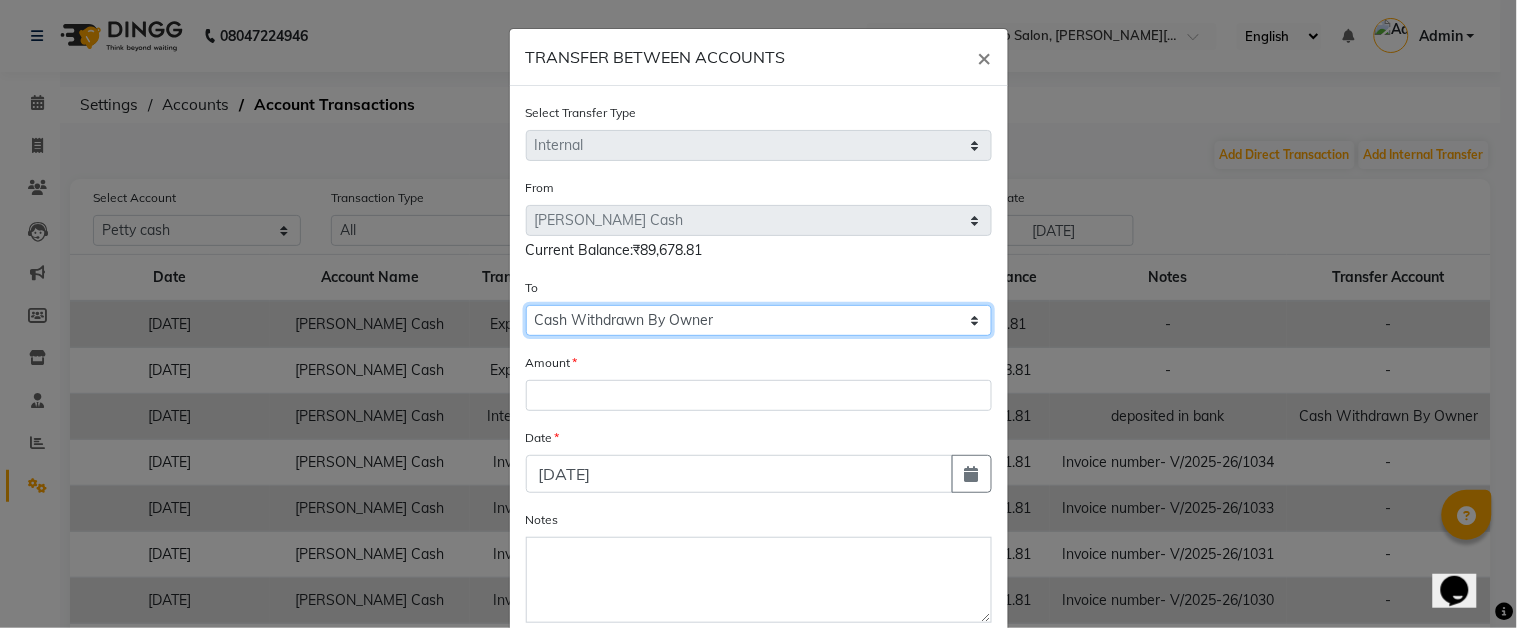 click on "Select [PERSON_NAME] Cash Cash Withdrawn By Owner" 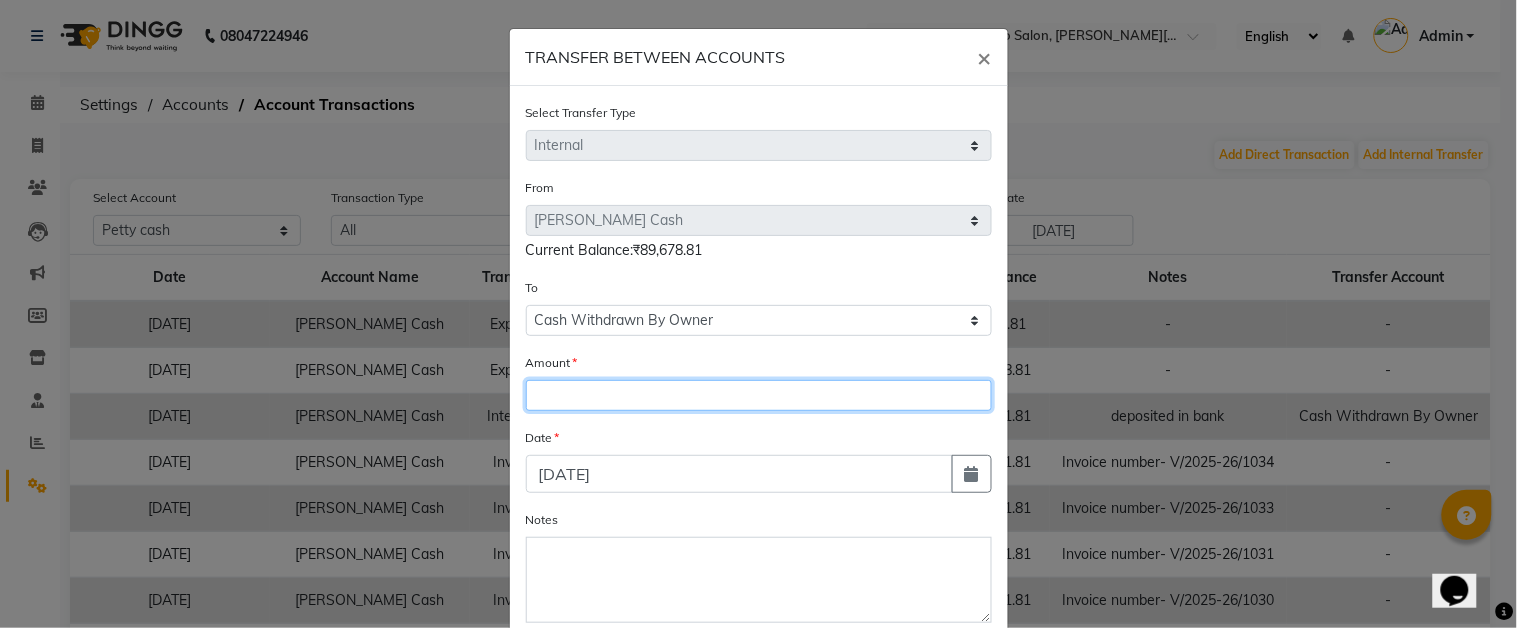 drag, startPoint x: 672, startPoint y: 402, endPoint x: 707, endPoint y: 413, distance: 36.687874 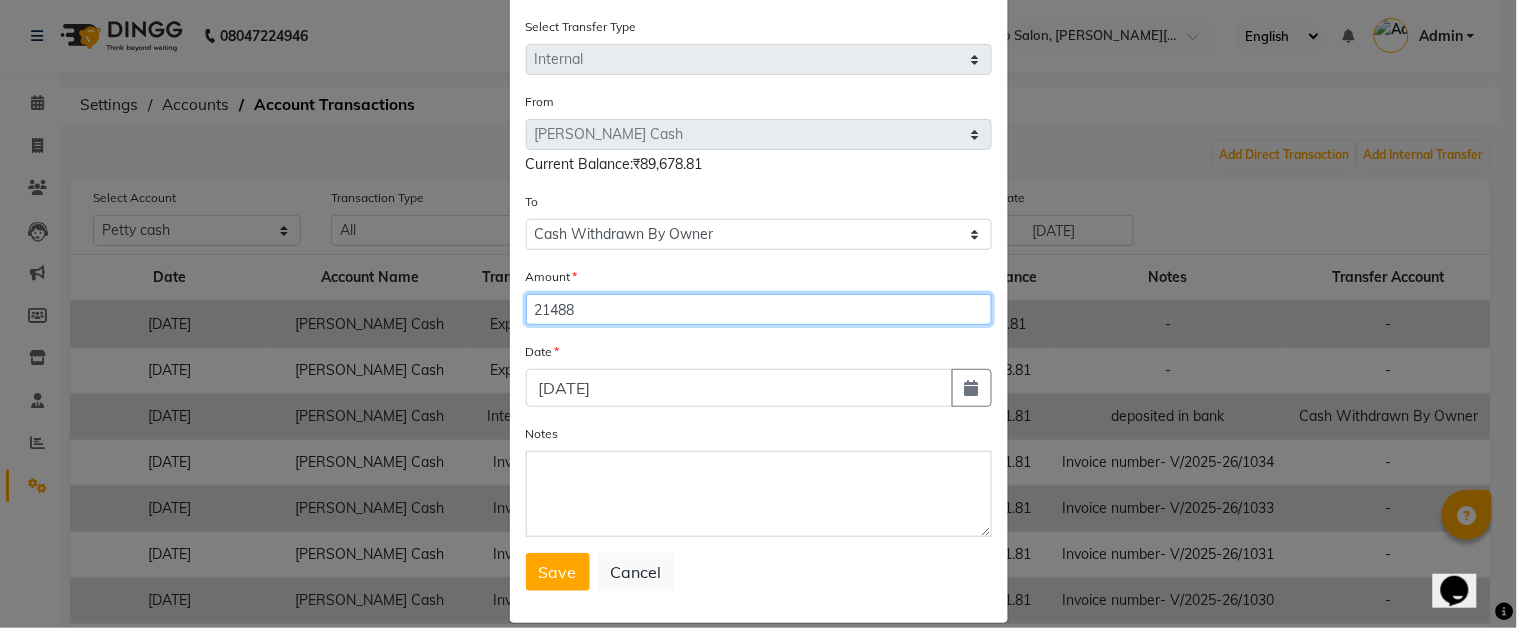 scroll, scrollTop: 111, scrollLeft: 0, axis: vertical 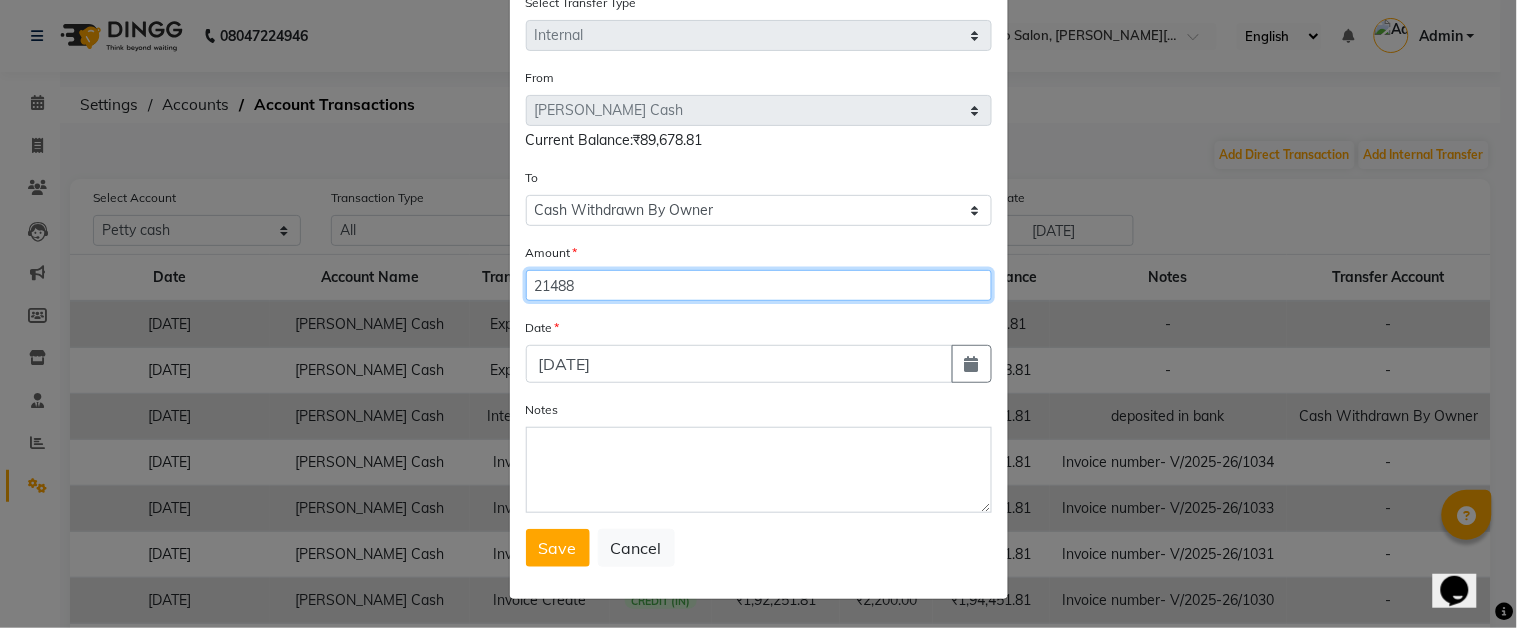 type on "21488" 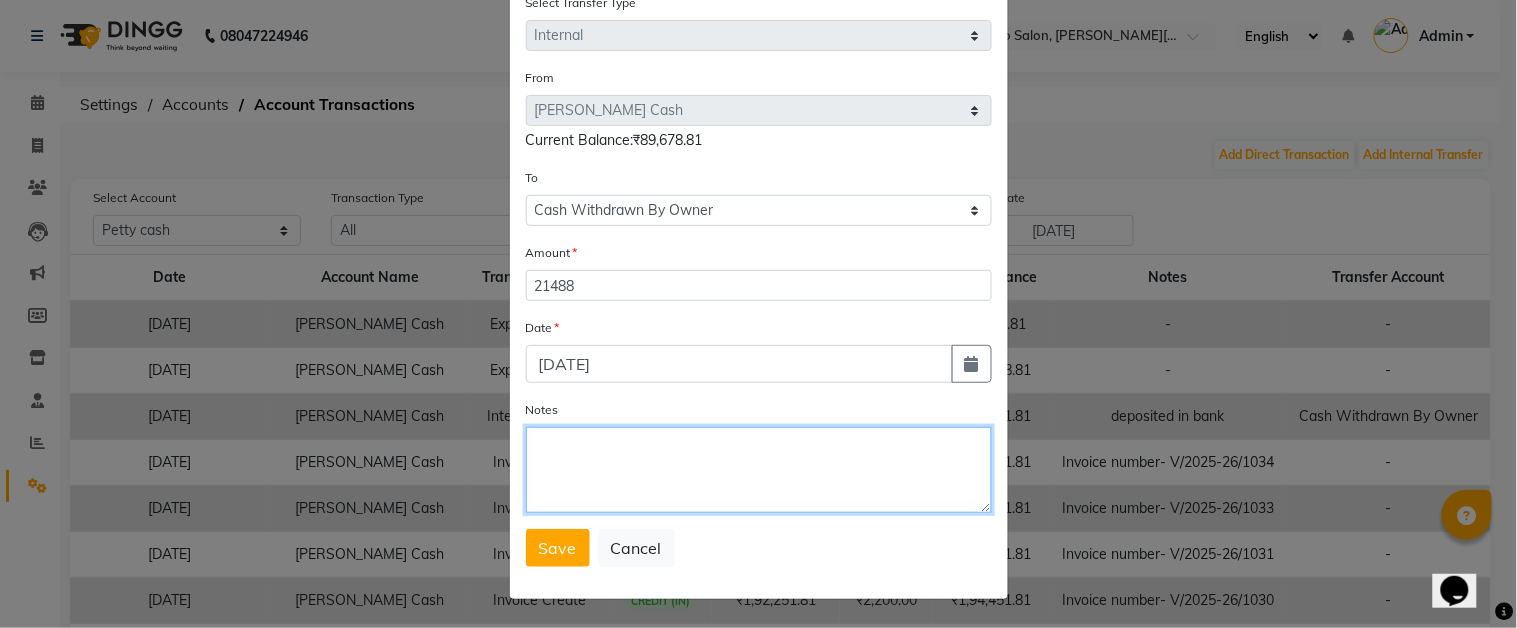 click on "Notes" at bounding box center [759, 470] 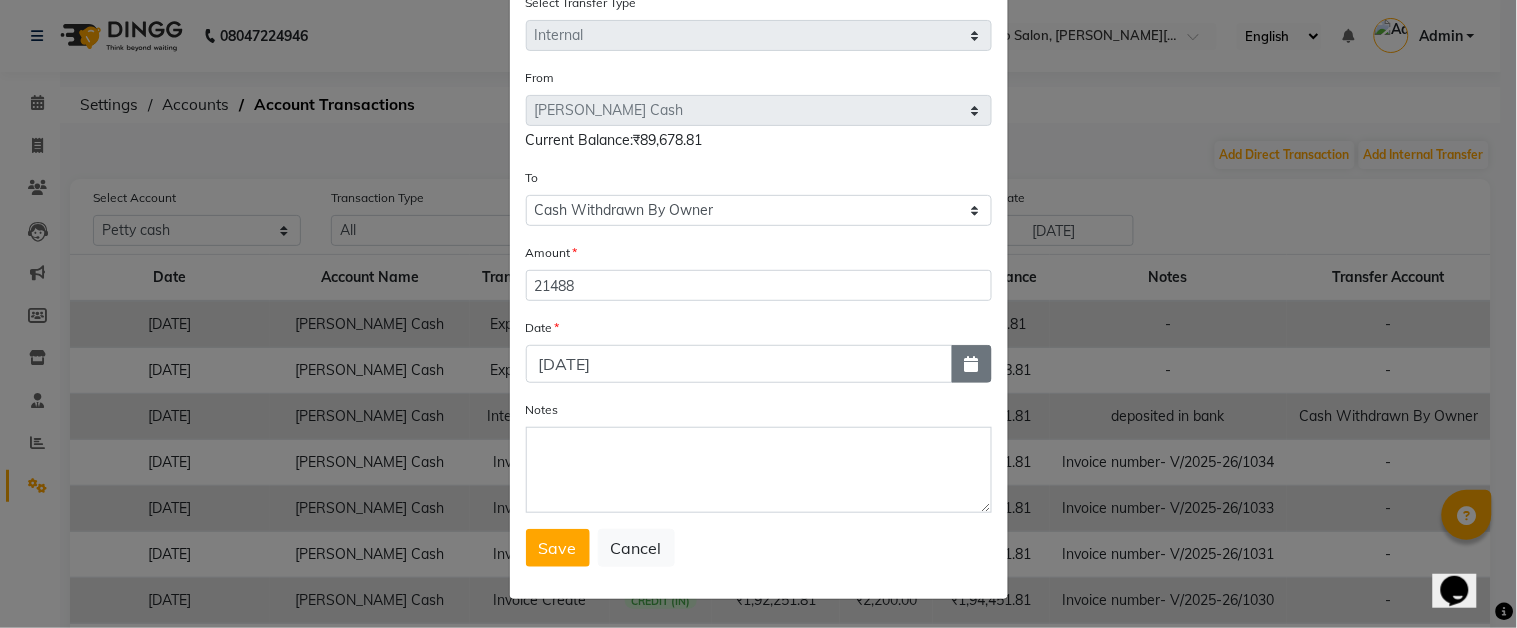 click 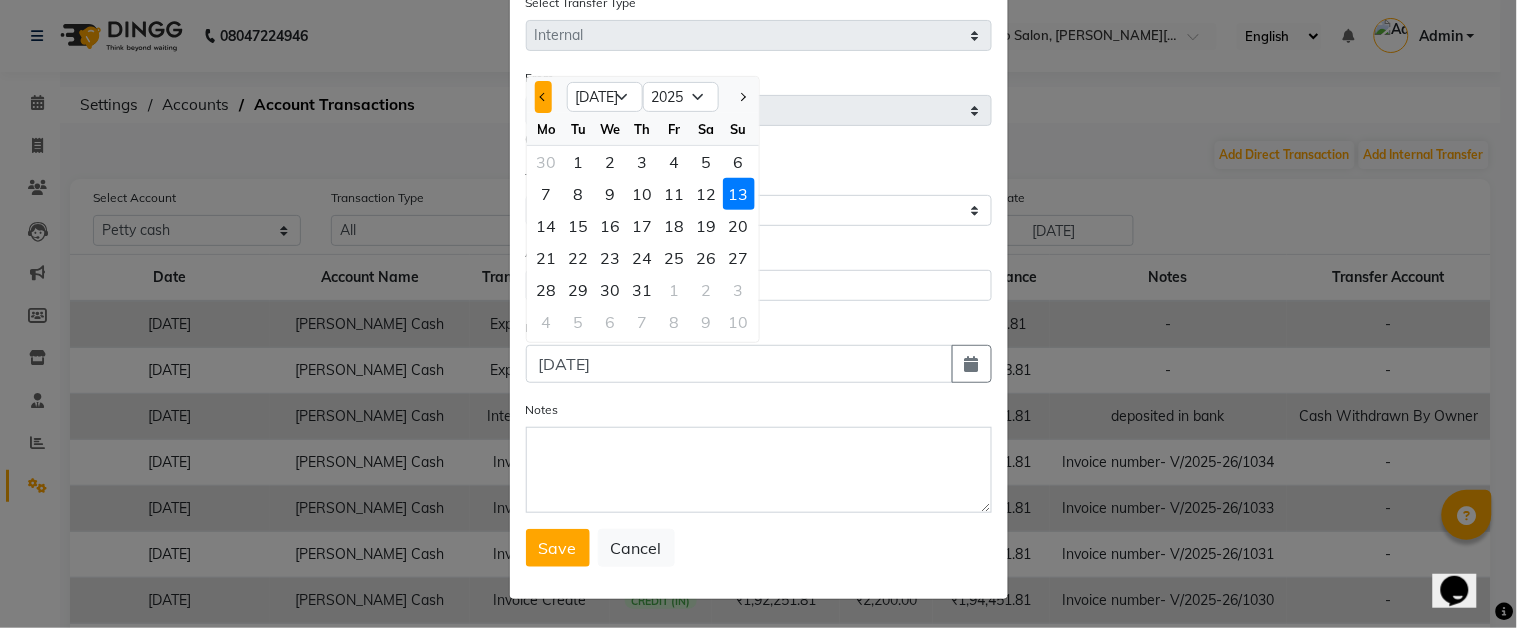 click 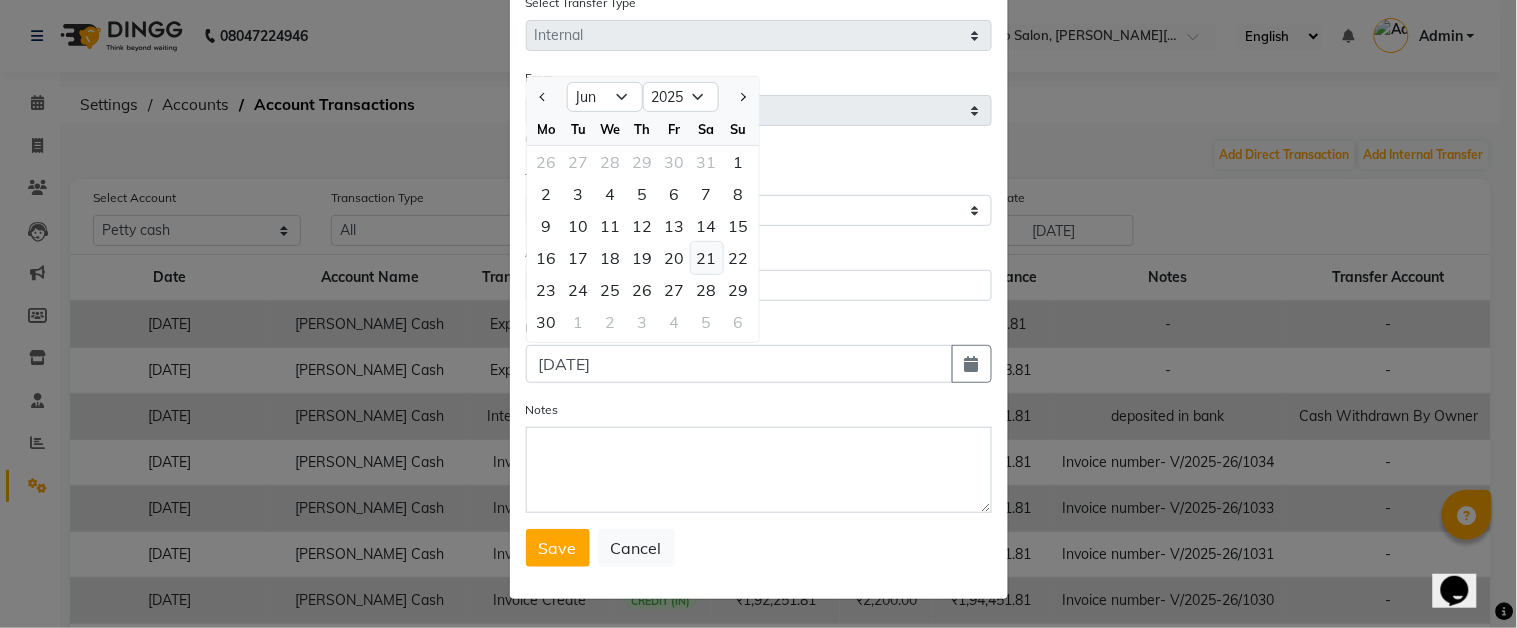 click on "21" 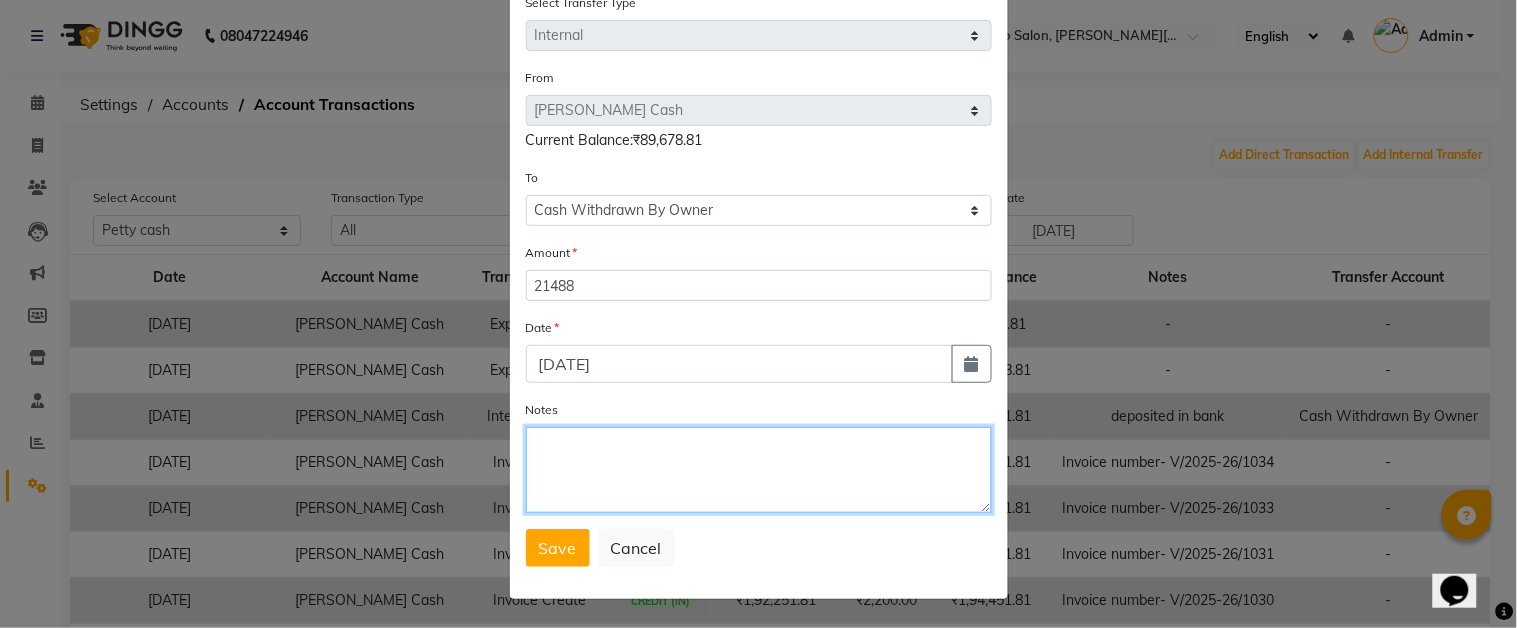 click on "Notes" at bounding box center (759, 470) 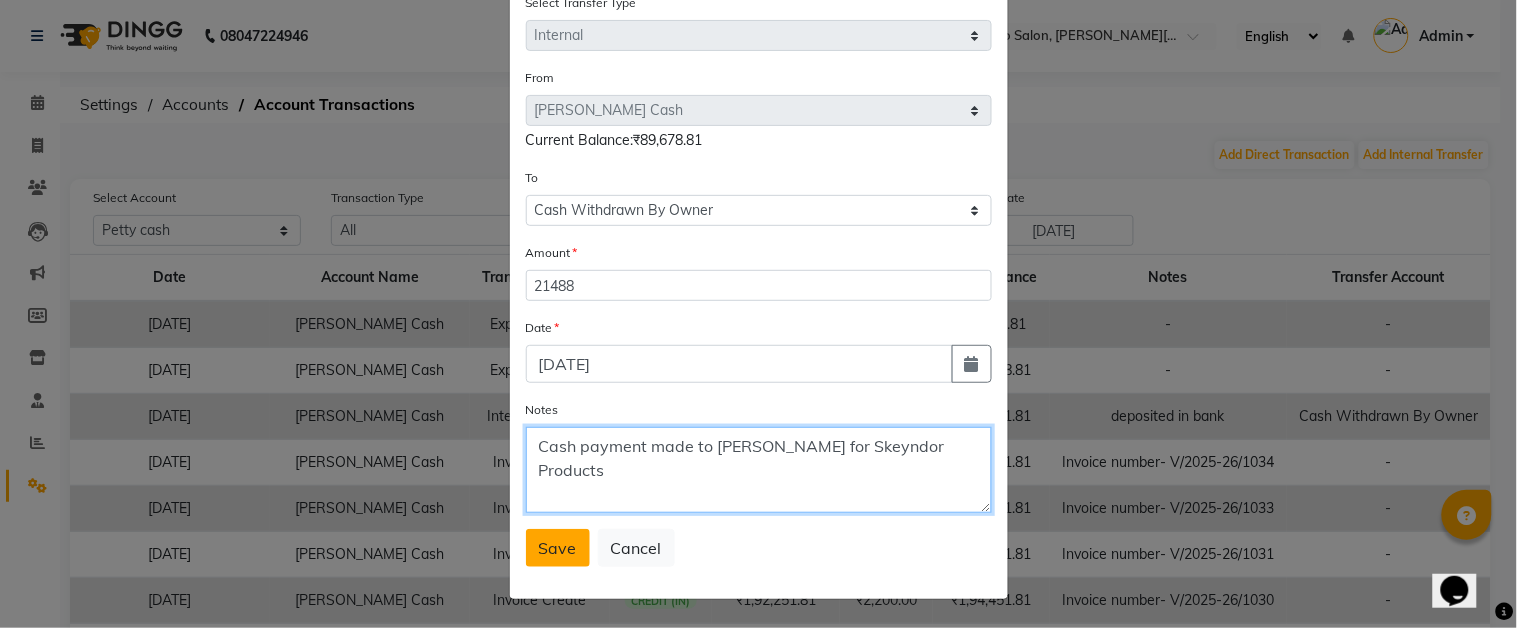 type on "Cash payment made to [PERSON_NAME] for Skeyndor Products" 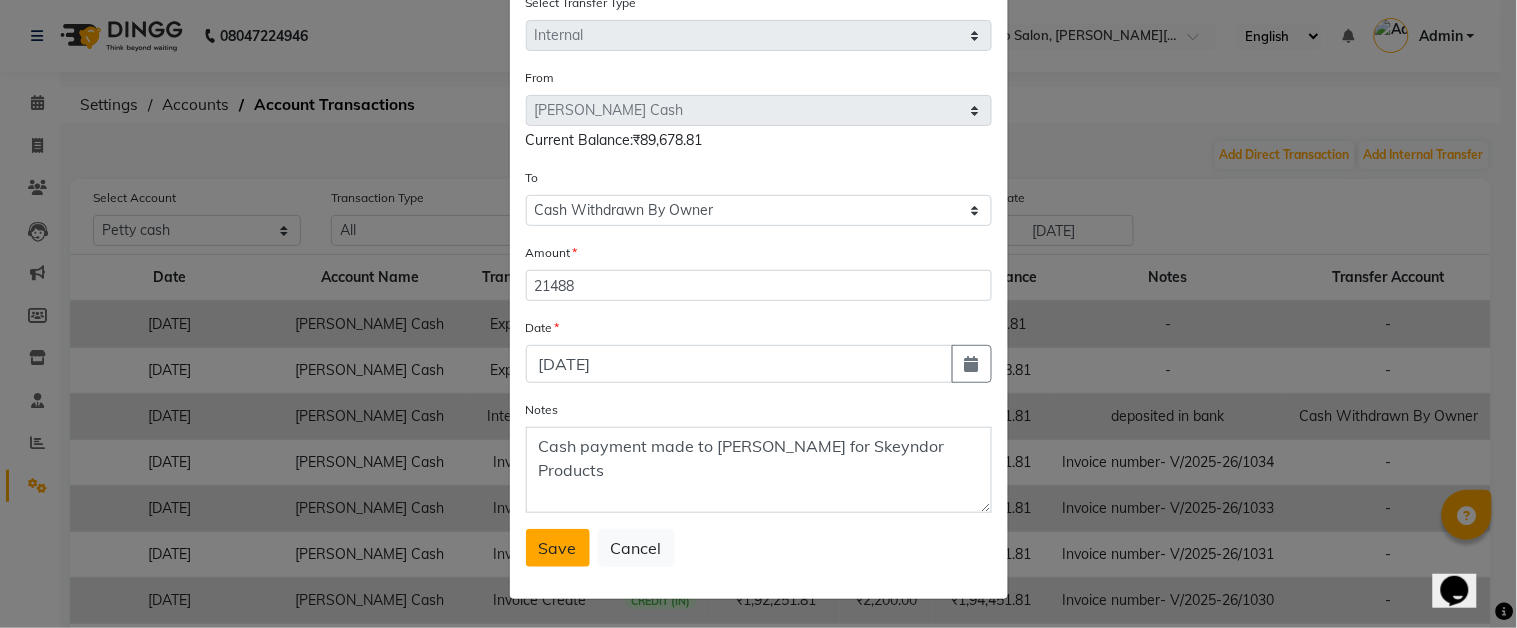click on "Save" at bounding box center (558, 548) 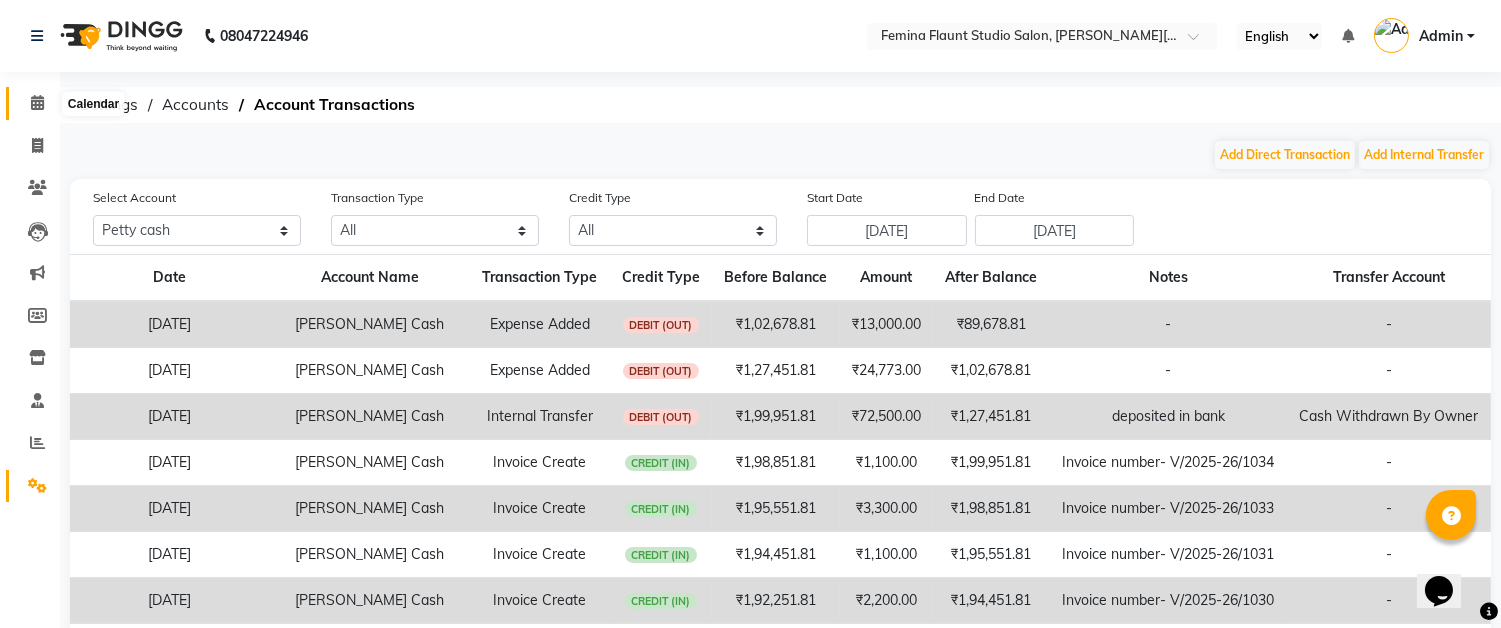 click 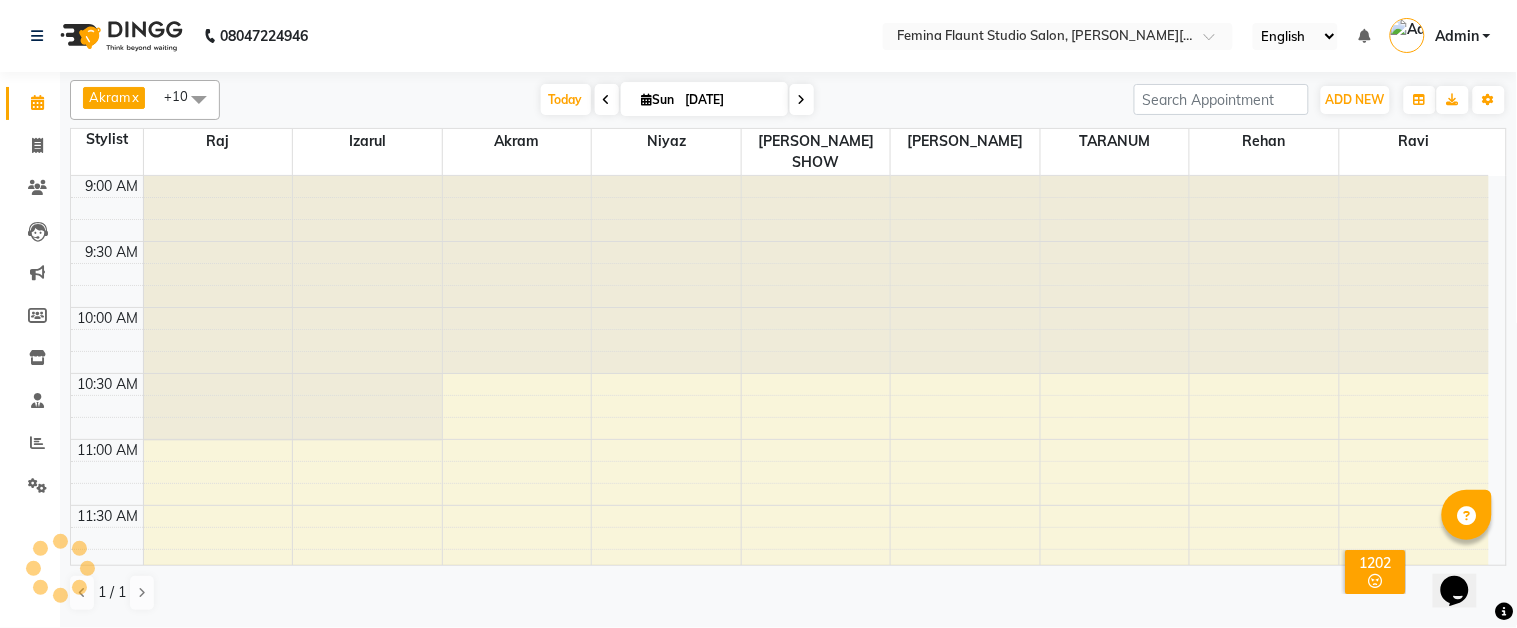 scroll, scrollTop: 0, scrollLeft: 0, axis: both 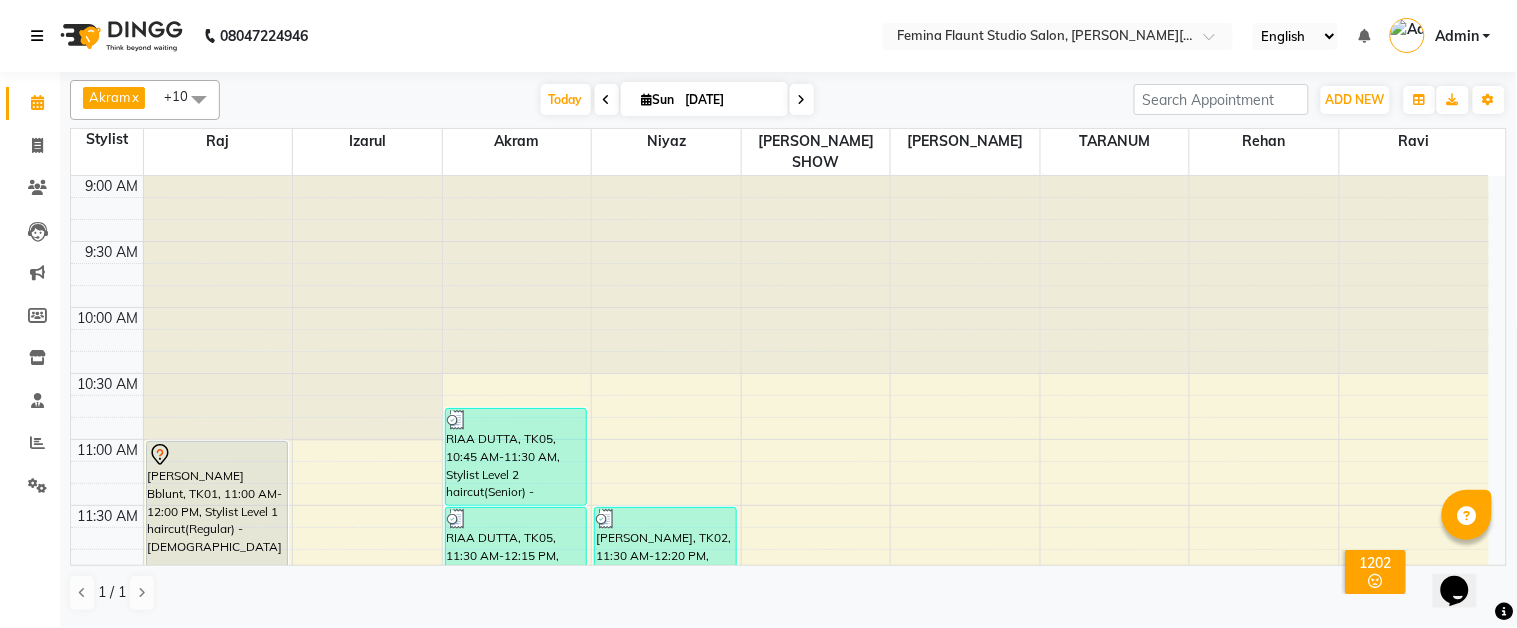 click at bounding box center (41, 36) 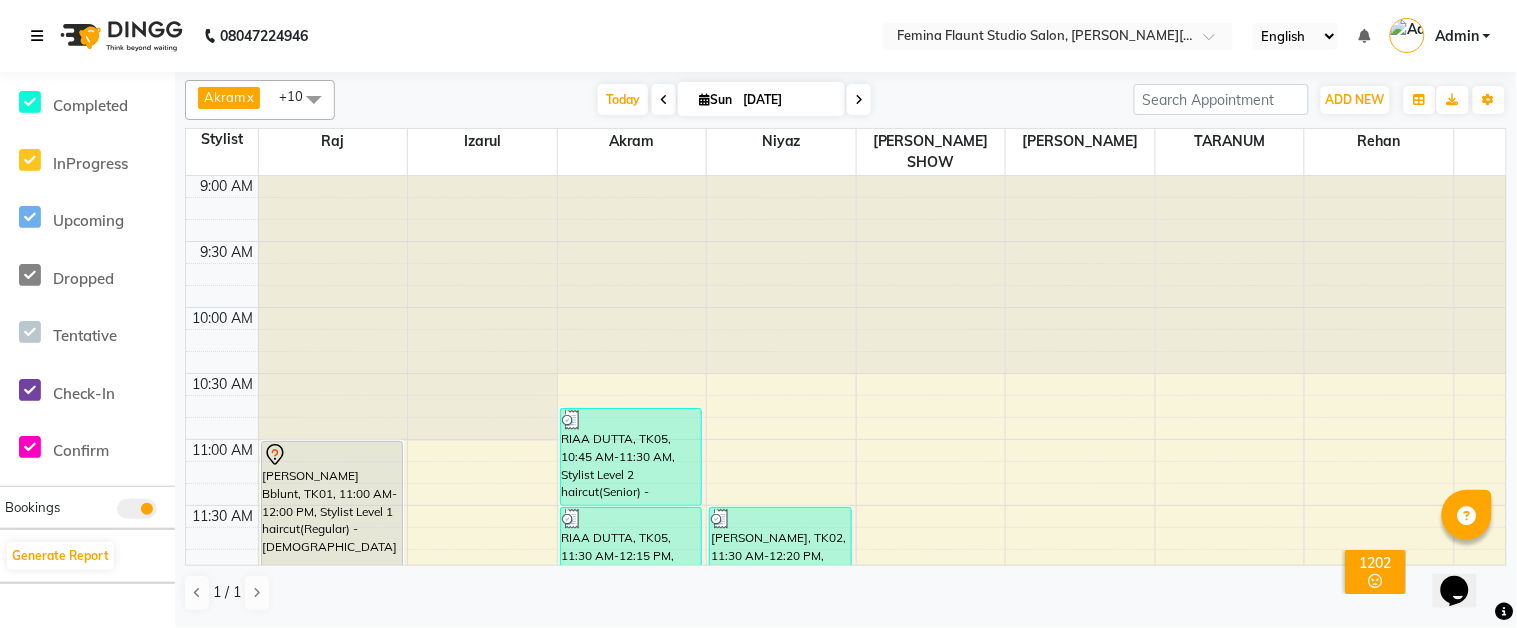 scroll, scrollTop: 551, scrollLeft: 0, axis: vertical 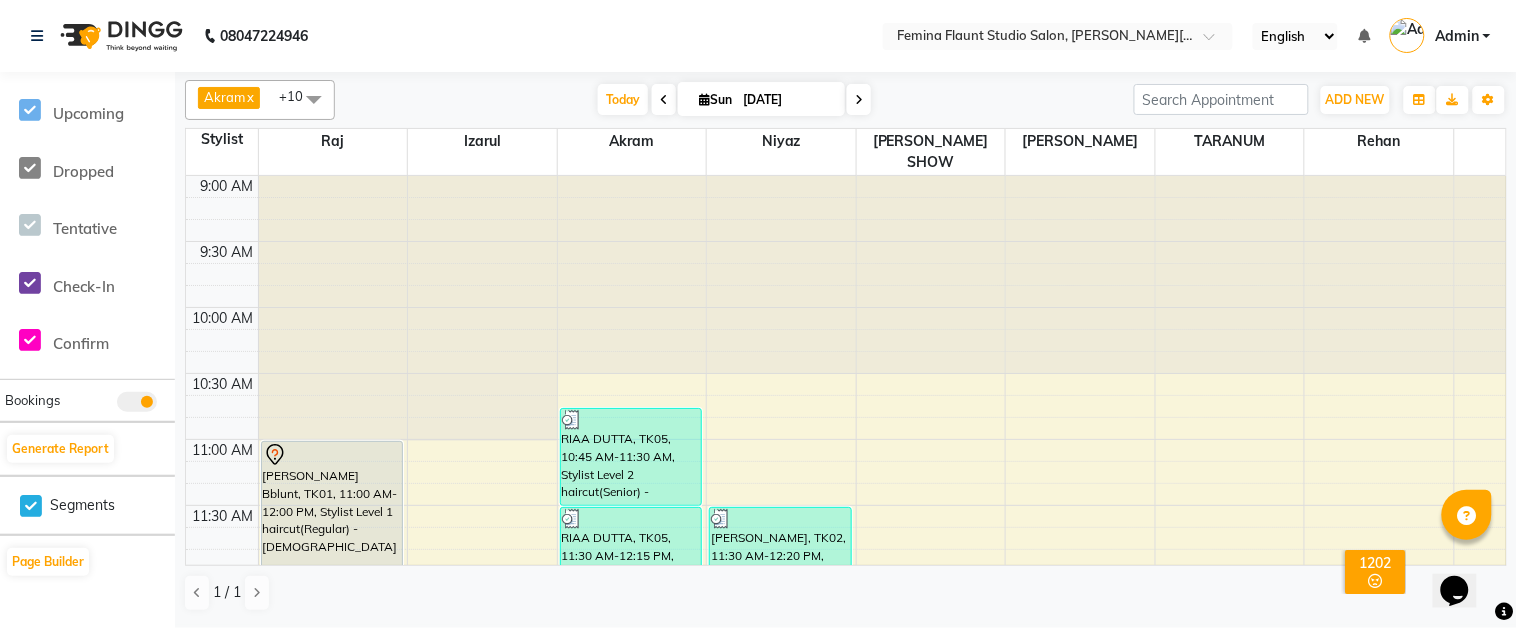 click 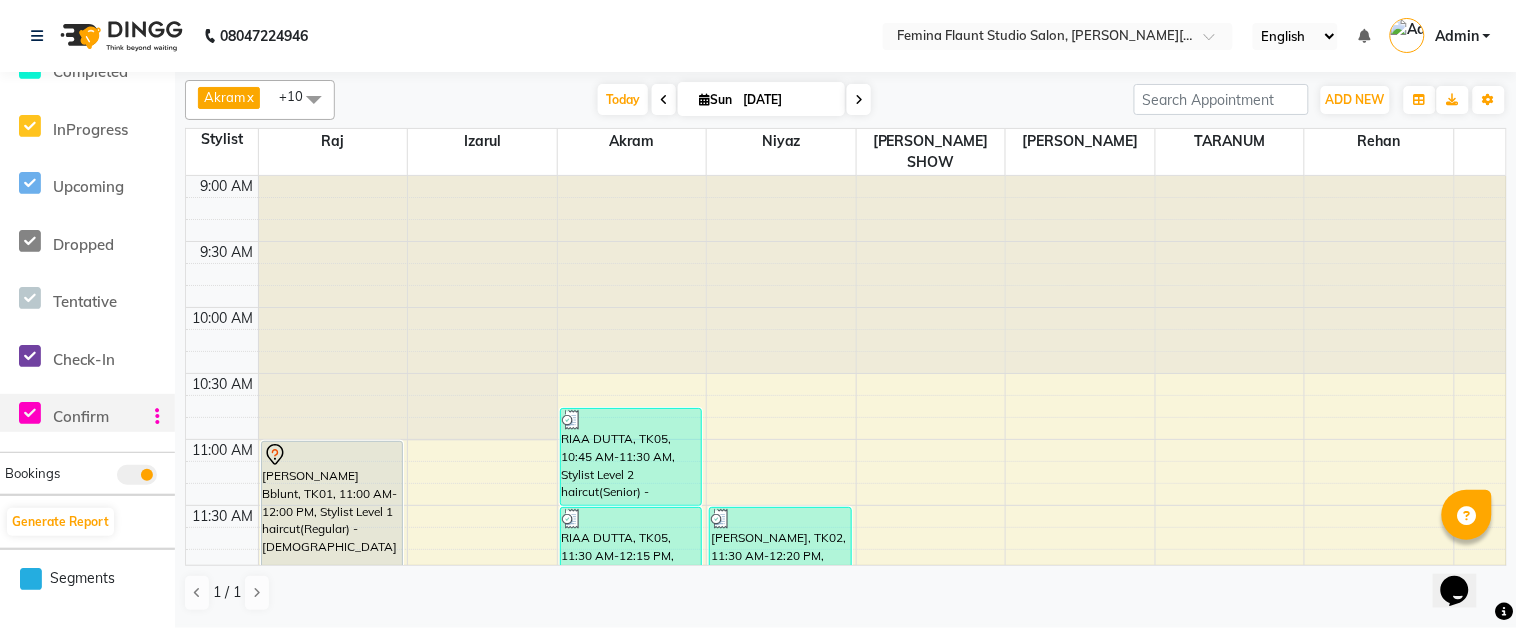 scroll, scrollTop: 551, scrollLeft: 0, axis: vertical 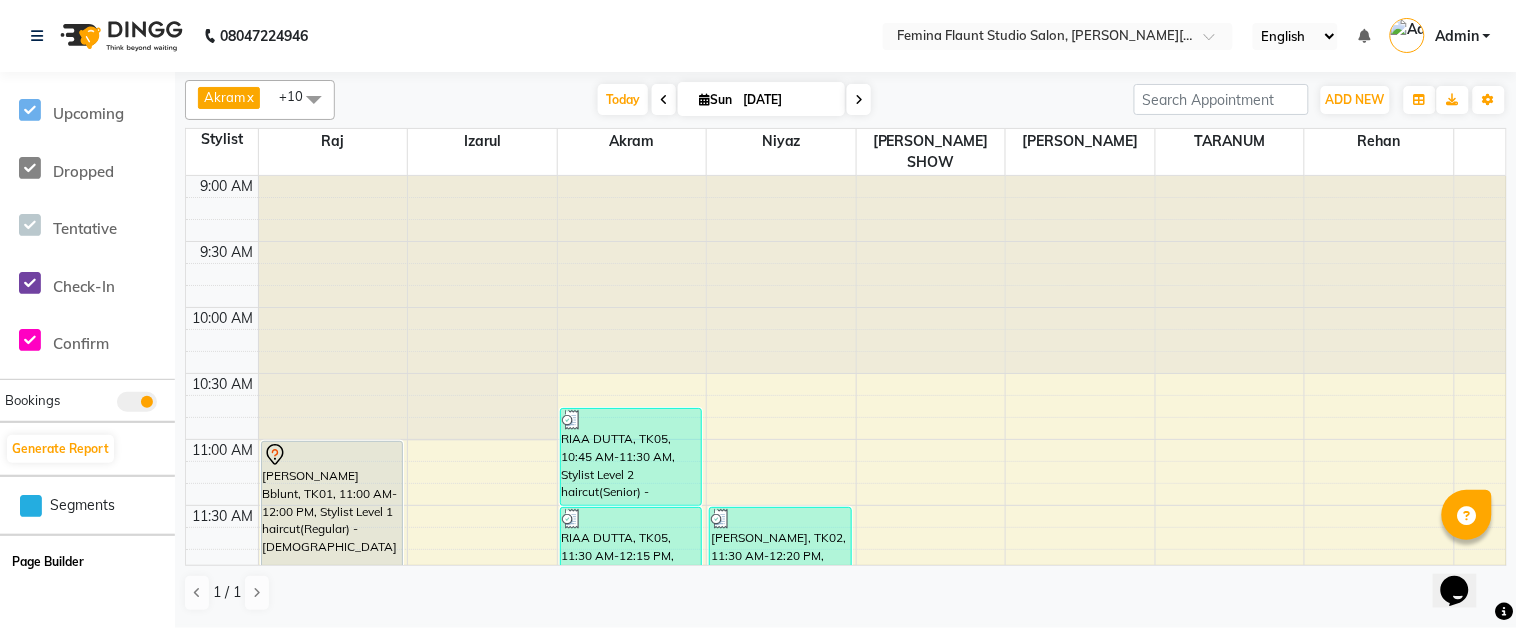 click on "Page Builder" 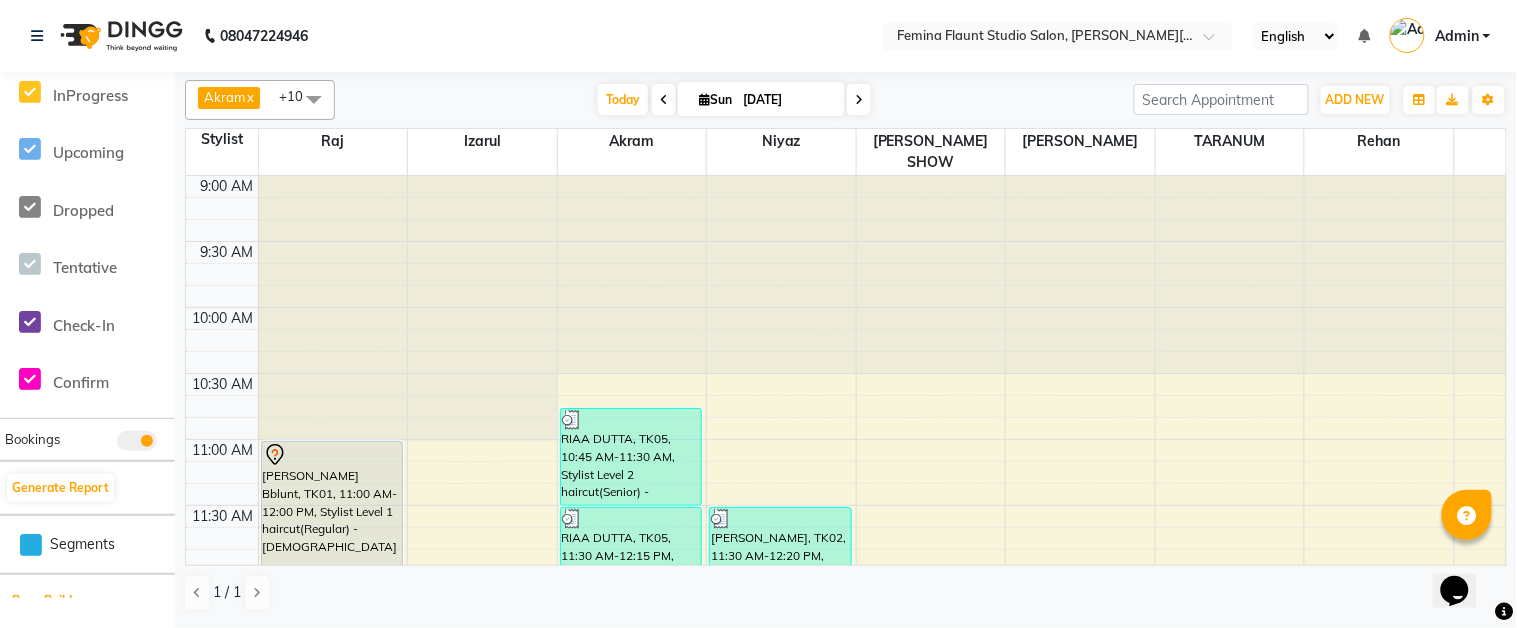 scroll, scrollTop: 551, scrollLeft: 0, axis: vertical 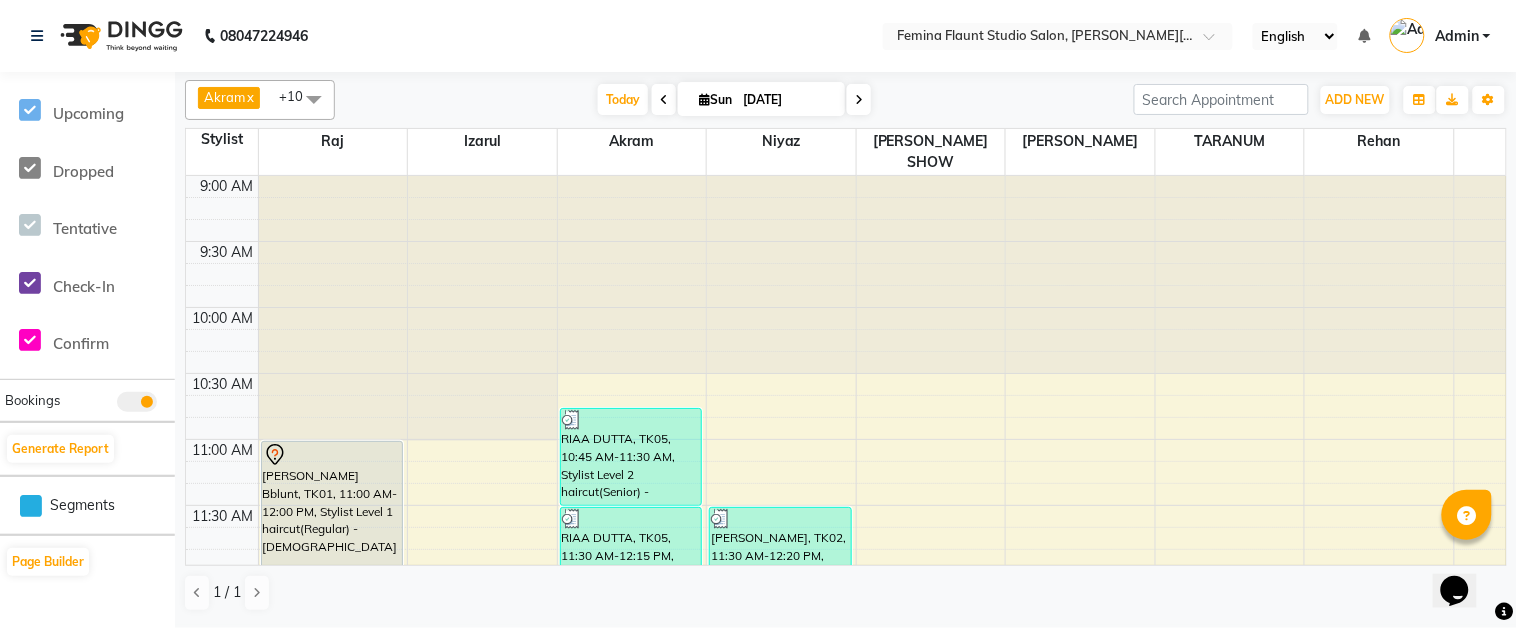 click 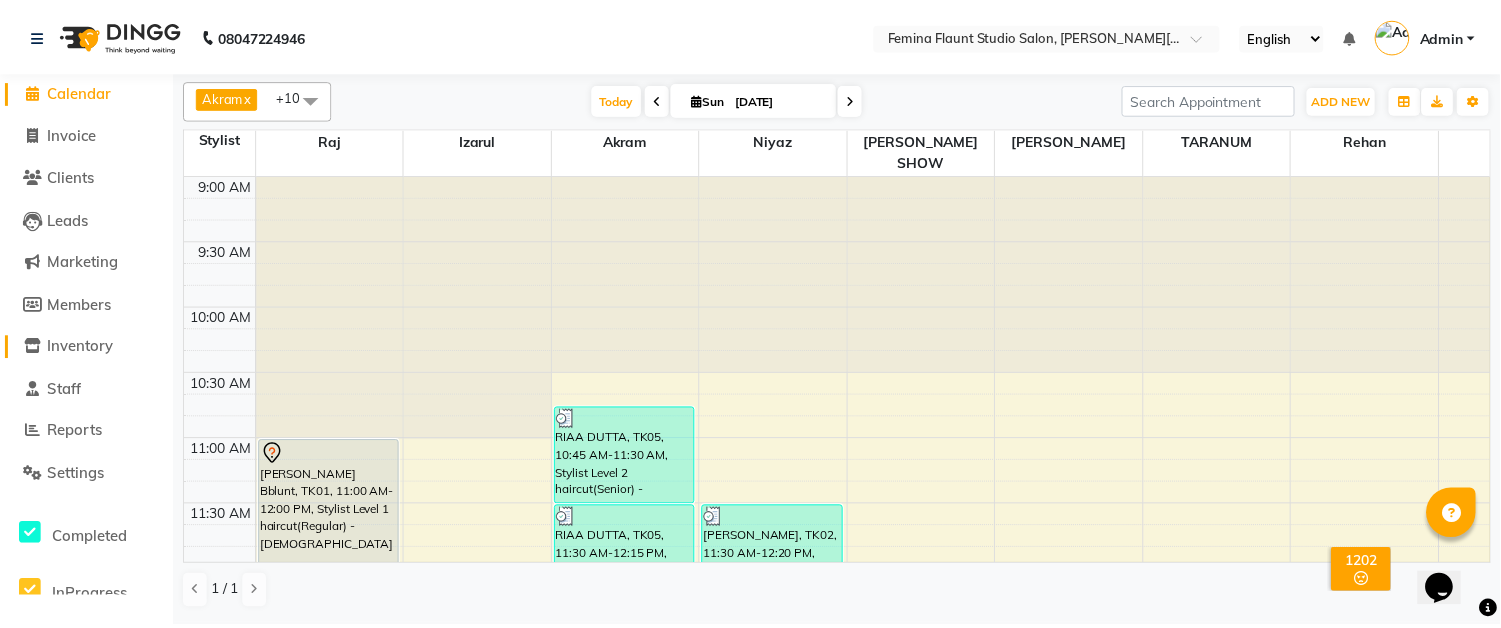 scroll, scrollTop: 0, scrollLeft: 0, axis: both 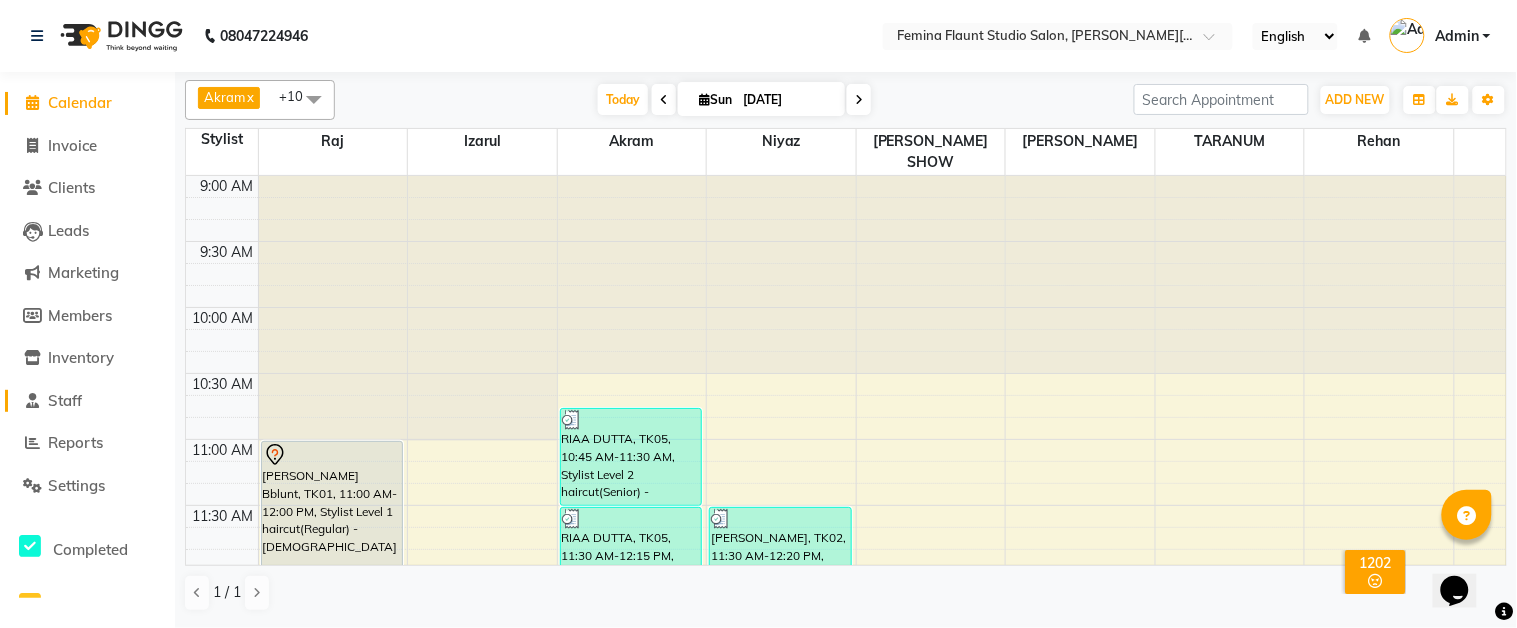 click on "Staff" 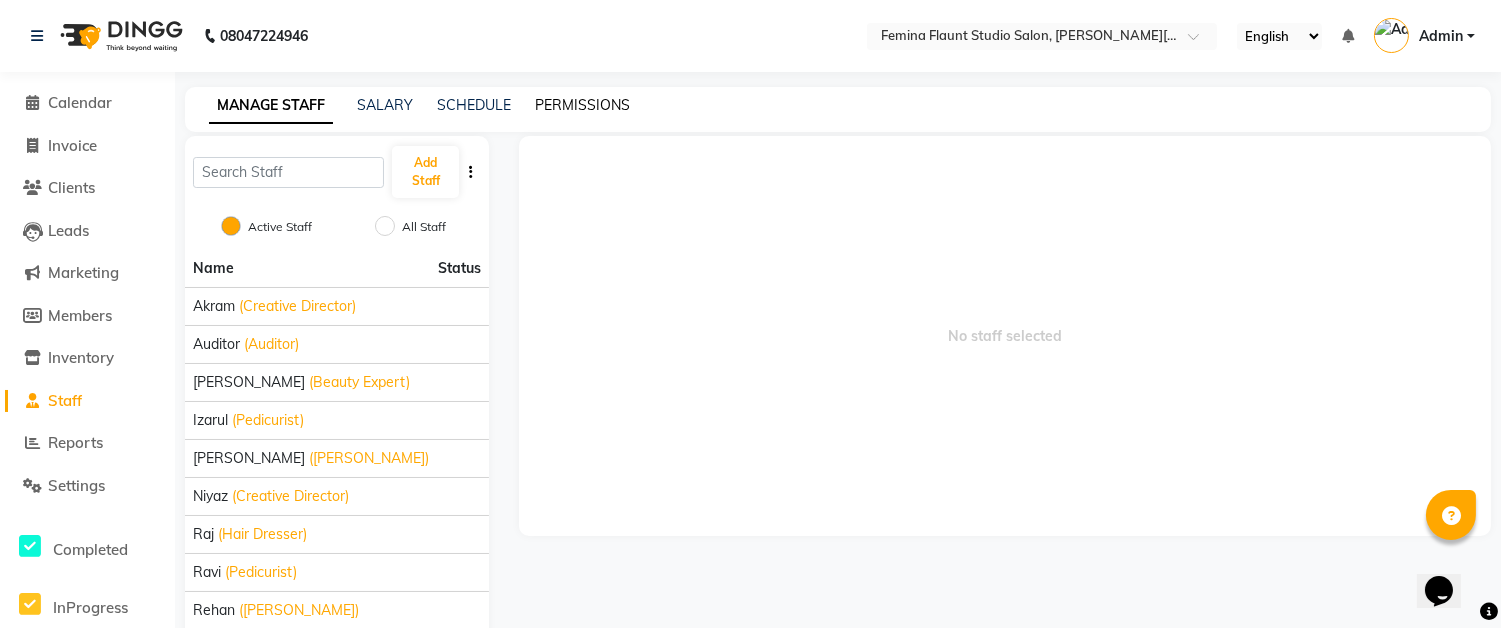 click on "PERMISSIONS" 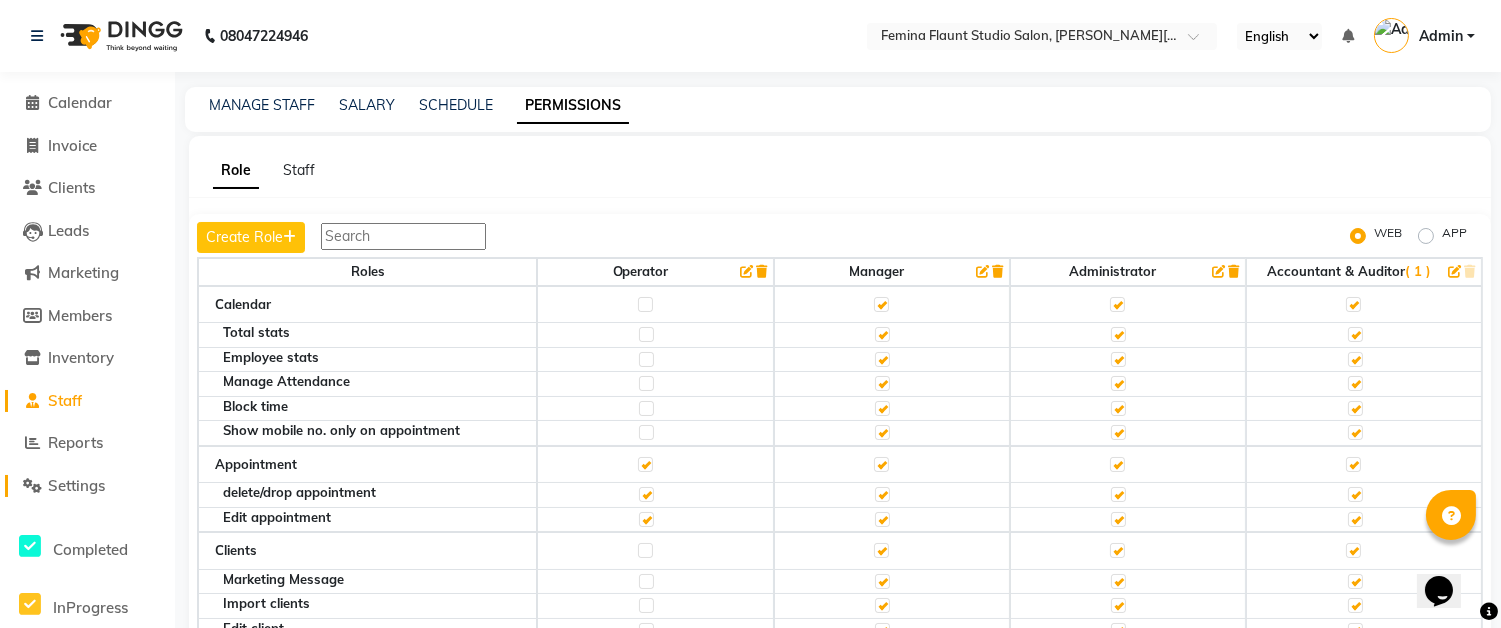 click on "Settings" 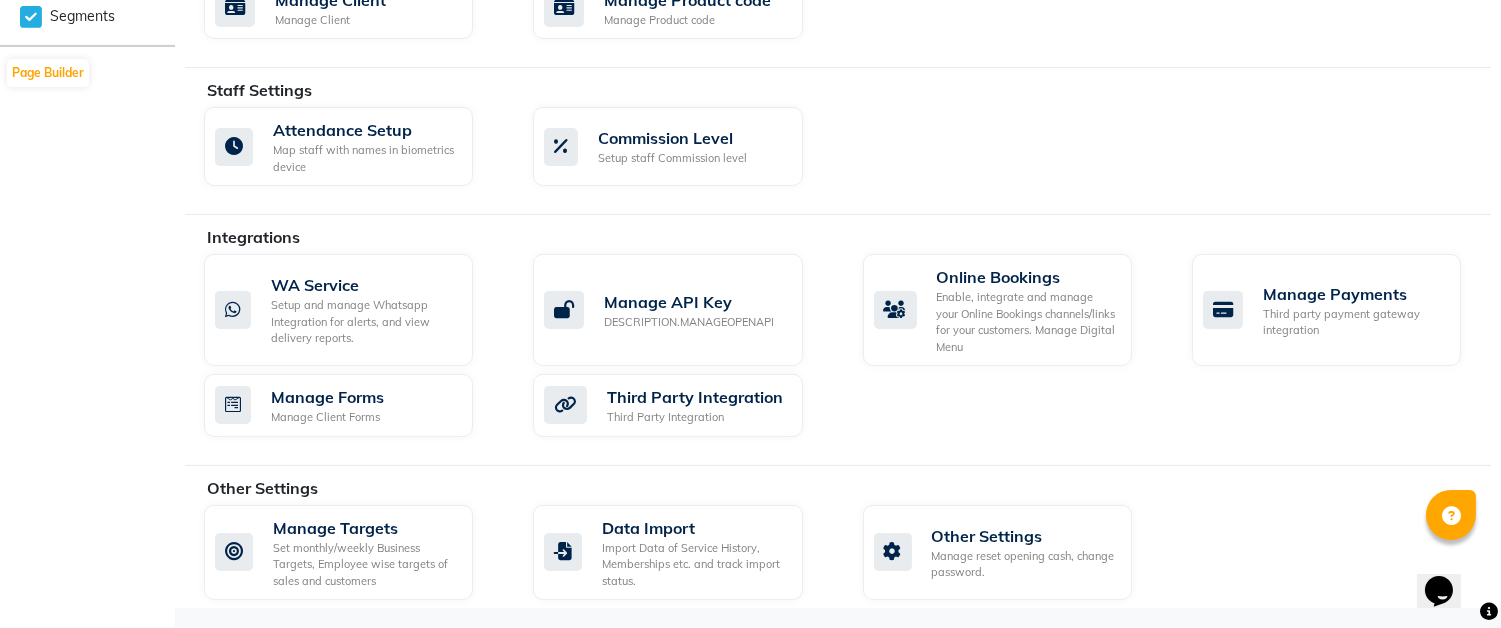 scroll, scrollTop: 0, scrollLeft: 0, axis: both 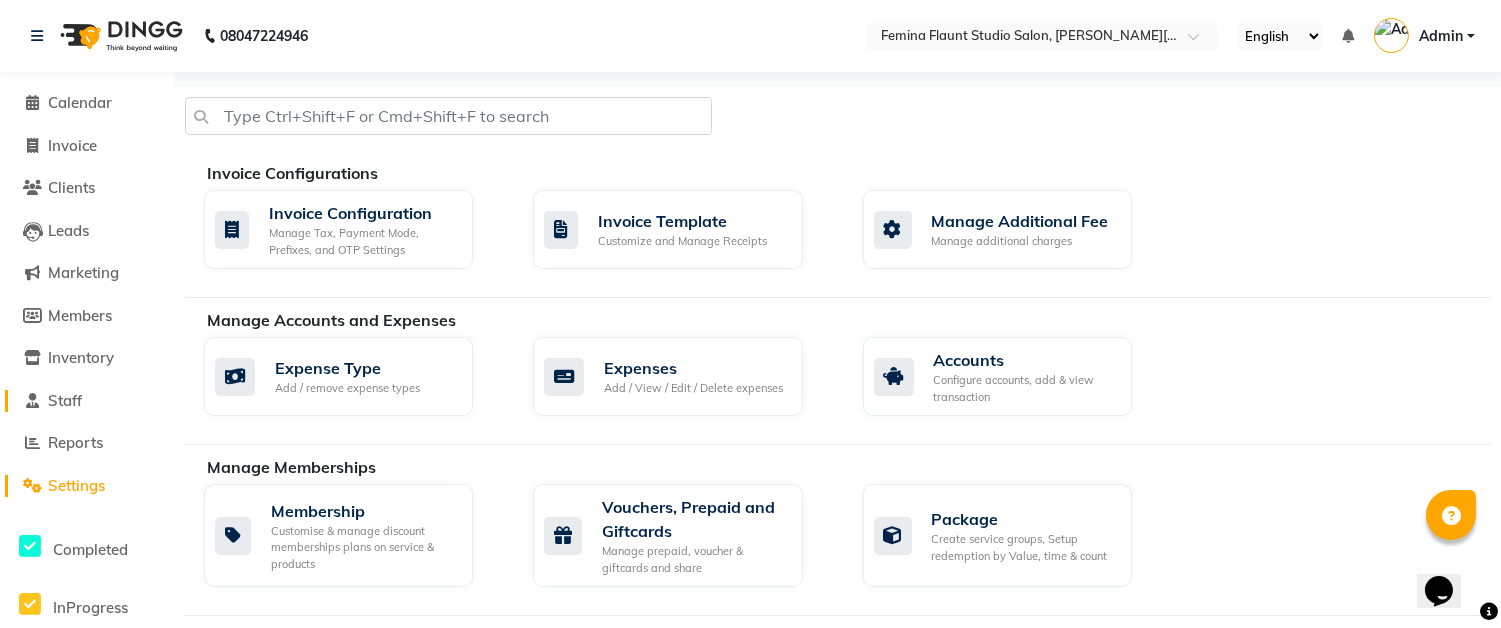 click on "Staff" 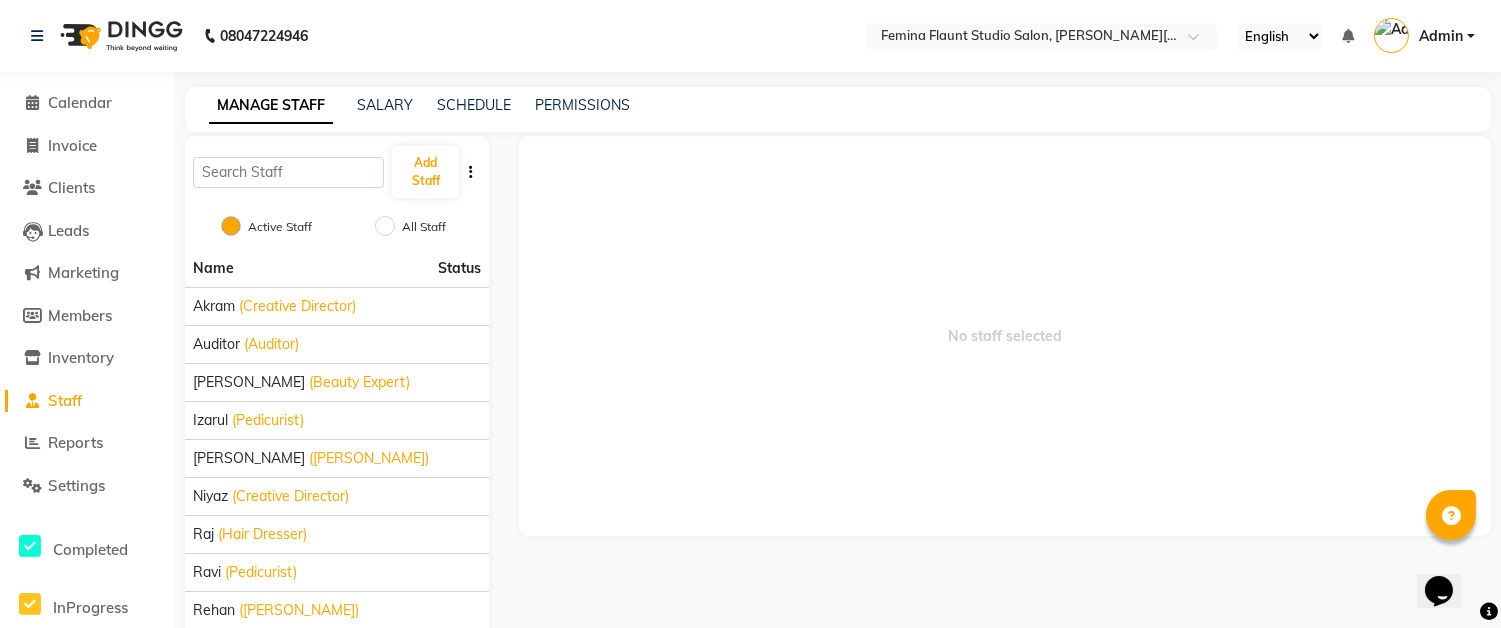 click on "08047224946 Select Location × Femina Flaunt Studio Salon, [PERSON_NAME] Road English ENGLISH Español العربية मराठी हिंदी ગુજરાતી தமிழ் 中文 Notifications nothing to show Admin Manage Profile Change Password Sign out  Version:3.15.4  ☀ Femina FLAUNT Studio Salon, [PERSON_NAME] Road  Calendar  Invoice  Clients  Leads   Marketing  Members  Inventory  Staff  Reports  Settings Completed InProgress Upcoming Dropped Tentative Check-In Confirm Bookings Generate Report Segments Page Builder MANAGE STAFF SALARY SCHEDULE PERMISSIONS Add Staff  Active Staff   All Staff  Name Status [PERSON_NAME] (Creative Director) Auditor (Auditor) [PERSON_NAME] (Beauty Expert) Izarul (Pedicurist) [PERSON_NAME] ([PERSON_NAME]) [PERSON_NAME] (Creative Director) raj (Hair Dresser) ravi (Pedicurist) rehan ([PERSON_NAME]) [PERSON_NAME] SHOW (Beauty Expert)  Previous  page  1 / 2  You're on page  1 page  2  Next  page  No staff selected" at bounding box center (750, 378) 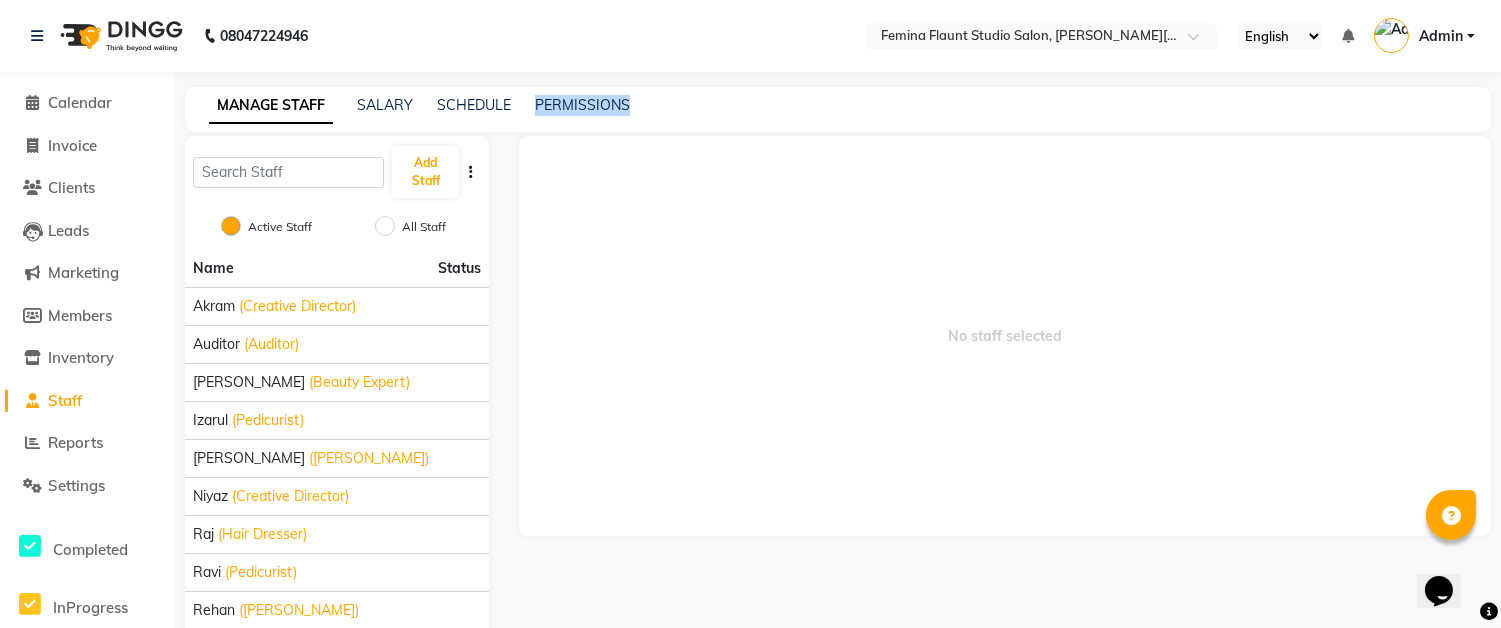 click on "MANAGE STAFF SALARY SCHEDULE PERMISSIONS" 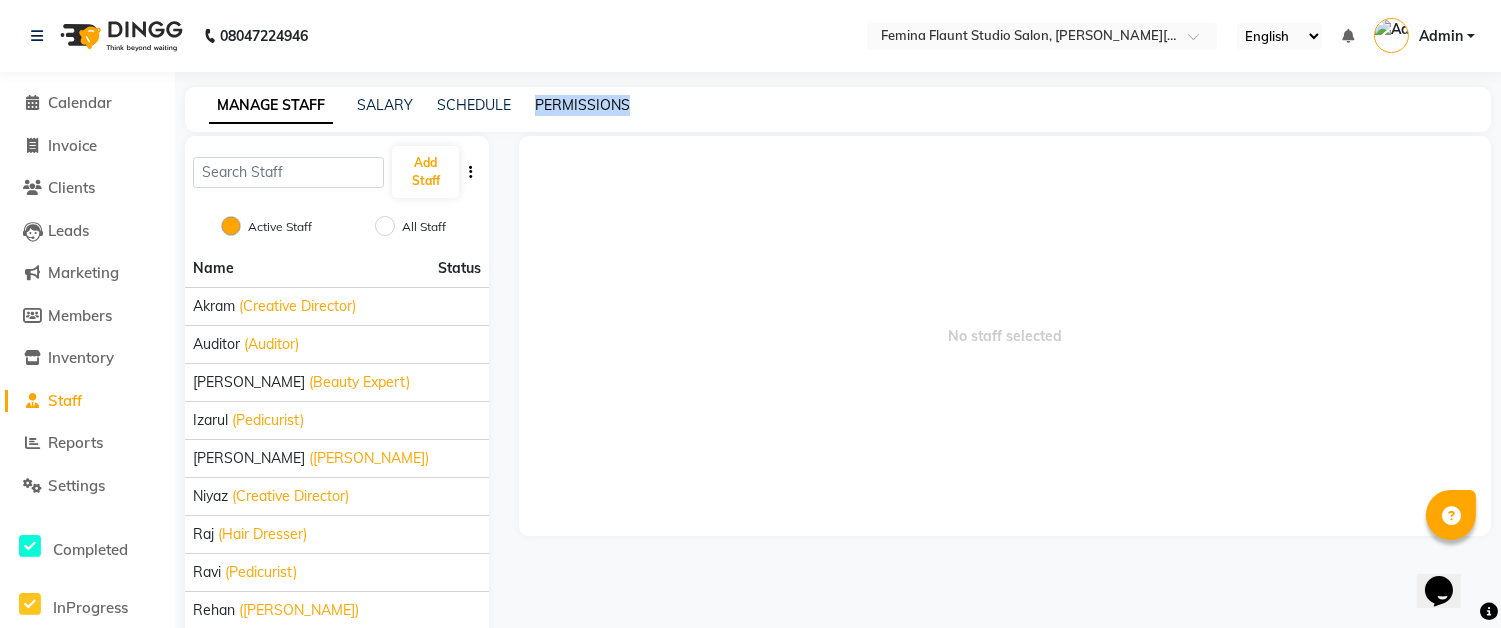 click on "PERMISSIONS" 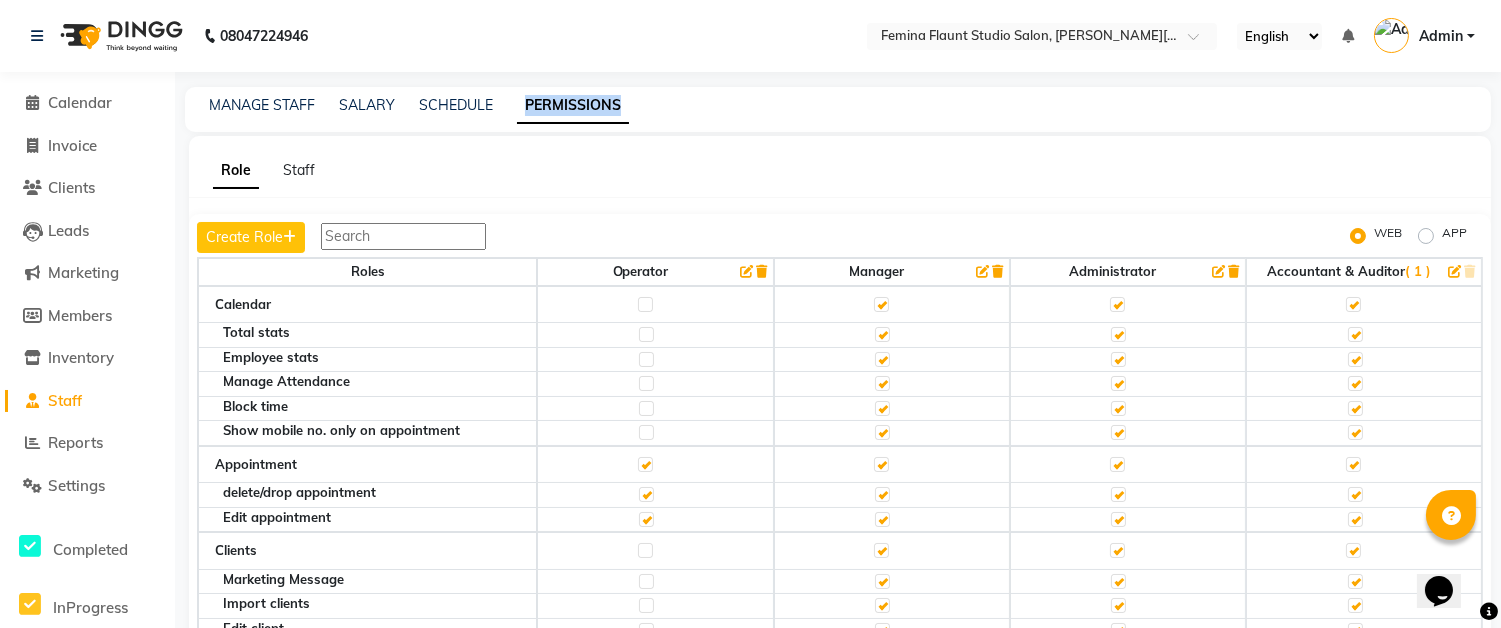 click at bounding box center [403, 236] 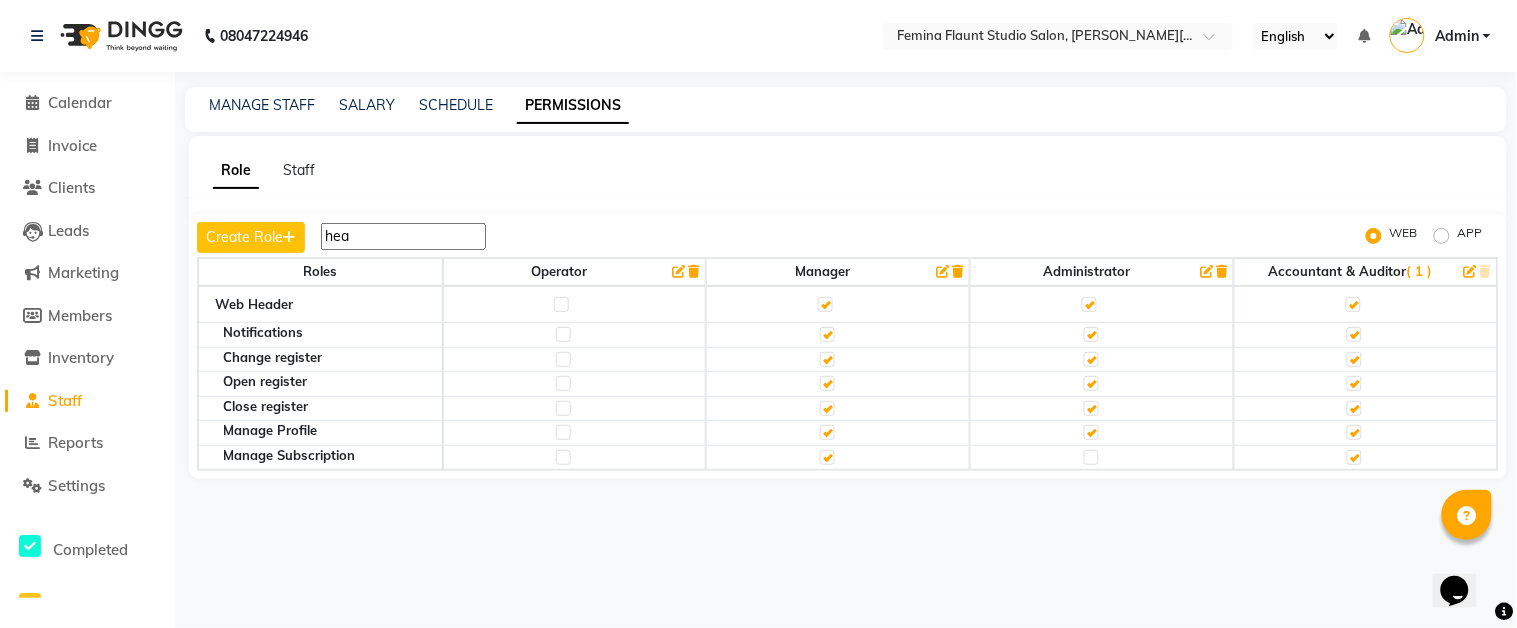 type on "hea" 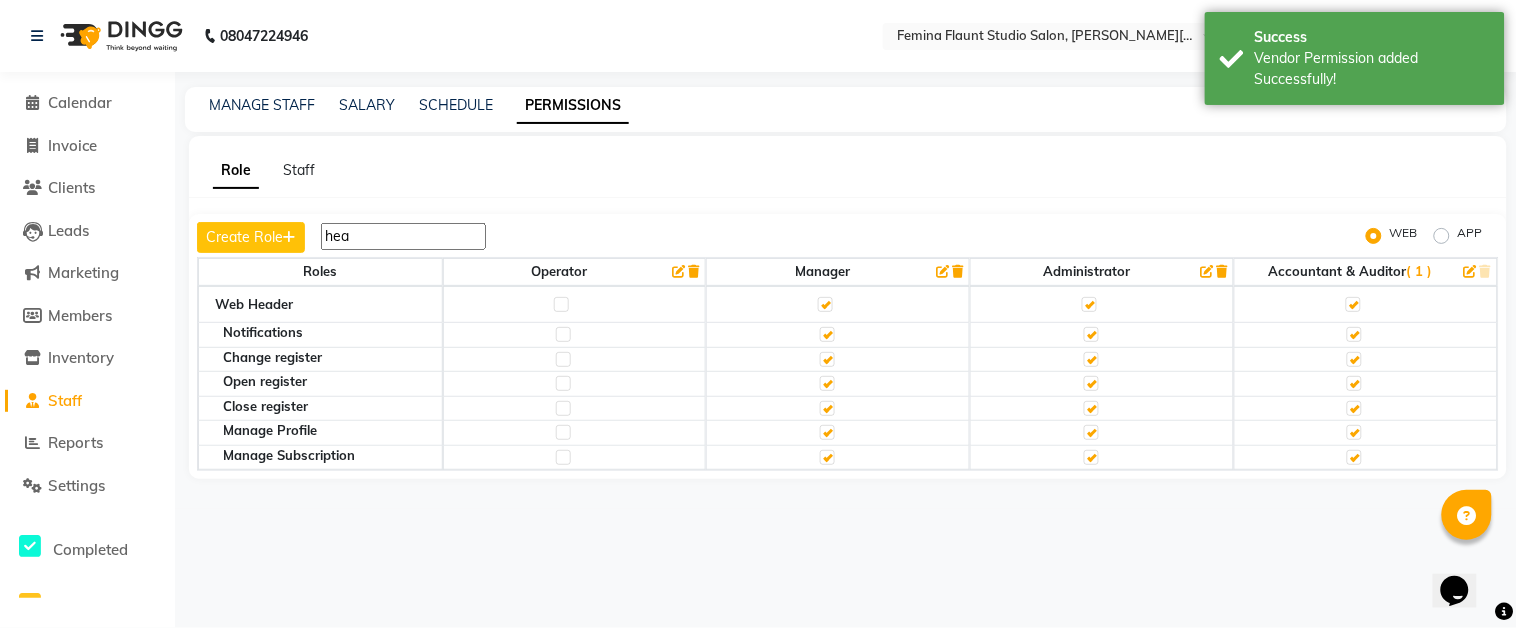 click on "hea" at bounding box center (403, 236) 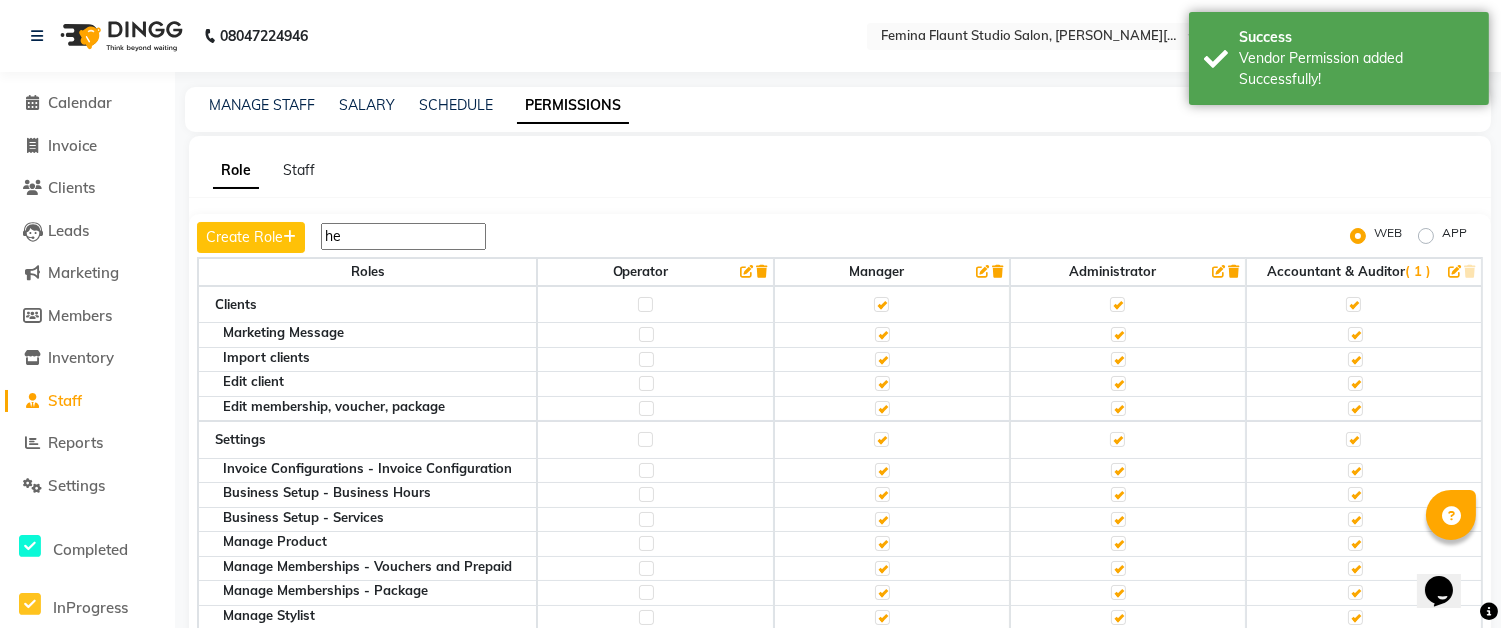 type on "h" 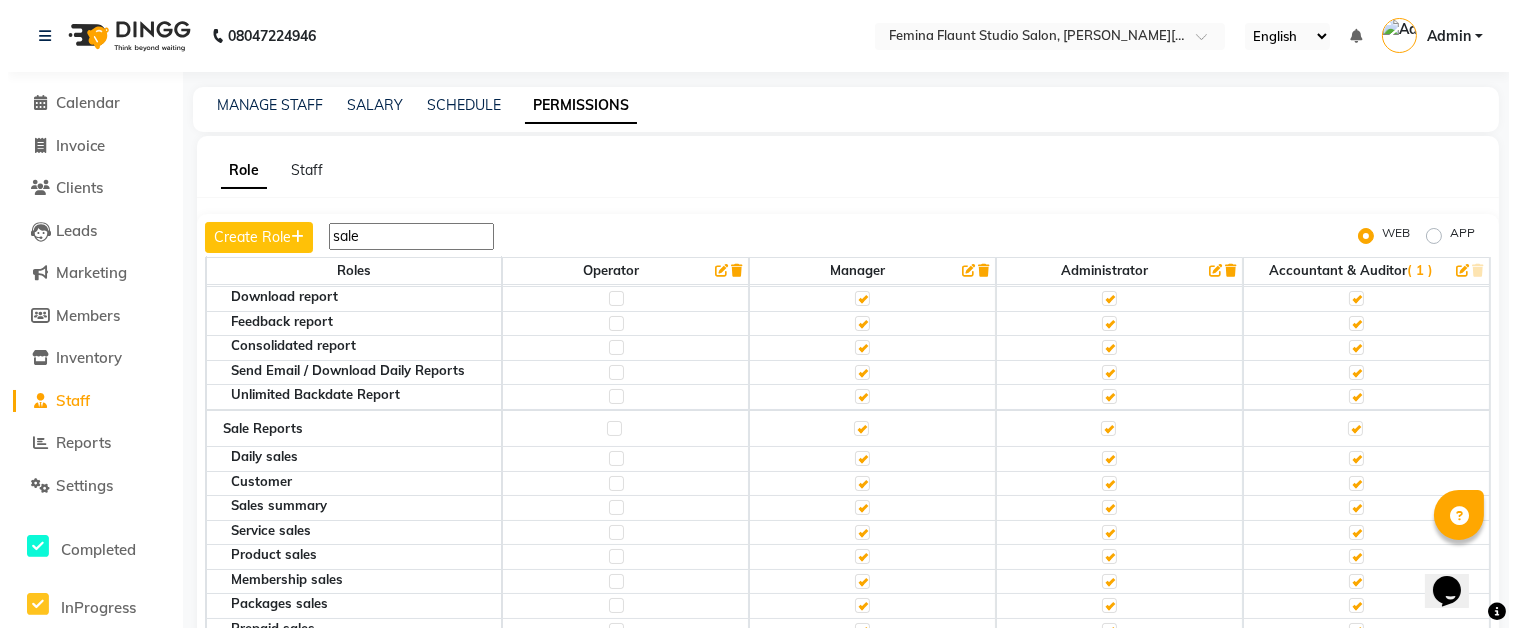 scroll, scrollTop: 0, scrollLeft: 0, axis: both 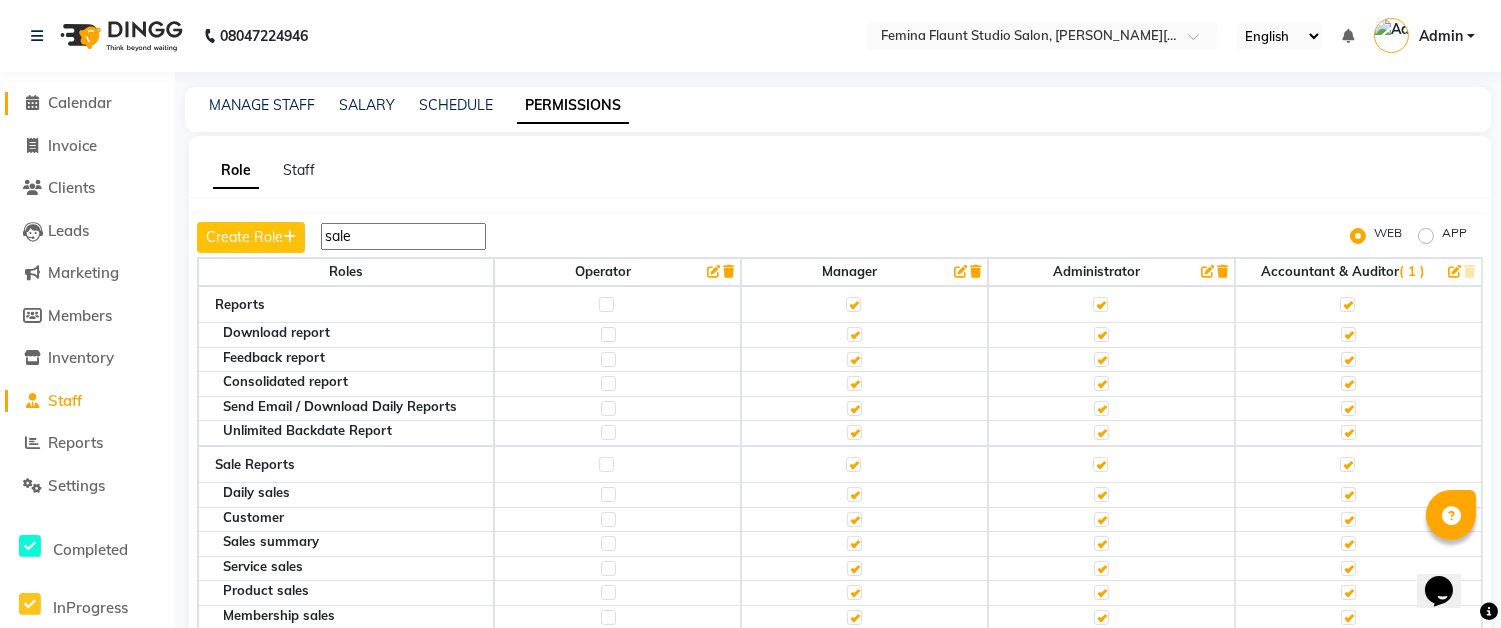 type on "sale" 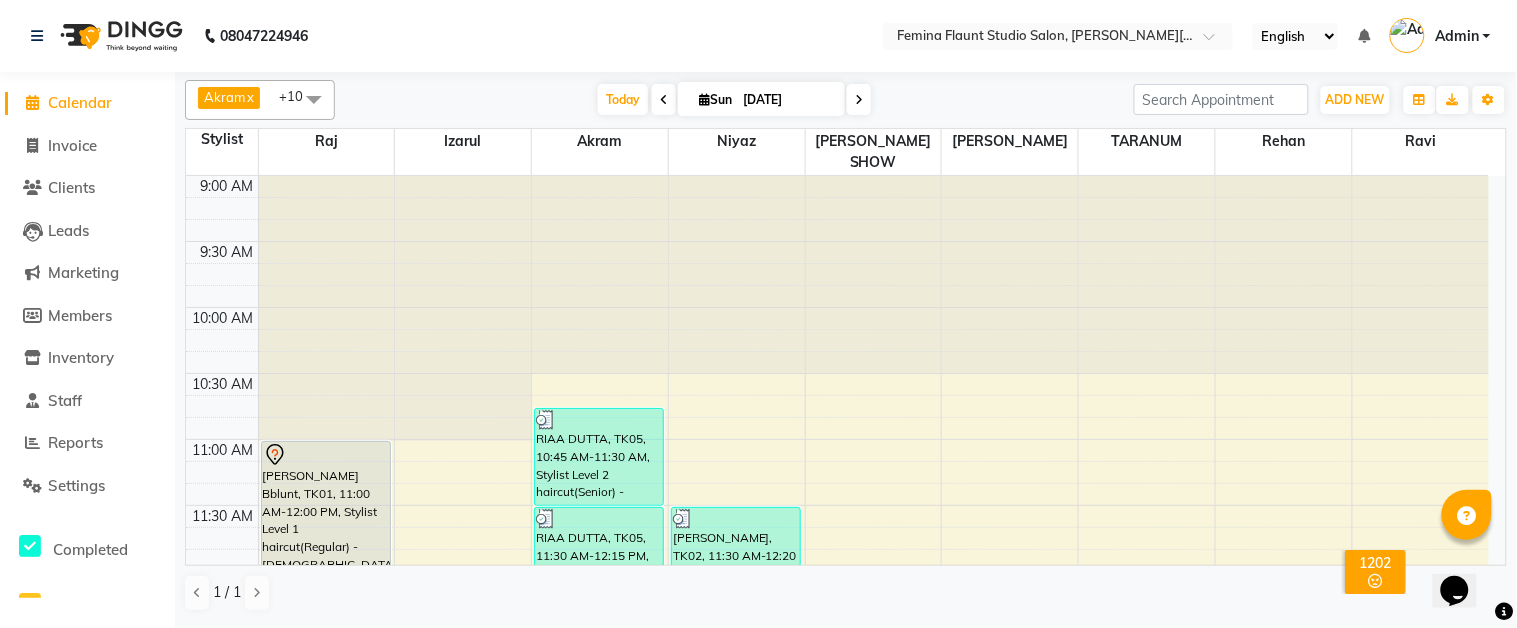 click on "Admin" at bounding box center [1457, 36] 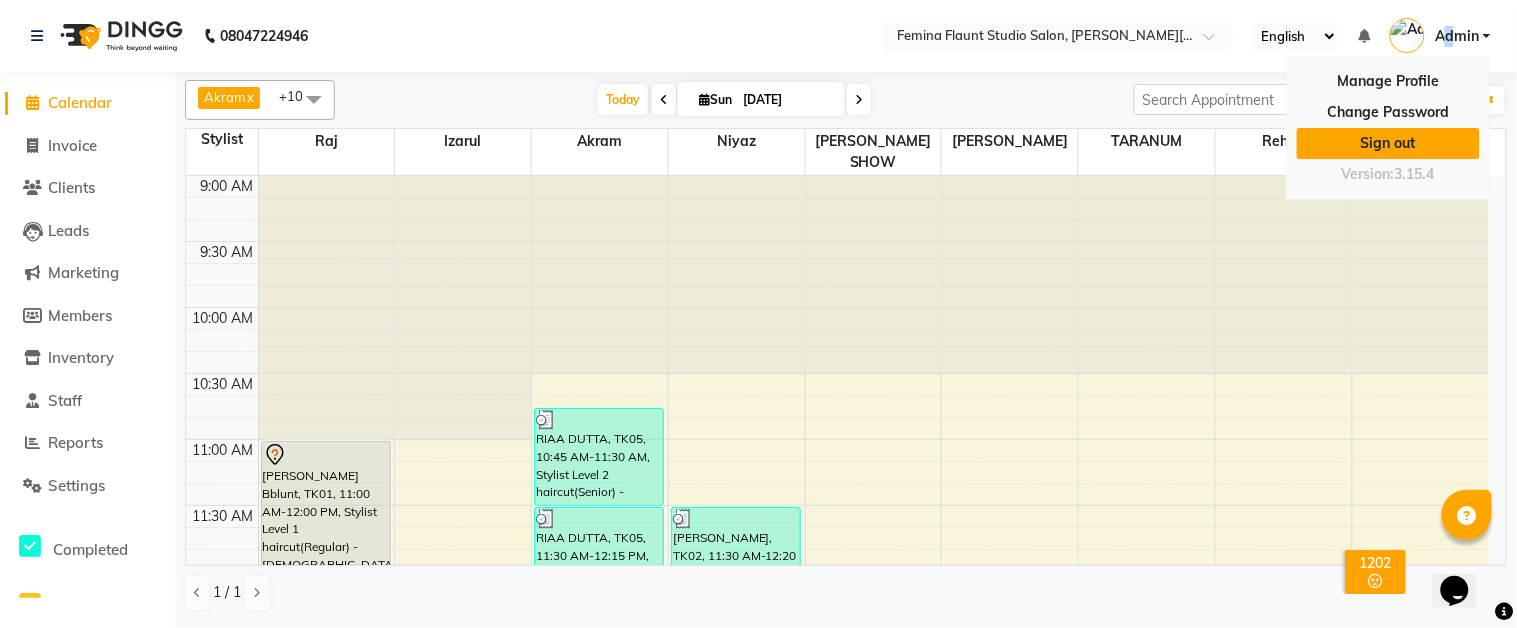 click on "Sign out" at bounding box center [1388, 143] 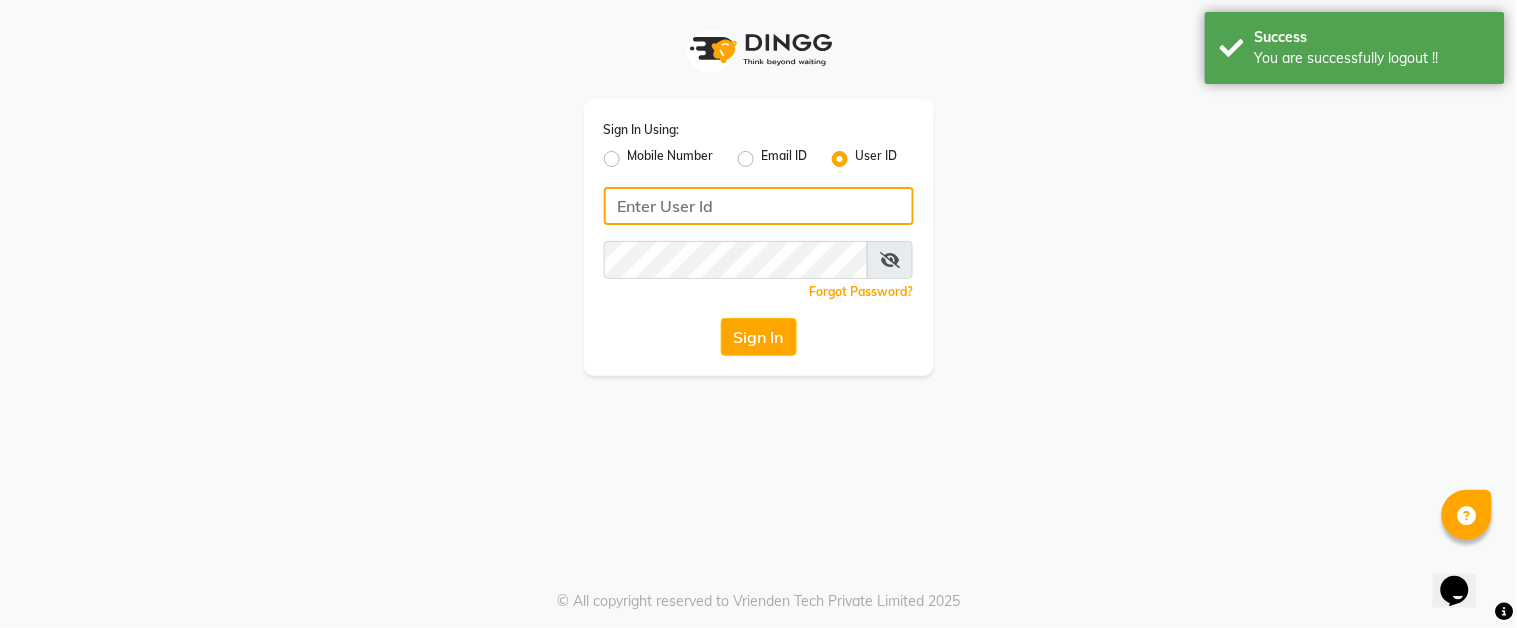 click 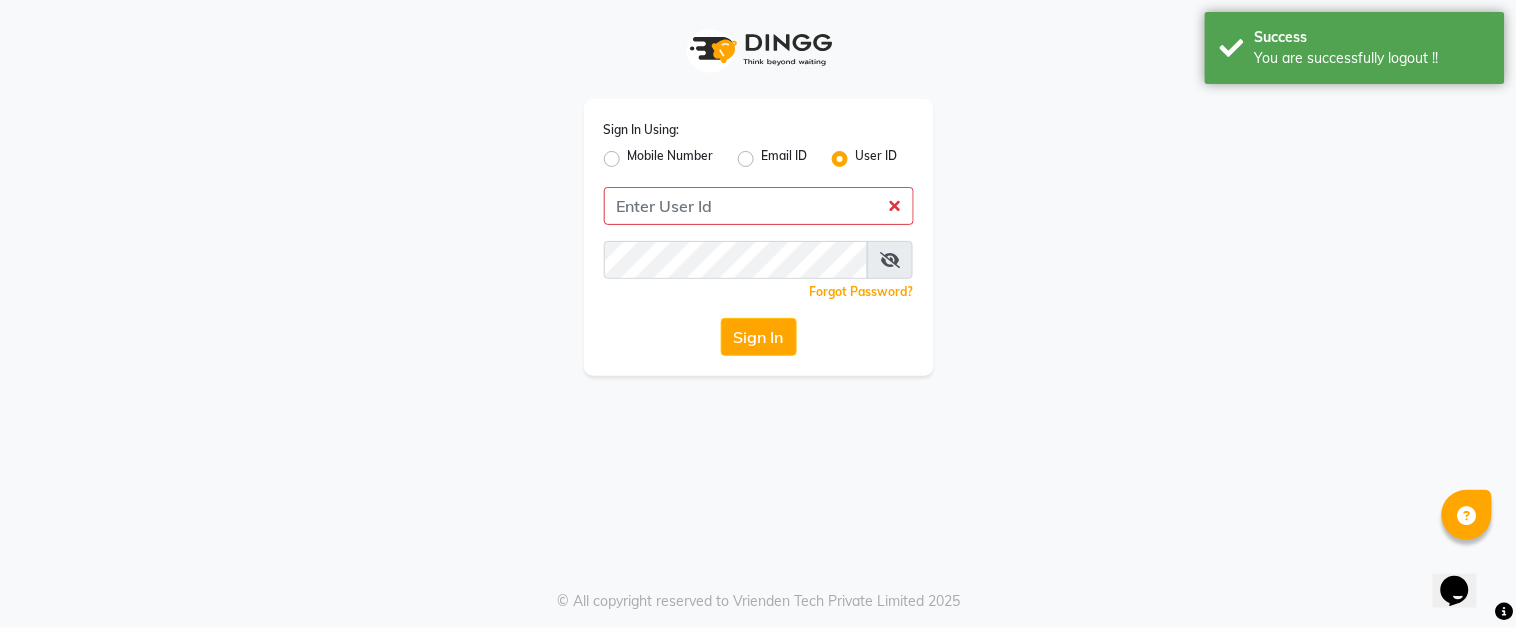 drag, startPoint x: 616, startPoint y: 153, endPoint x: 625, endPoint y: 166, distance: 15.811388 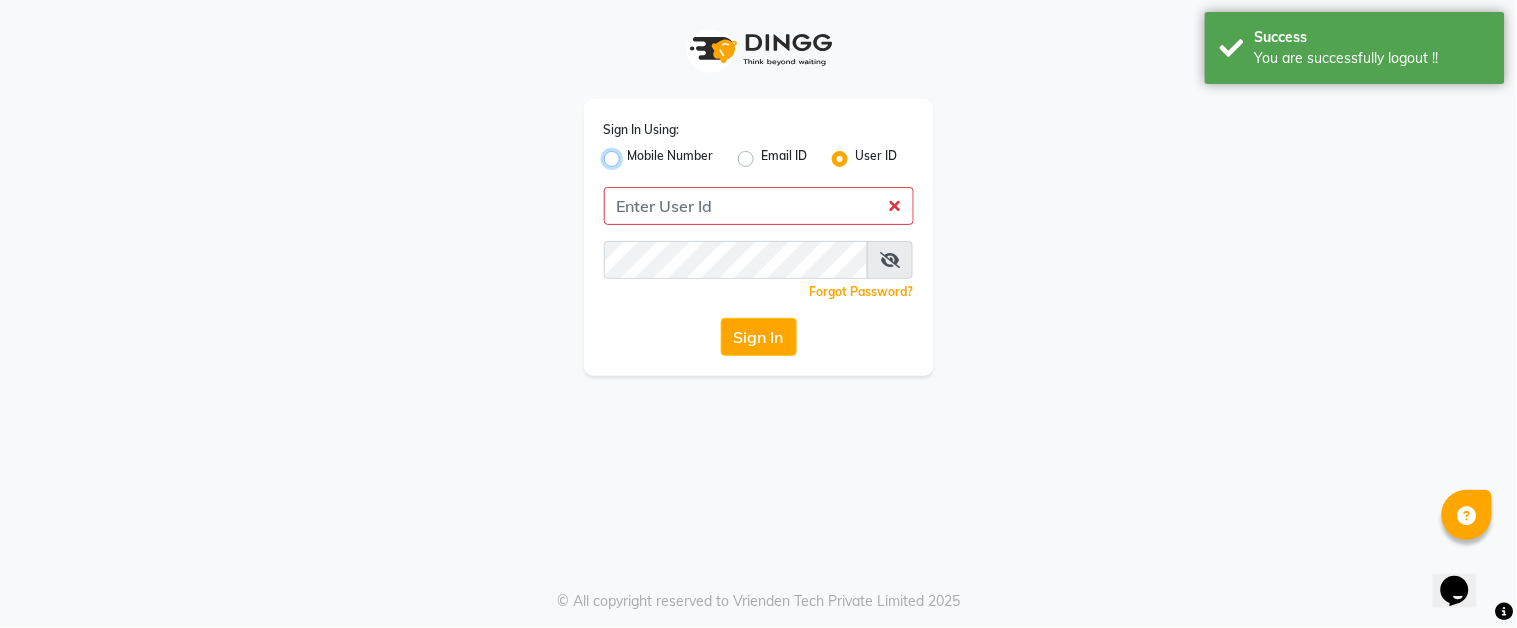 click on "Mobile Number" at bounding box center (634, 153) 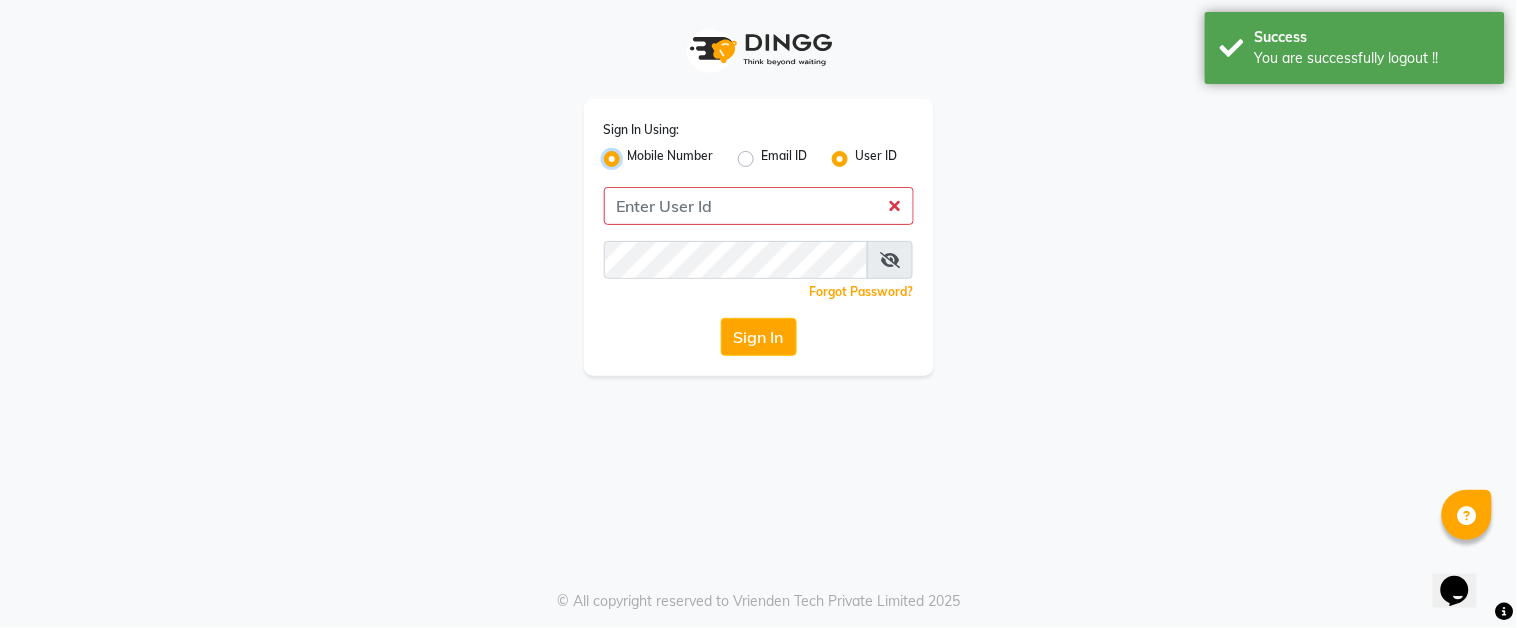 radio on "false" 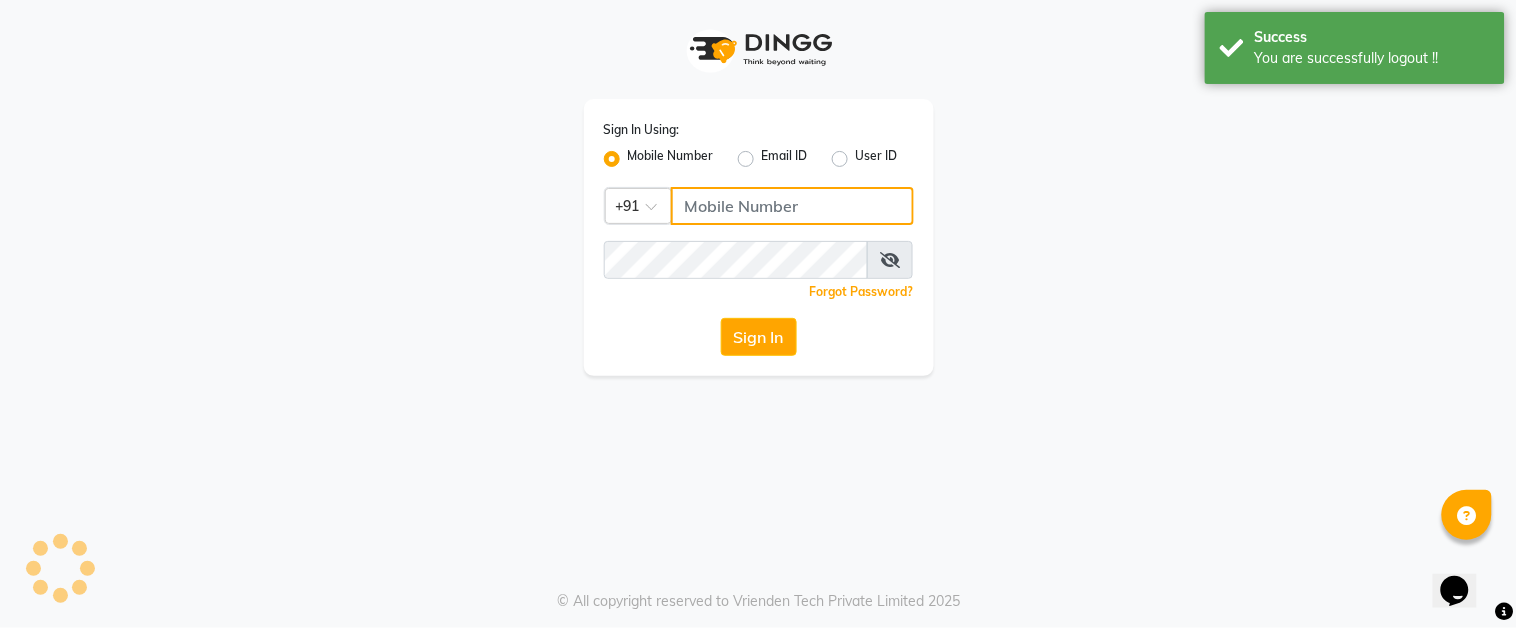 drag, startPoint x: 780, startPoint y: 211, endPoint x: 790, endPoint y: 216, distance: 11.18034 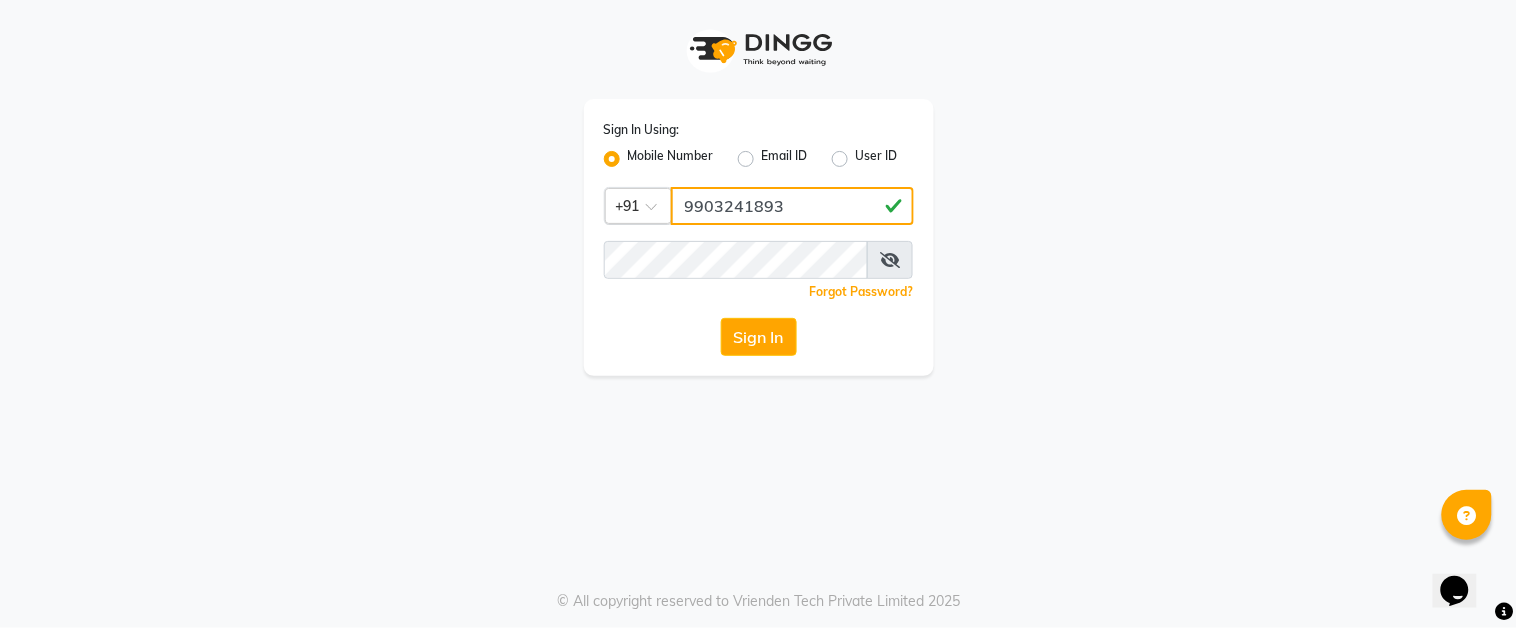 drag, startPoint x: 806, startPoint y: 208, endPoint x: 660, endPoint y: 214, distance: 146.12323 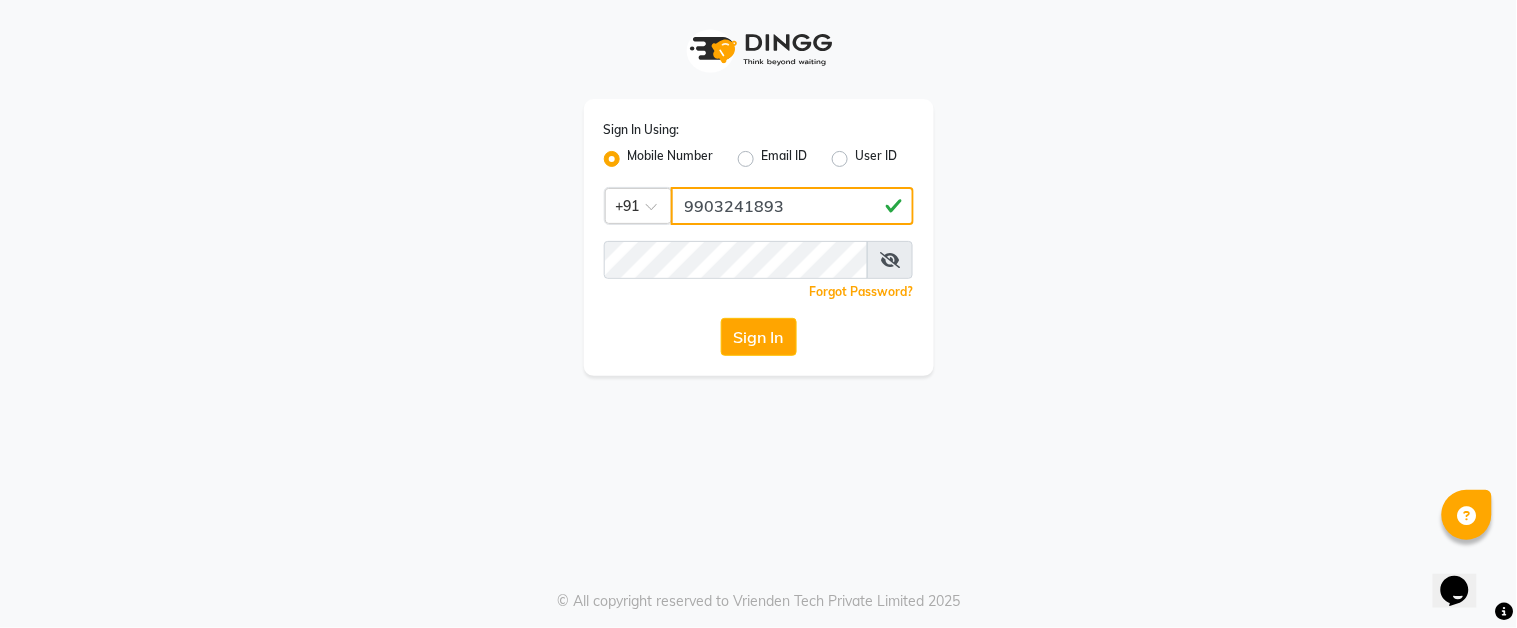 type on "9903241893" 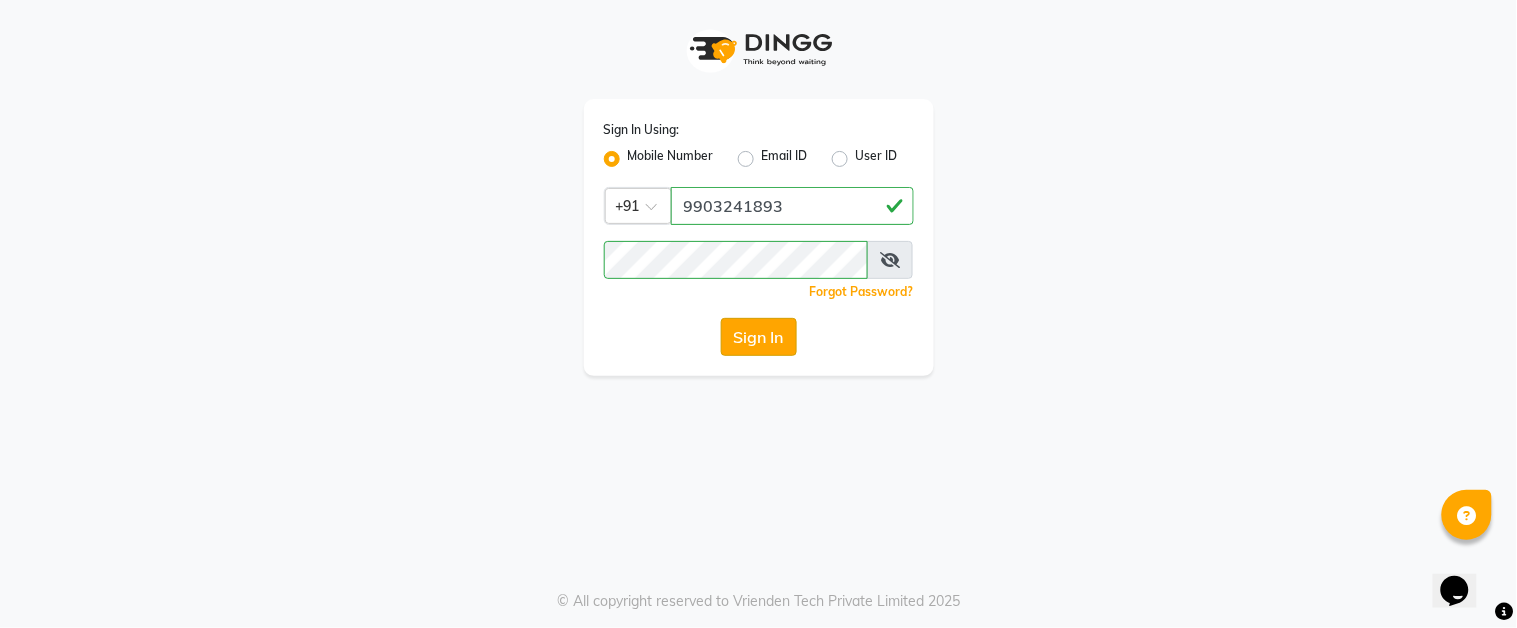 click on "Sign In" 